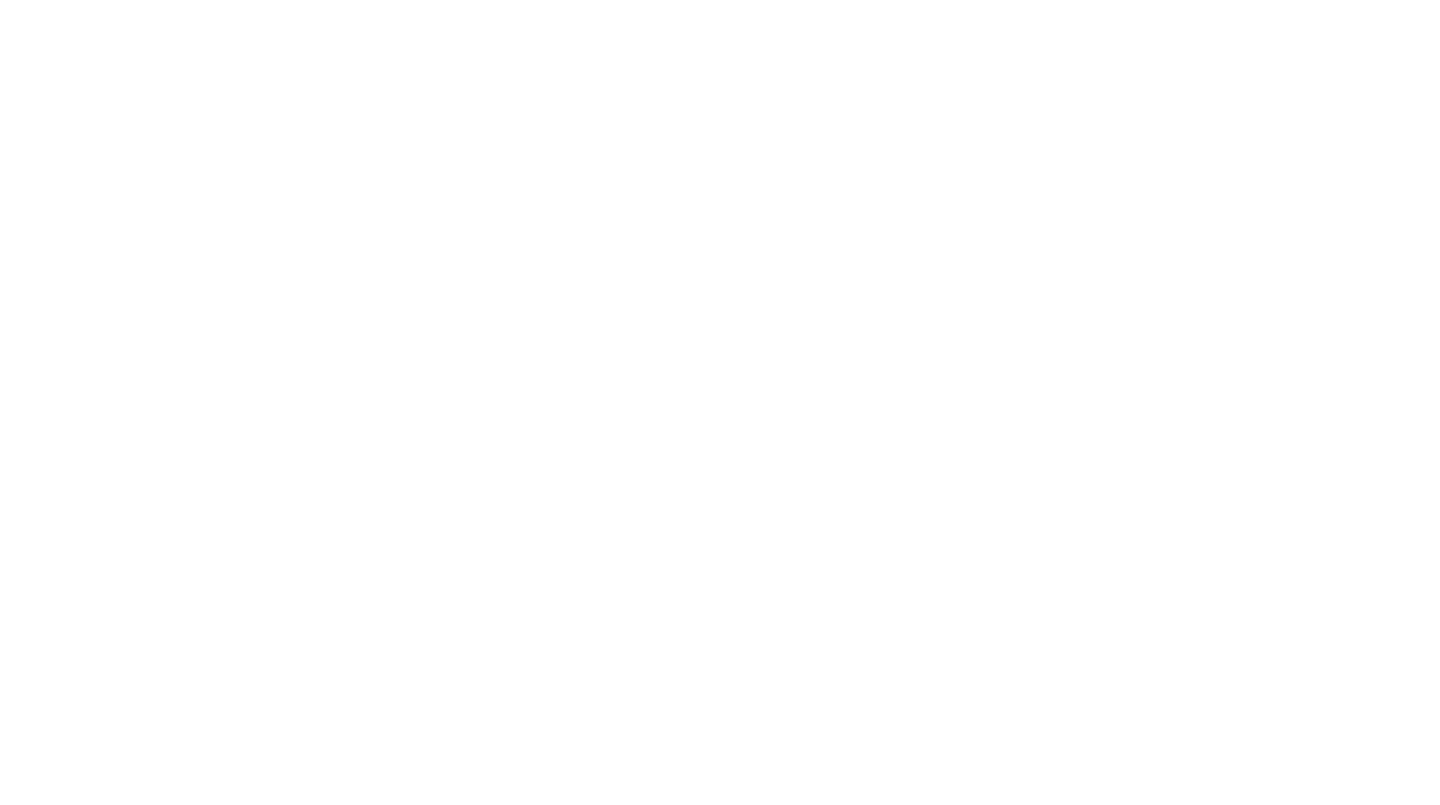 scroll, scrollTop: 0, scrollLeft: 0, axis: both 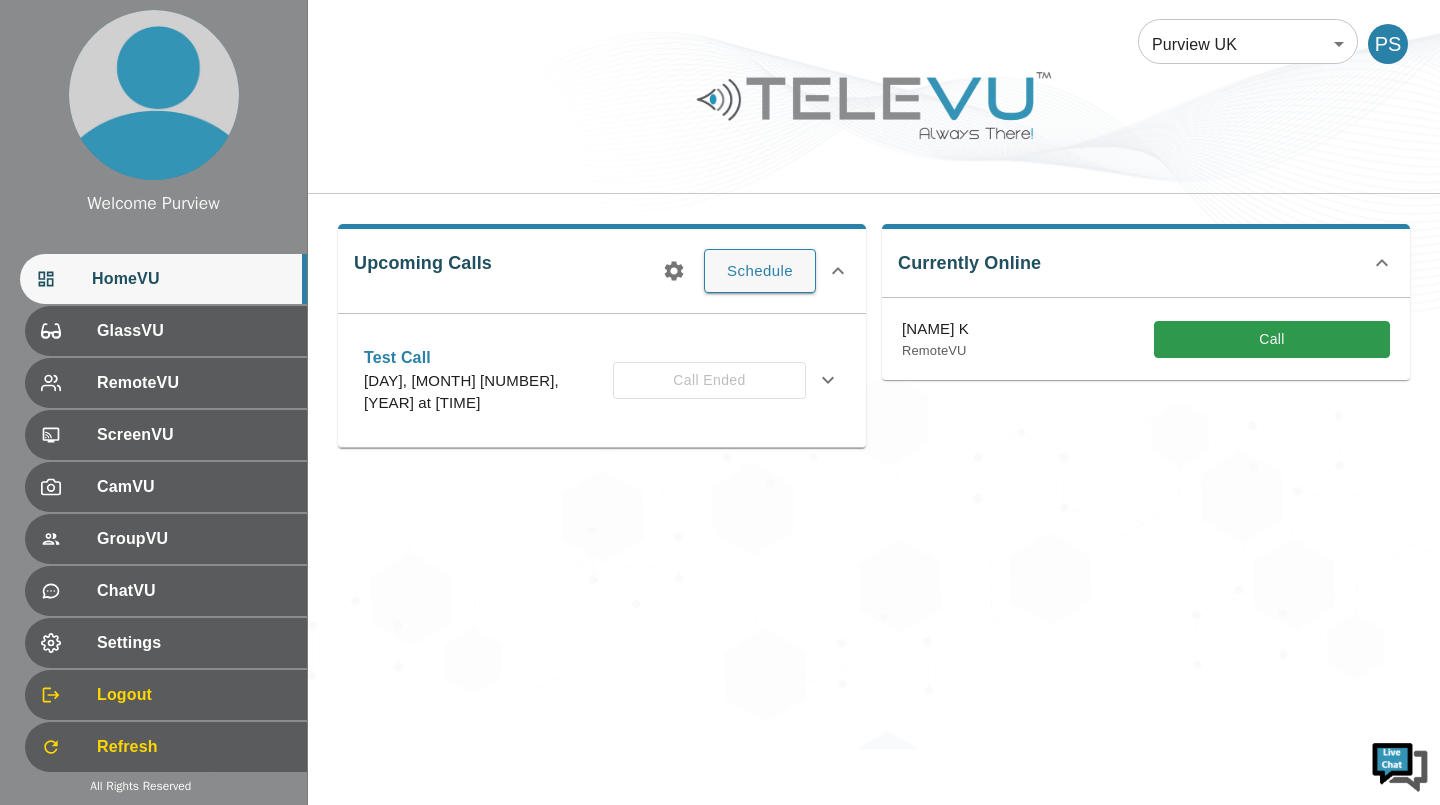 click on "GlassVU" at bounding box center (194, 331) 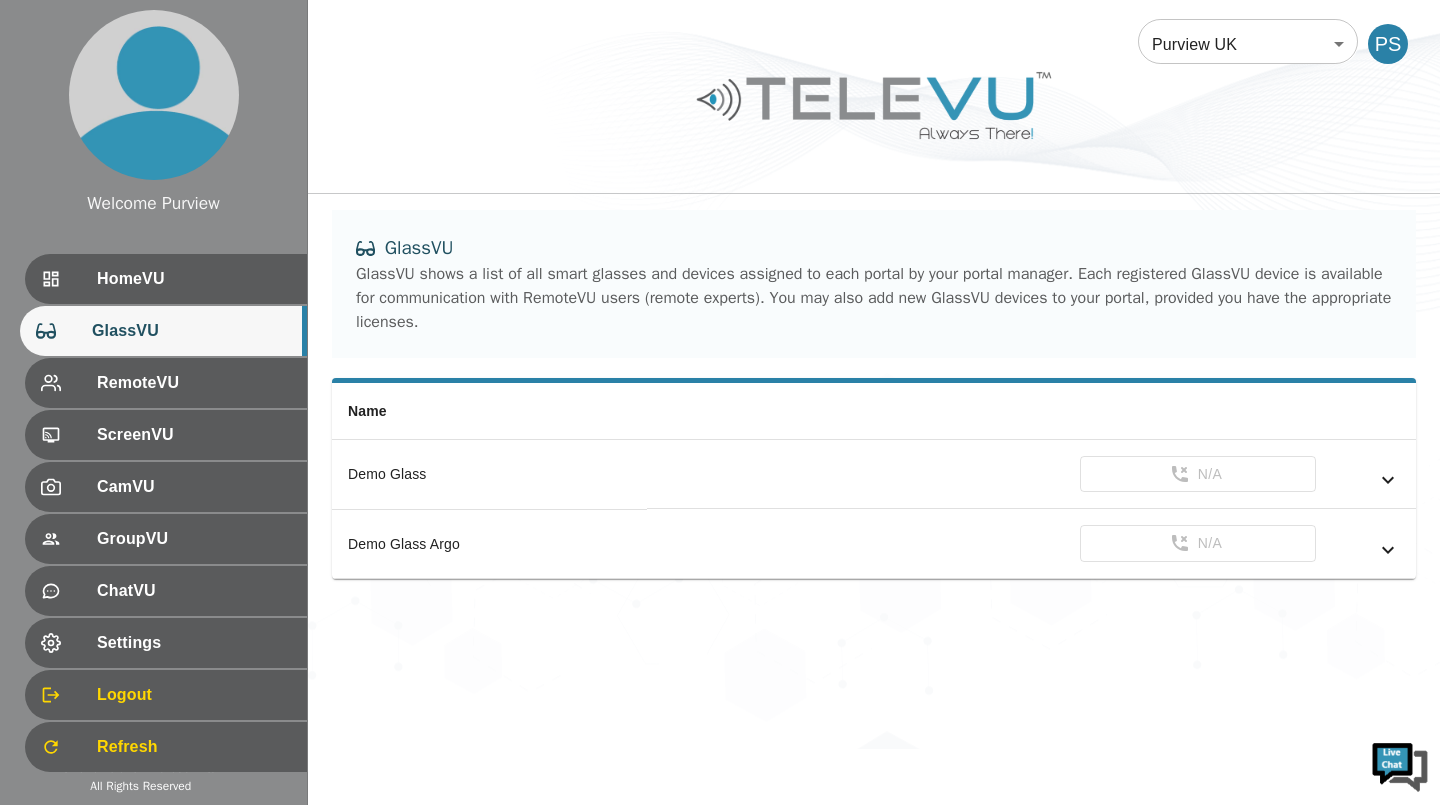 click on "HomeVU" at bounding box center (194, 279) 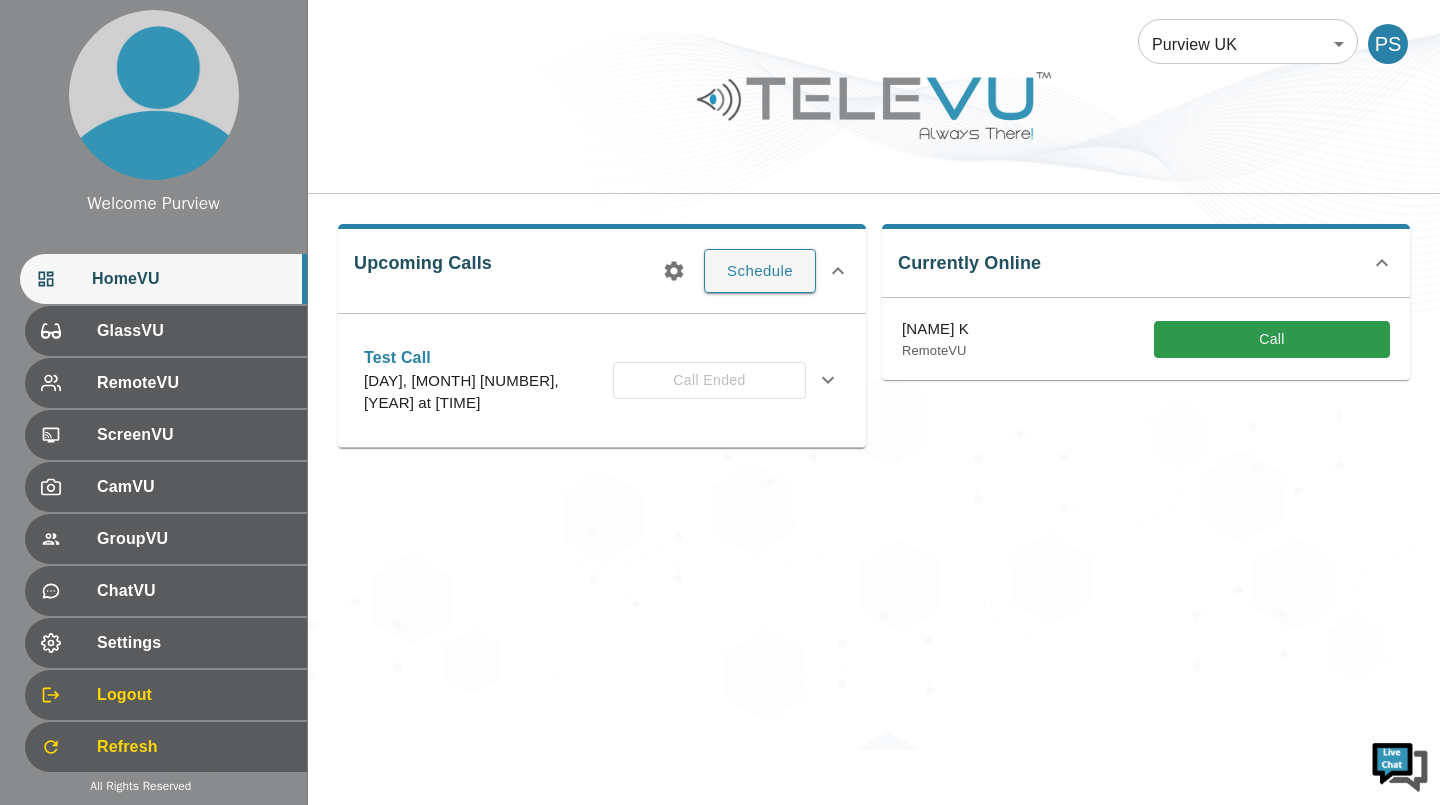 scroll, scrollTop: 0, scrollLeft: 0, axis: both 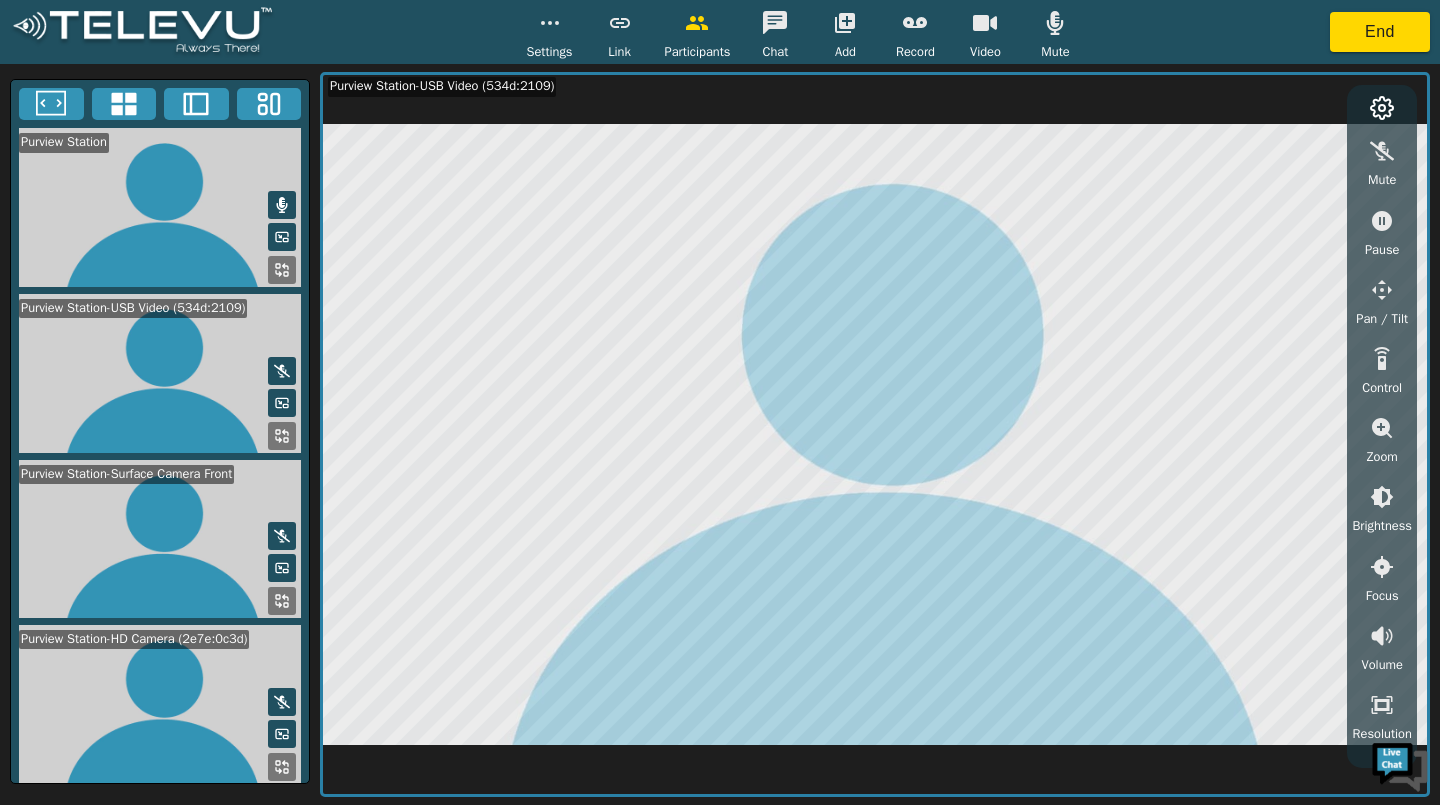 click at bounding box center (160, 539) 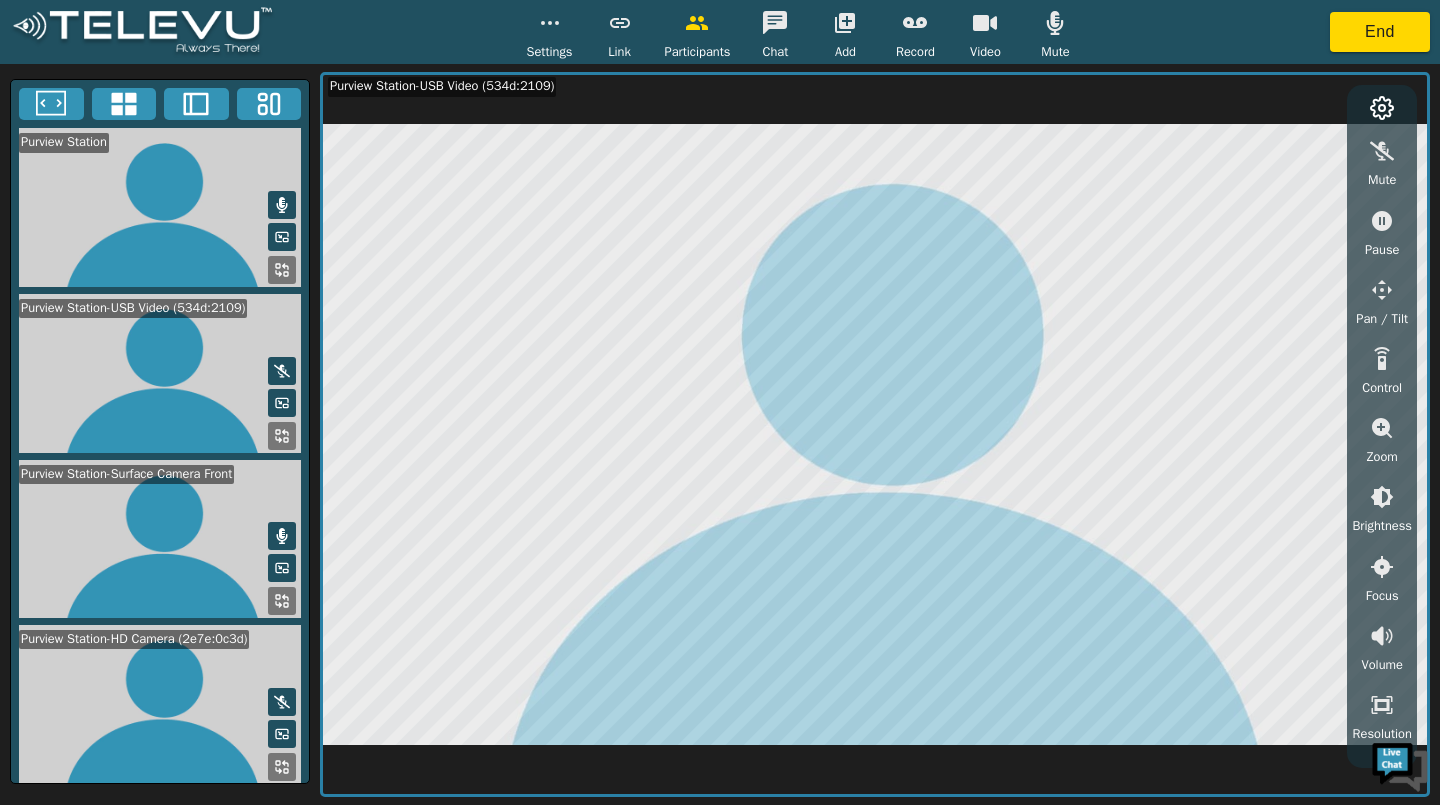 click 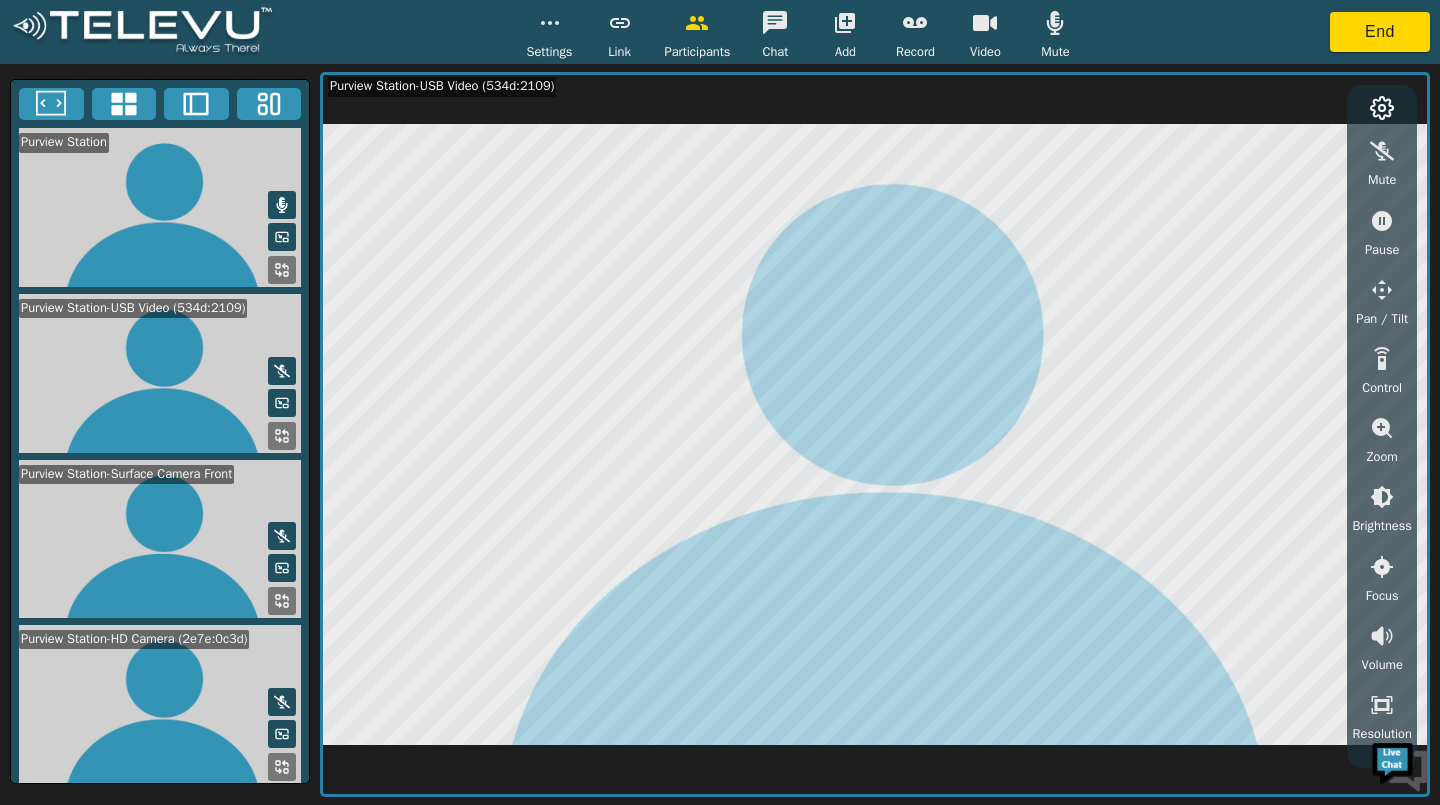 click 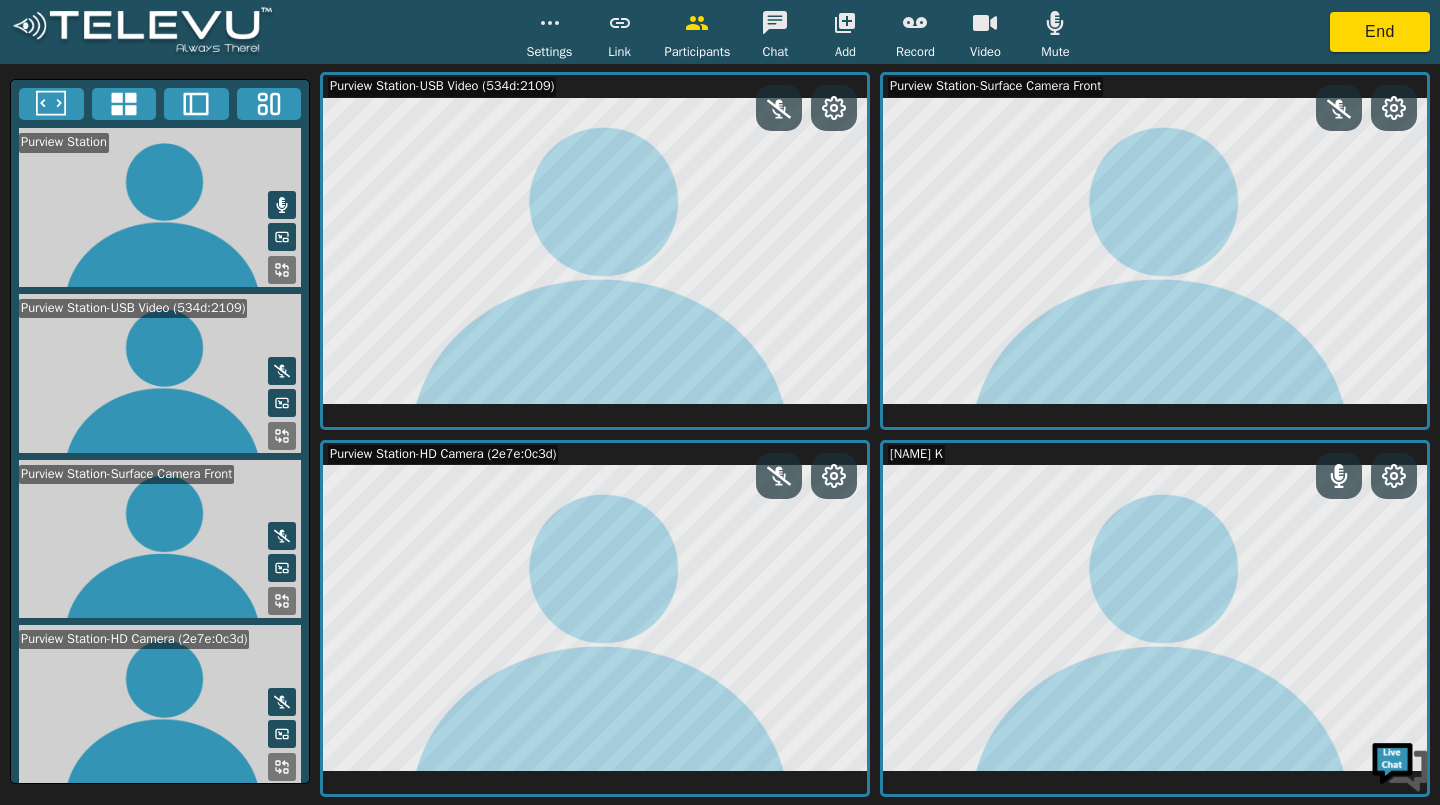 click at bounding box center [1339, 108] 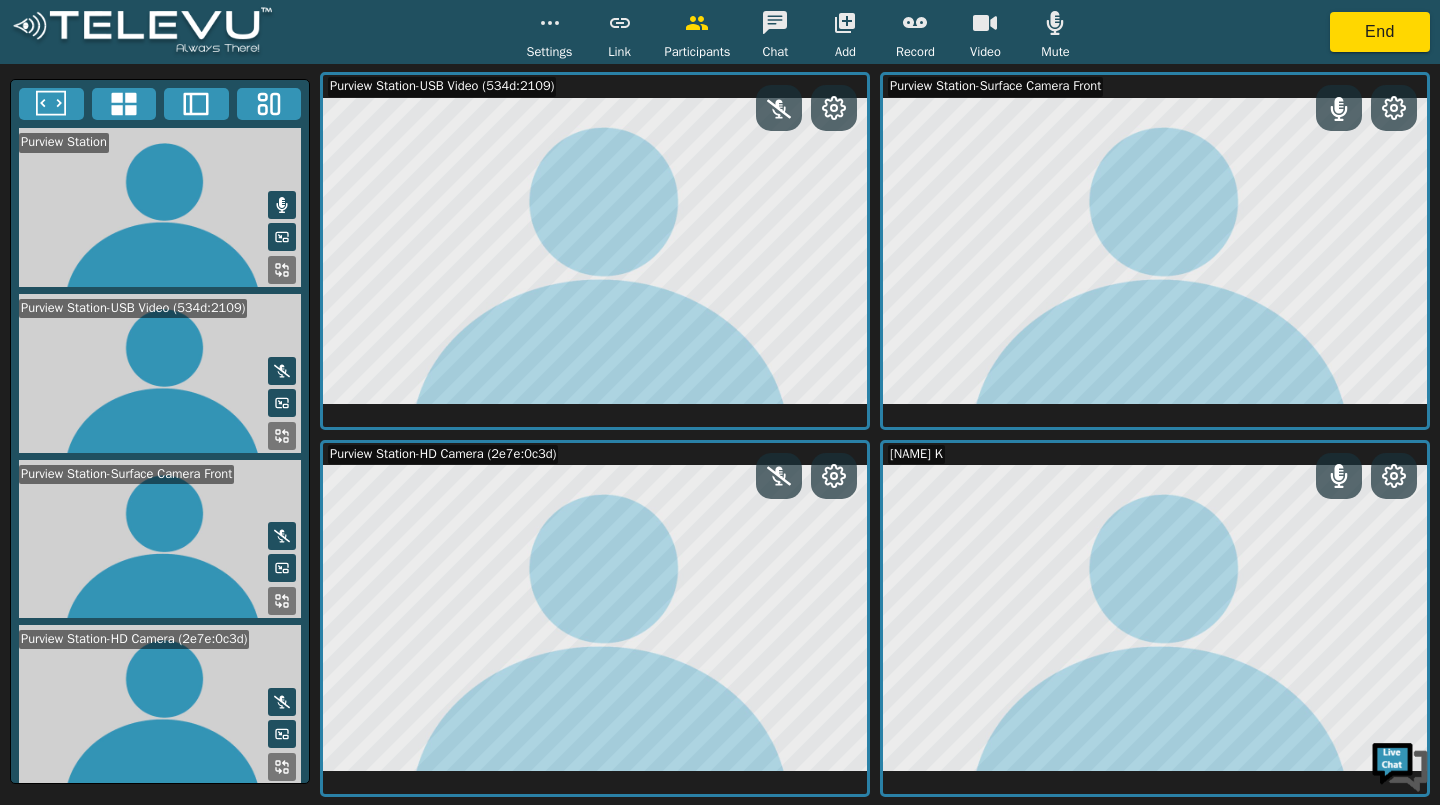 click 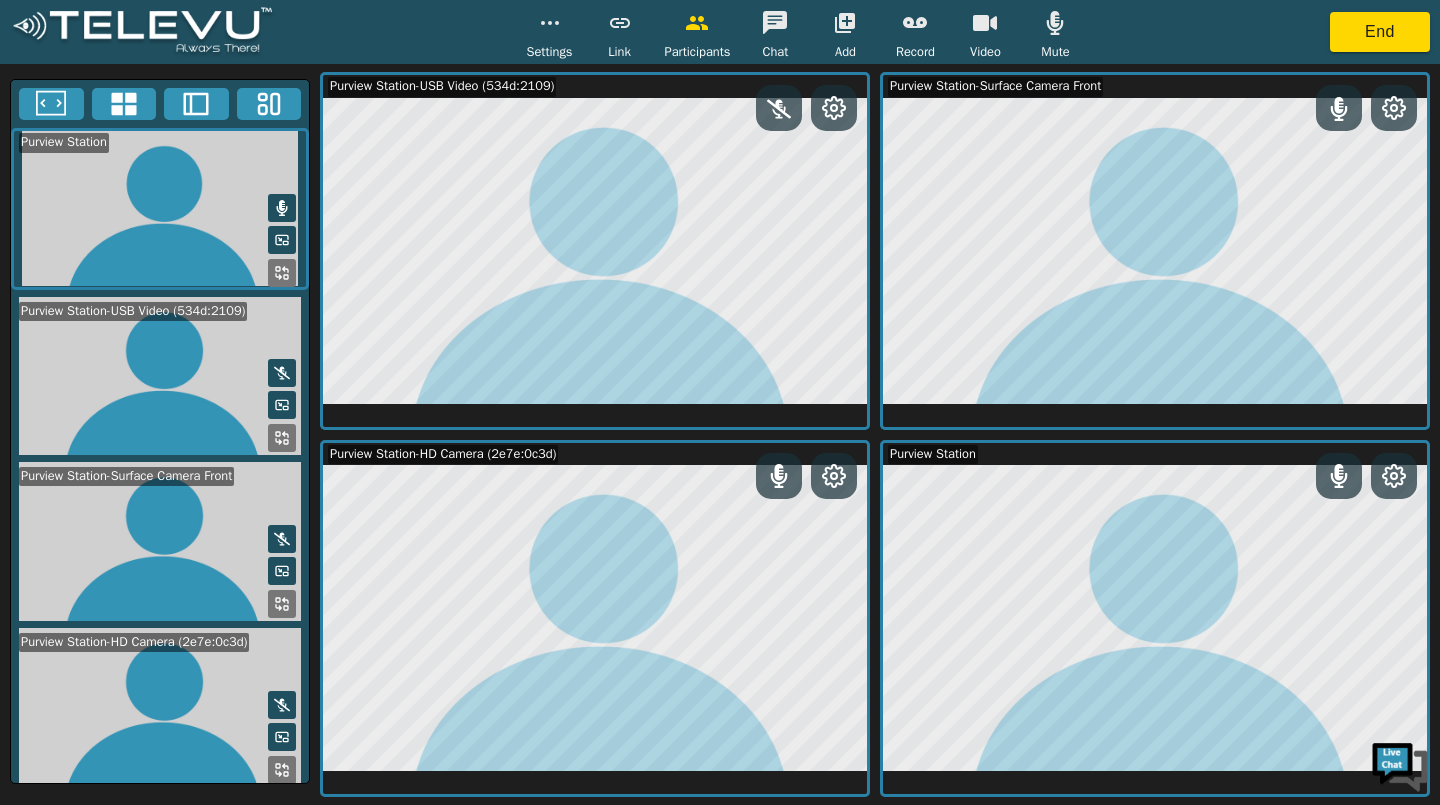 click 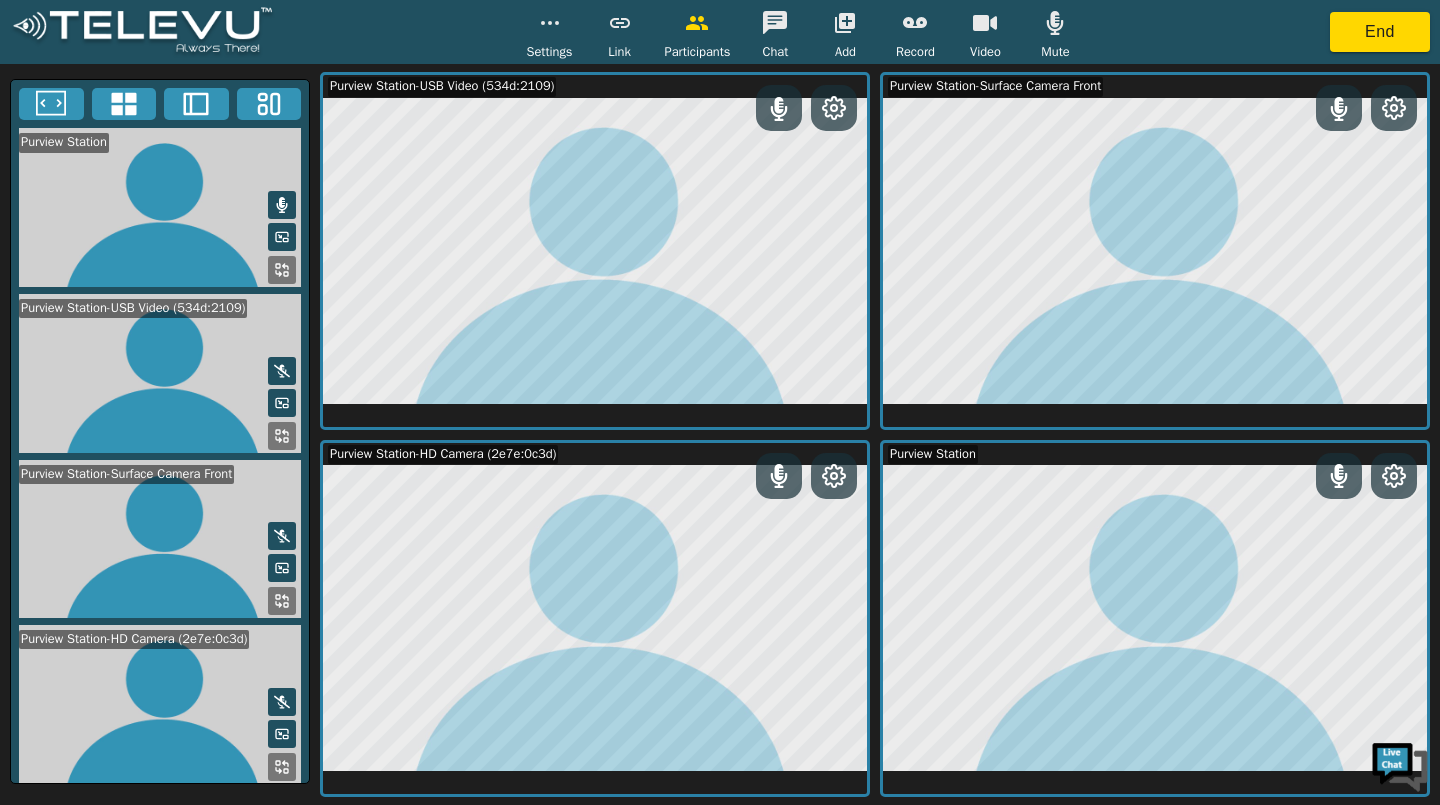 click 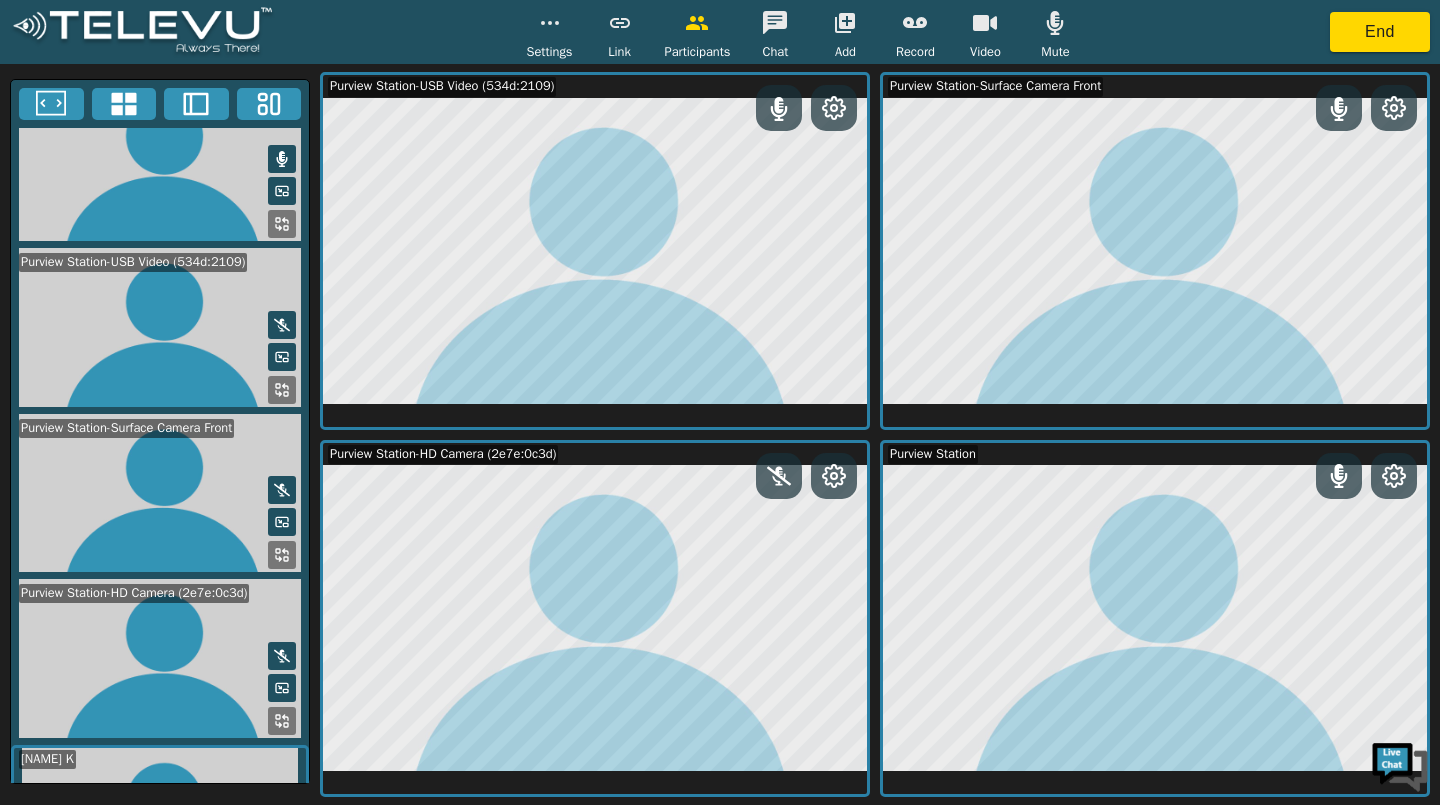 scroll, scrollTop: 0, scrollLeft: 0, axis: both 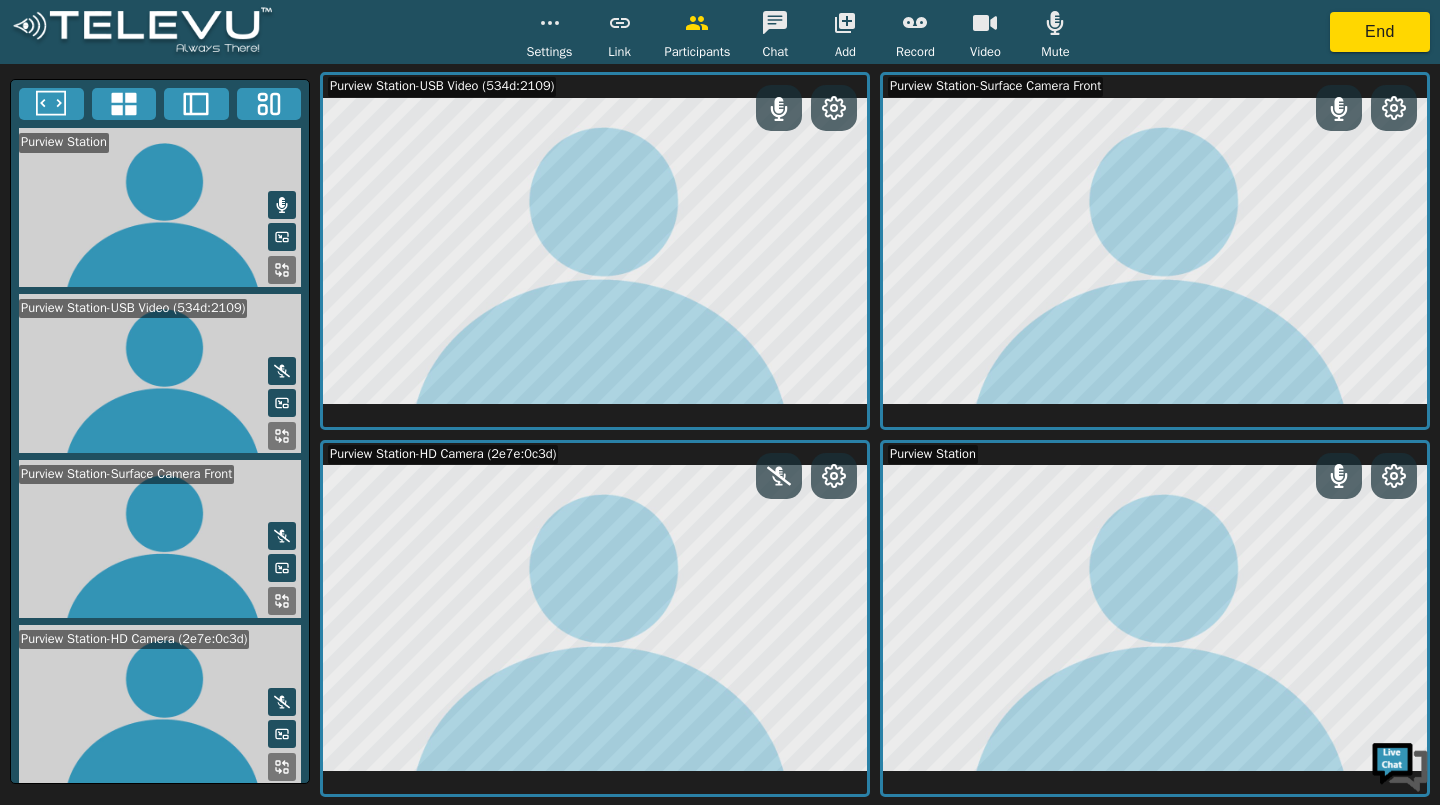 click on "Add" at bounding box center [845, 32] 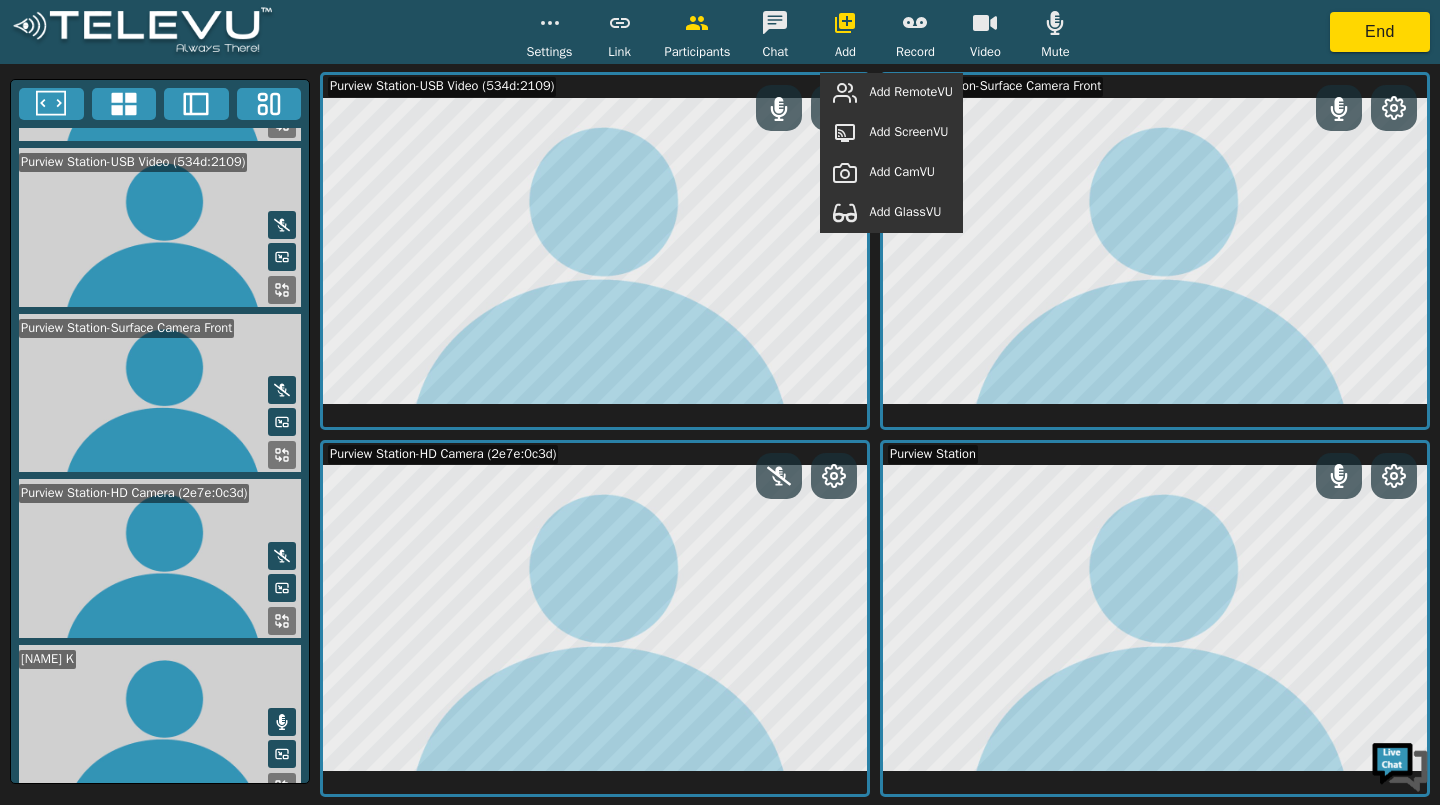 scroll, scrollTop: 143, scrollLeft: 0, axis: vertical 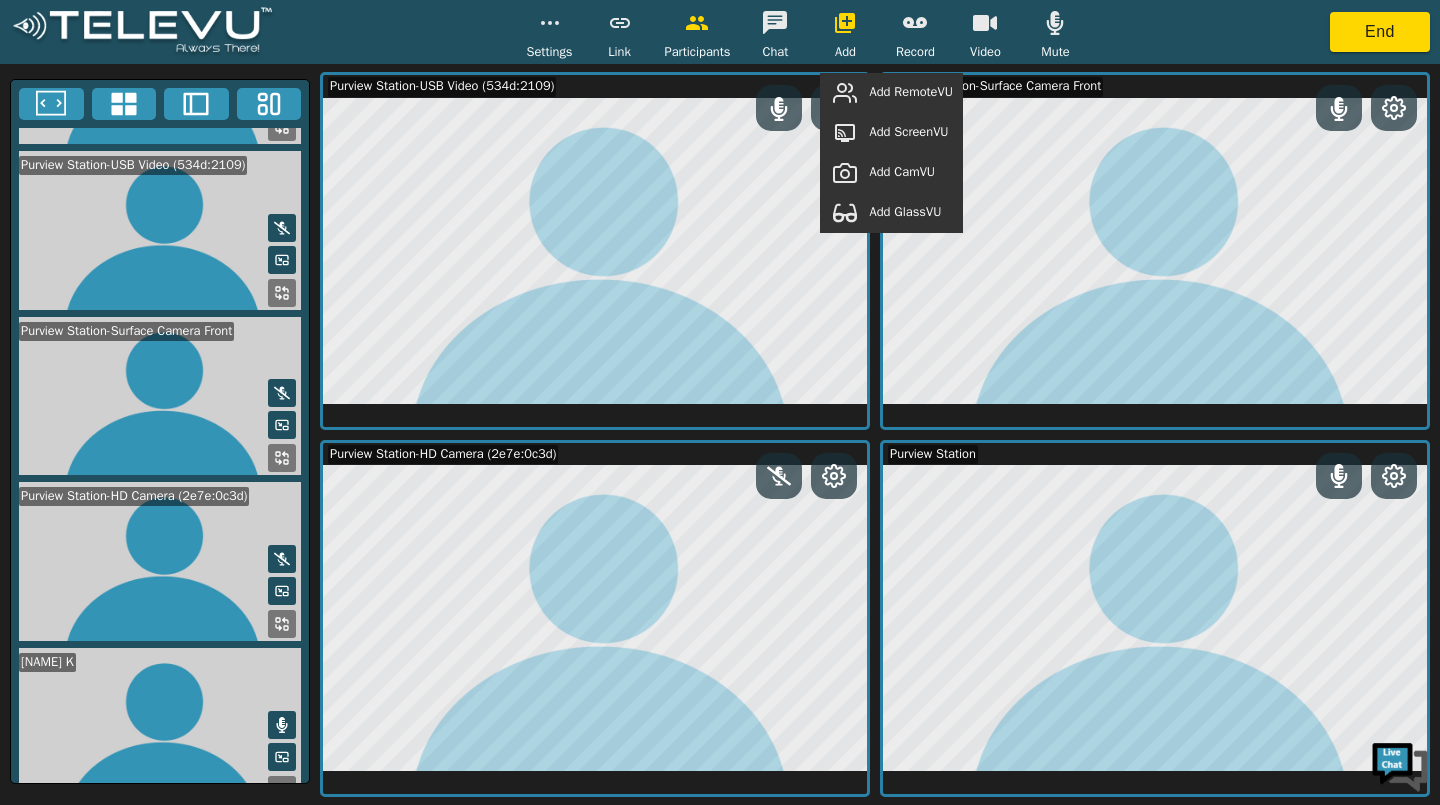 click 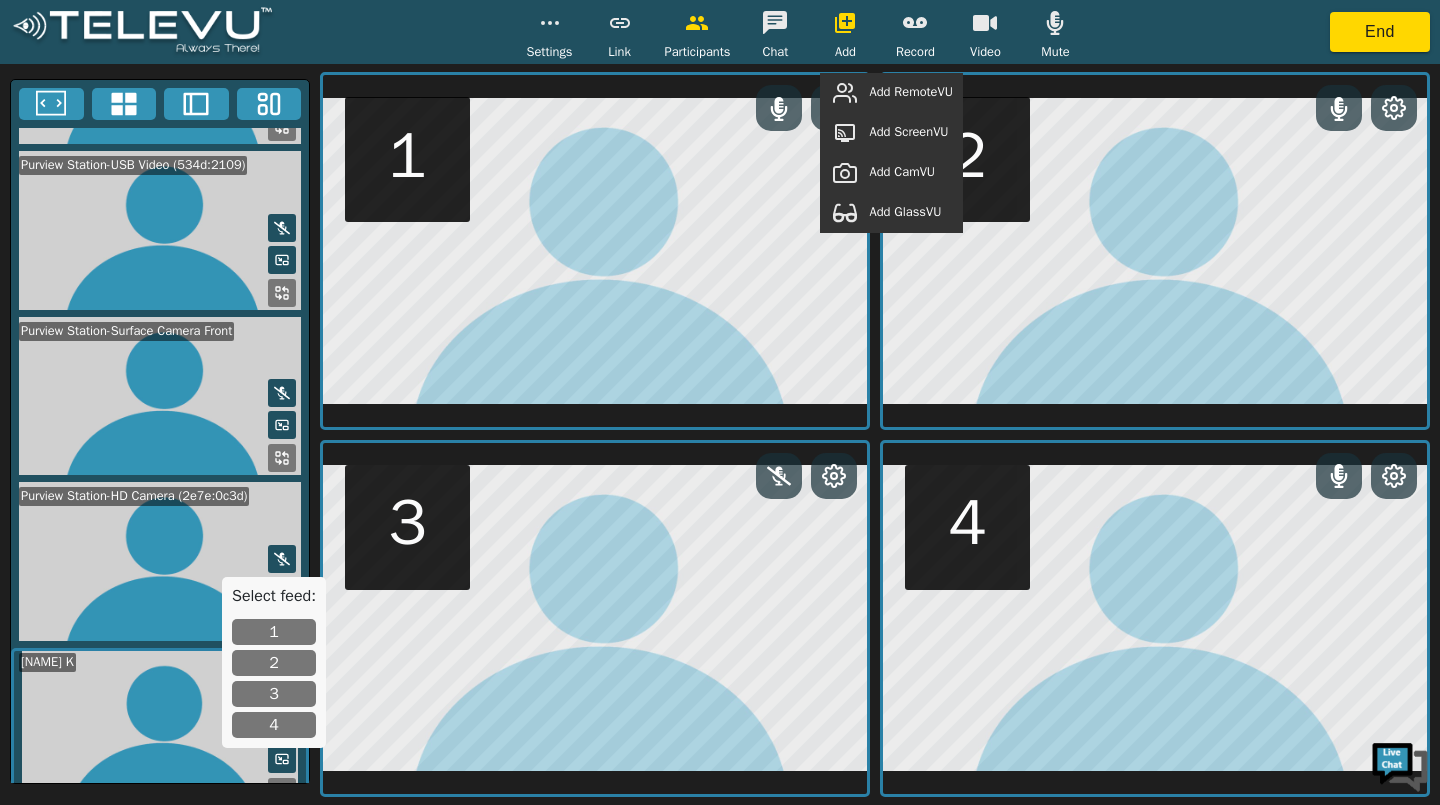 click on "1" at bounding box center (274, 632) 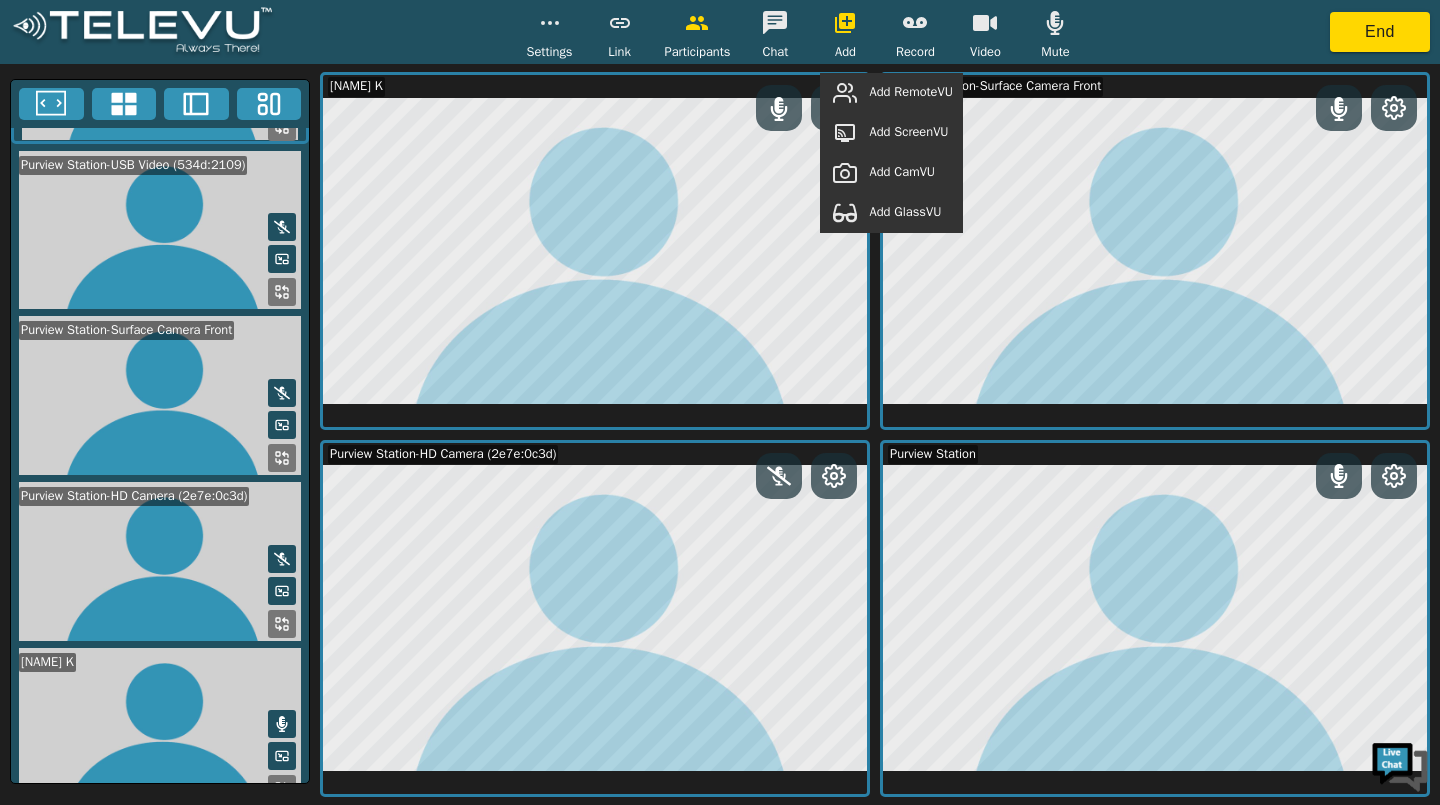 scroll, scrollTop: 143, scrollLeft: 0, axis: vertical 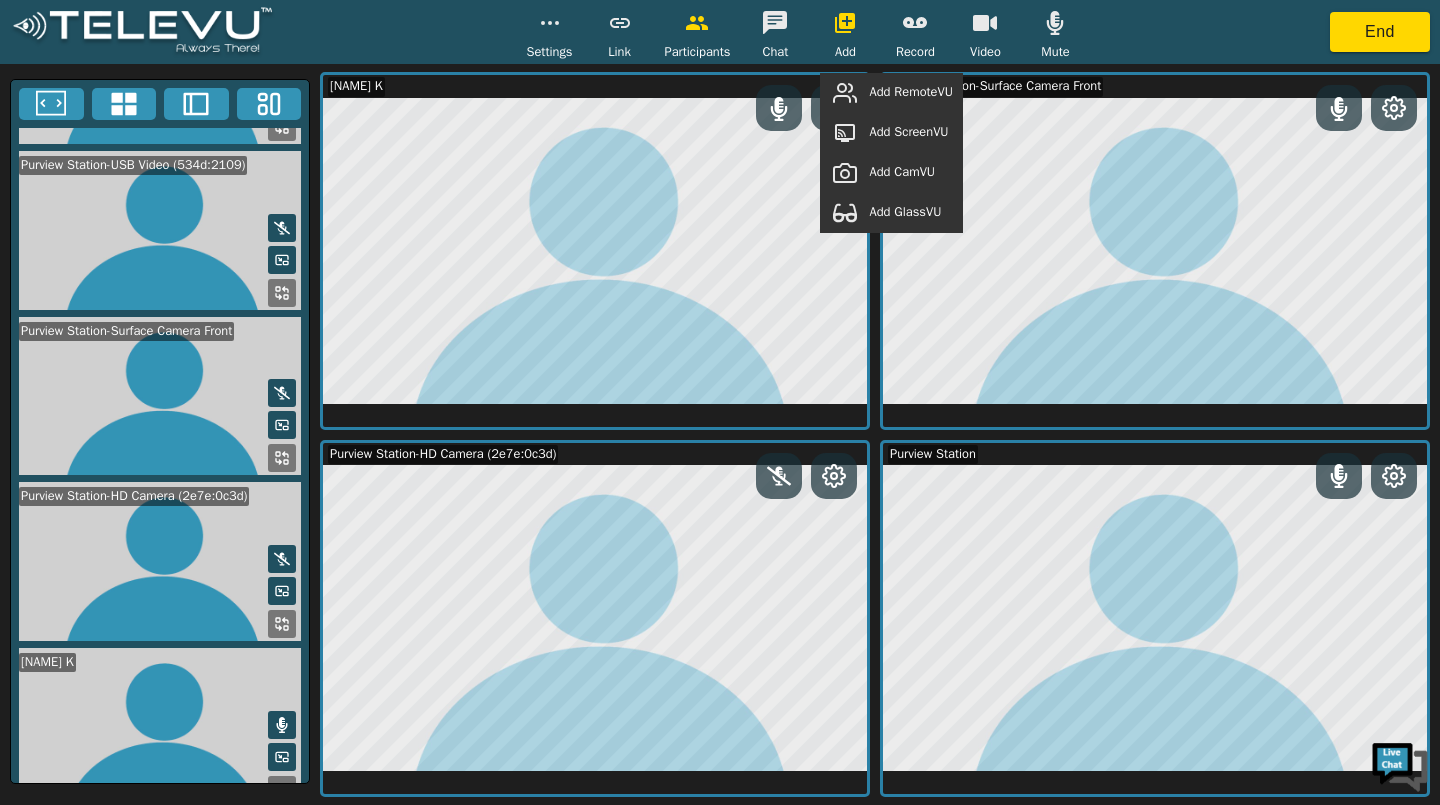 click 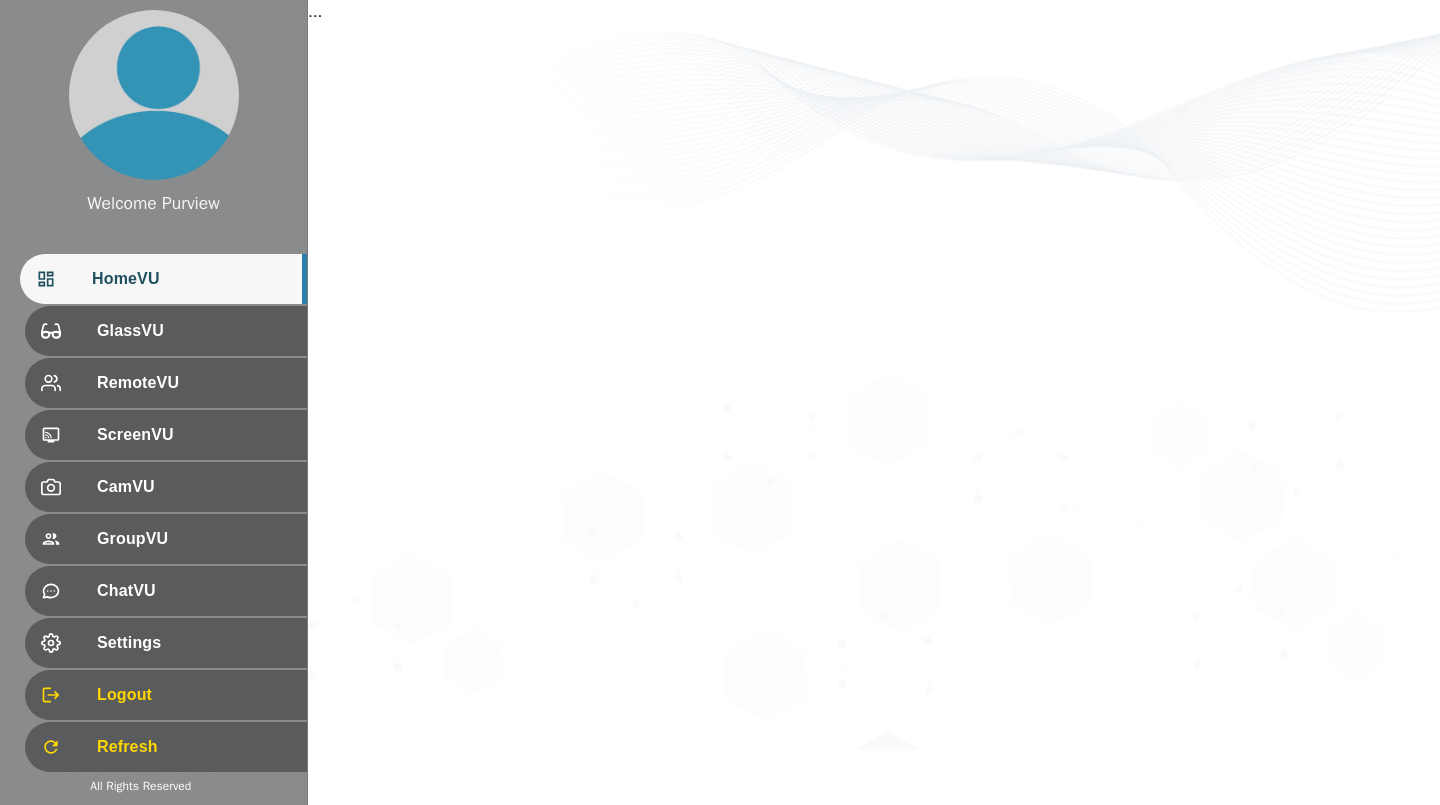 scroll, scrollTop: 0, scrollLeft: 0, axis: both 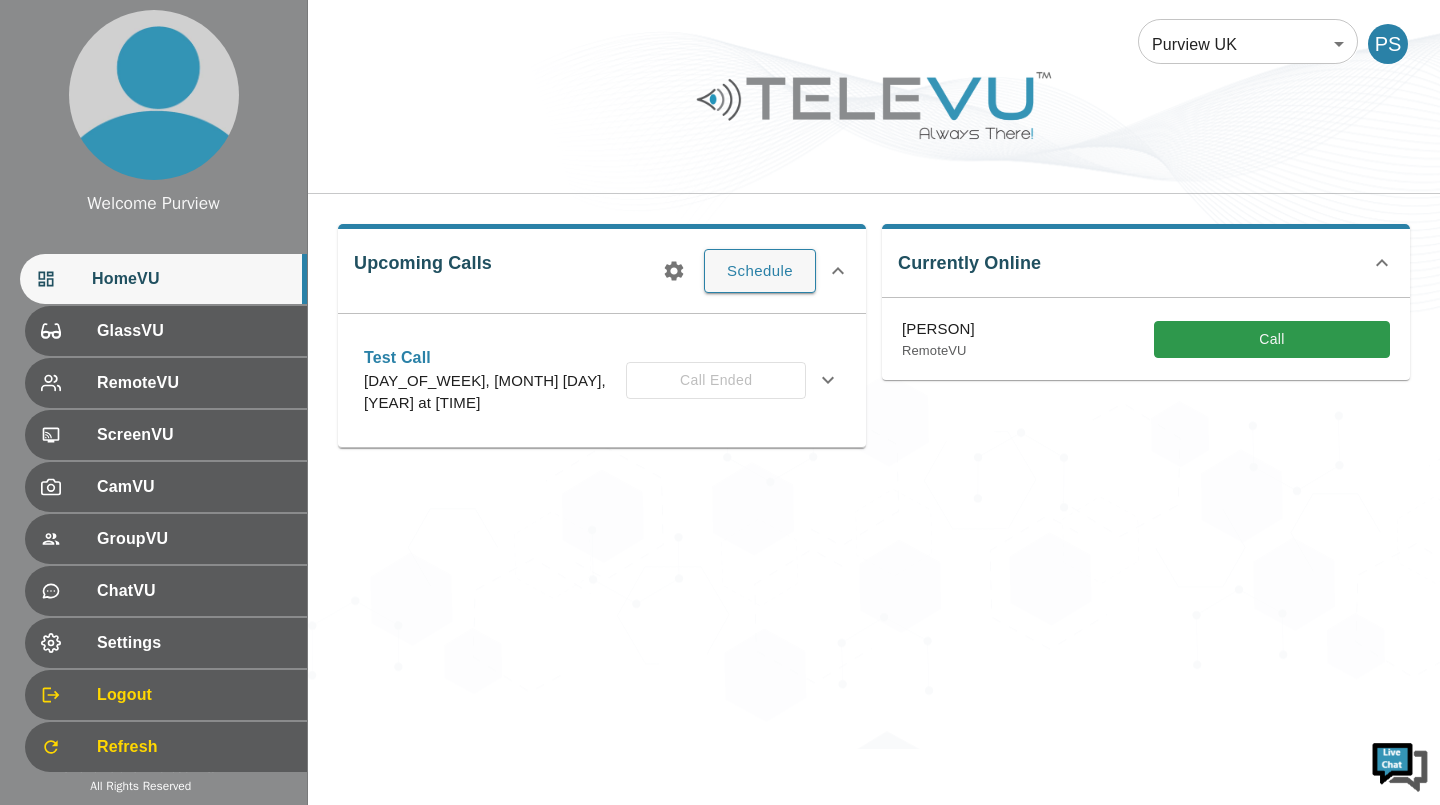 click on "Call" at bounding box center (1272, 339) 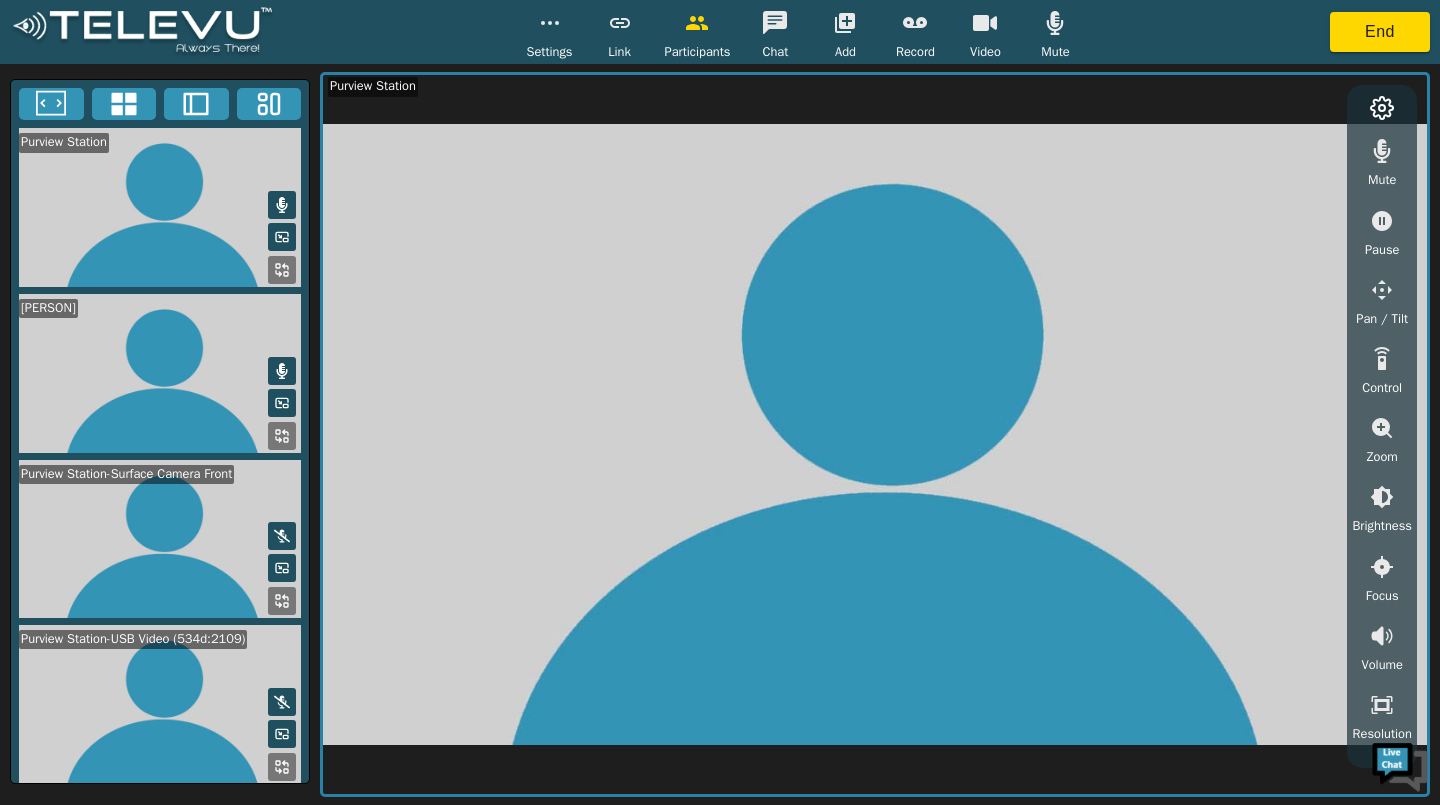 scroll, scrollTop: 0, scrollLeft: 0, axis: both 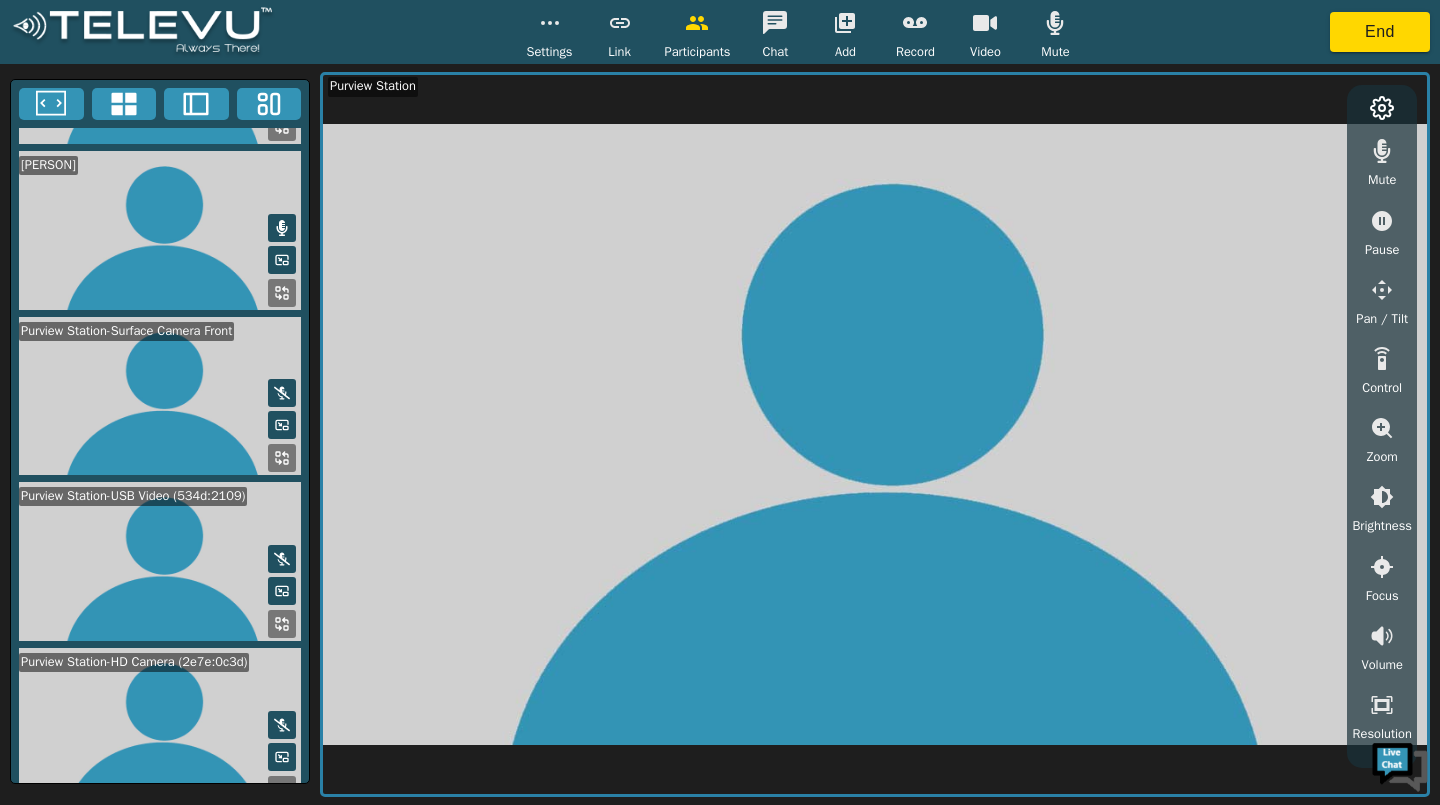 click at bounding box center [282, 393] 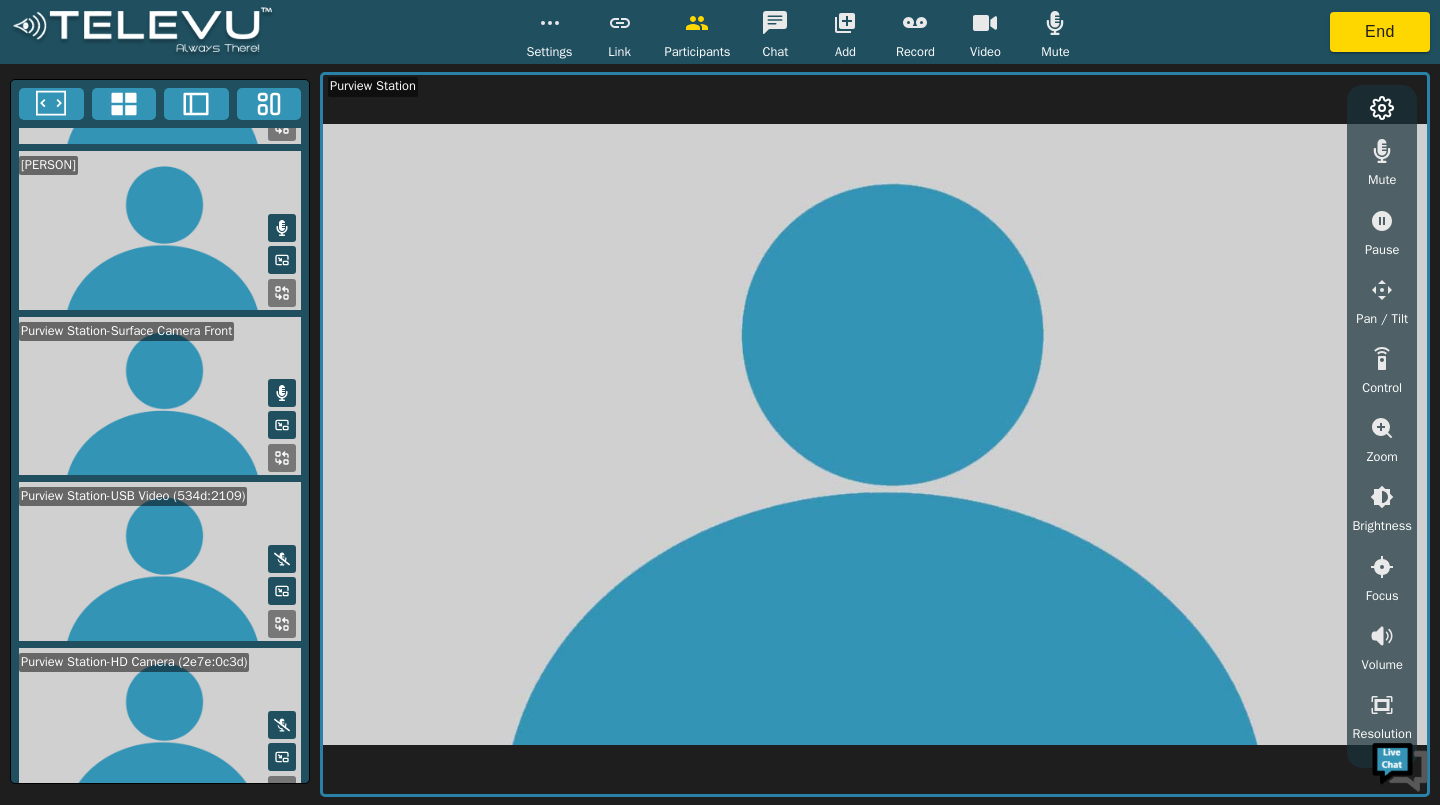 click 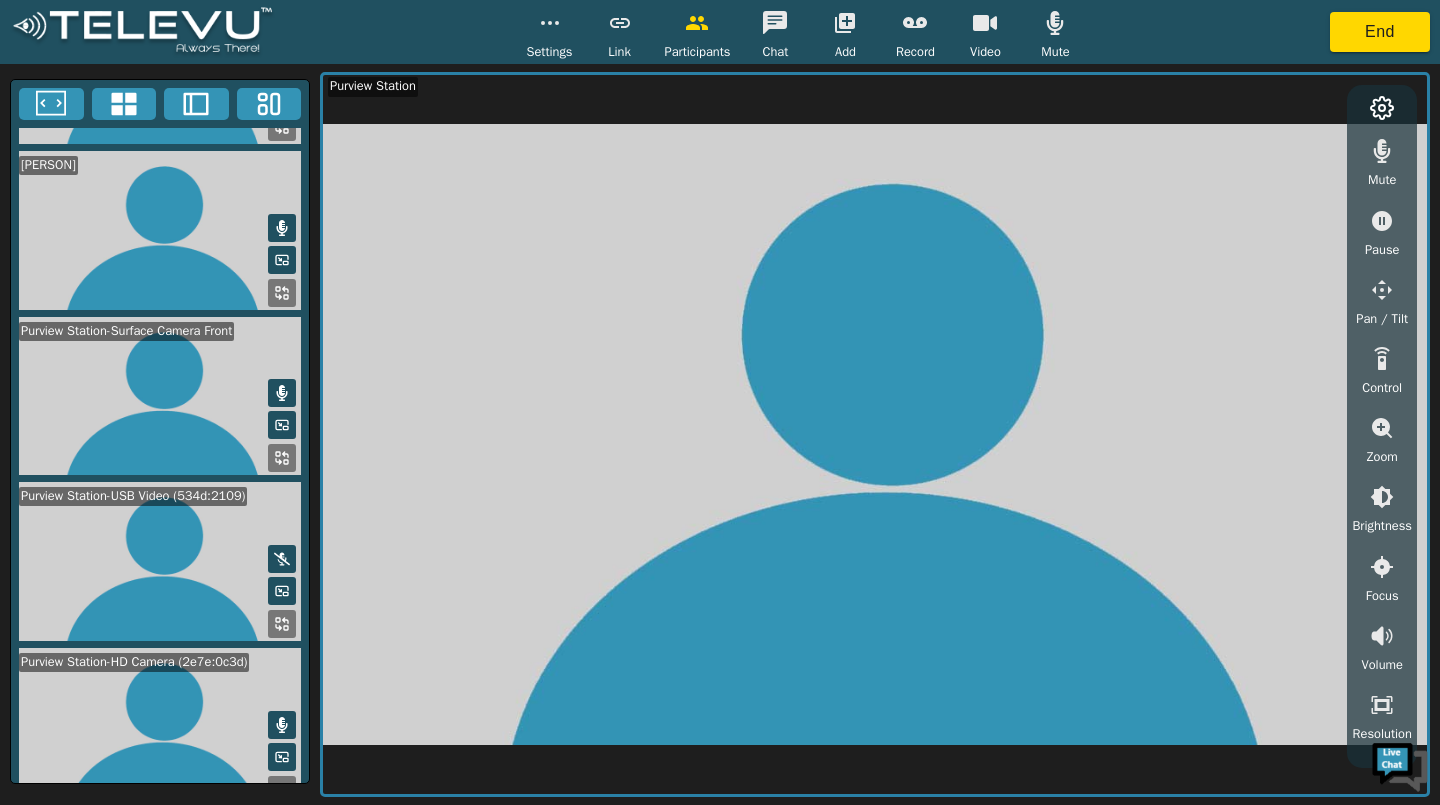 click at bounding box center (875, 434) 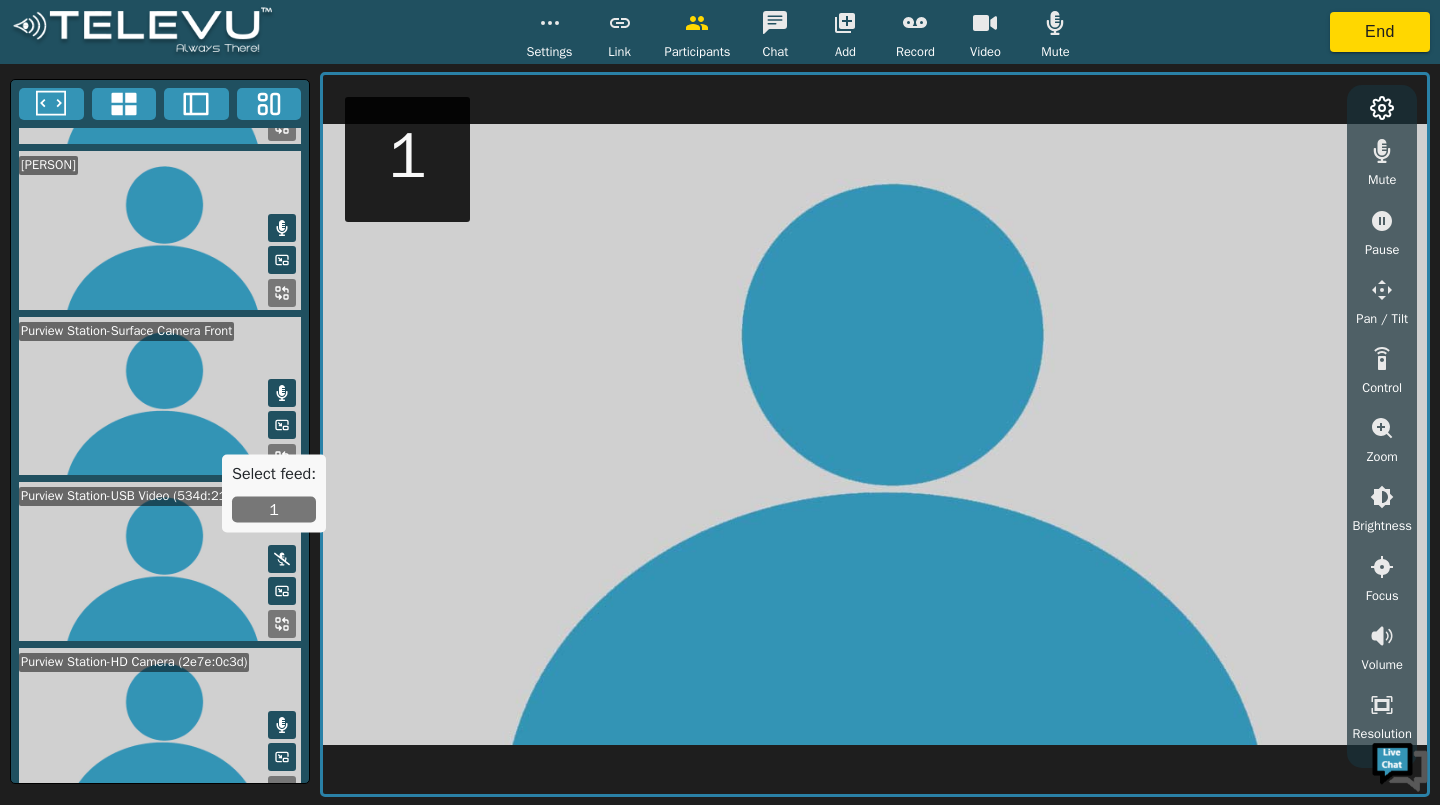click on "1" at bounding box center (407, 156) 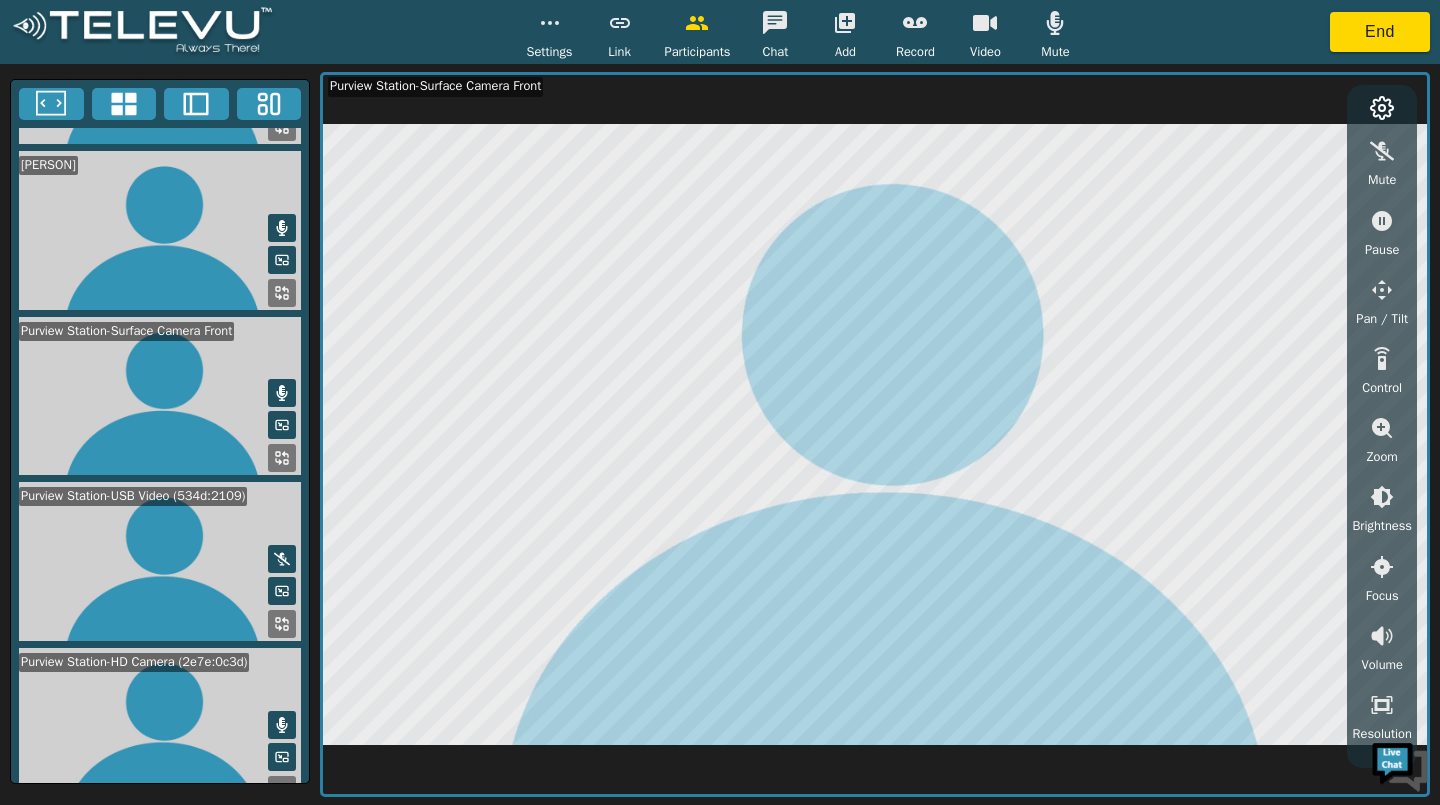 click 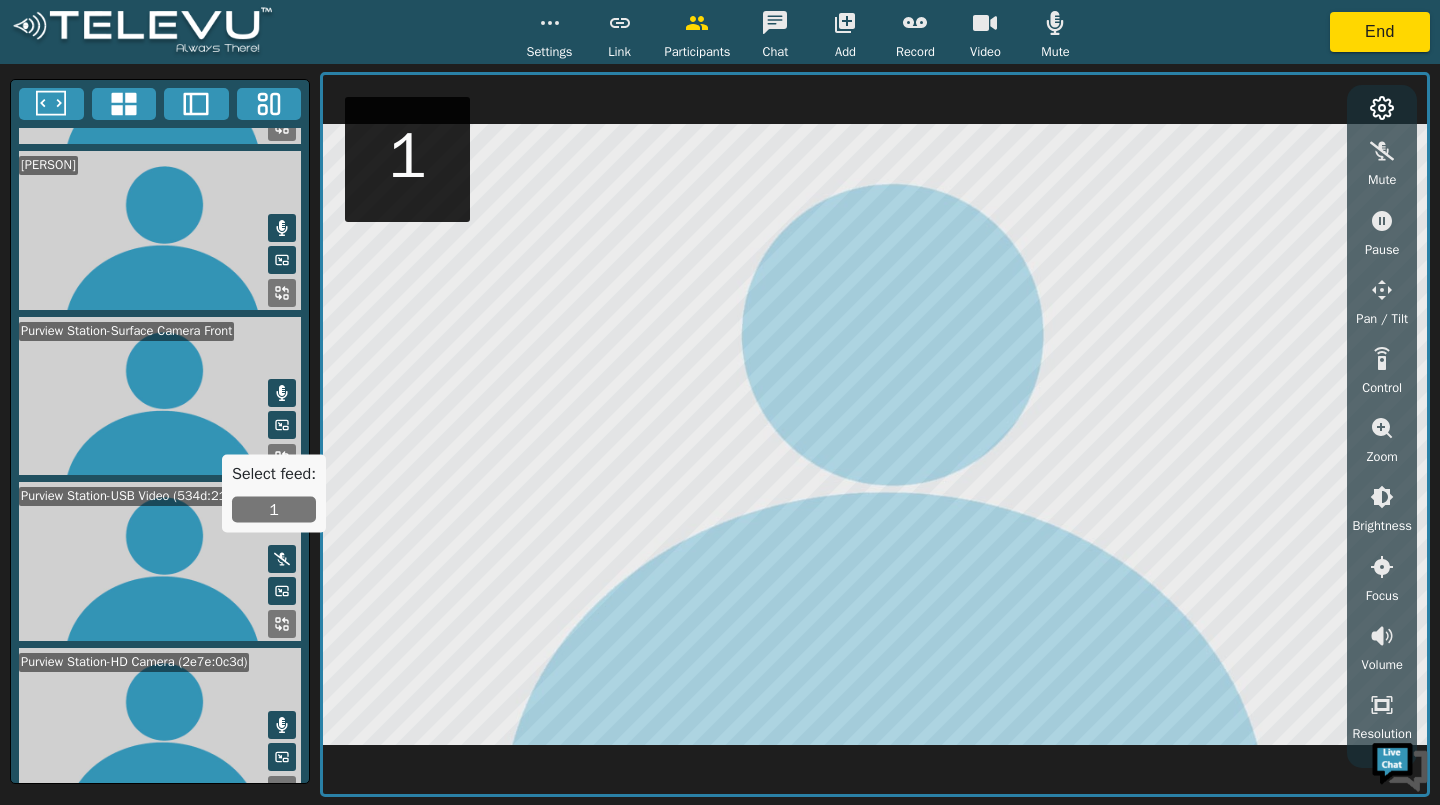 click 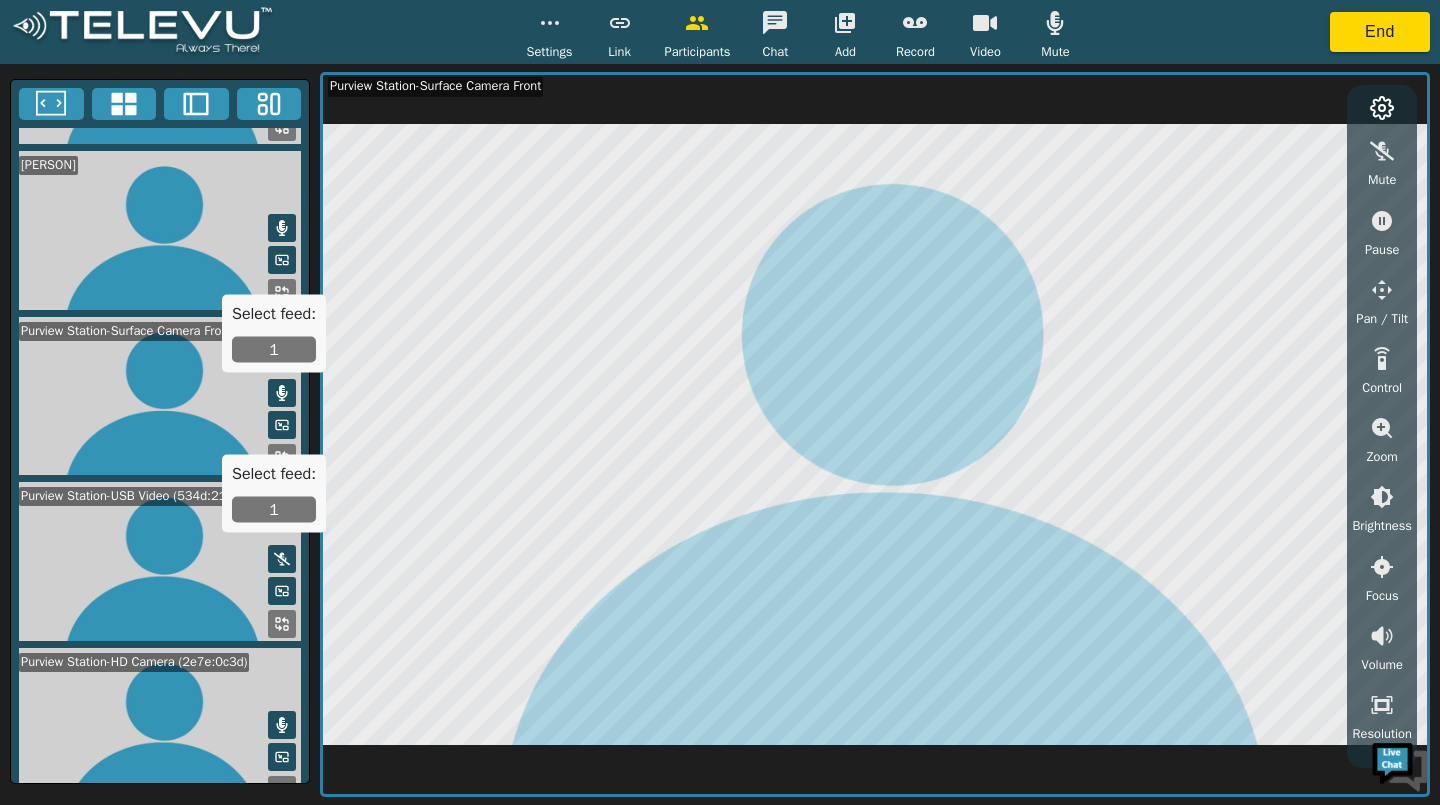 click 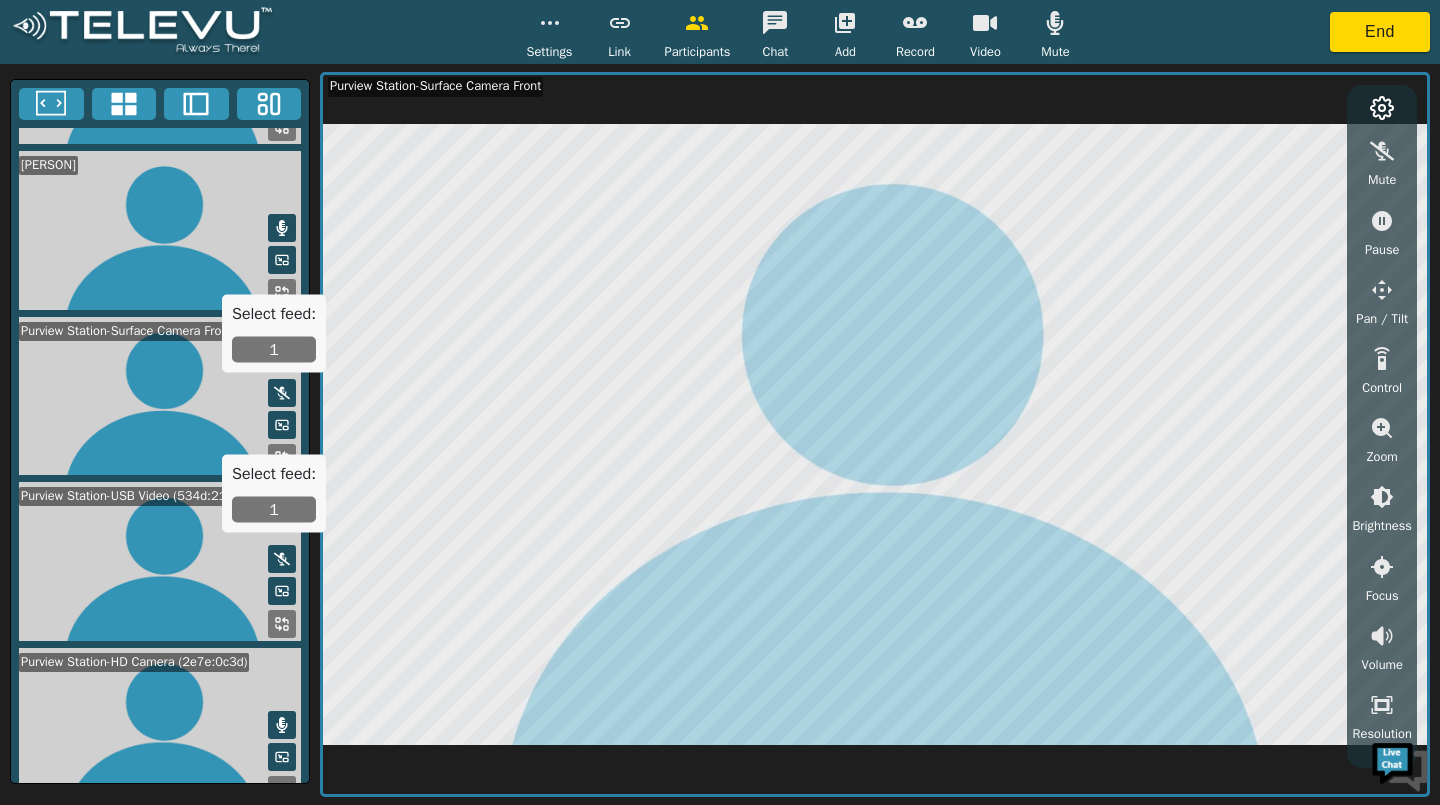 click on "1" at bounding box center (274, 350) 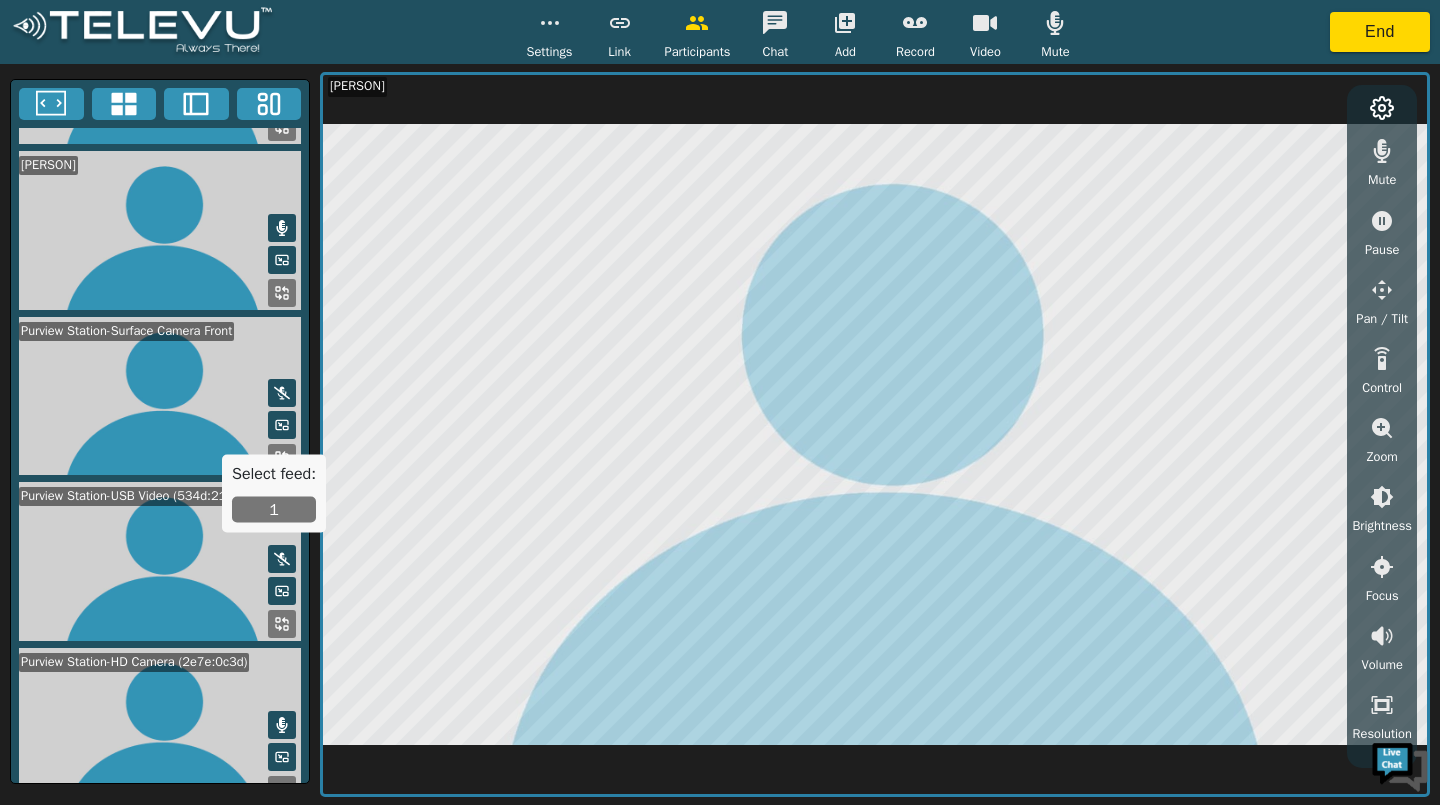 click at bounding box center [282, 393] 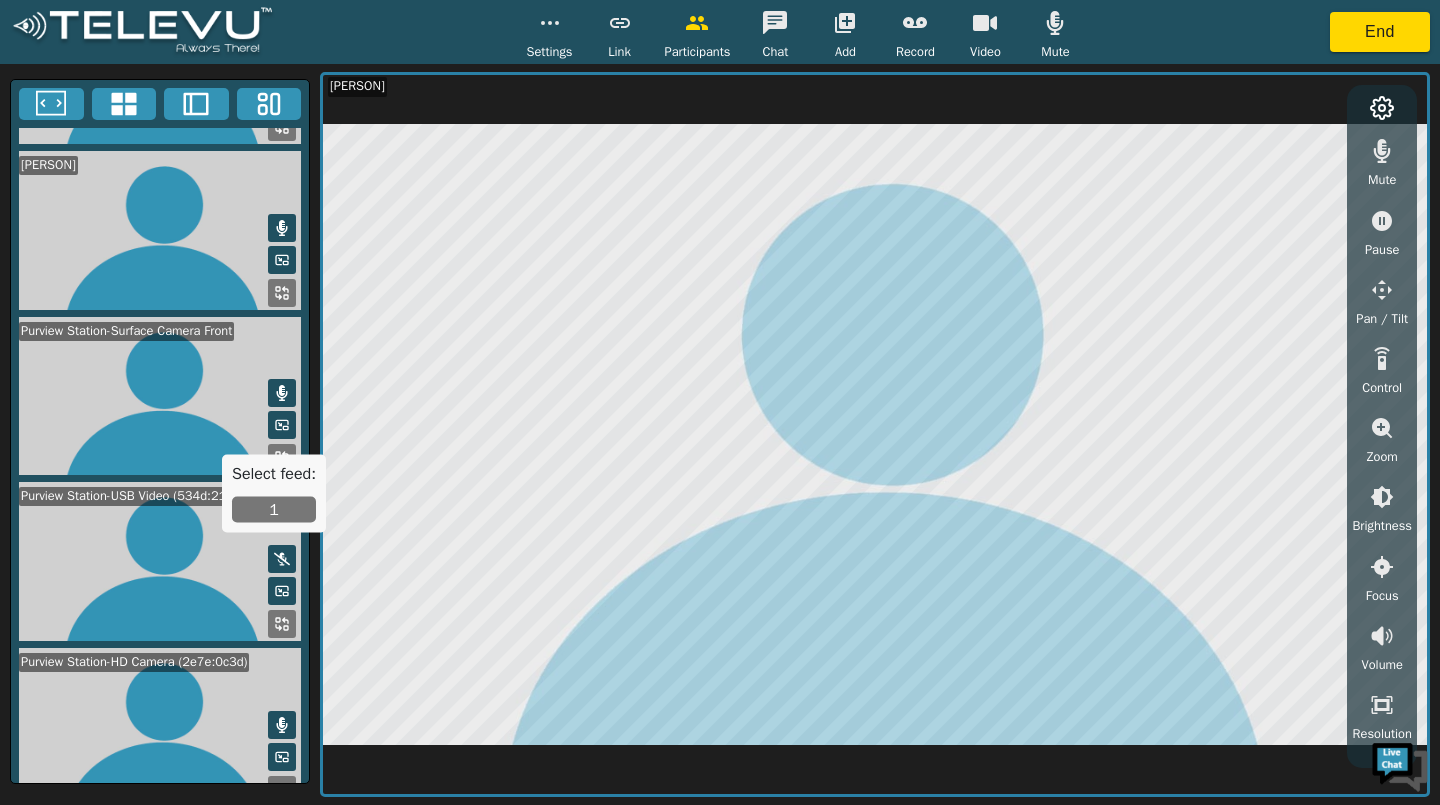 click on "Settings" at bounding box center [550, 52] 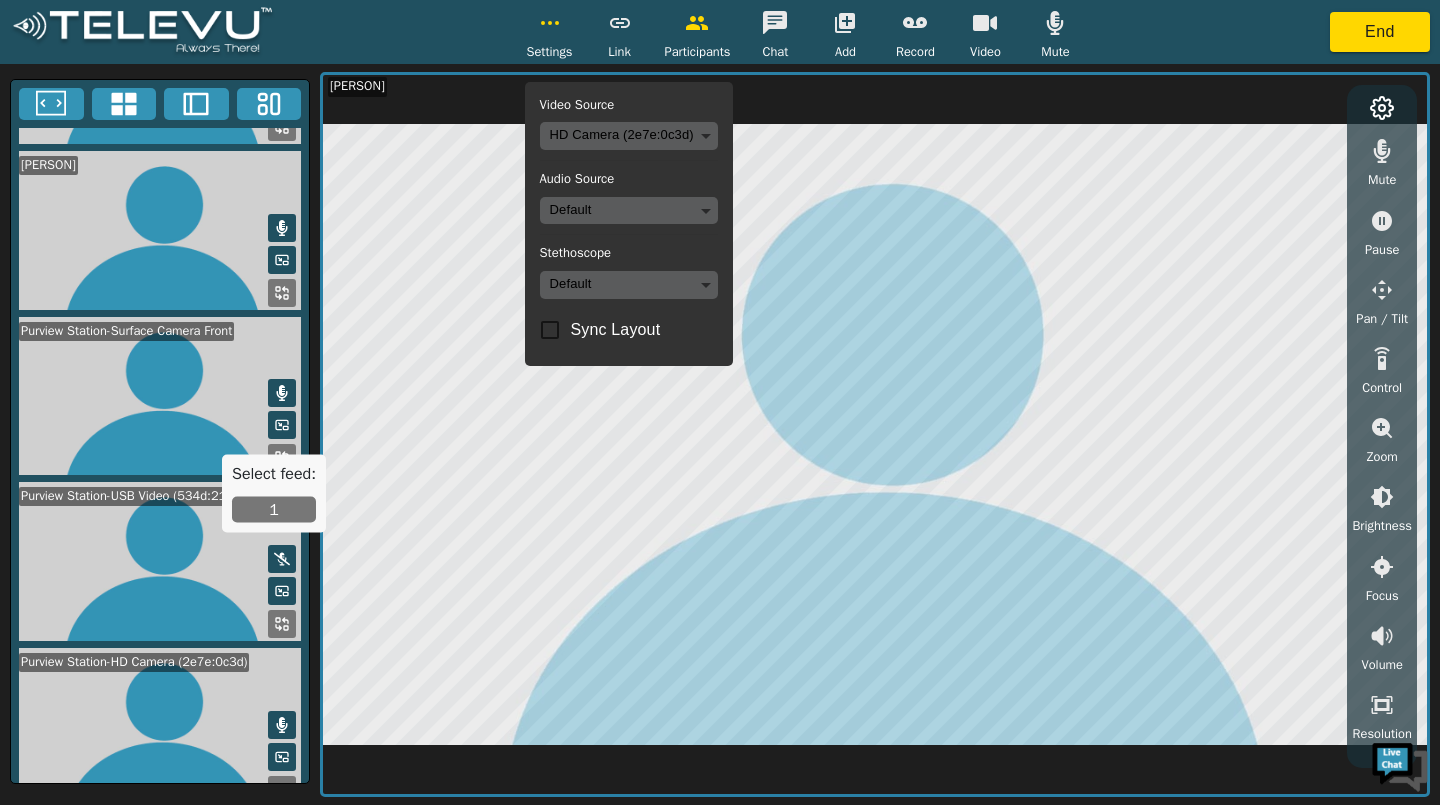 click on "Settings Video Source HD Camera (2e7e:0c3d) e09beb687e09296e94ee4c52ad8e39a25da54e10b918b5cb45ab95c94724efa9 Audio Source Default Stethoscope Default Sync Layout Link Participants Chat Add Record Video Mute End Purview Station Ketaki K Purview Station-Surface Camera Front Purview Station-USB Video (534d:2109) Purview Station-HD Camera (2e7e:0c3d) Ketaki K Mute Pause Pan / Tilt Control Zoom Brightness Focus Volume Resolution Flashlight Scan Reconnect Ultra HD Full HD HD MD Video Off Select feed: 1" at bounding box center (720, 402) 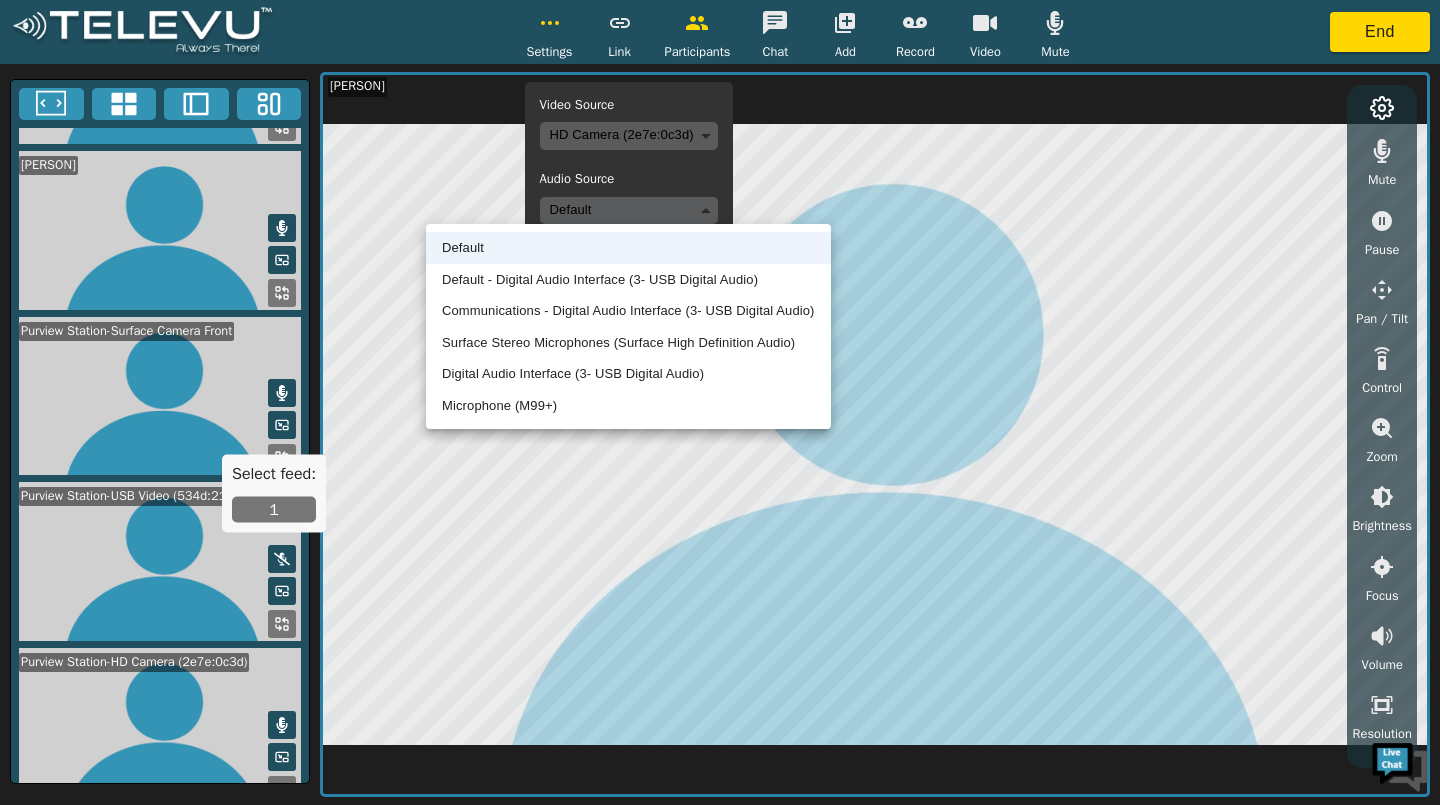 click on "Default - Digital Audio Interface (3- USB Digital Audio)" at bounding box center (628, 280) 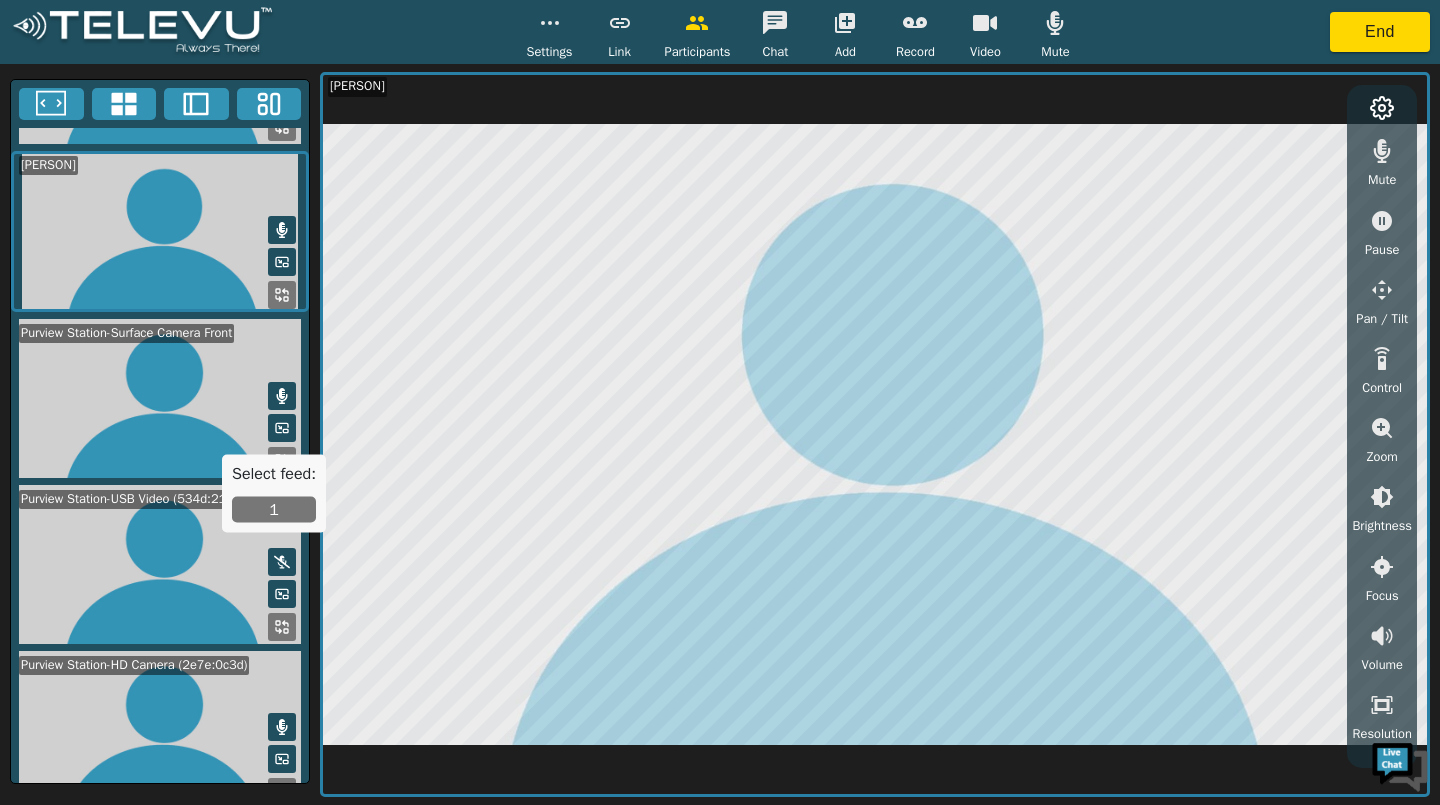 click at bounding box center [550, 23] 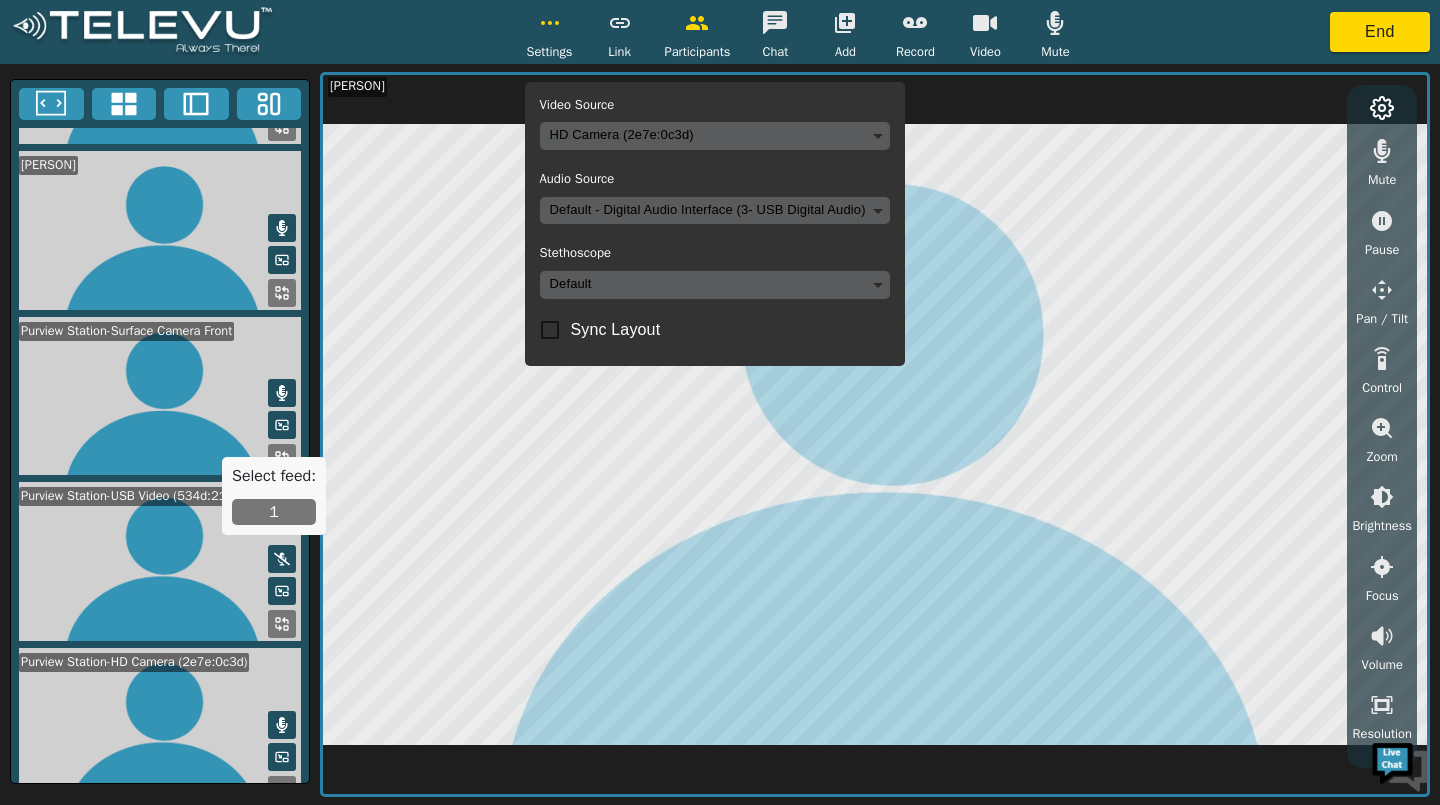click on "Settings Video Source HD Camera (2e7e:0c3d) e09beb687e09296e94ee4c52ad8e39a25da54e10b918b5cb45ab95c94724efa9 Audio Source Default - Digital Audio Interface (3- USB Digital Audio) default Stethoscope Default Sync Layout Link Participants Chat Add Record Video Mute End Purview Station Ketaki K Purview Station-Surface Camera Front Purview Station-USB Video (534d:2109) Purview Station-HD Camera (2e7e:0c3d) Ketaki K Mute Pause Pan / Tilt Control Zoom Brightness Focus Volume Resolution Flashlight Scan Reconnect Ultra HD Full HD HD MD Video Off Select feed: 1" at bounding box center [720, 402] 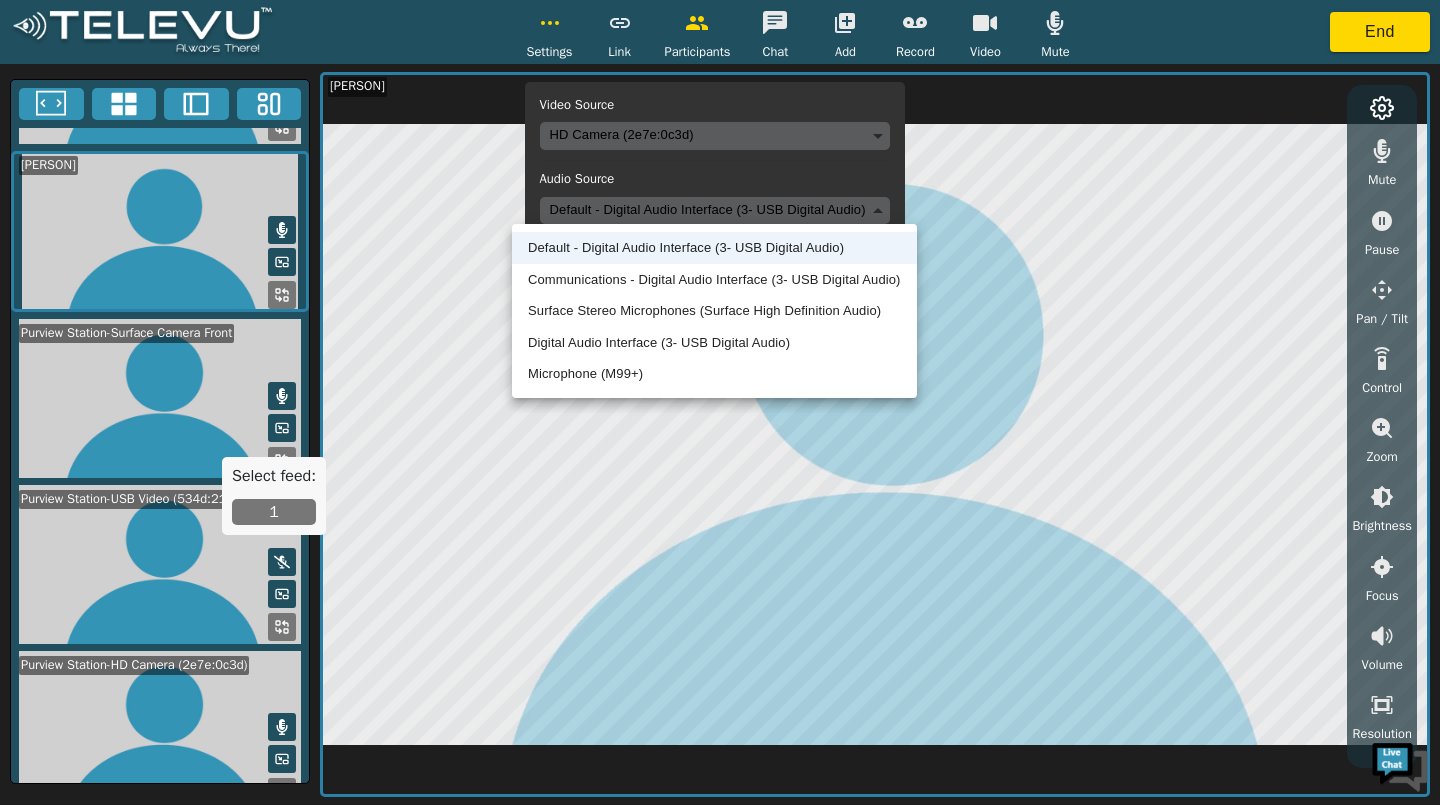 click on "Surface Stereo Microphones (Surface High Definition Audio)" at bounding box center (714, 311) 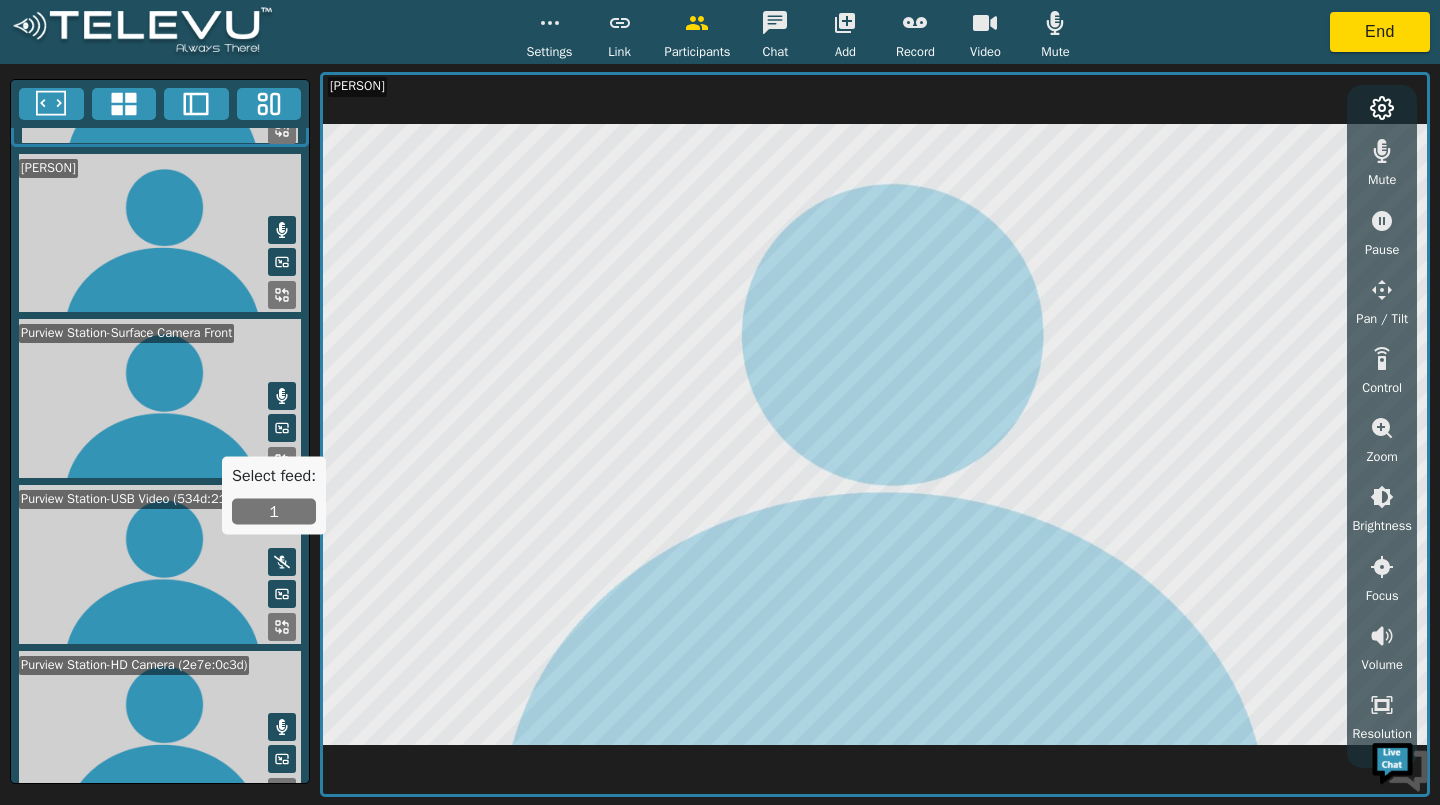 scroll, scrollTop: 146, scrollLeft: 0, axis: vertical 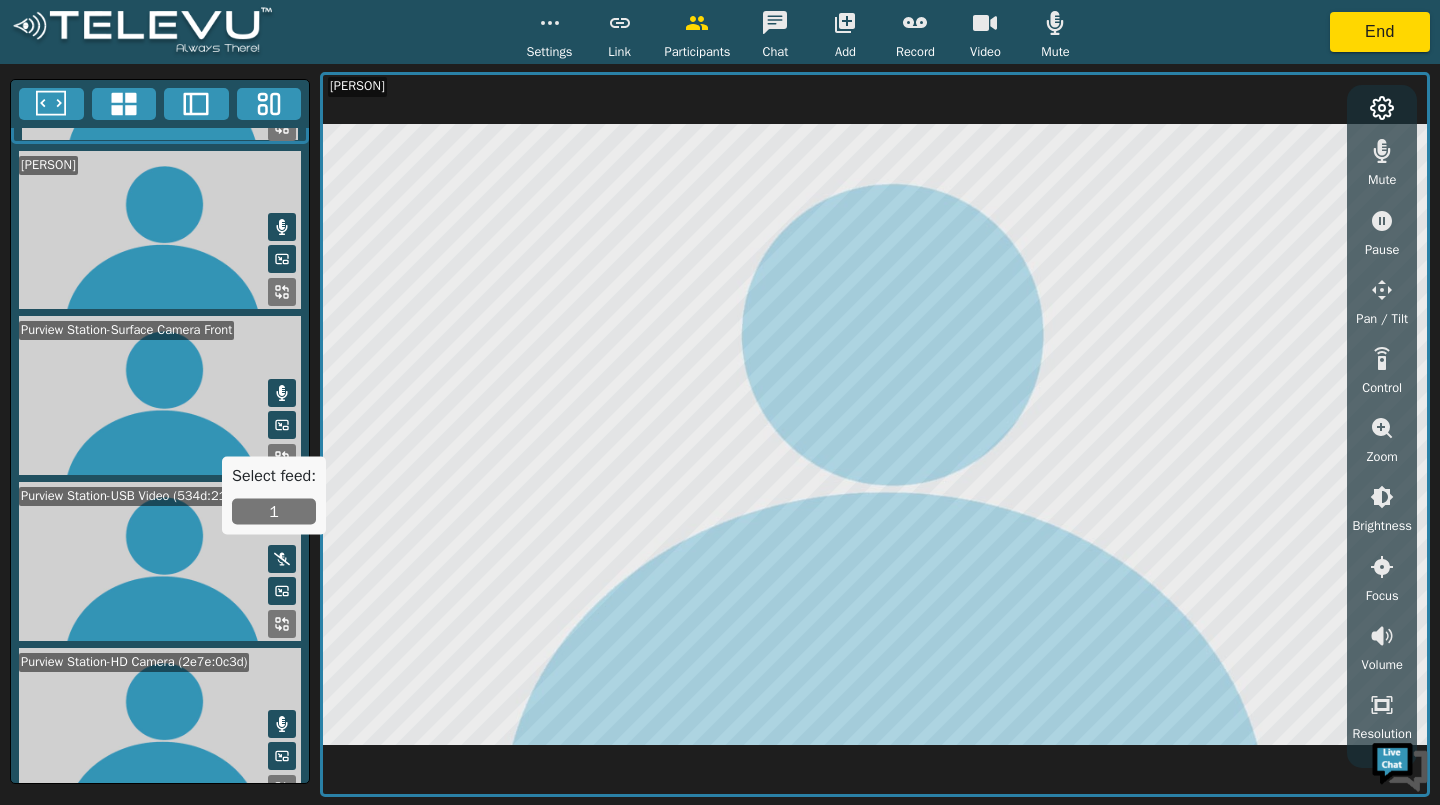 click at bounding box center (550, 23) 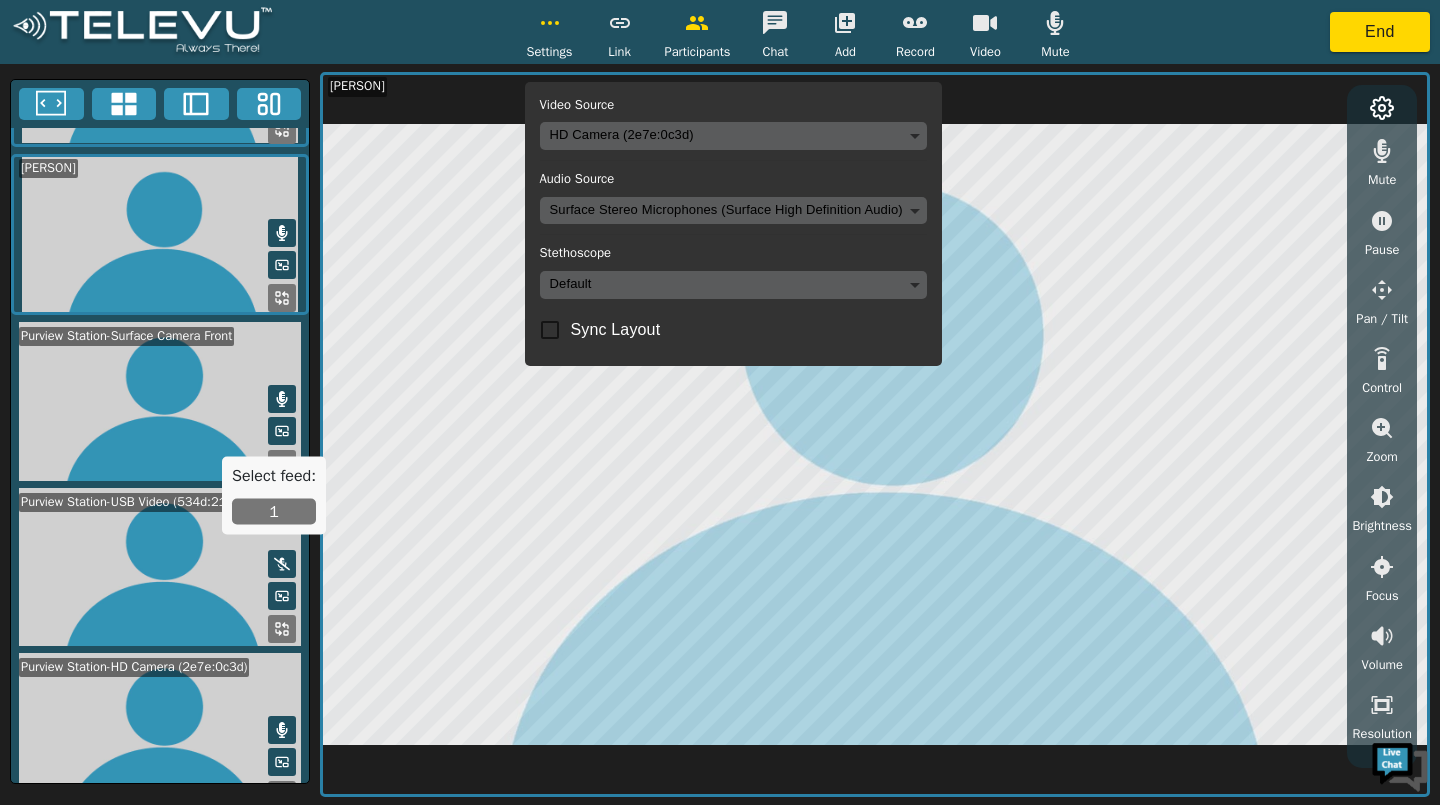 scroll, scrollTop: 146, scrollLeft: 0, axis: vertical 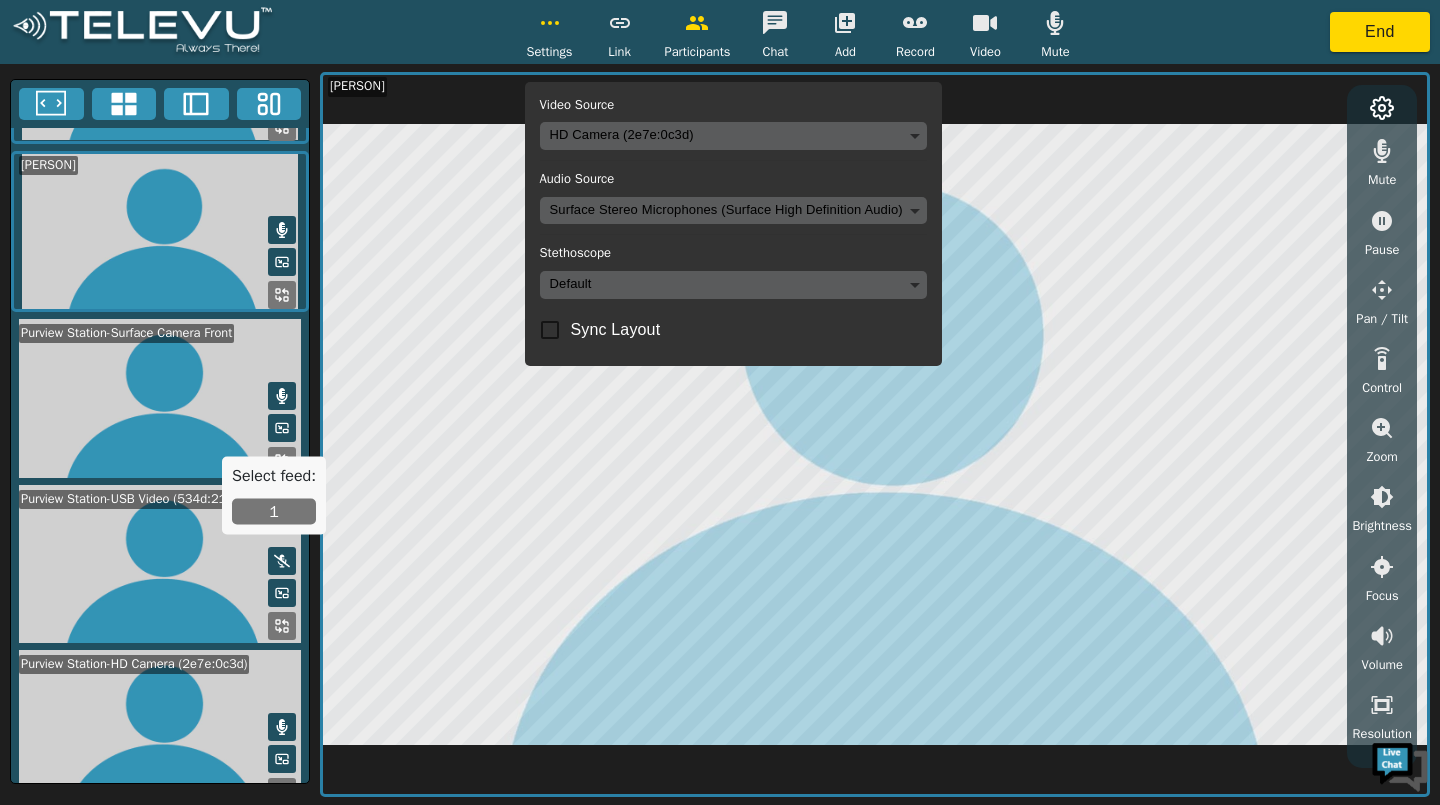 click on "Settings Video Source HD Camera (2e7e:0c3d) e09beb687e09296e94ee4c52ad8e39a25da54e10b918b5cb45ab95c94724efa9 Audio Source Surface Stereo Microphones (Surface High Definition Audio) e9866f45549757e3ed719158c0b3310aac6568f52326d370d9a3e21aa910dd8a Stethoscope Default Sync Layout Link Participants Chat Add Record Video Mute End Purview Station Ketaki K Purview Station-Surface Camera Front Purview Station-USB Video (534d:2109) Purview Station-HD Camera (2e7e:0c3d) Ketaki K Mute Pause Pan / Tilt Control Zoom Brightness Focus Volume Resolution Flashlight Scan Reconnect Ultra HD Full HD HD MD Video Off Select feed: 1" at bounding box center (720, 402) 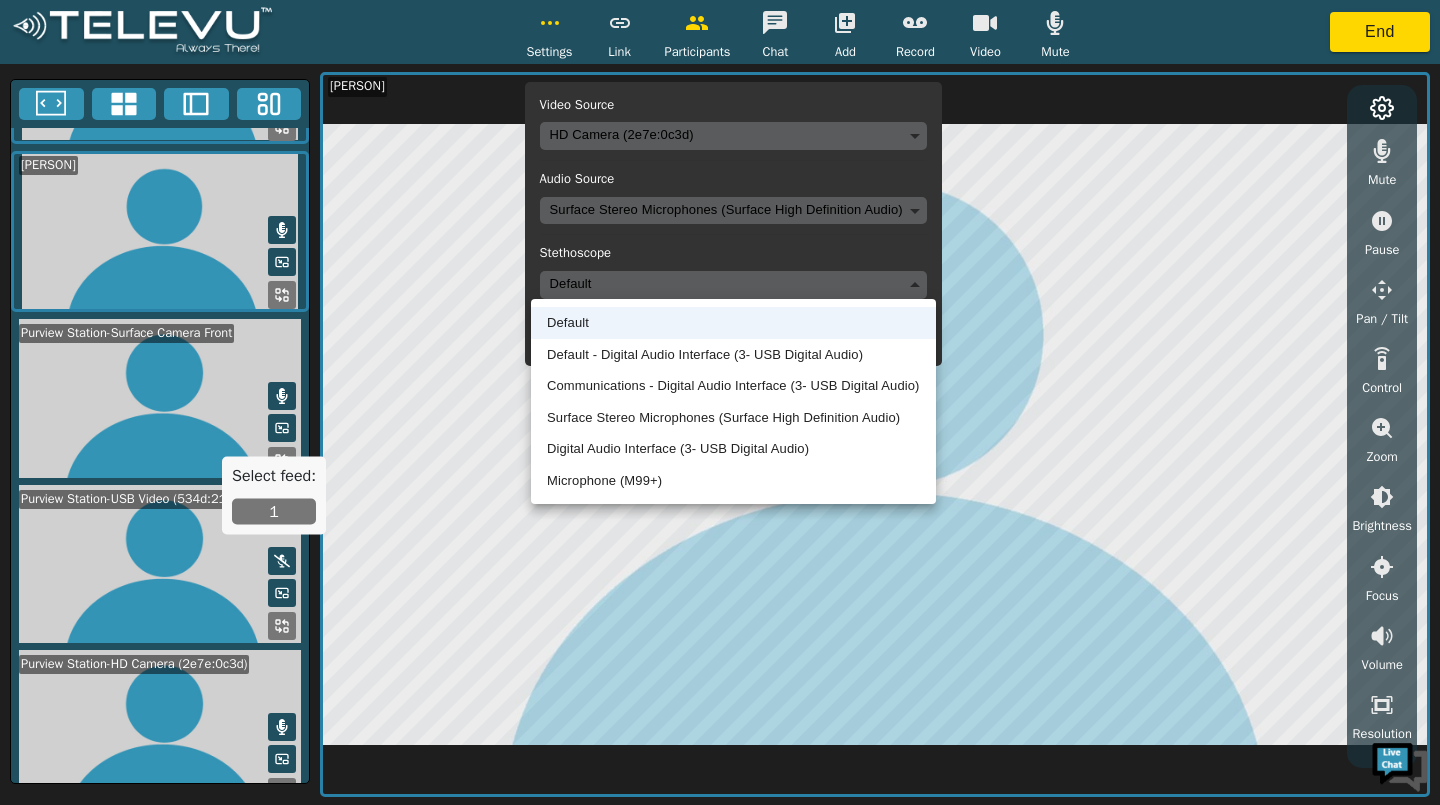 click on "Default - Digital Audio Interface (3- USB Digital Audio)" at bounding box center [733, 355] 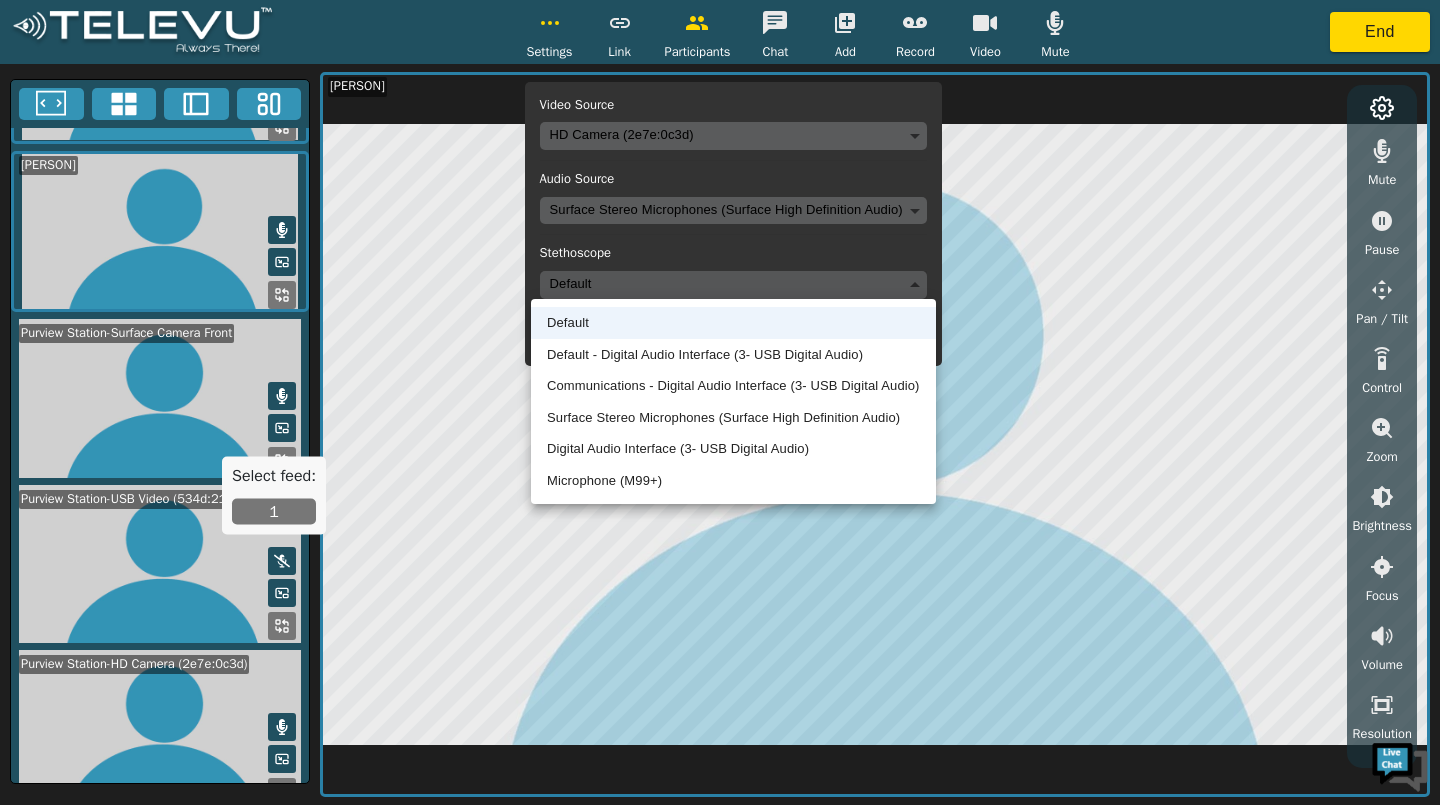 type on "default" 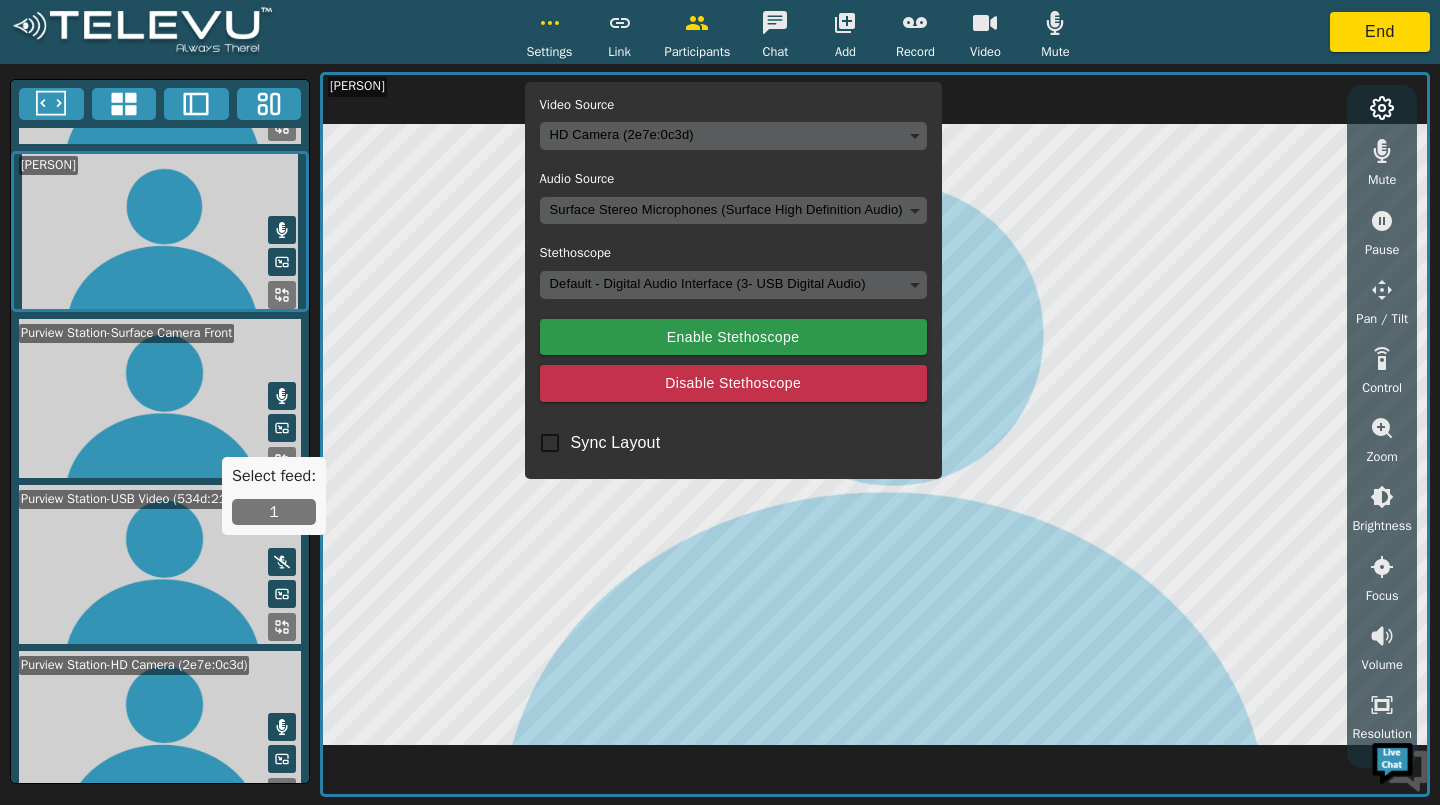 click on "Enable Stethoscope" at bounding box center (733, 337) 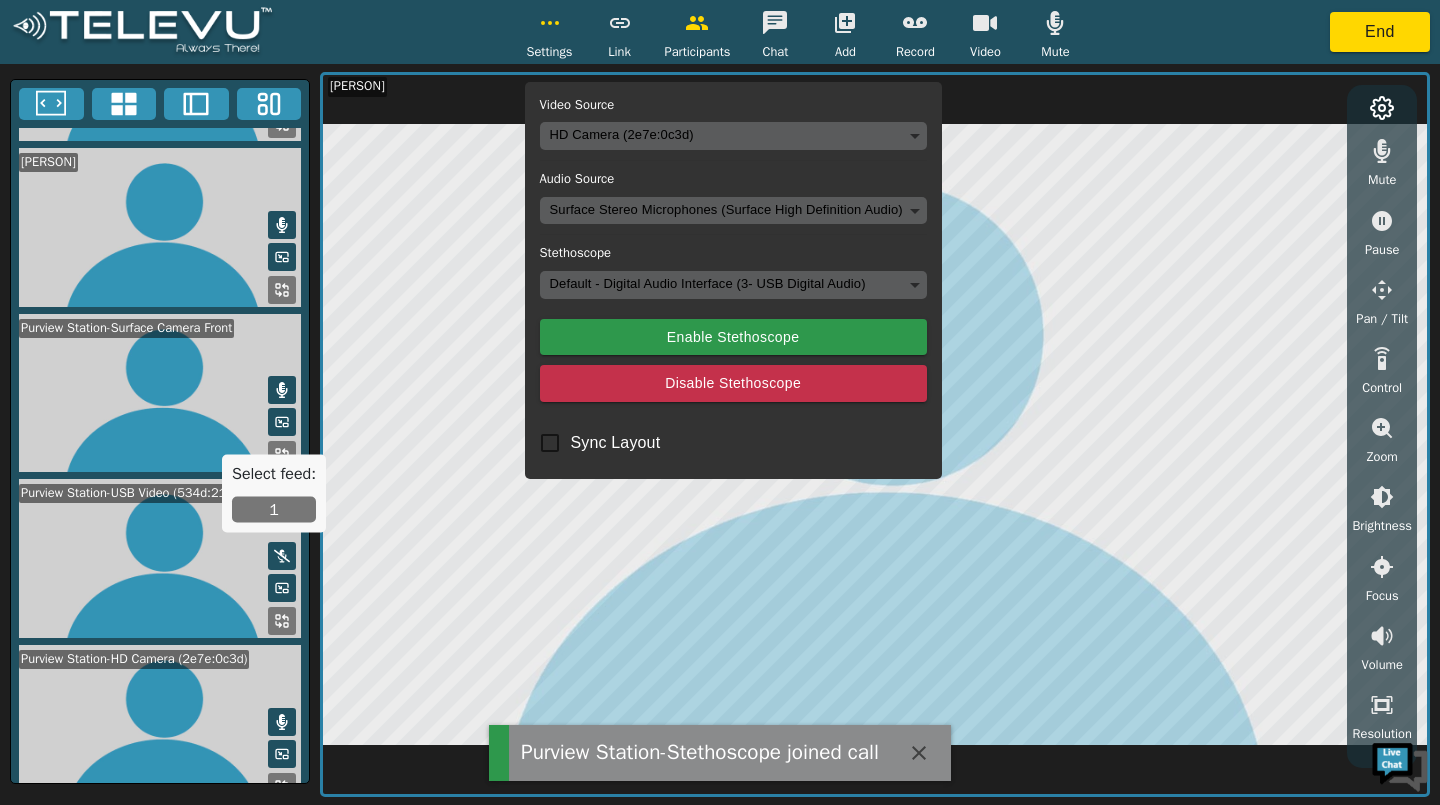 scroll, scrollTop: 143, scrollLeft: 0, axis: vertical 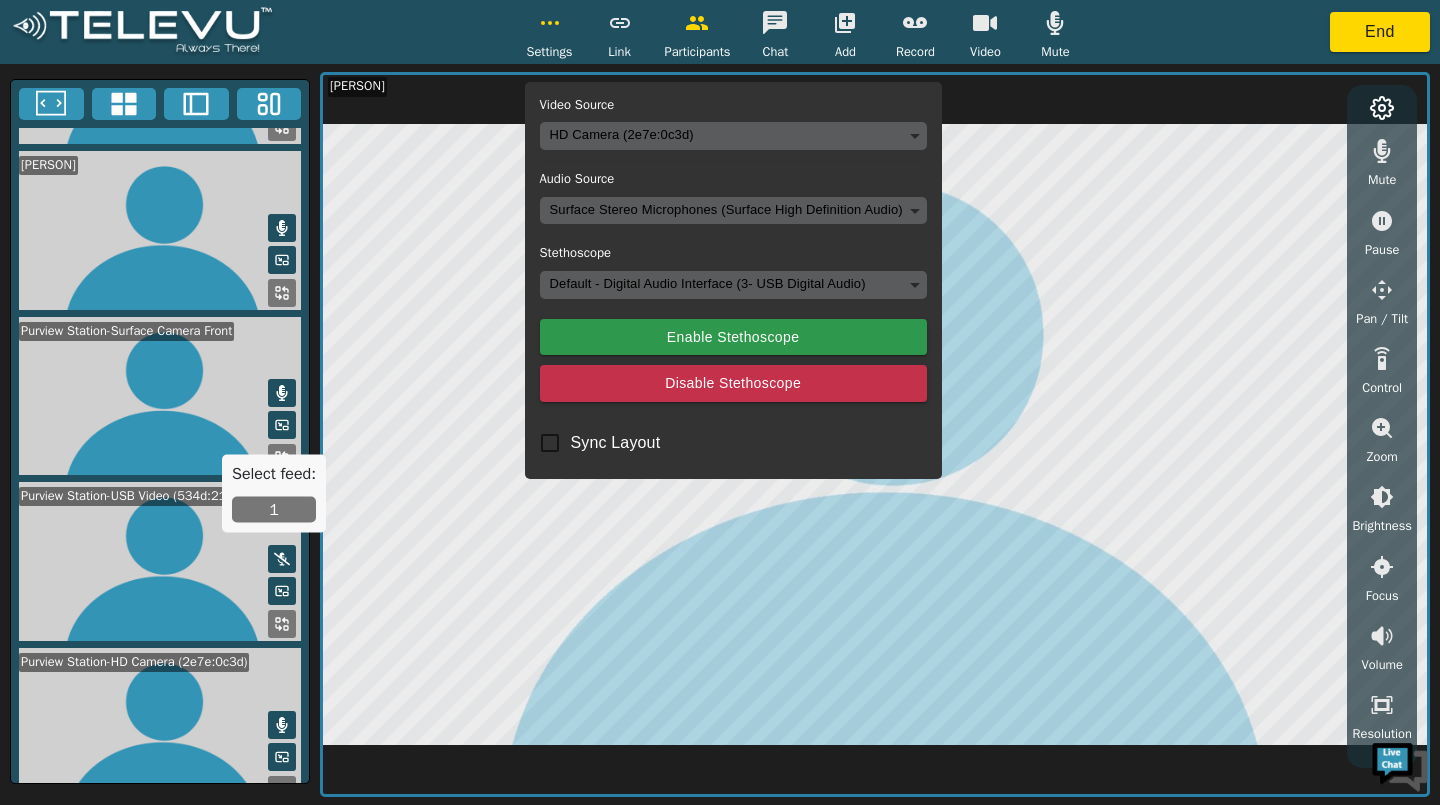 click on "Enable Stethoscope" at bounding box center [733, 337] 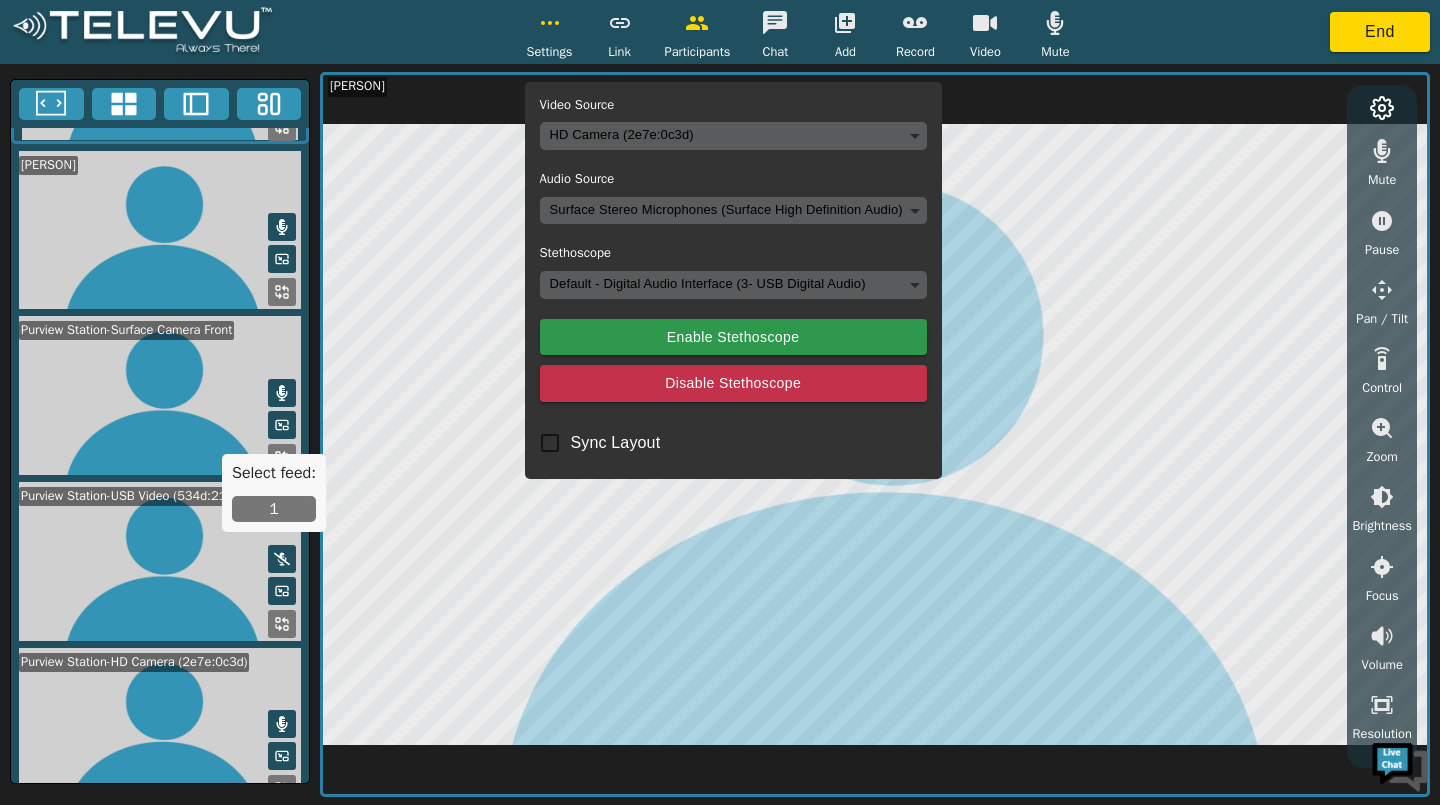 scroll, scrollTop: 143, scrollLeft: 0, axis: vertical 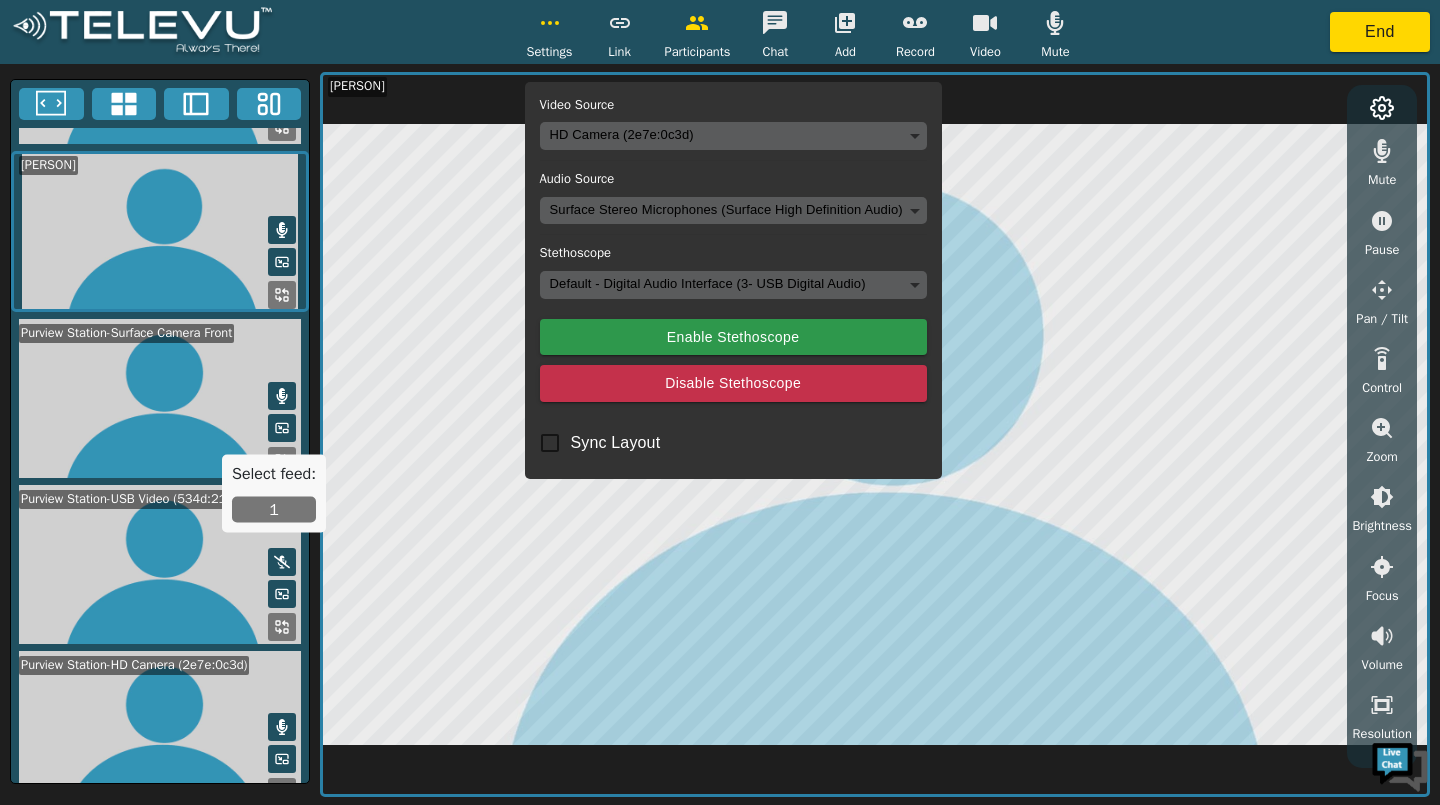 click on "Sync Layout" at bounding box center [720, 443] 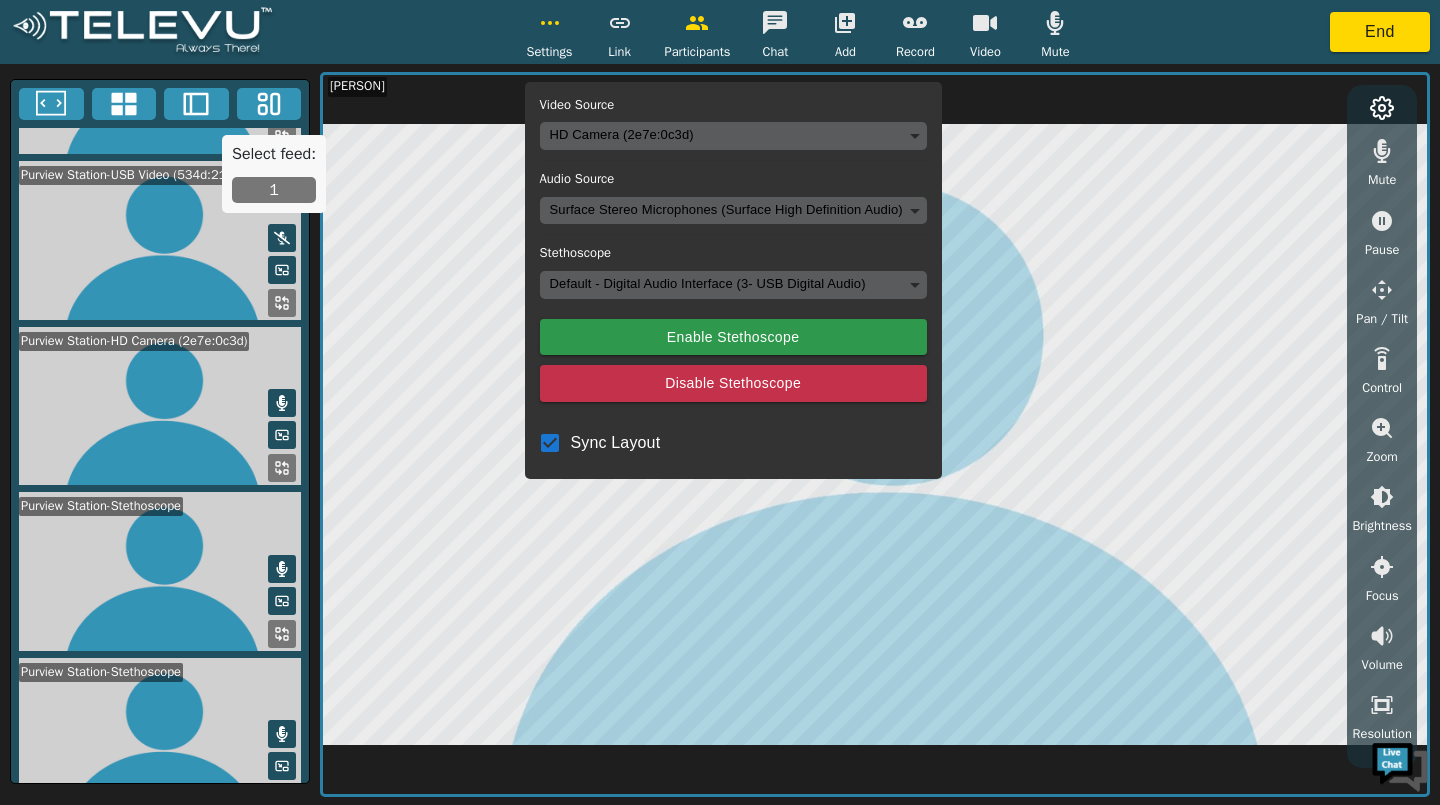 scroll, scrollTop: 465, scrollLeft: 0, axis: vertical 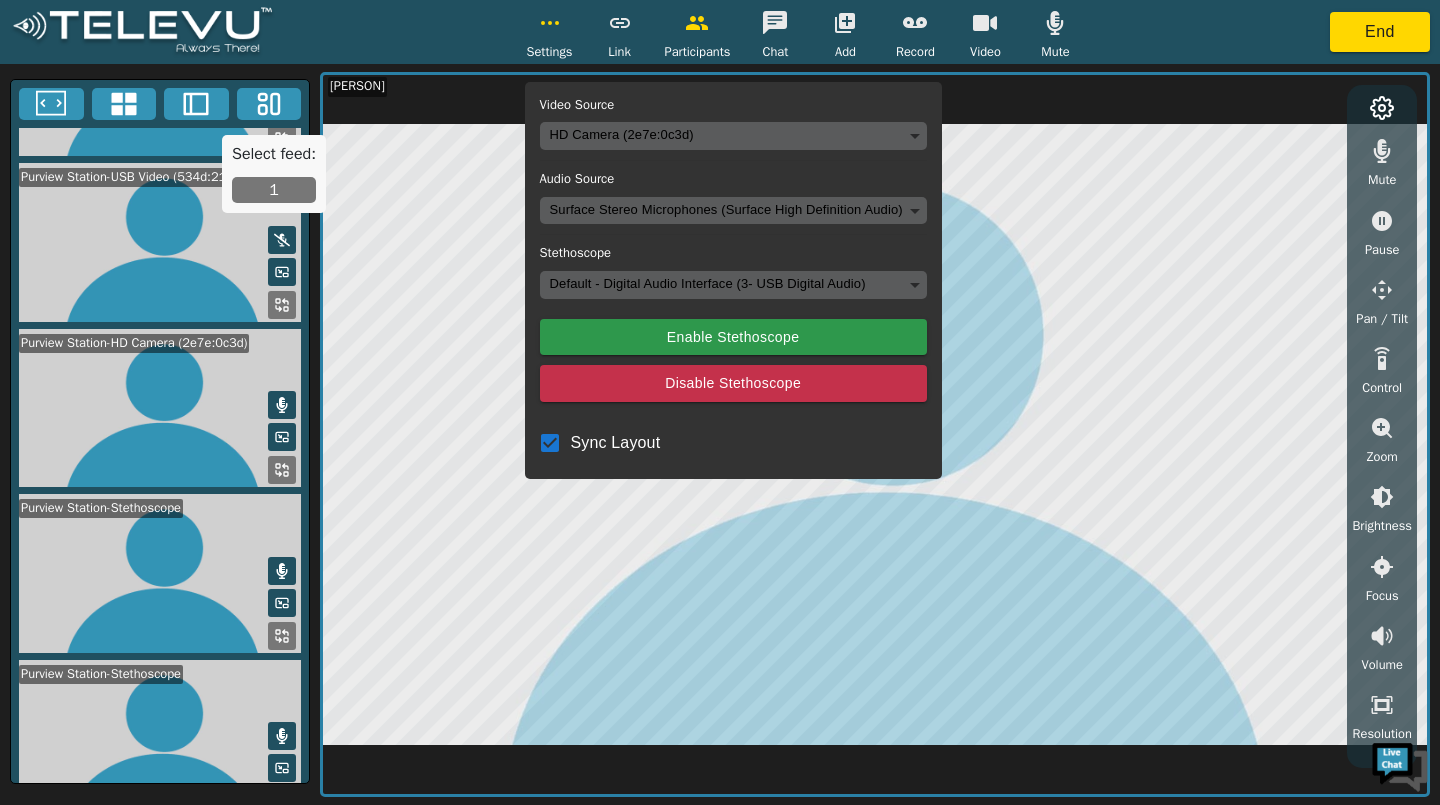 click on "Disable Stethoscope" at bounding box center [733, 383] 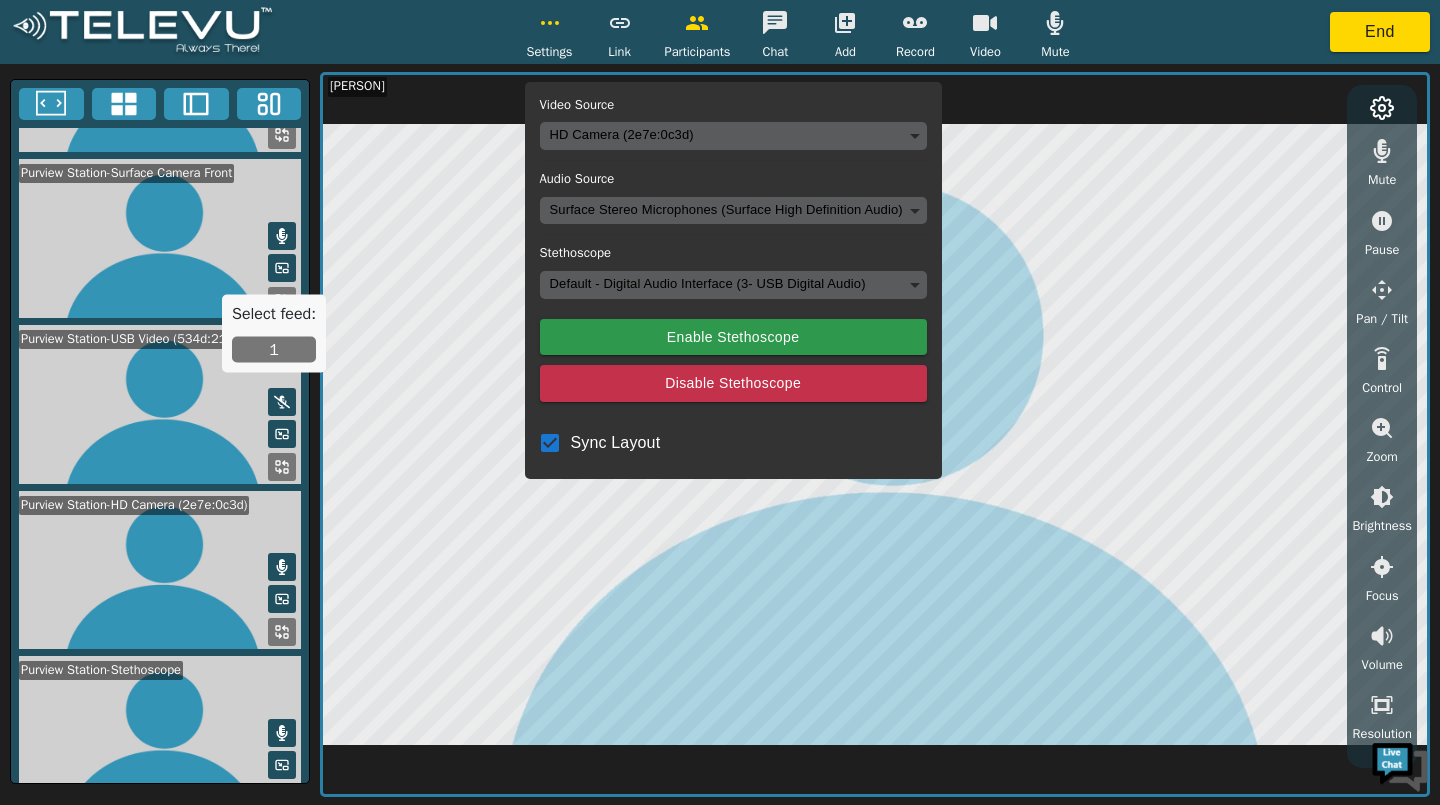 scroll, scrollTop: 305, scrollLeft: 0, axis: vertical 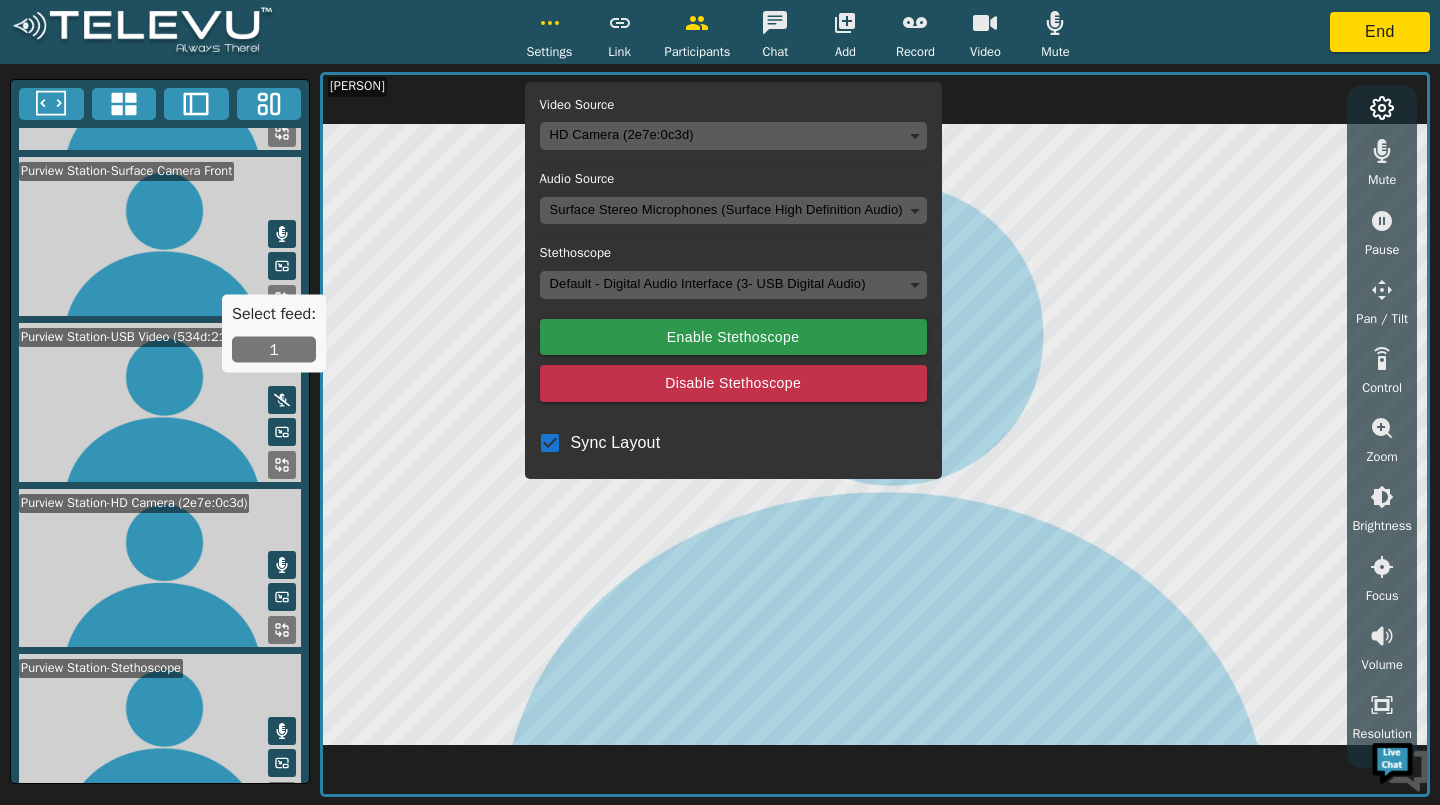 click on "Disable Stethoscope" at bounding box center [733, 383] 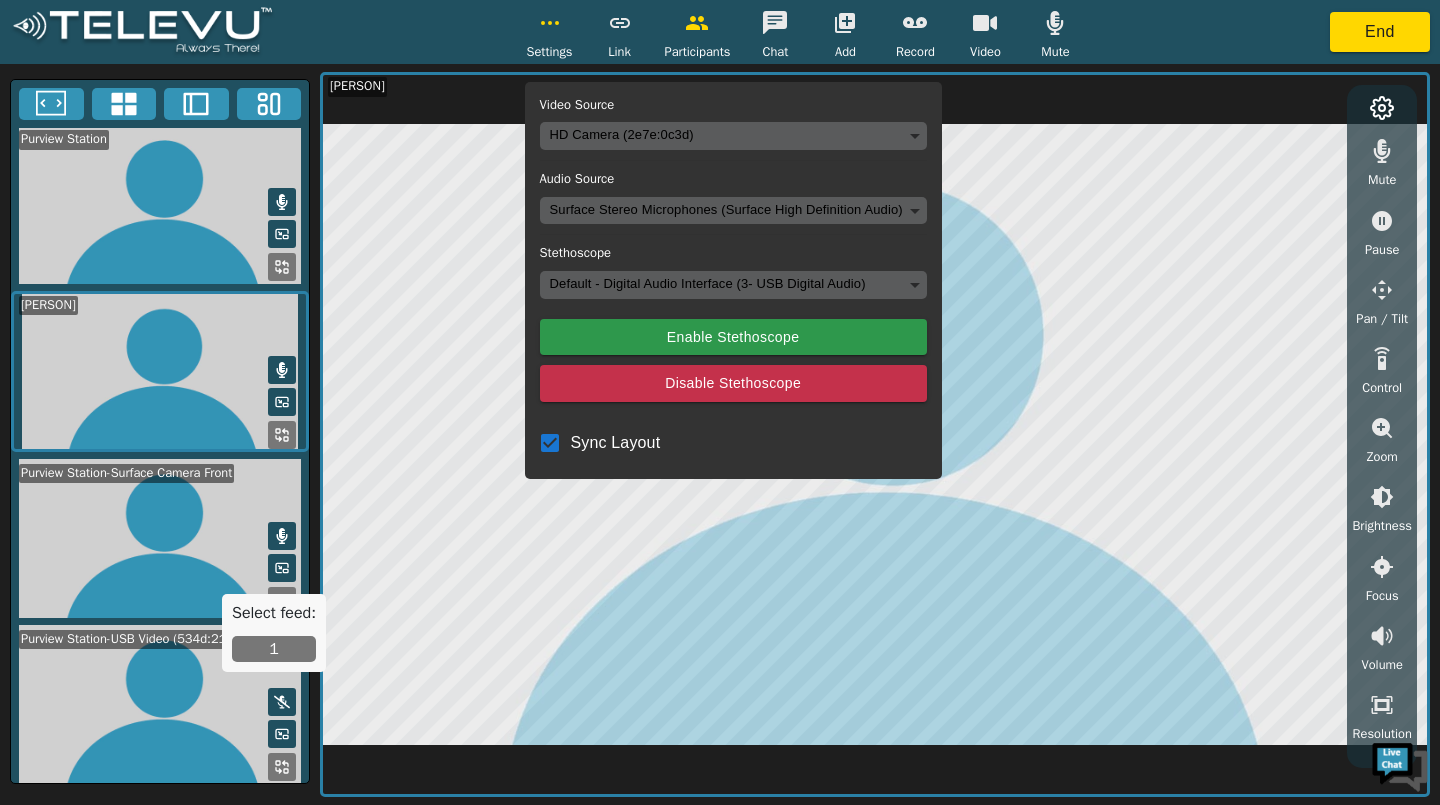 scroll, scrollTop: 0, scrollLeft: 0, axis: both 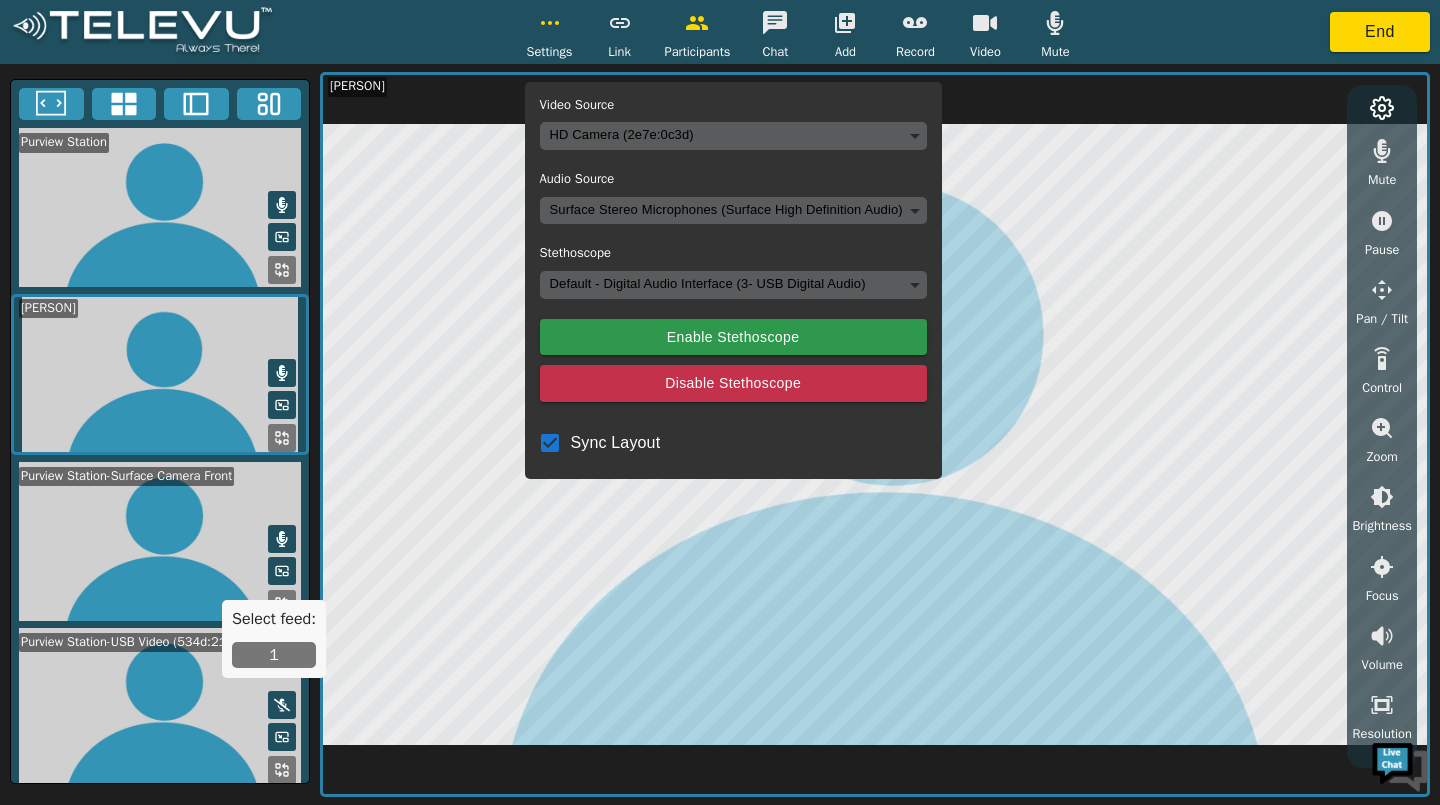 click at bounding box center (550, 23) 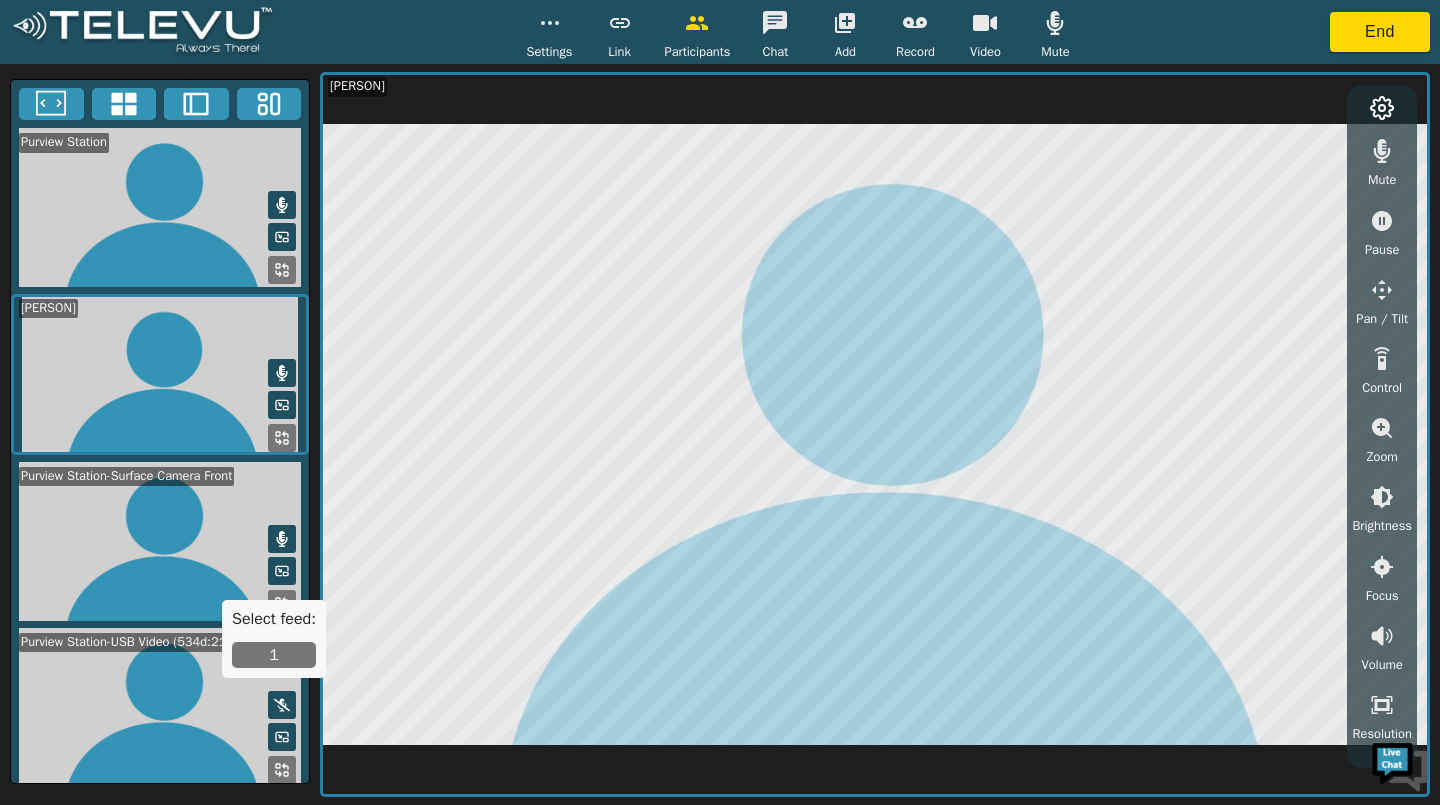 click 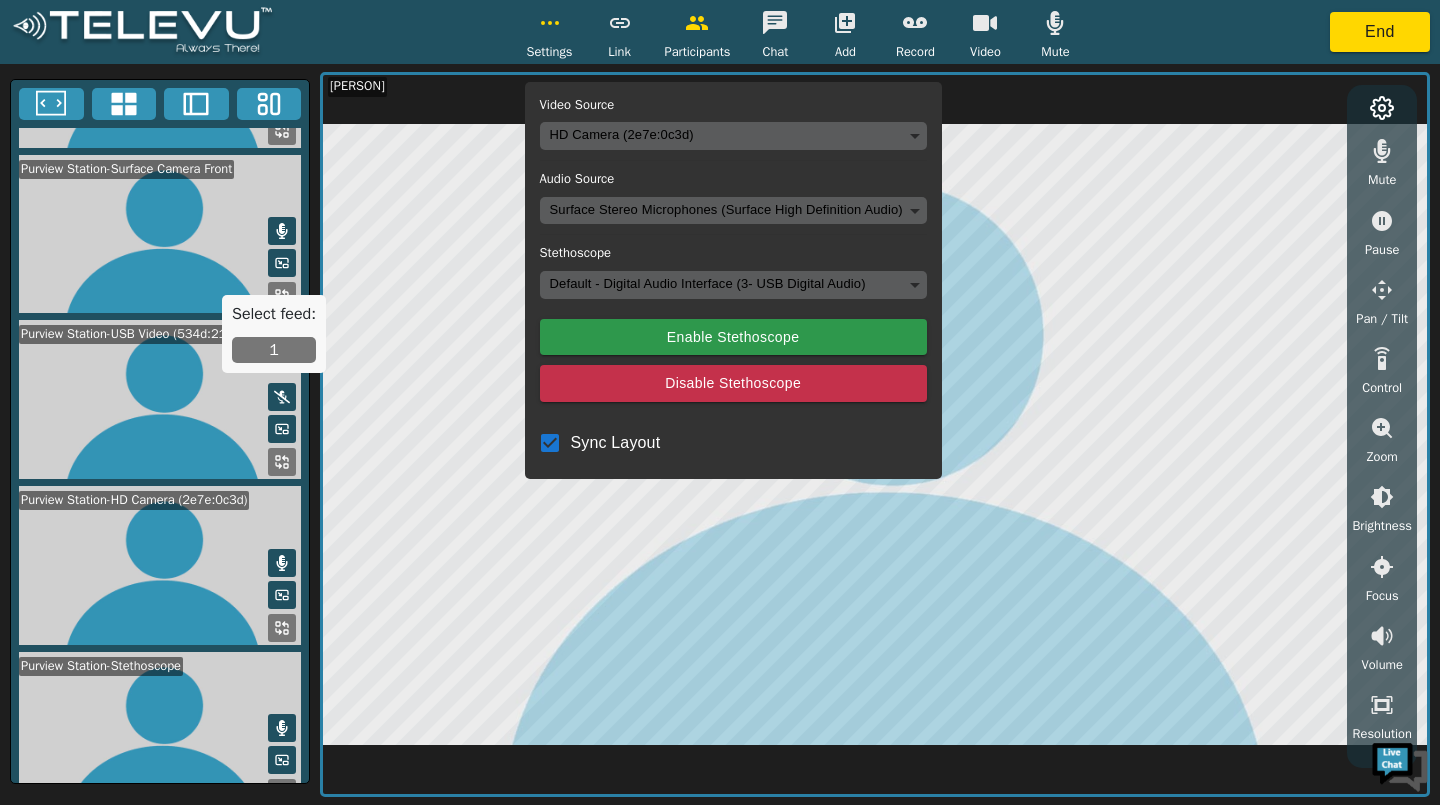 scroll, scrollTop: 302, scrollLeft: 0, axis: vertical 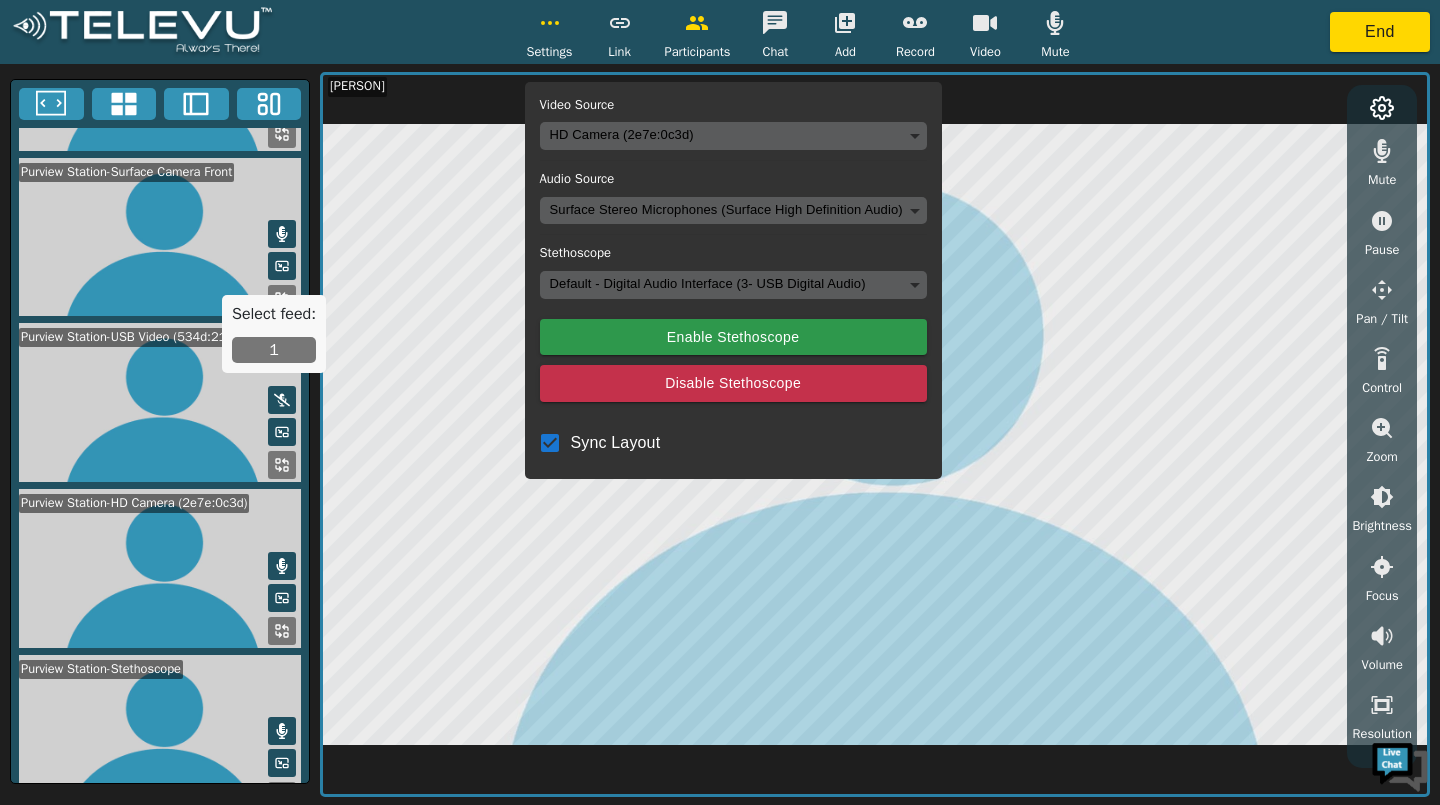 click on "Settings Video Source HD Camera (2e7e:0c3d) e09beb687e09296e94ee4c52ad8e39a25da54e10b918b5cb45ab95c94724efa9 Audio Source Surface Stereo Microphones (Surface High Definition Audio) e9866f45549757e3ed719158c0b3310aac6568f52326d370d9a3e21aa910dd8a Stethoscope Default - Digital Audio Interface (3- USB Digital Audio) default Enable Stethoscope Disable Stethoscope Sync Layout Link Participants Chat Add Record Video Mute End Purview Station Ketaki K Purview Station-Surface Camera Front Purview Station-USB Video (534d:2109) Purview Station-HD Camera (2e7e:0c3d) Purview Station-Stethoscope Ketaki K Mute Pause Pan / Tilt Control Zoom Brightness Focus Volume Resolution Flashlight Scan Reconnect Ultra HD Full HD HD MD Video Off Select feed: 1" at bounding box center [720, 402] 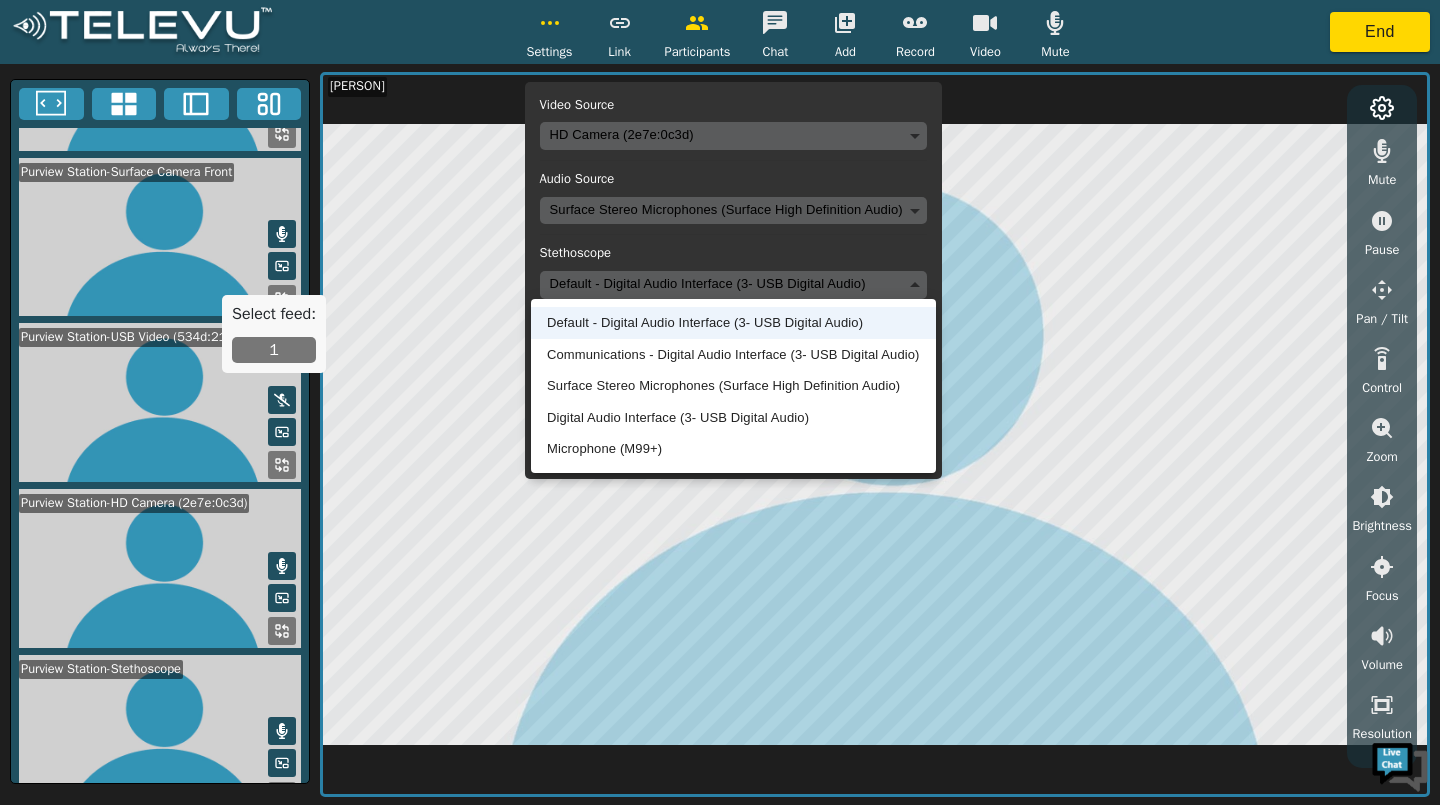 click at bounding box center (720, 402) 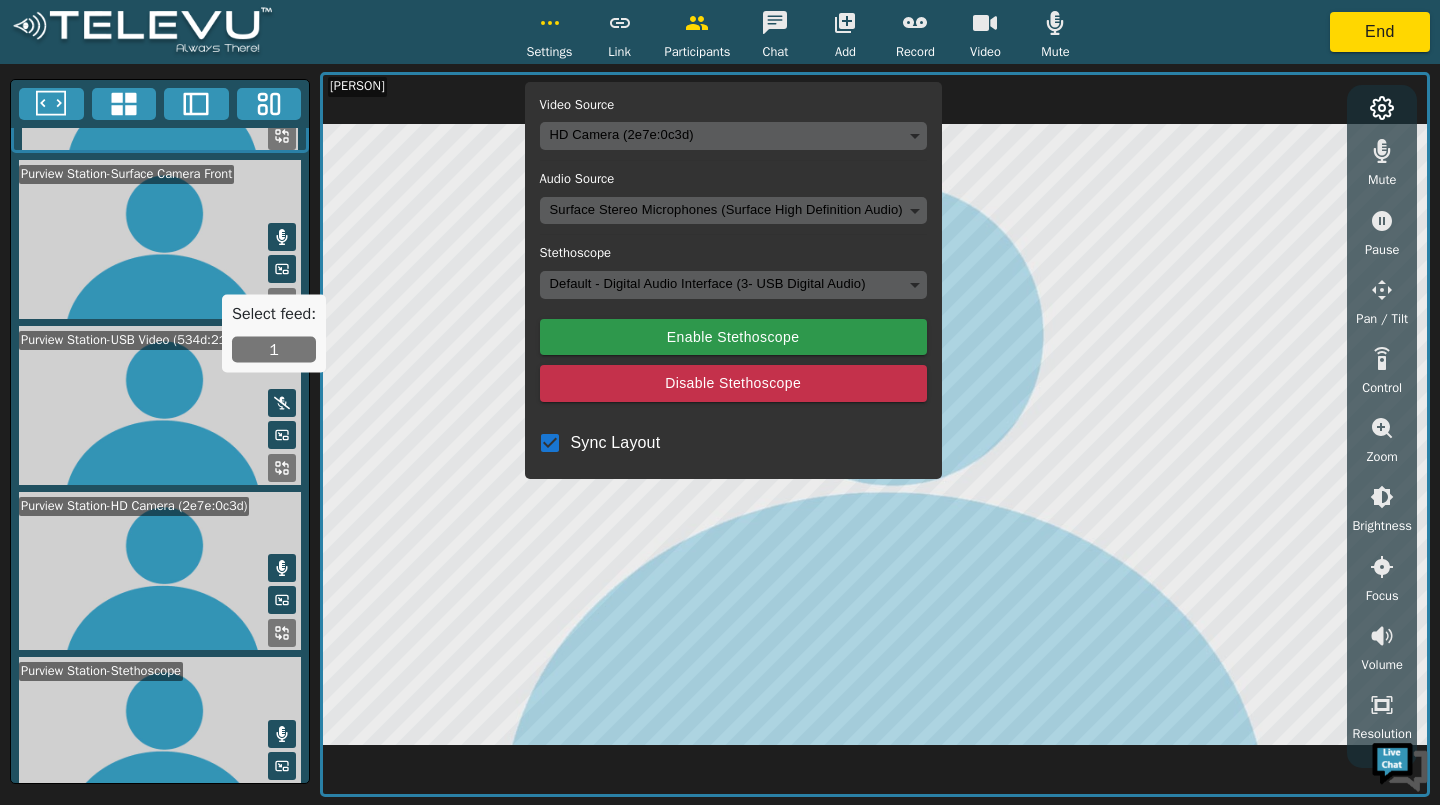 scroll, scrollTop: 305, scrollLeft: 0, axis: vertical 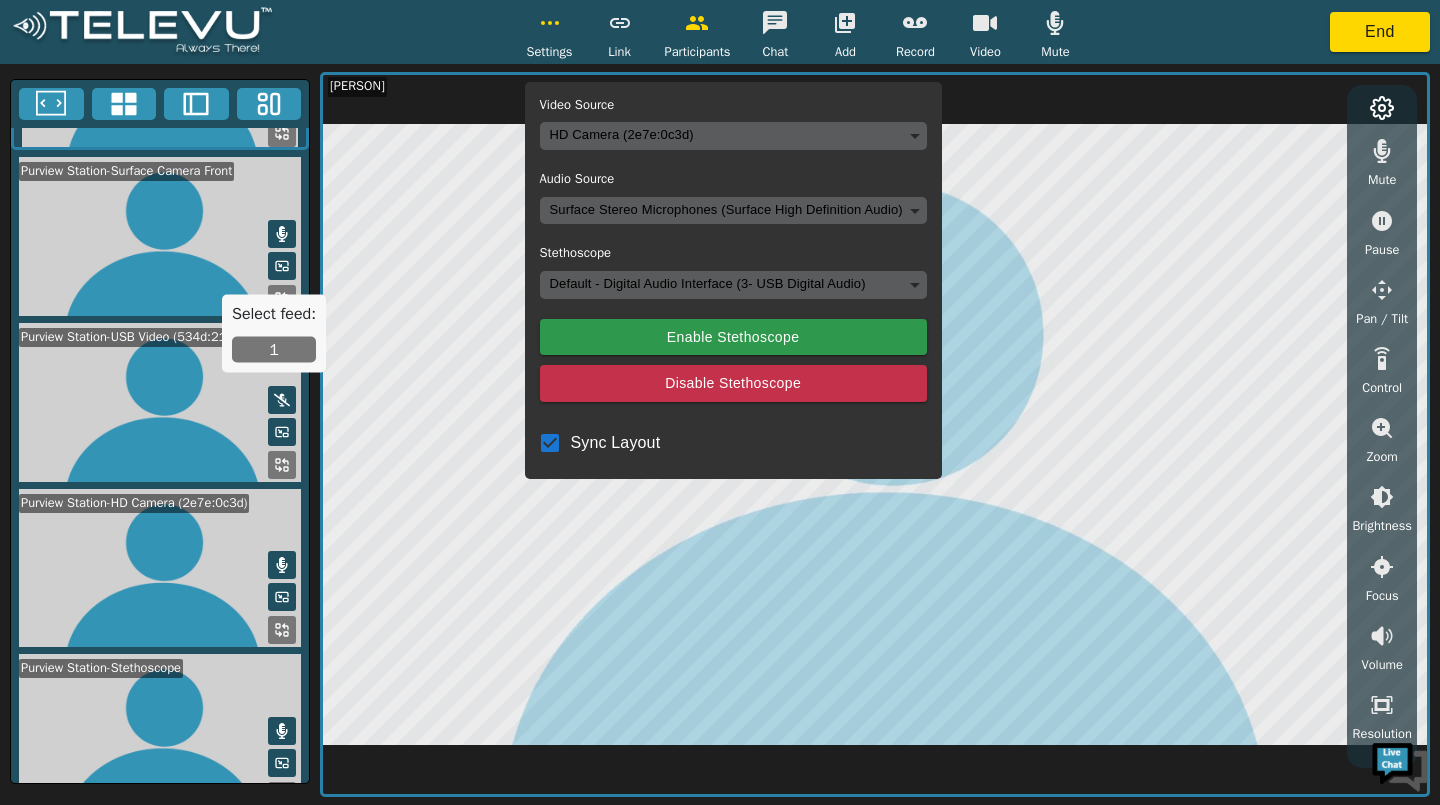 click at bounding box center (160, 402) 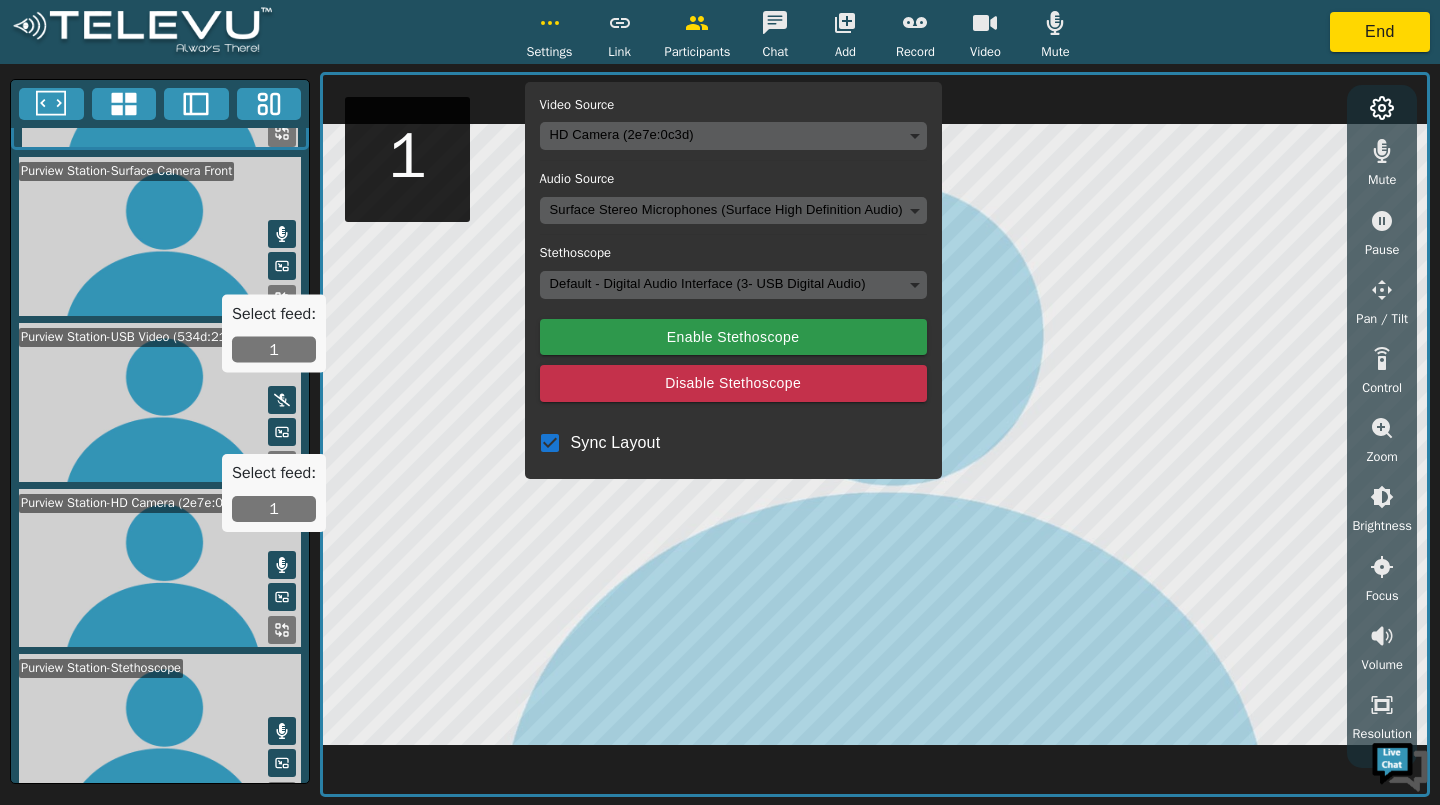 scroll, scrollTop: 302, scrollLeft: 0, axis: vertical 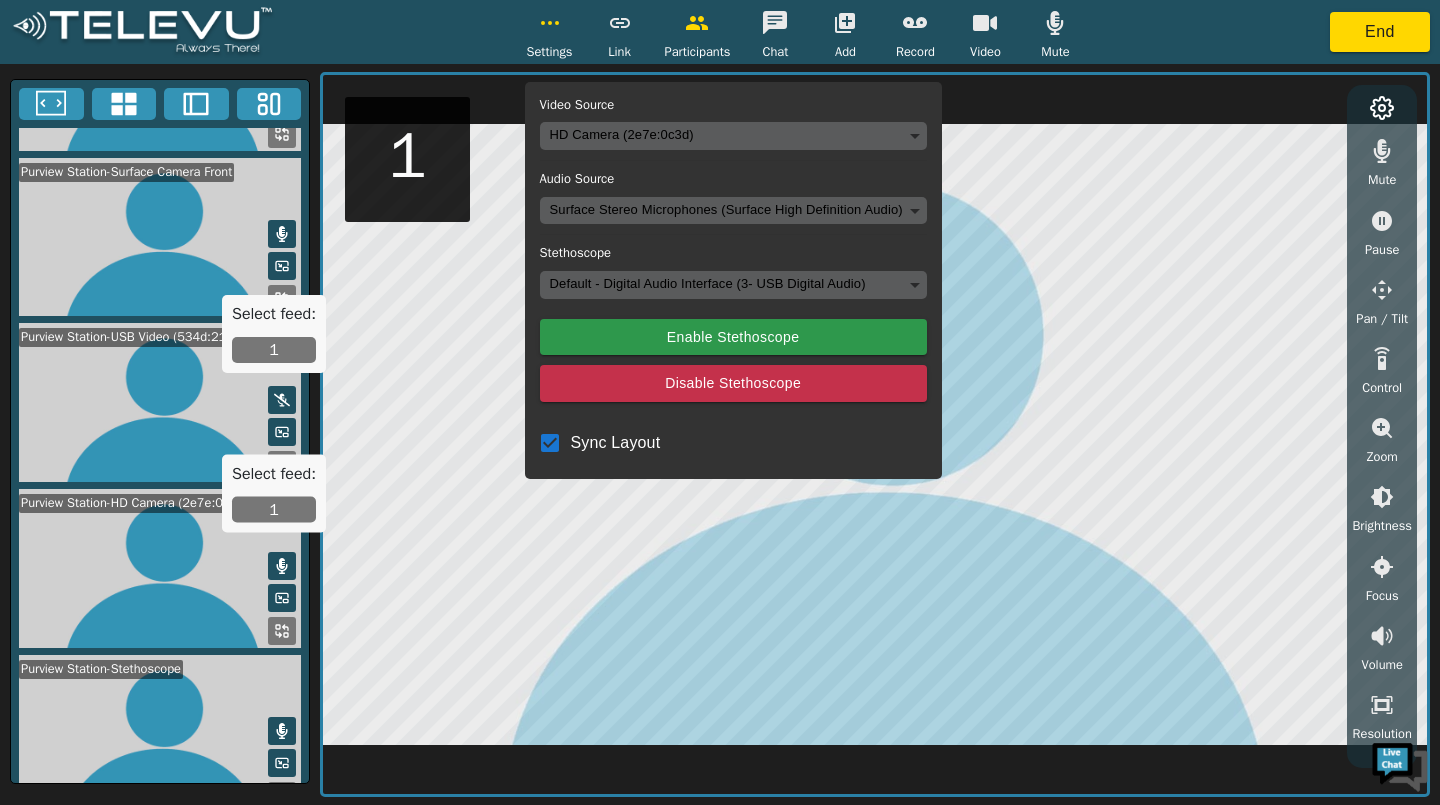 click 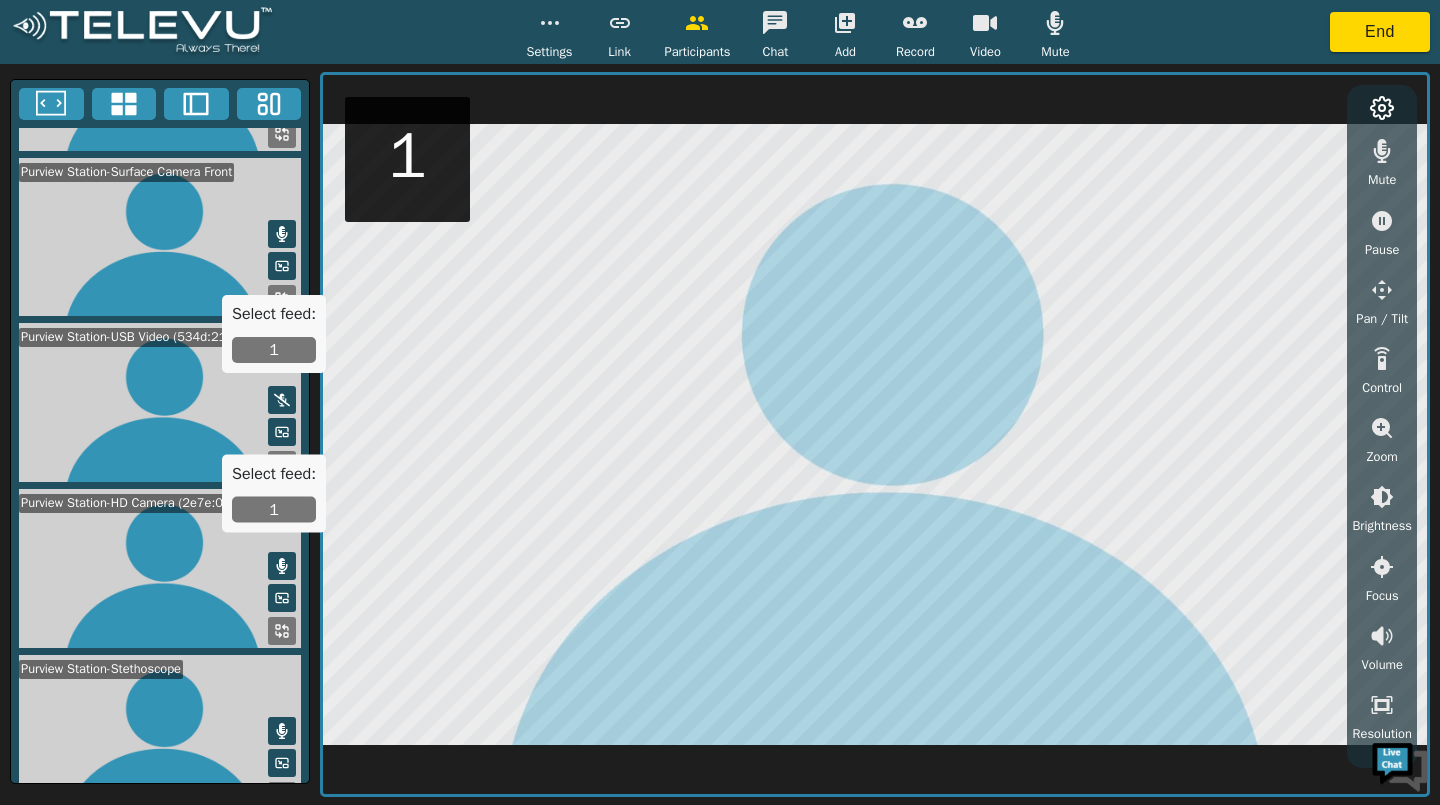 click 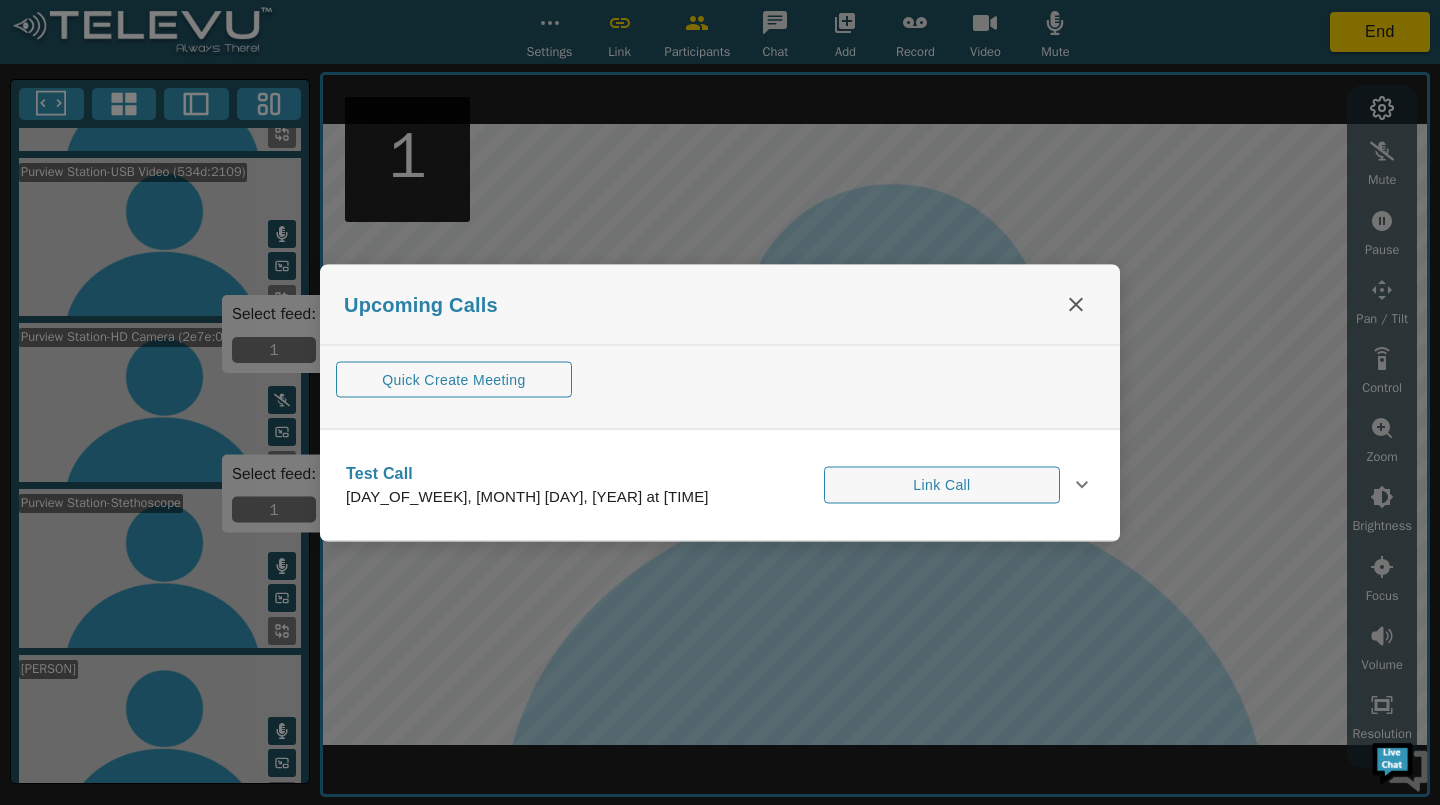 scroll, scrollTop: 302, scrollLeft: 0, axis: vertical 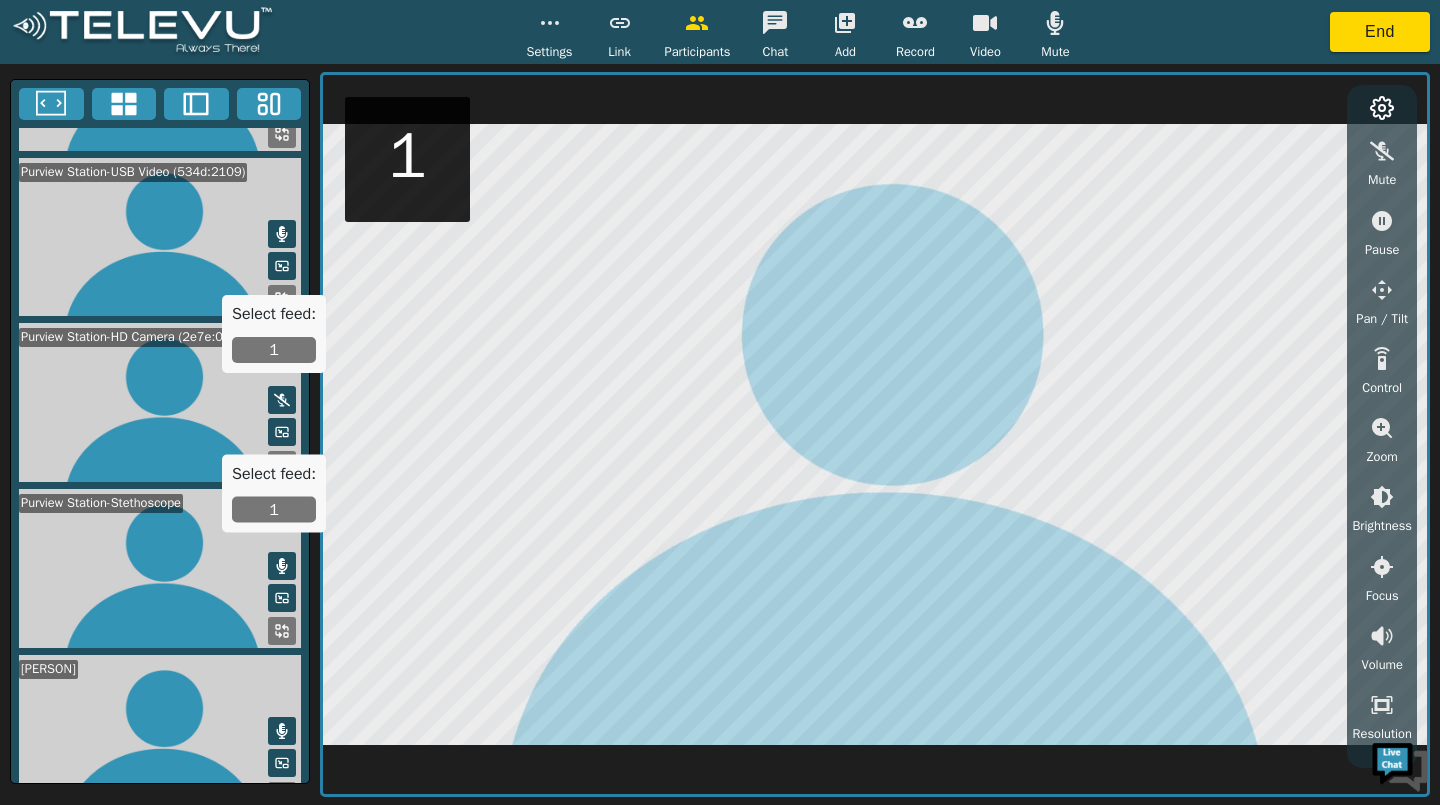 click at bounding box center [1382, 151] 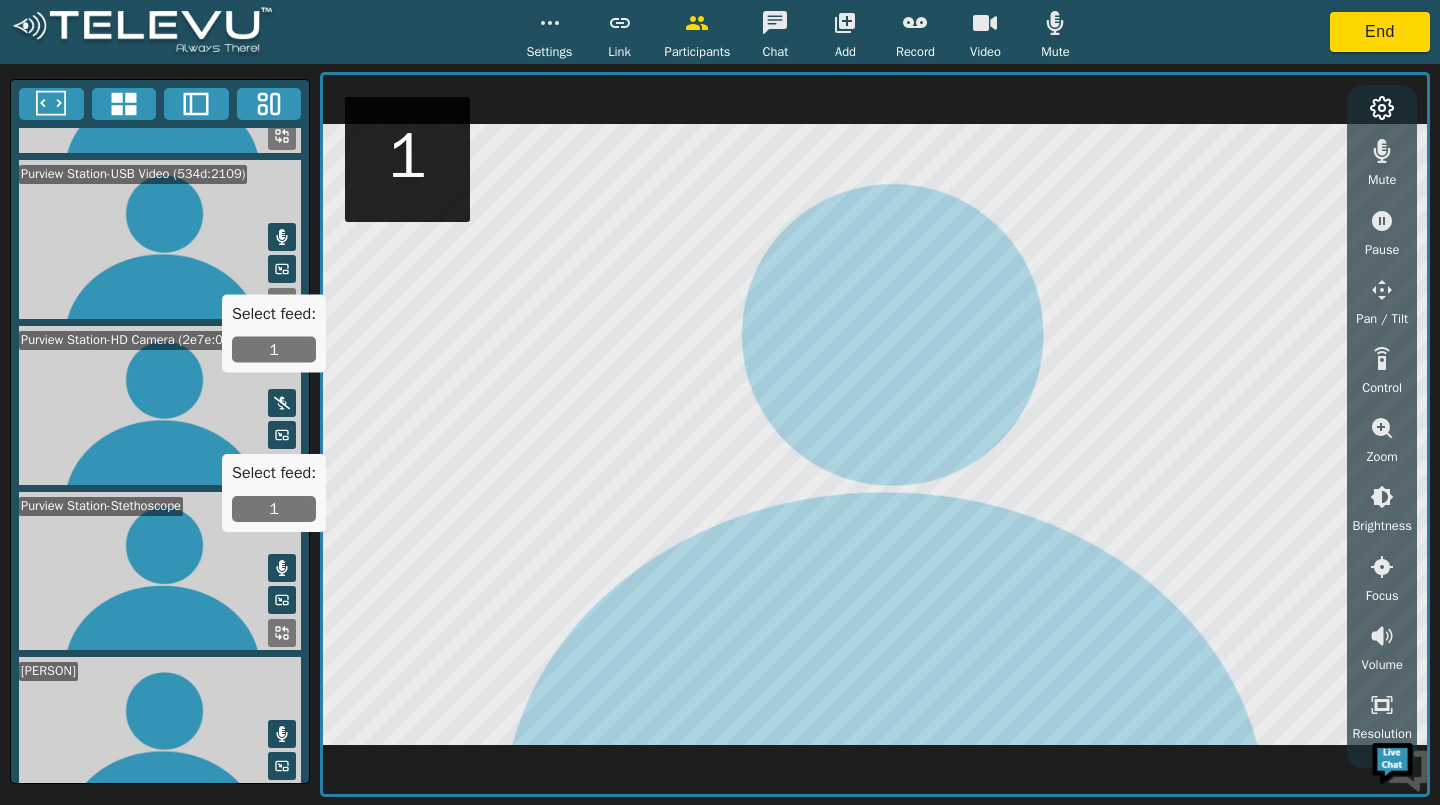 scroll, scrollTop: 305, scrollLeft: 0, axis: vertical 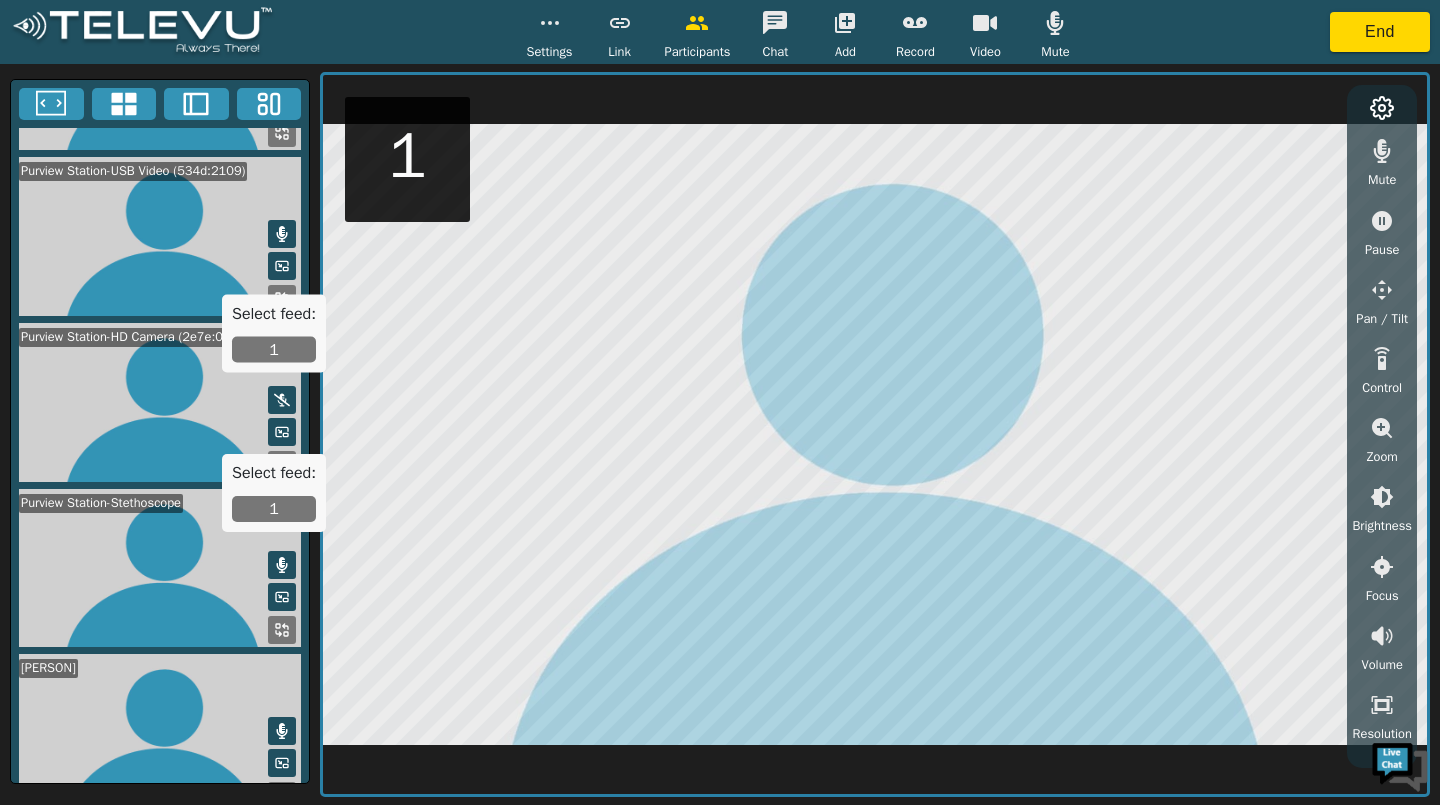 click 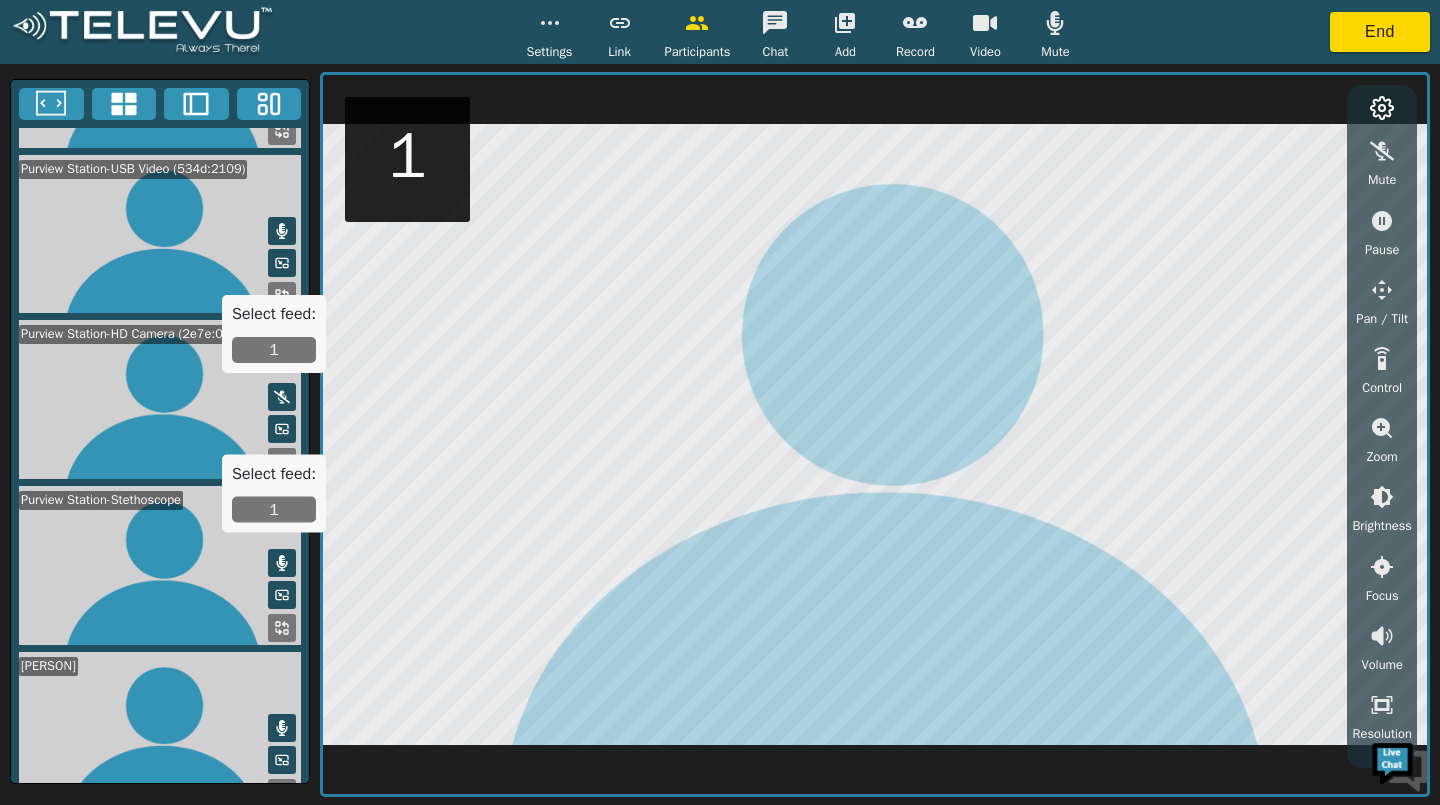 scroll, scrollTop: 302, scrollLeft: 0, axis: vertical 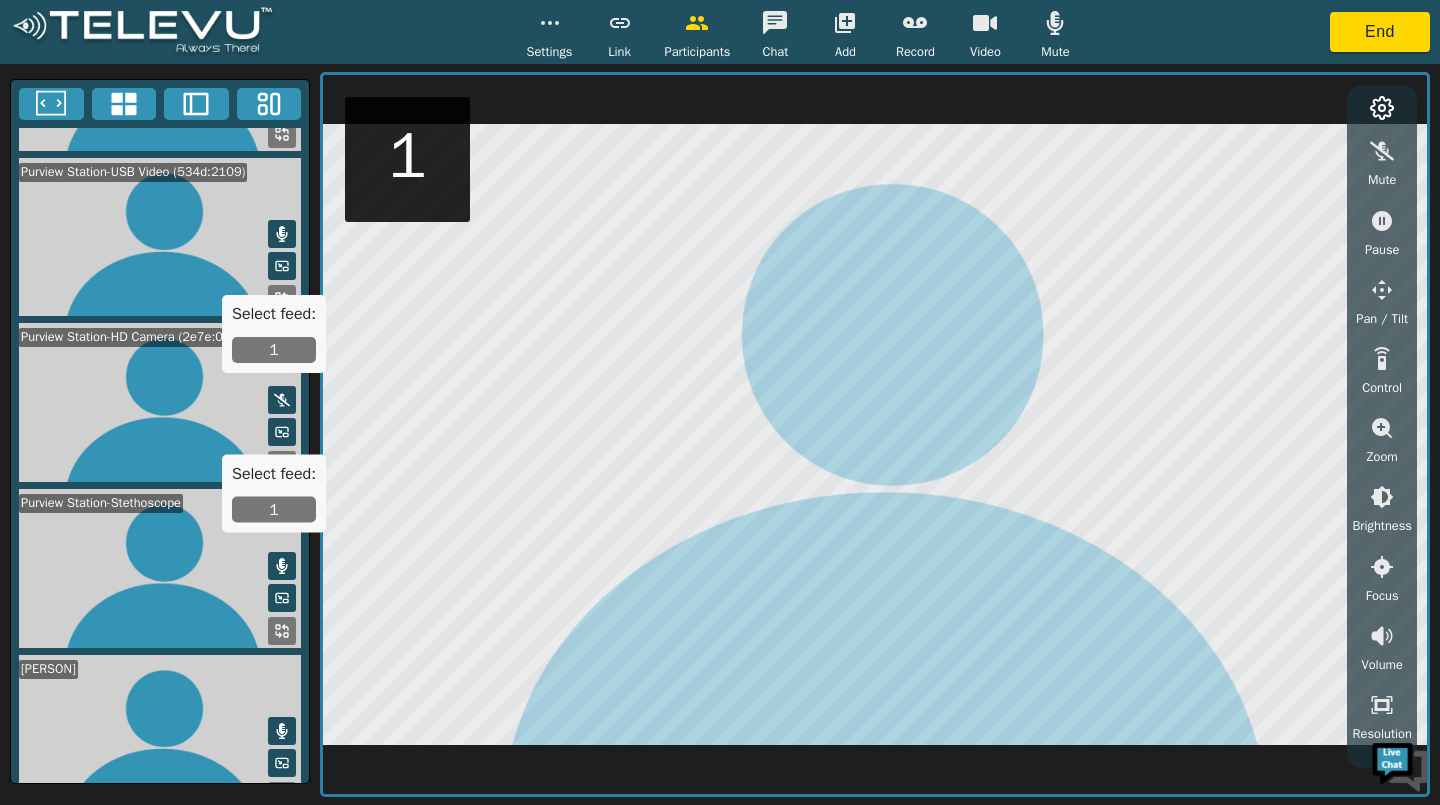 click 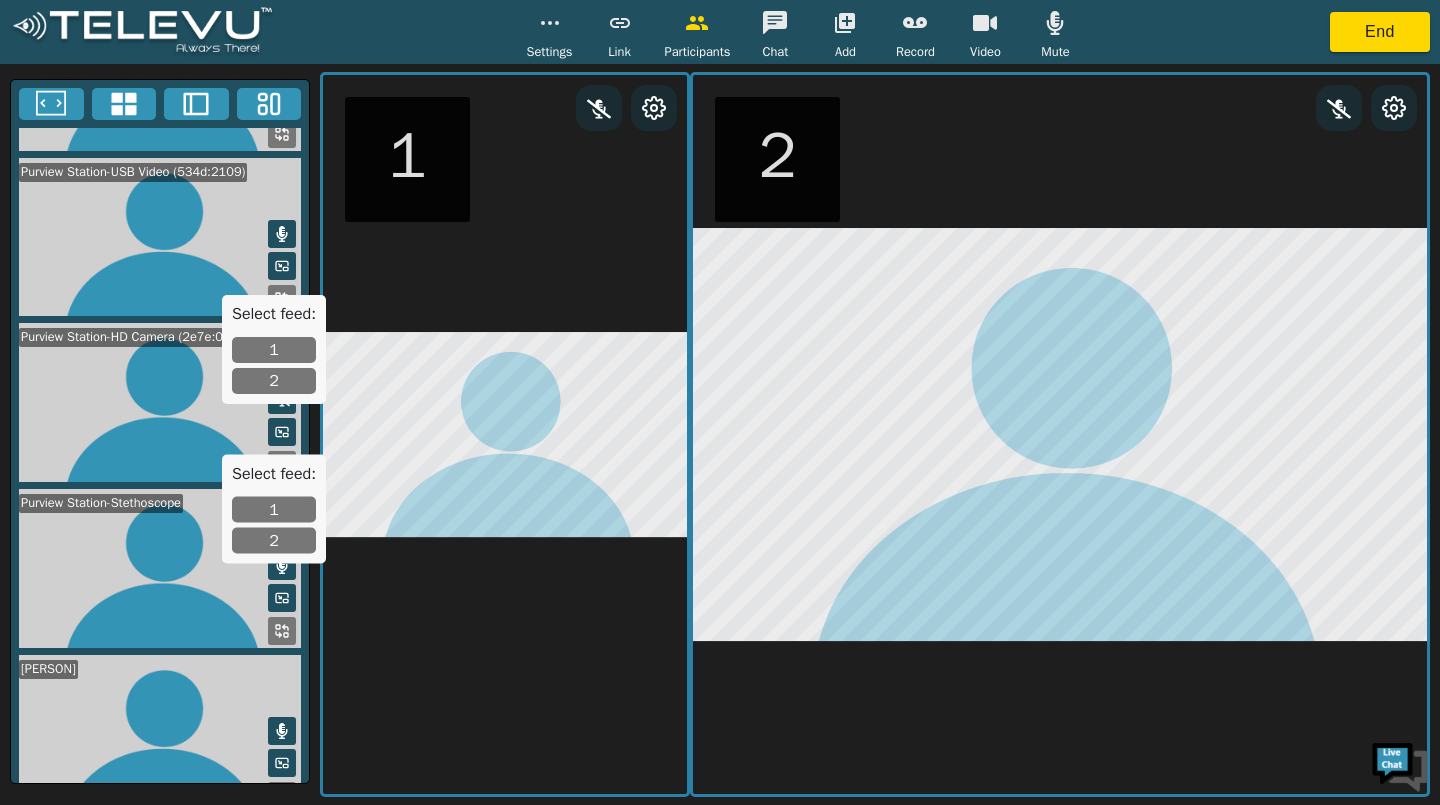 click 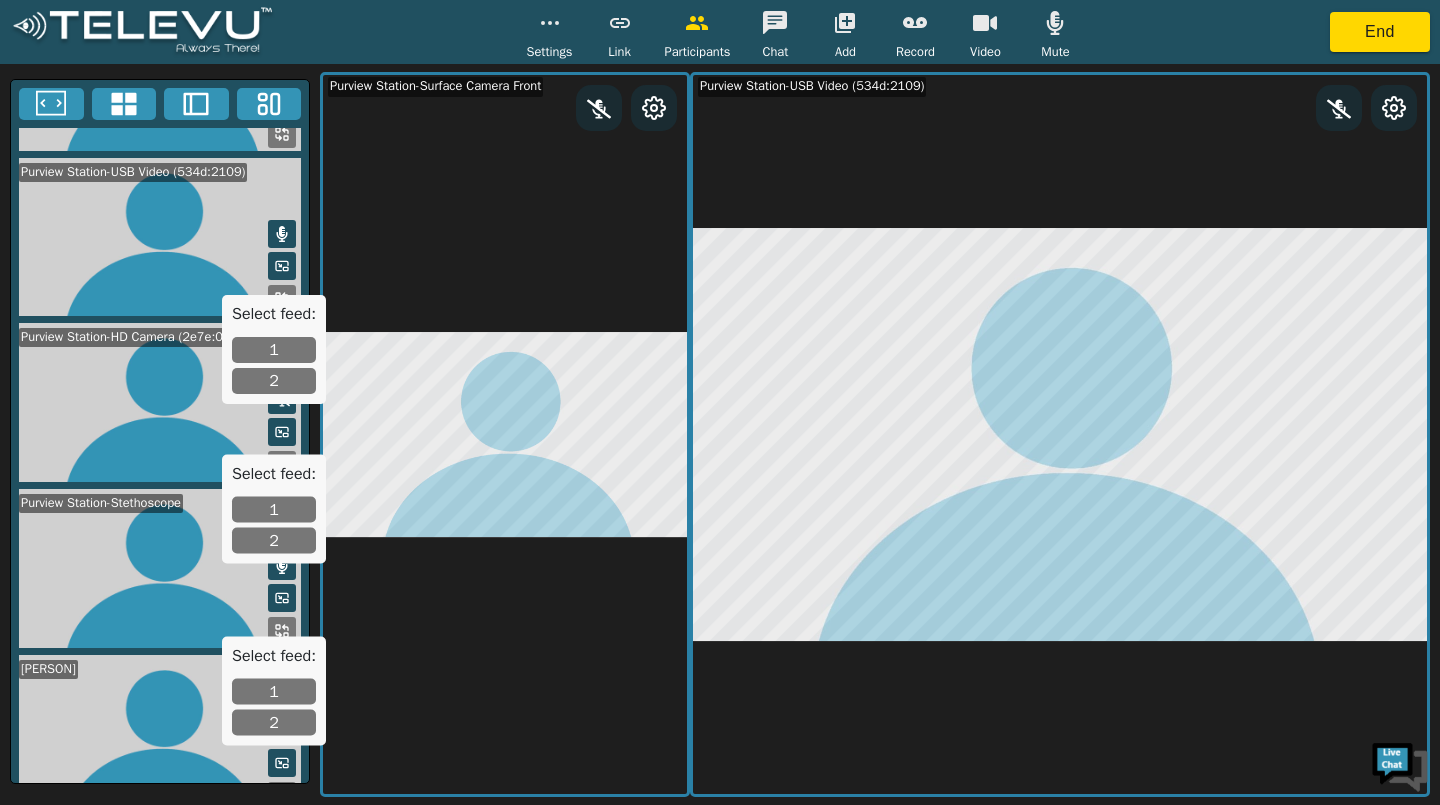 click on "2" at bounding box center (274, 723) 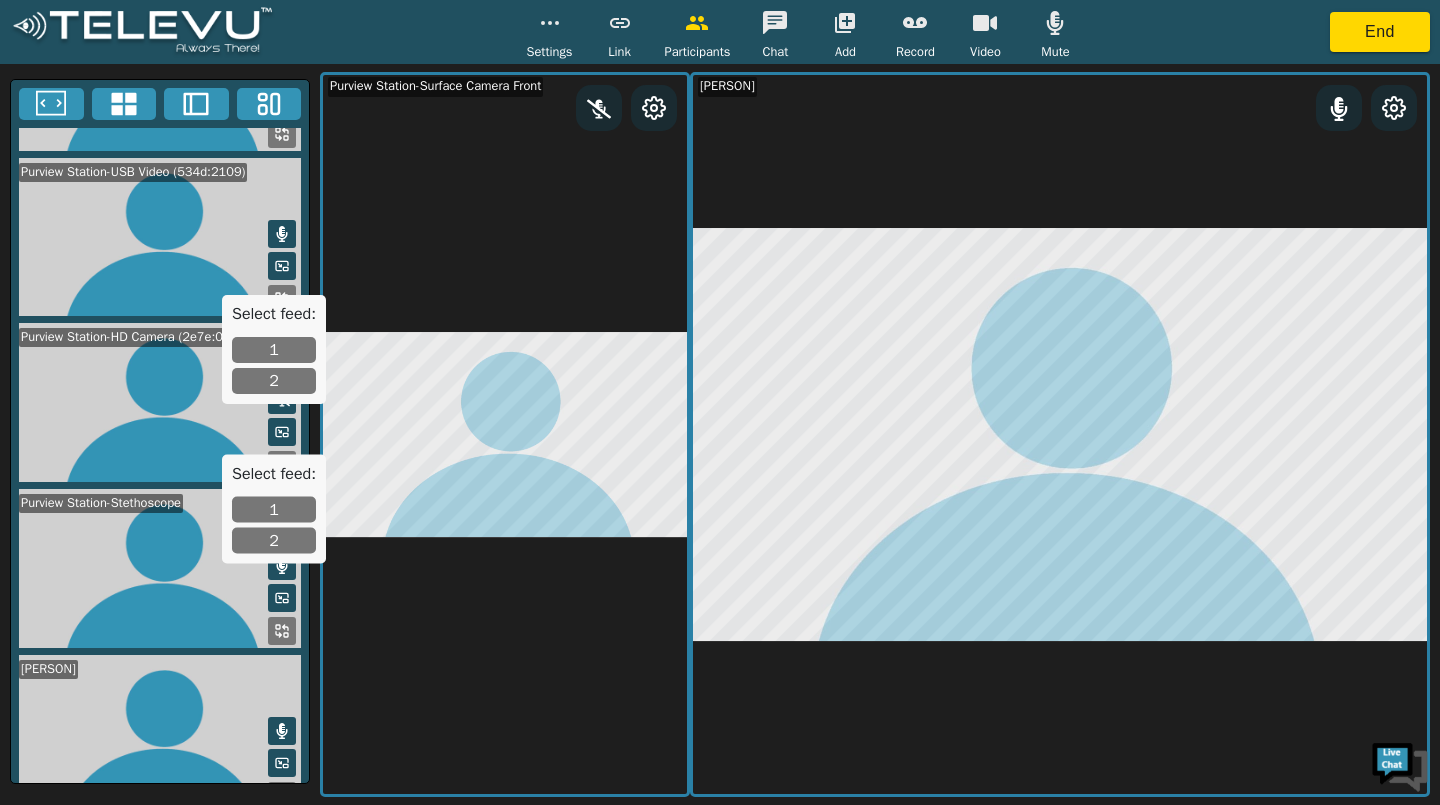 click 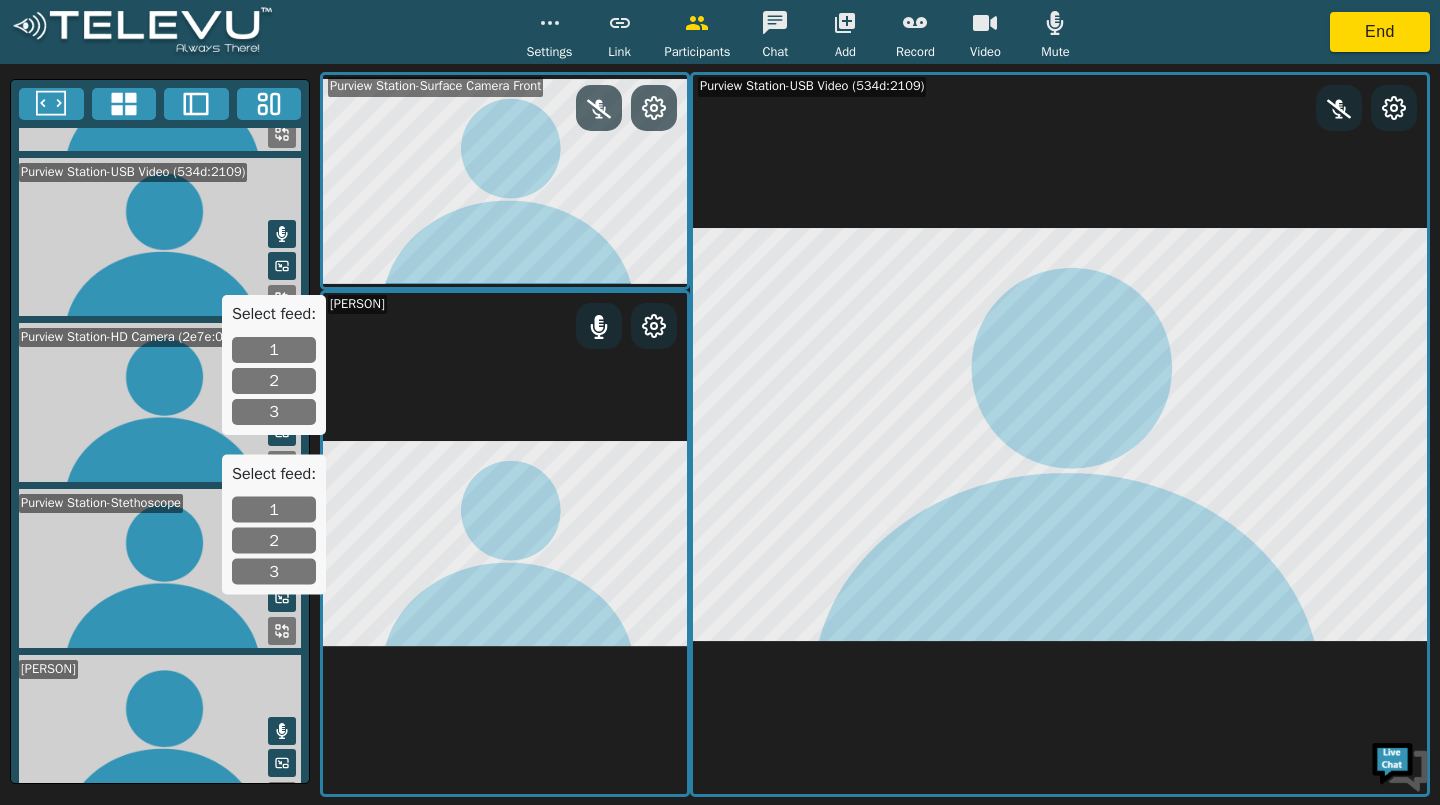 scroll, scrollTop: 305, scrollLeft: 0, axis: vertical 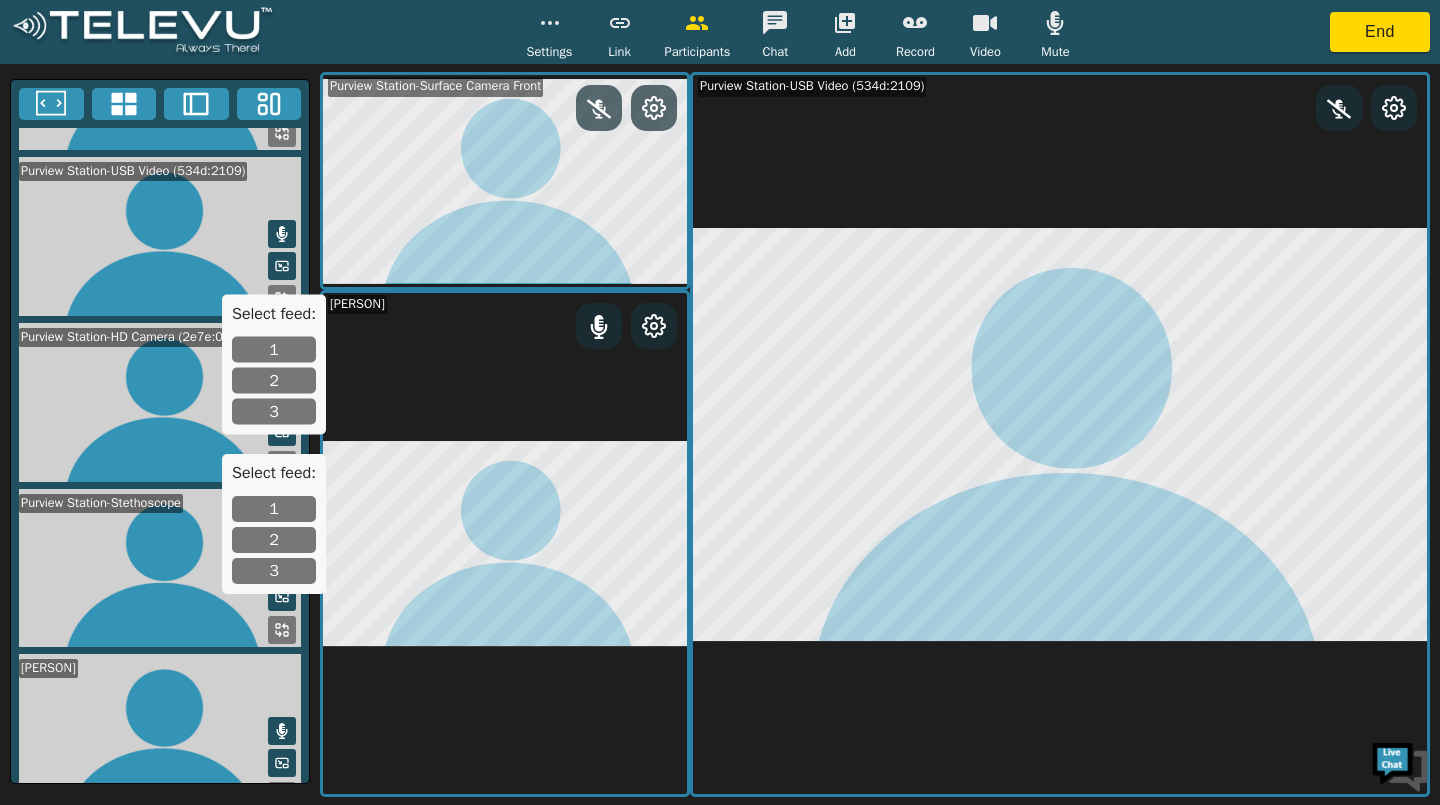 type 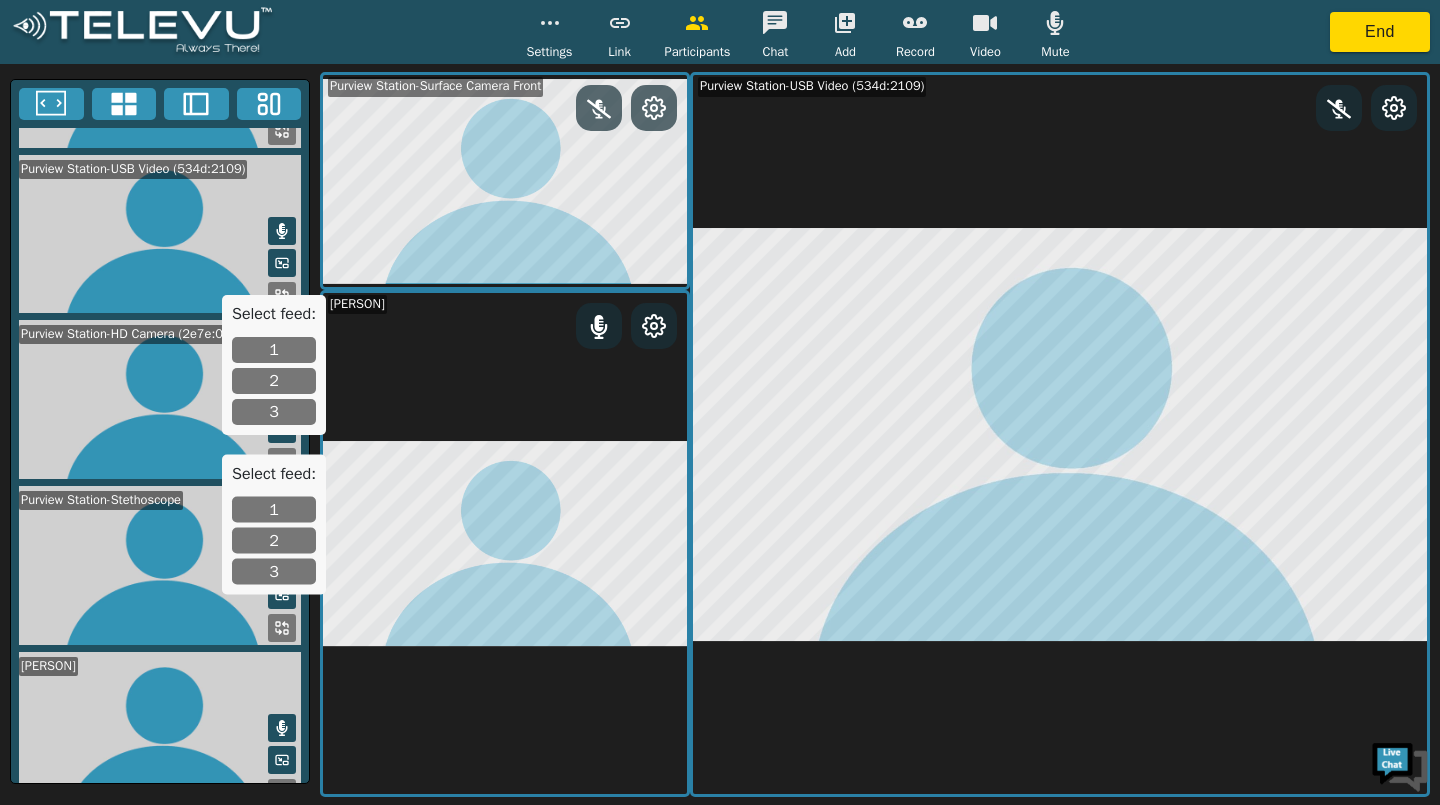 scroll, scrollTop: 302, scrollLeft: 0, axis: vertical 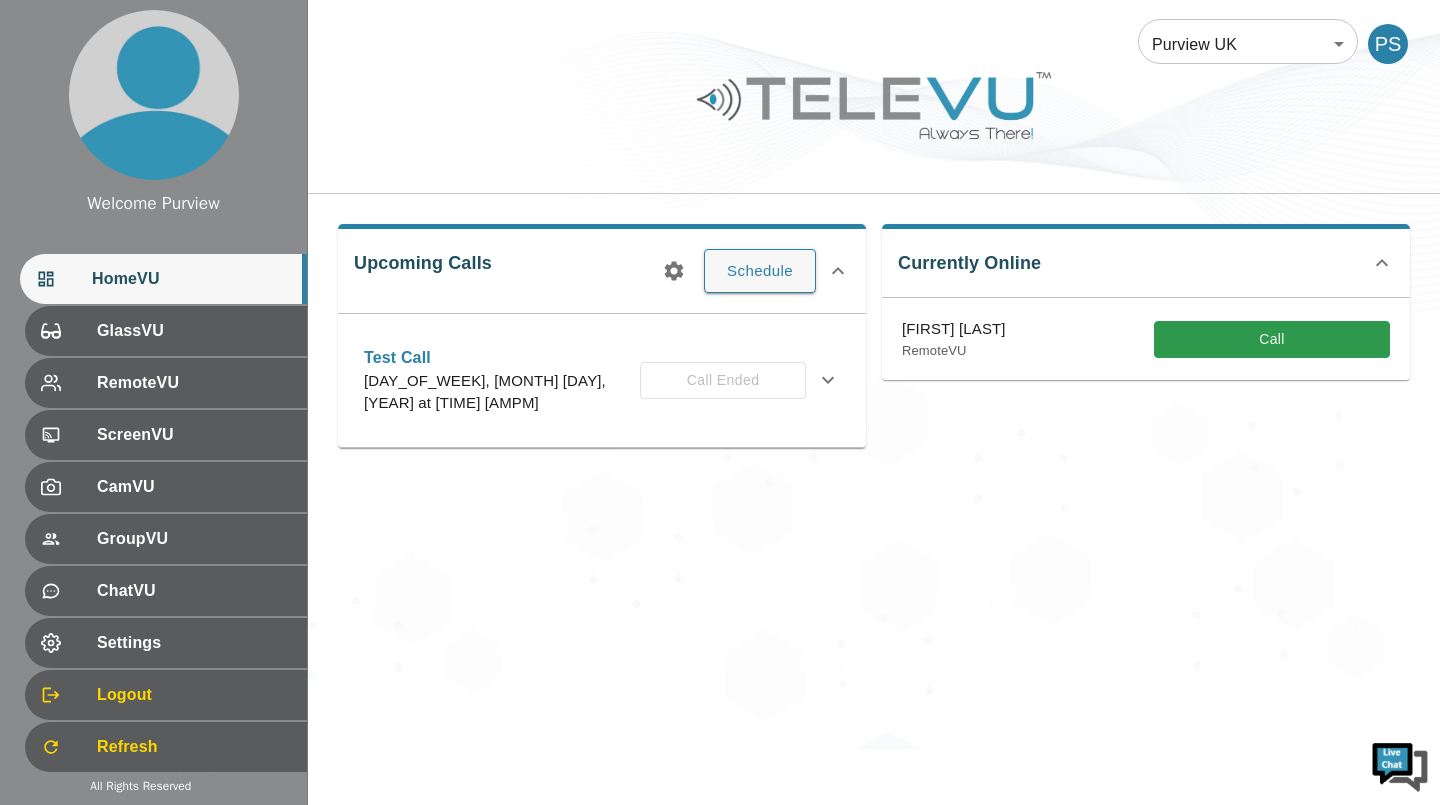 click on "Call" at bounding box center (1272, 339) 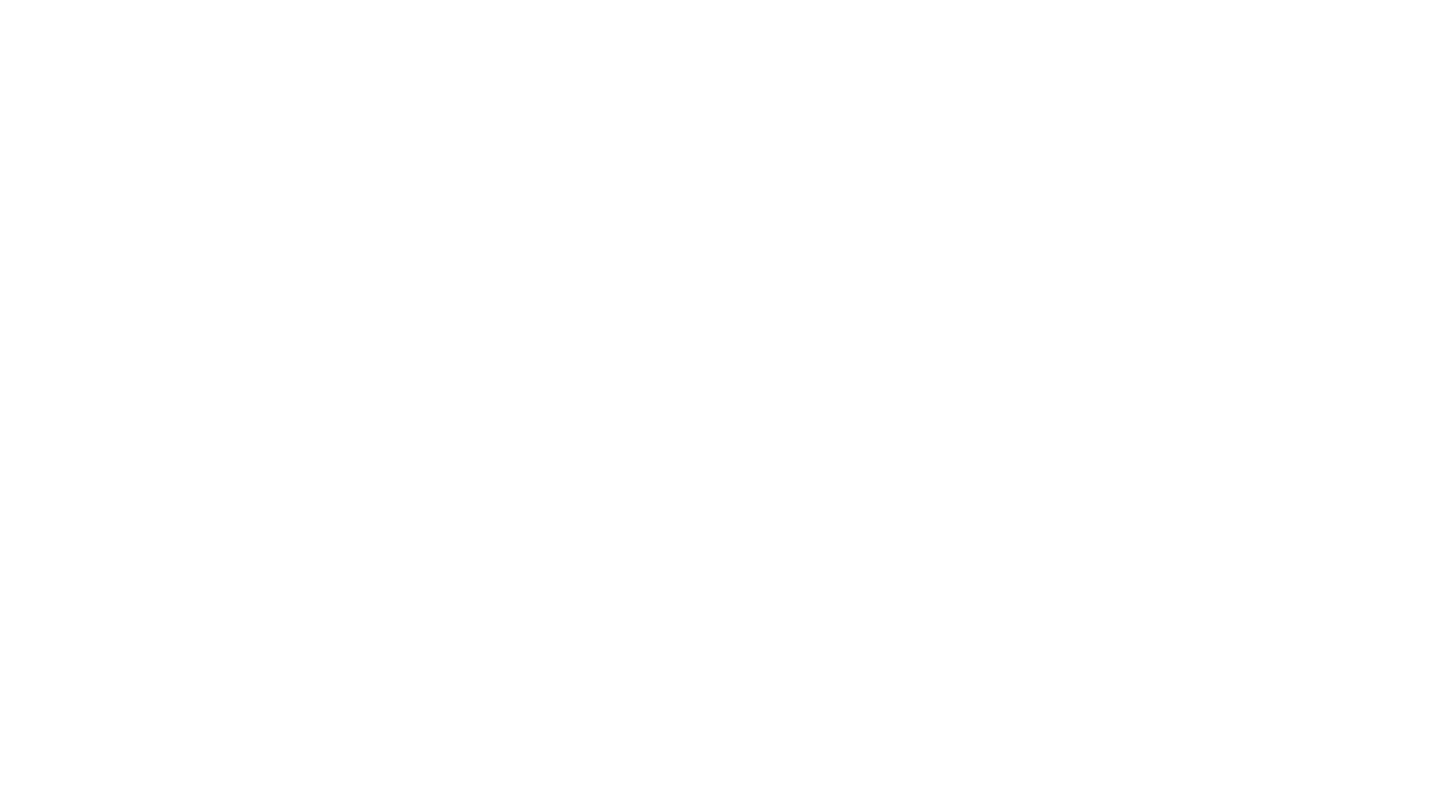 scroll, scrollTop: 0, scrollLeft: 0, axis: both 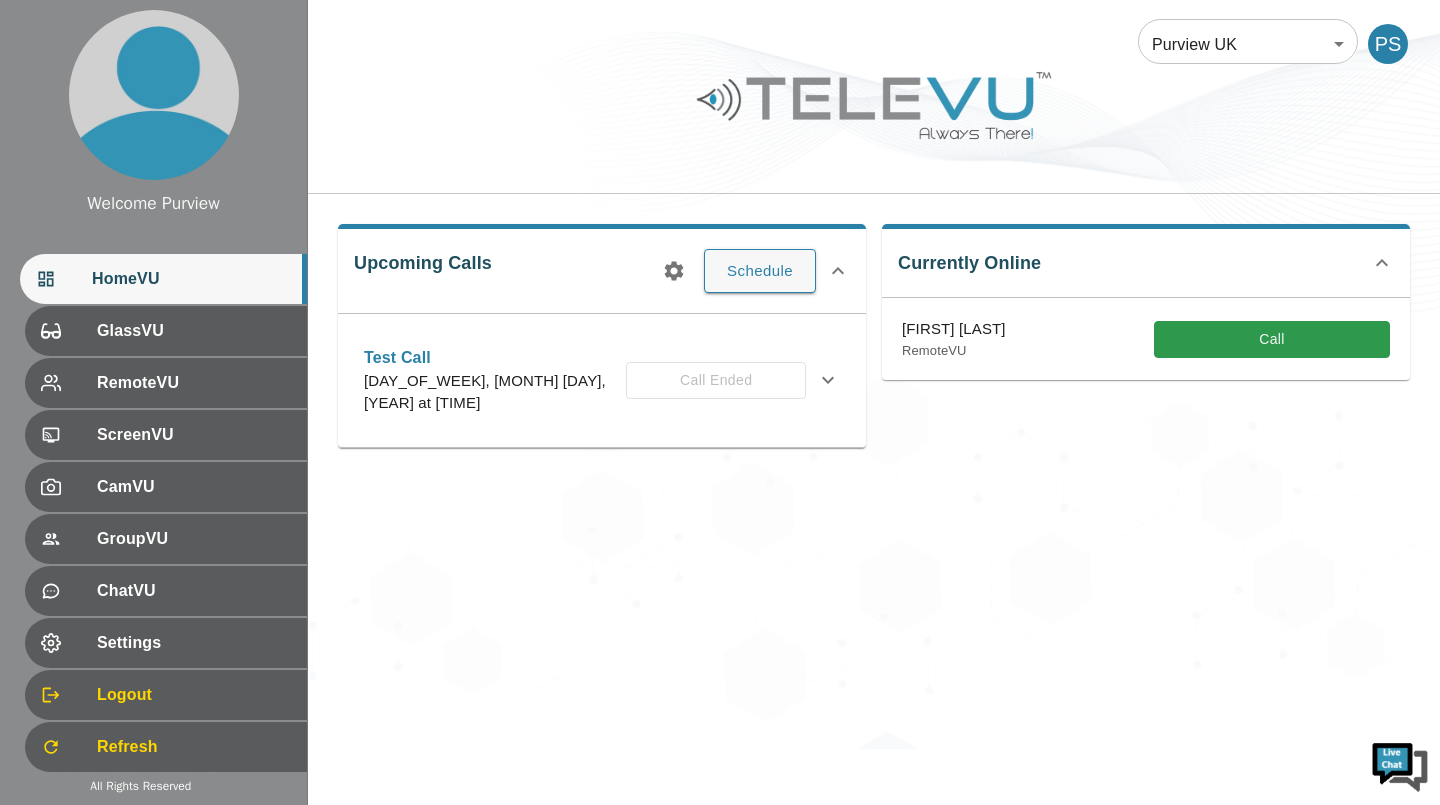 click on "Call" at bounding box center [1272, 339] 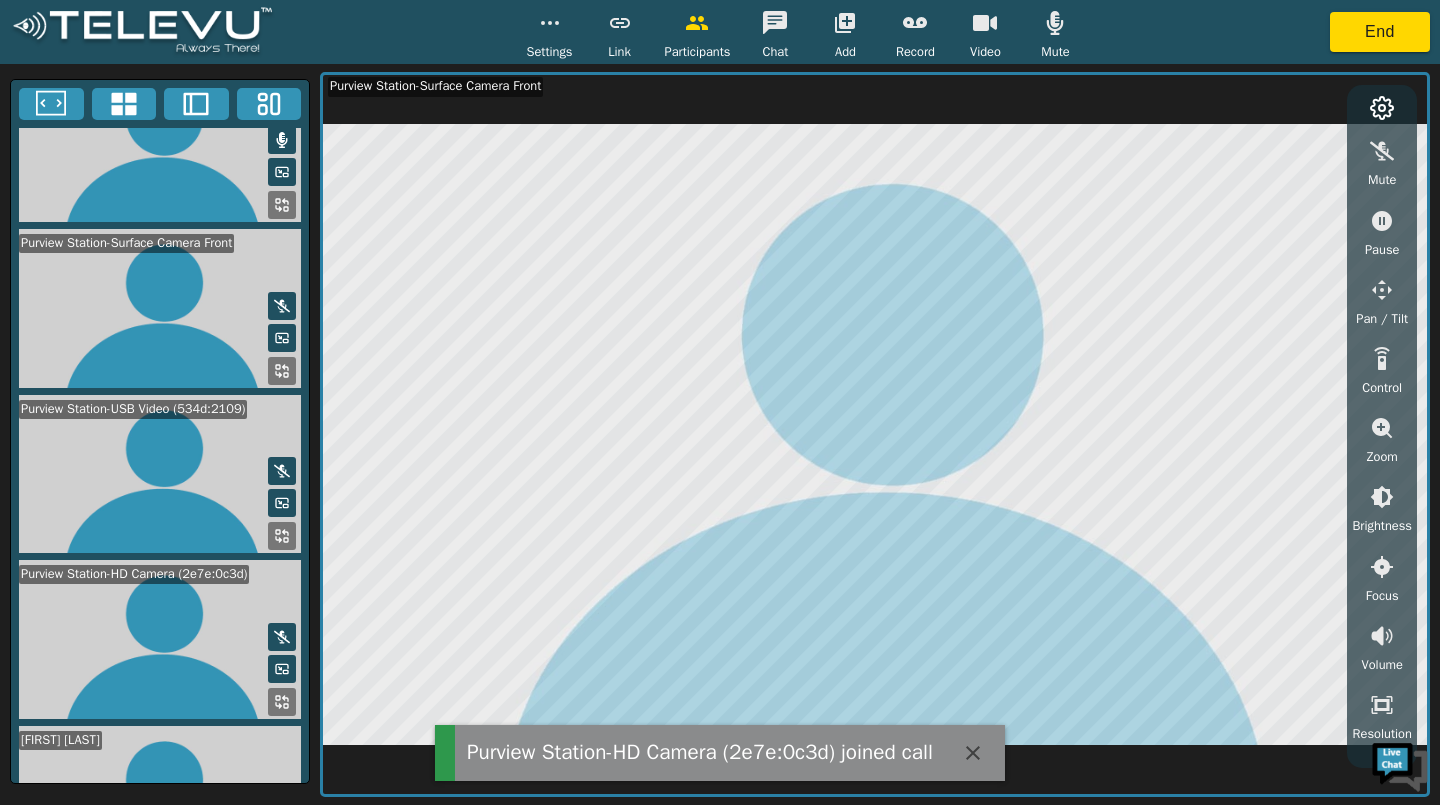scroll, scrollTop: 143, scrollLeft: 0, axis: vertical 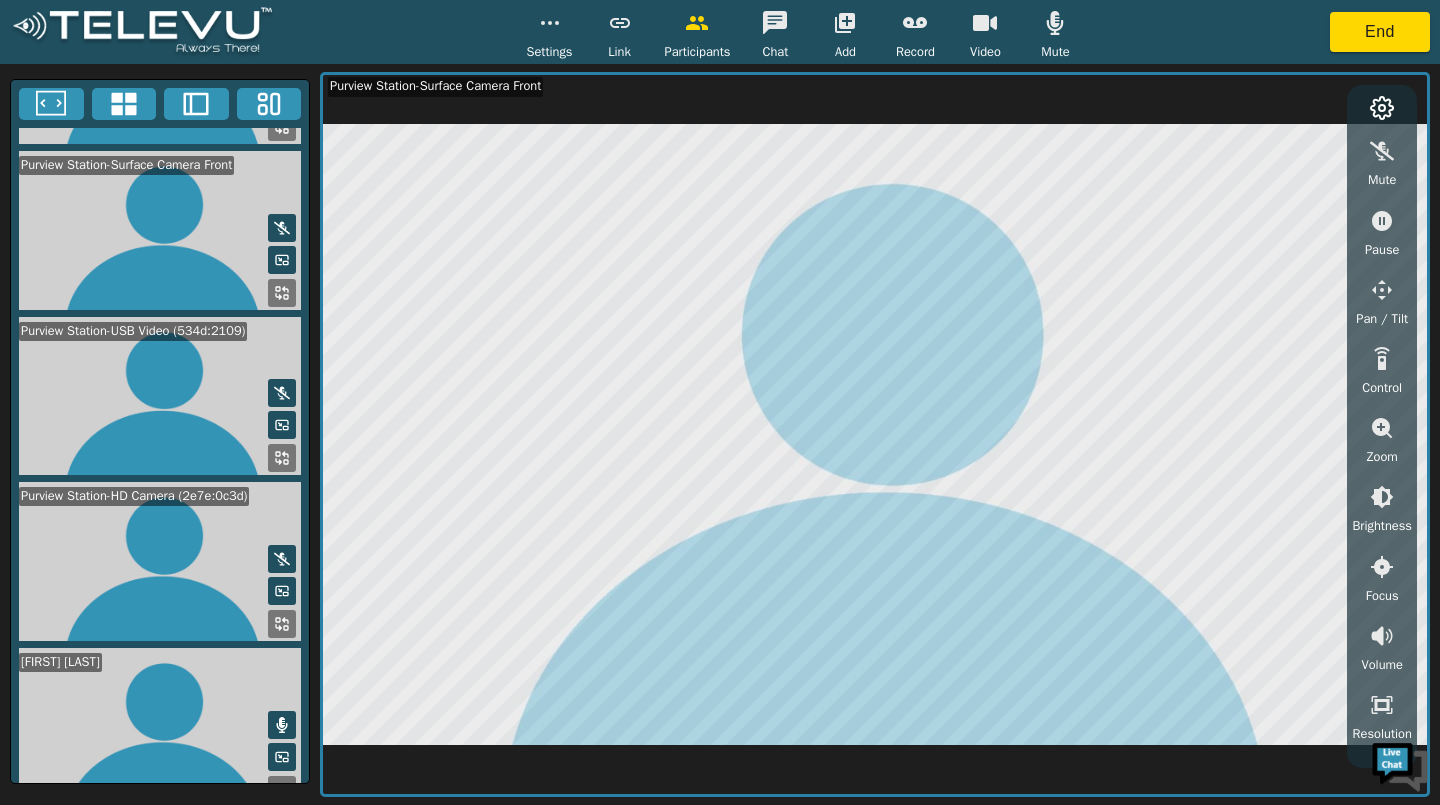click at bounding box center [1382, 151] 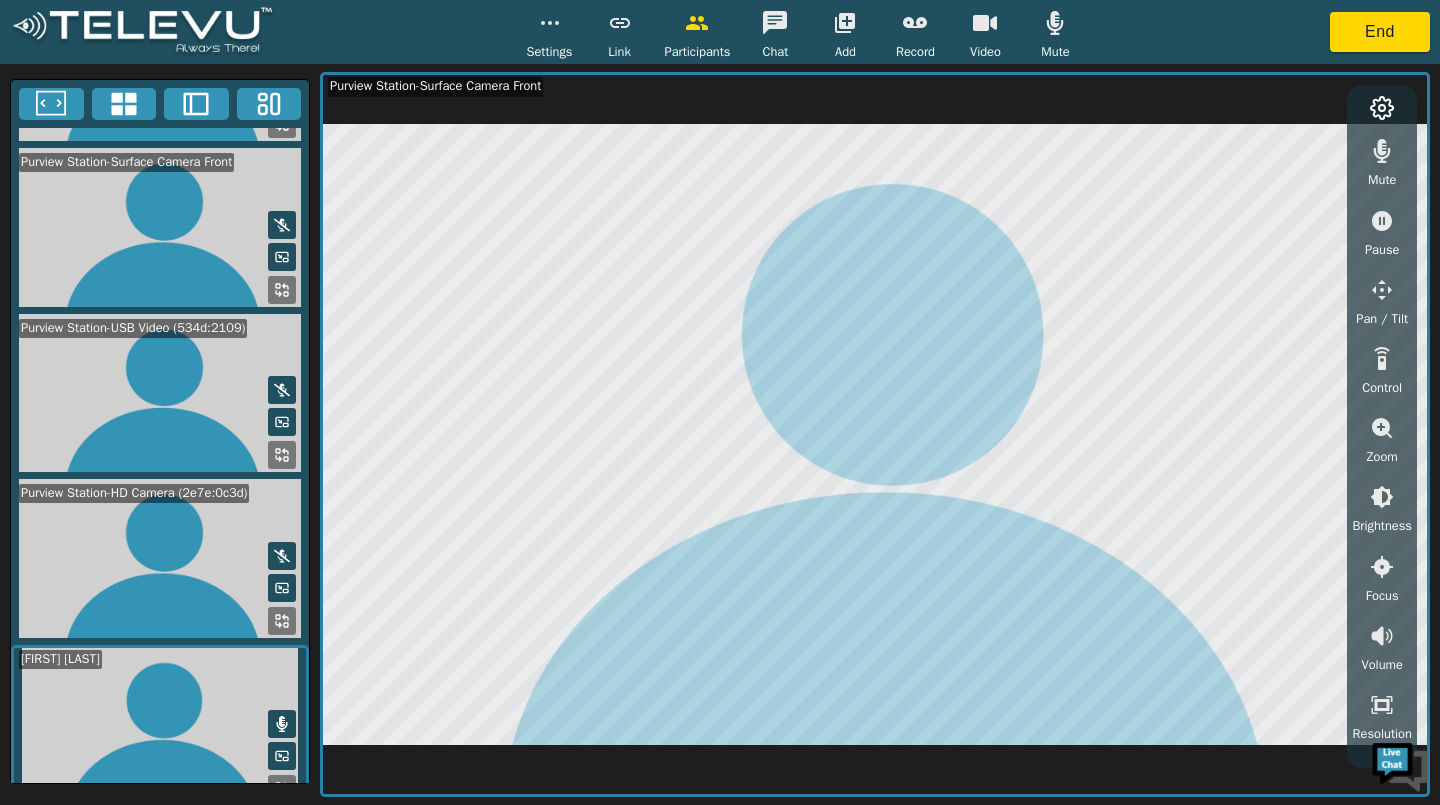 scroll, scrollTop: 143, scrollLeft: 0, axis: vertical 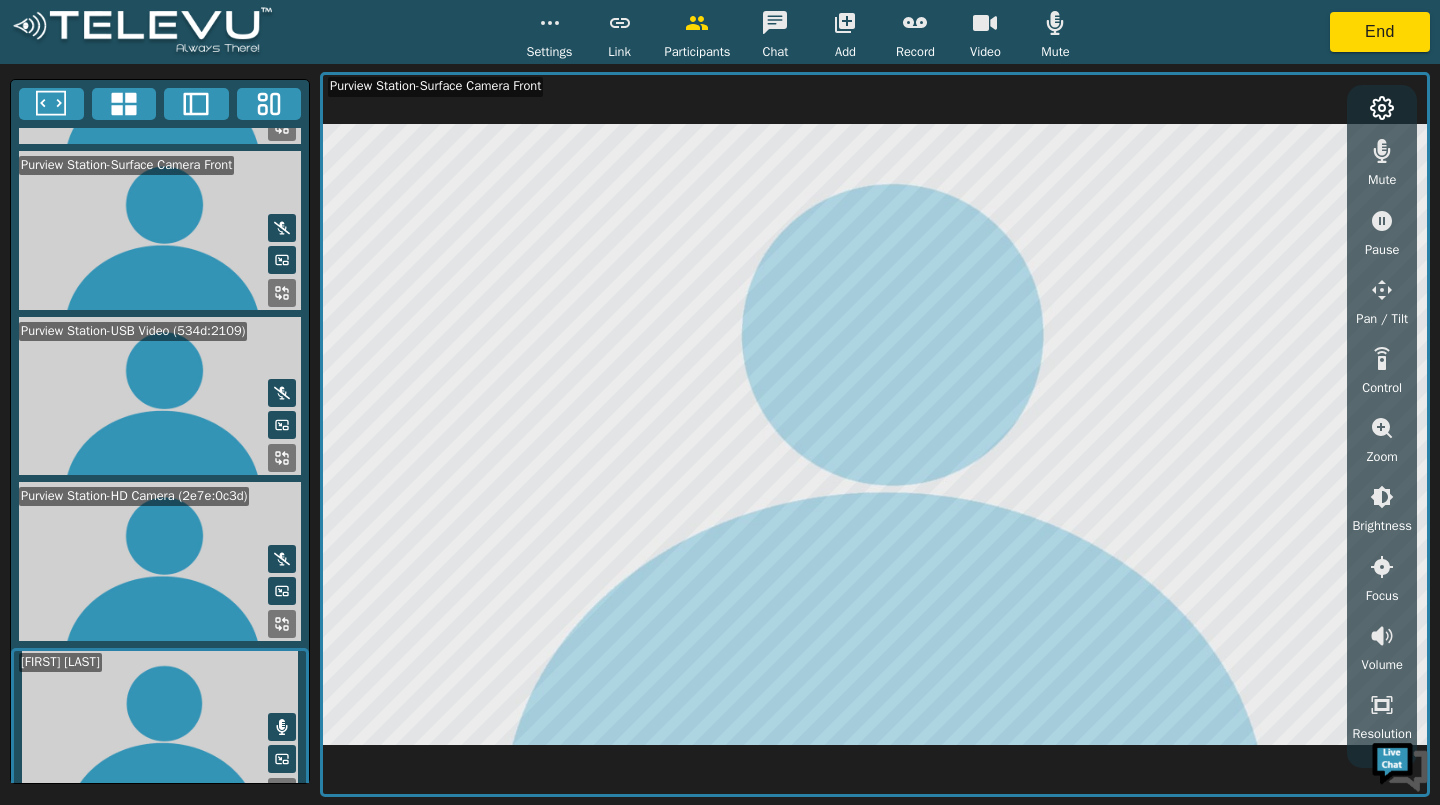 type 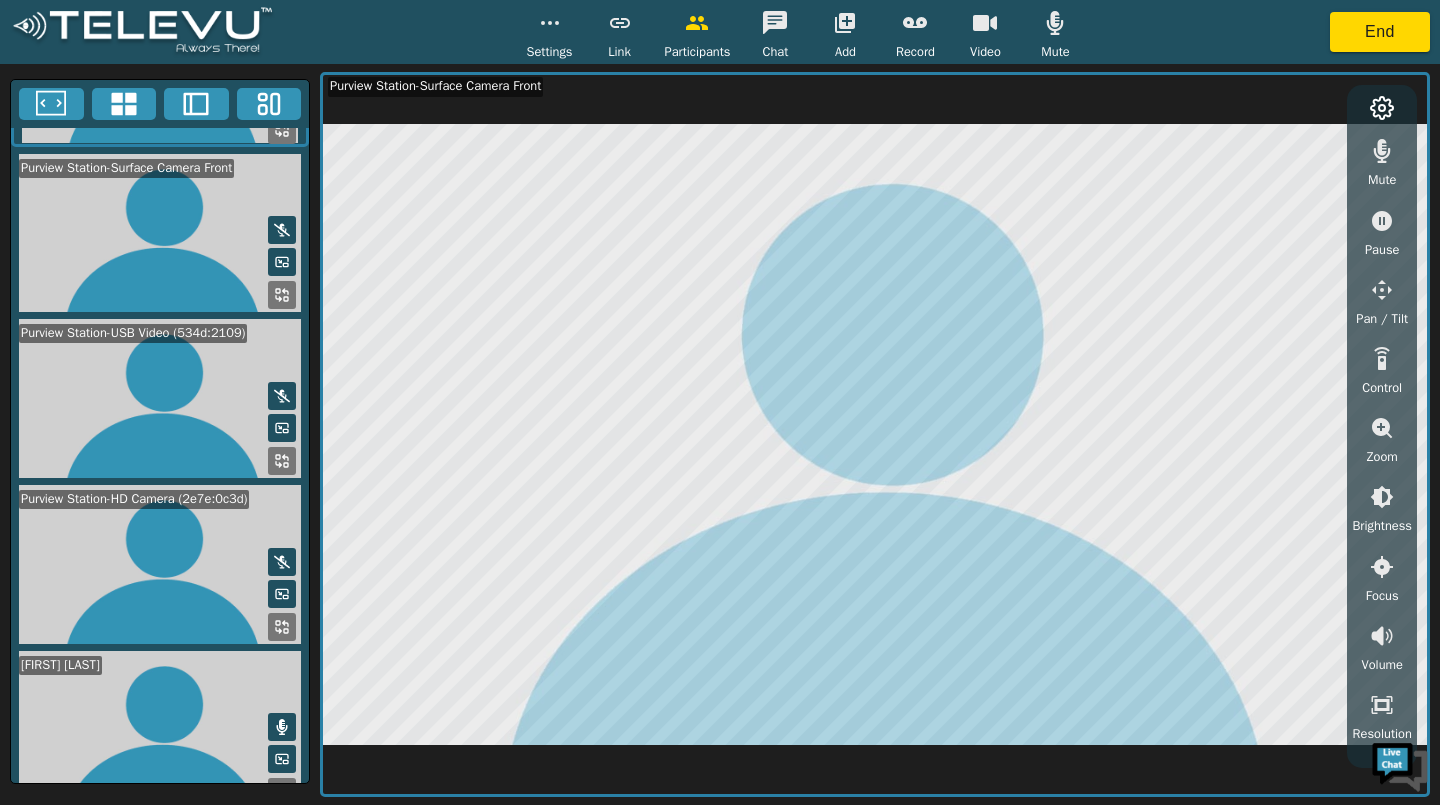 scroll, scrollTop: 146, scrollLeft: 0, axis: vertical 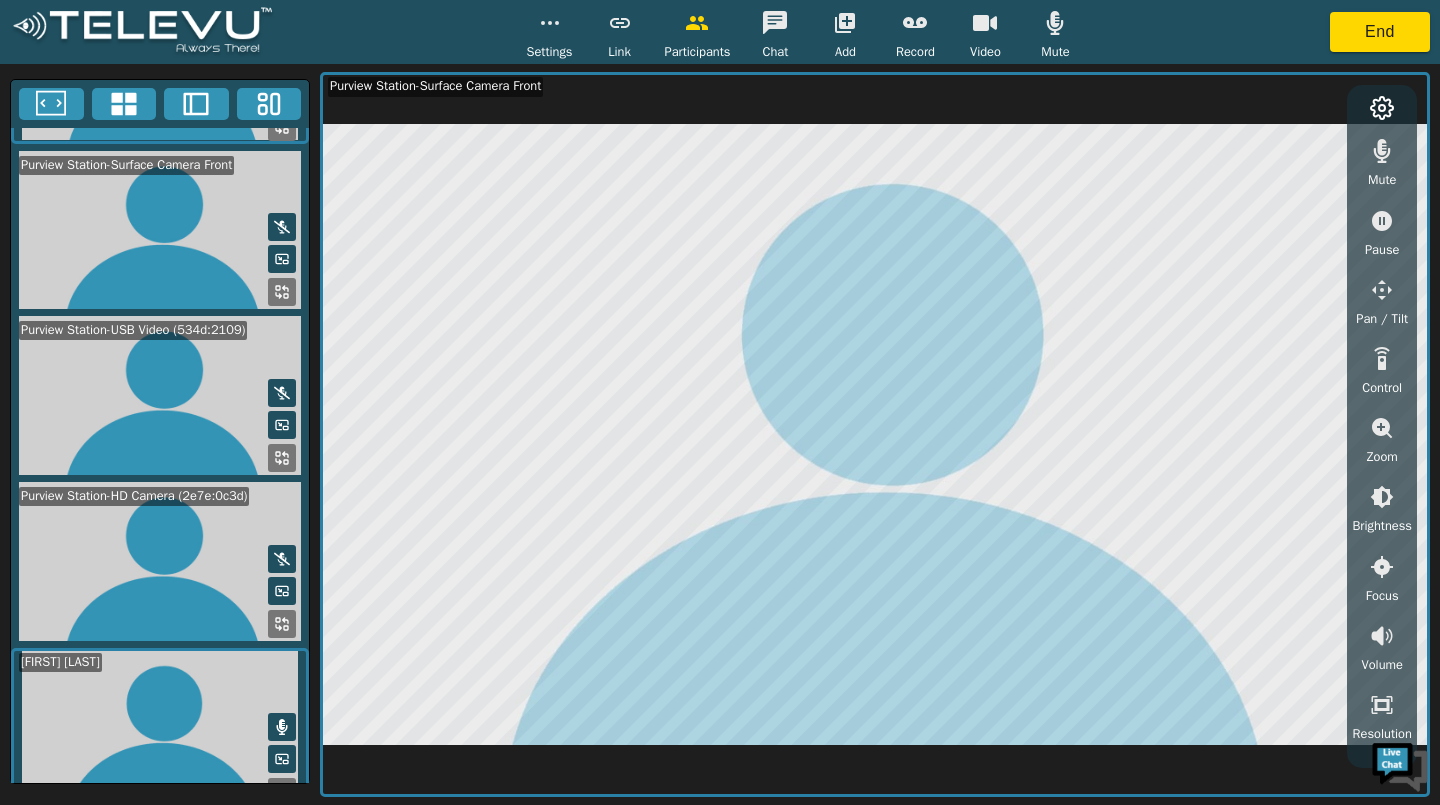 click 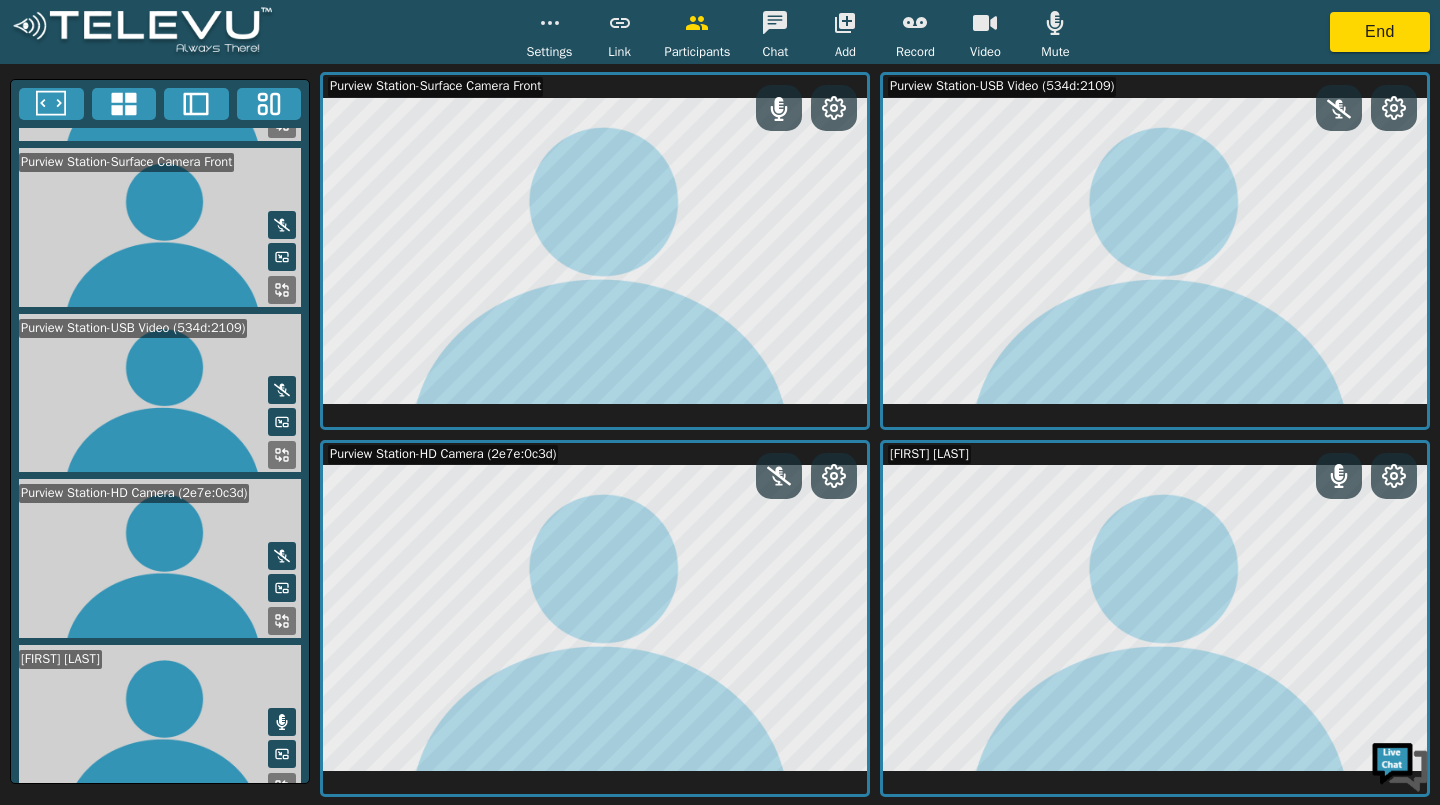 scroll, scrollTop: 143, scrollLeft: 0, axis: vertical 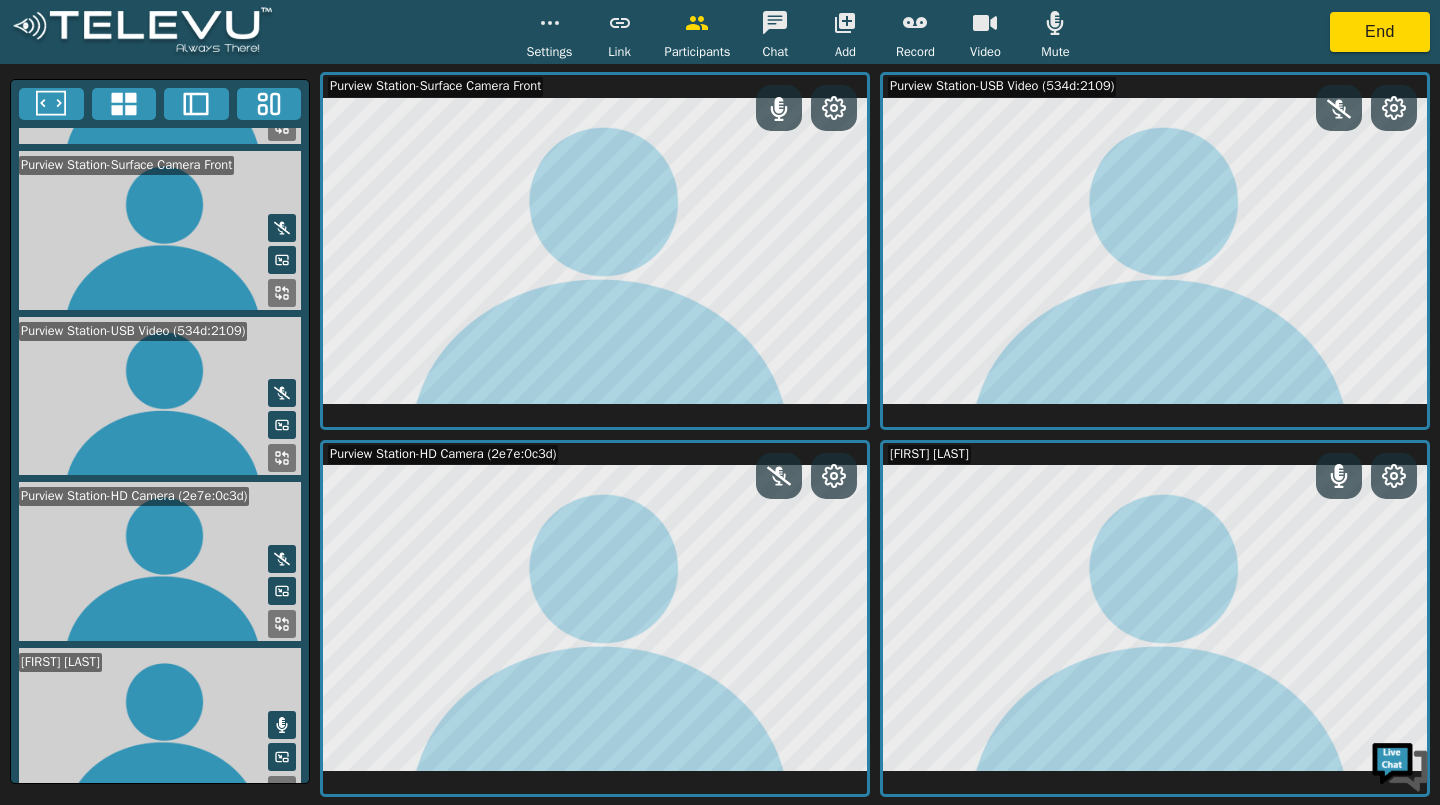 click at bounding box center (845, 23) 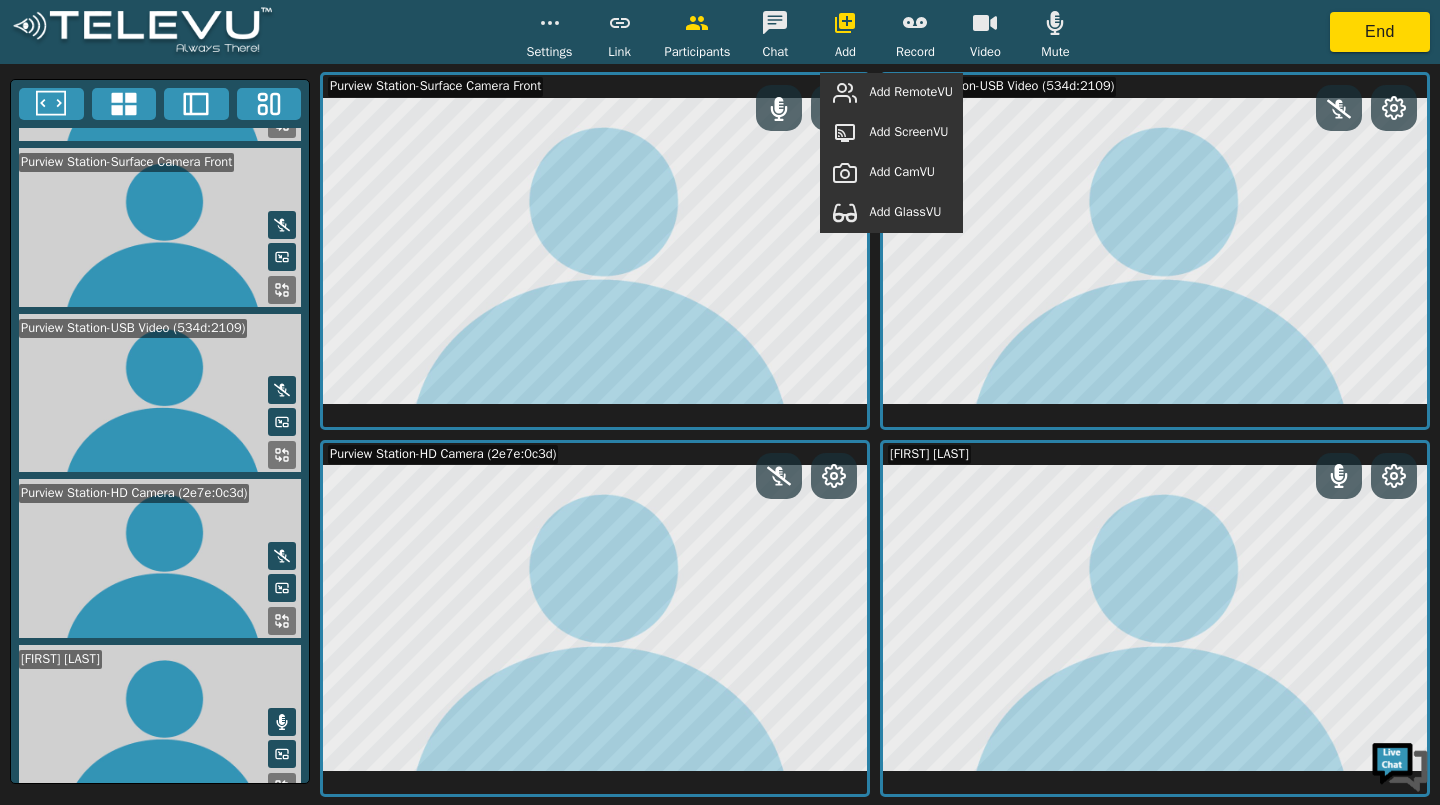 scroll, scrollTop: 143, scrollLeft: 0, axis: vertical 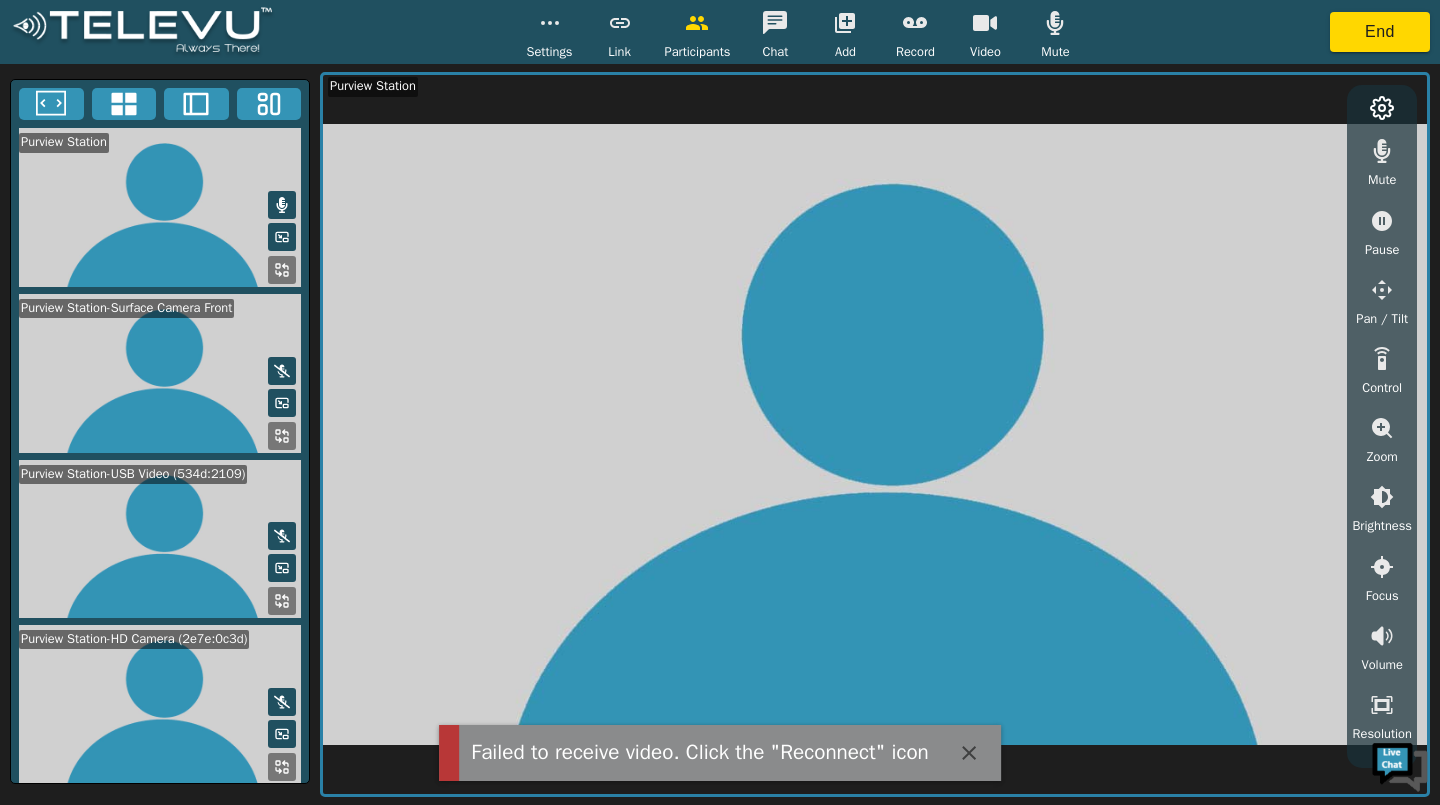 click 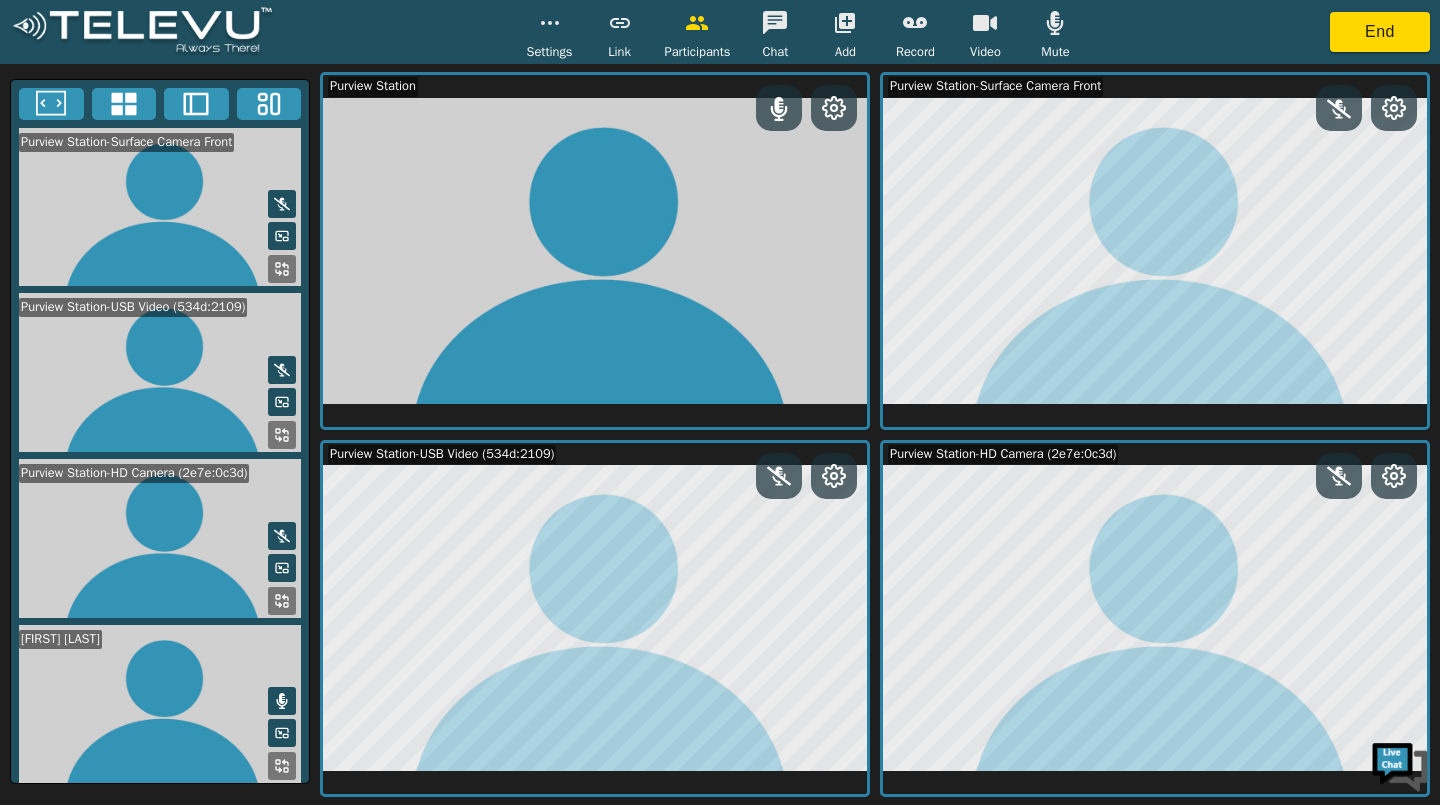 scroll, scrollTop: 171, scrollLeft: 0, axis: vertical 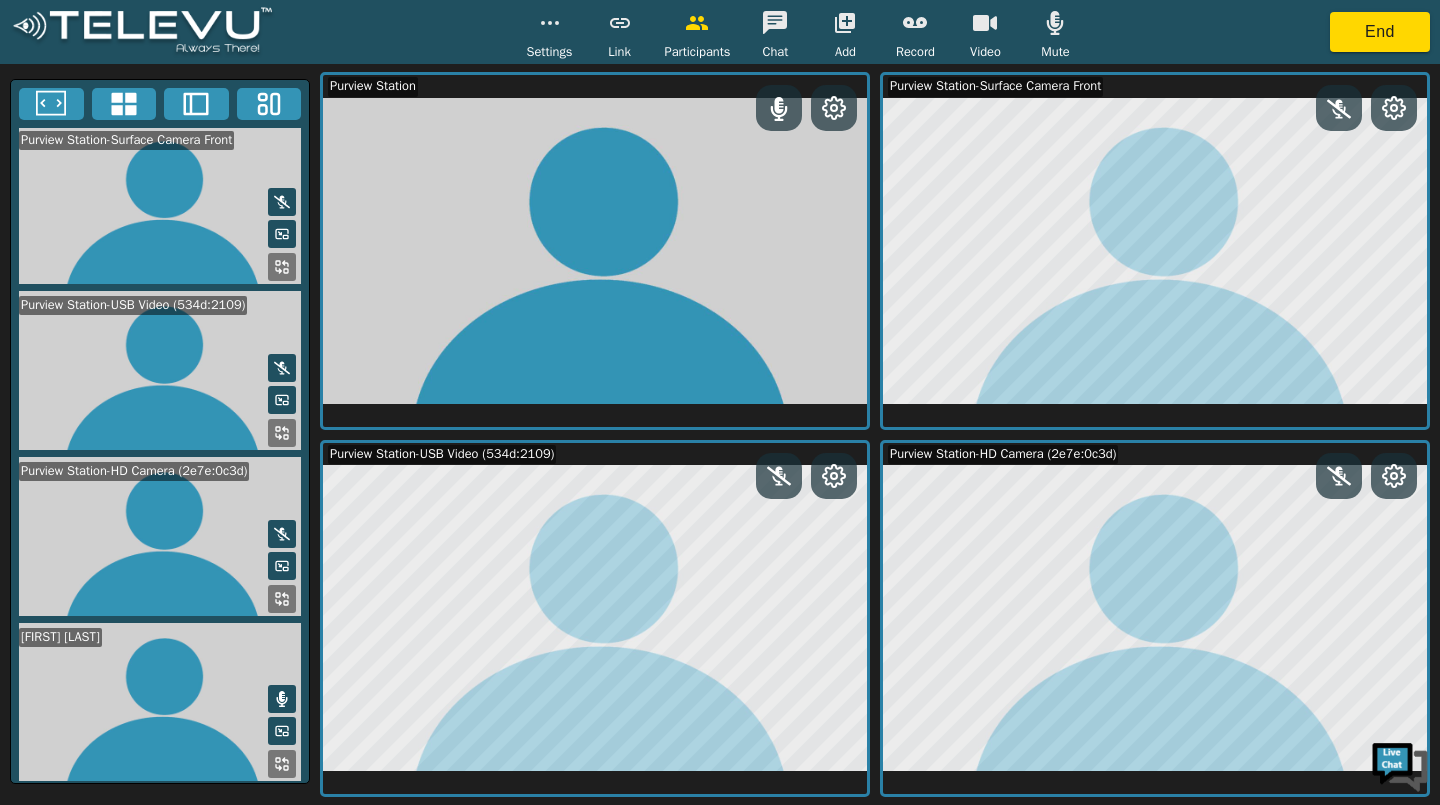 click at bounding box center (282, 764) 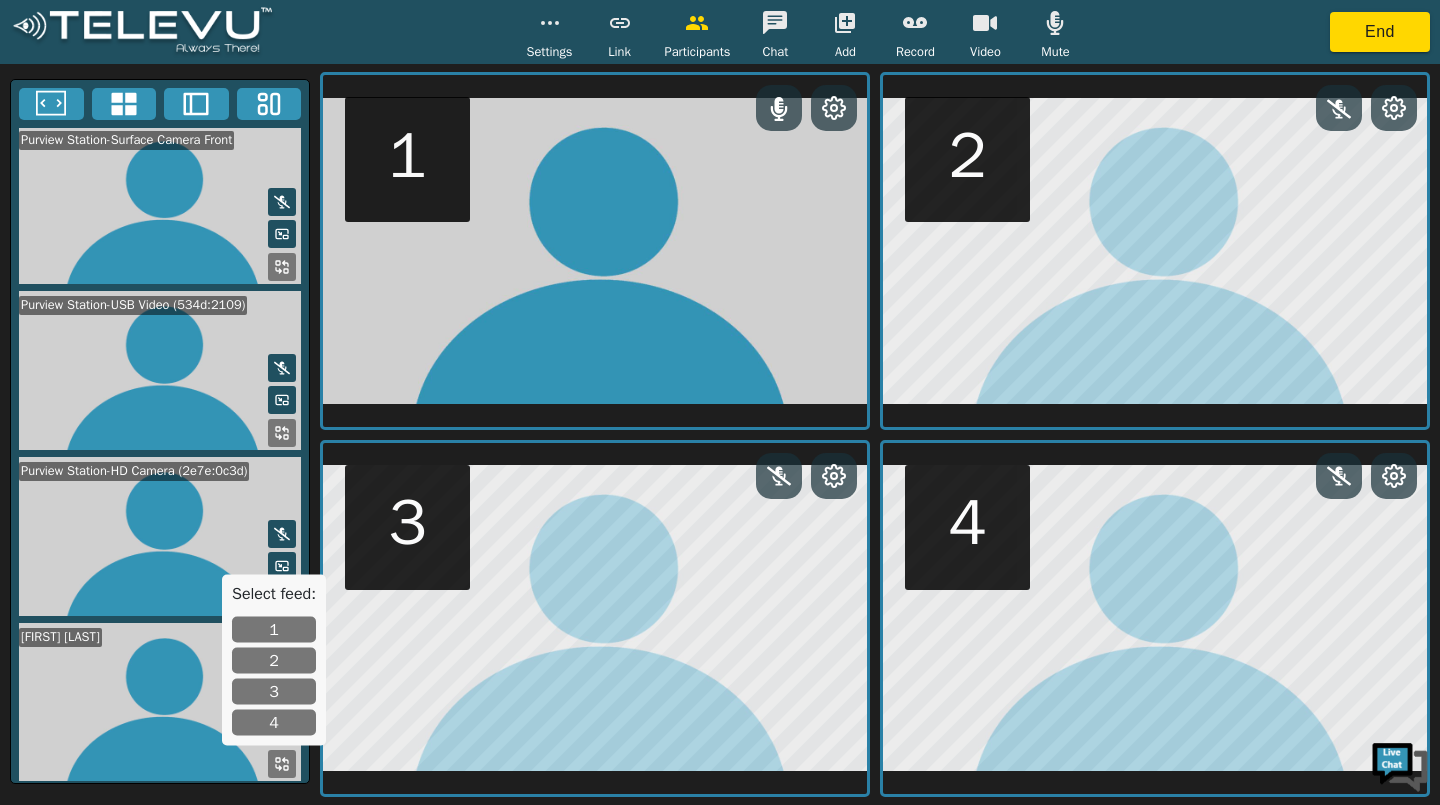 click on "1" at bounding box center [274, 630] 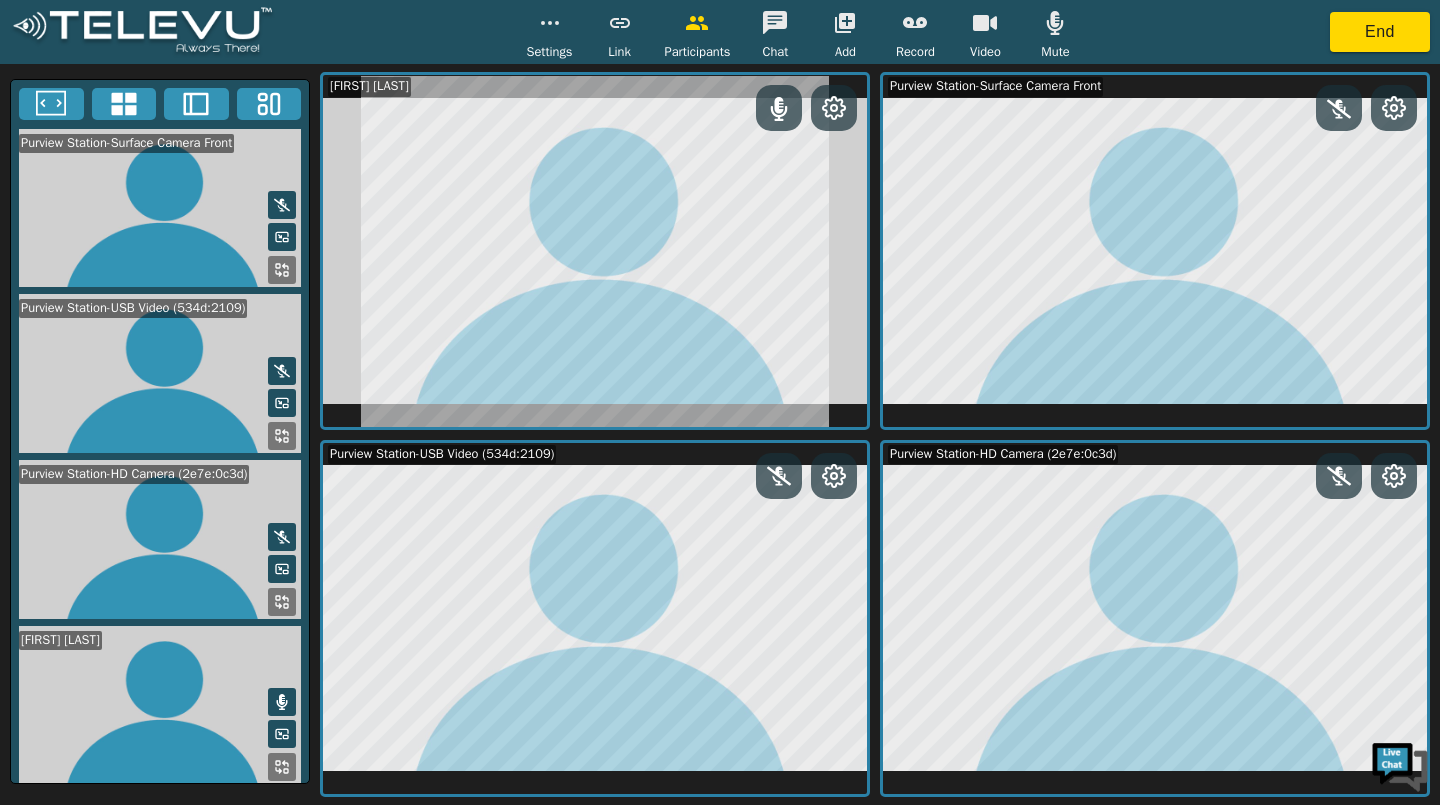scroll, scrollTop: 171, scrollLeft: 0, axis: vertical 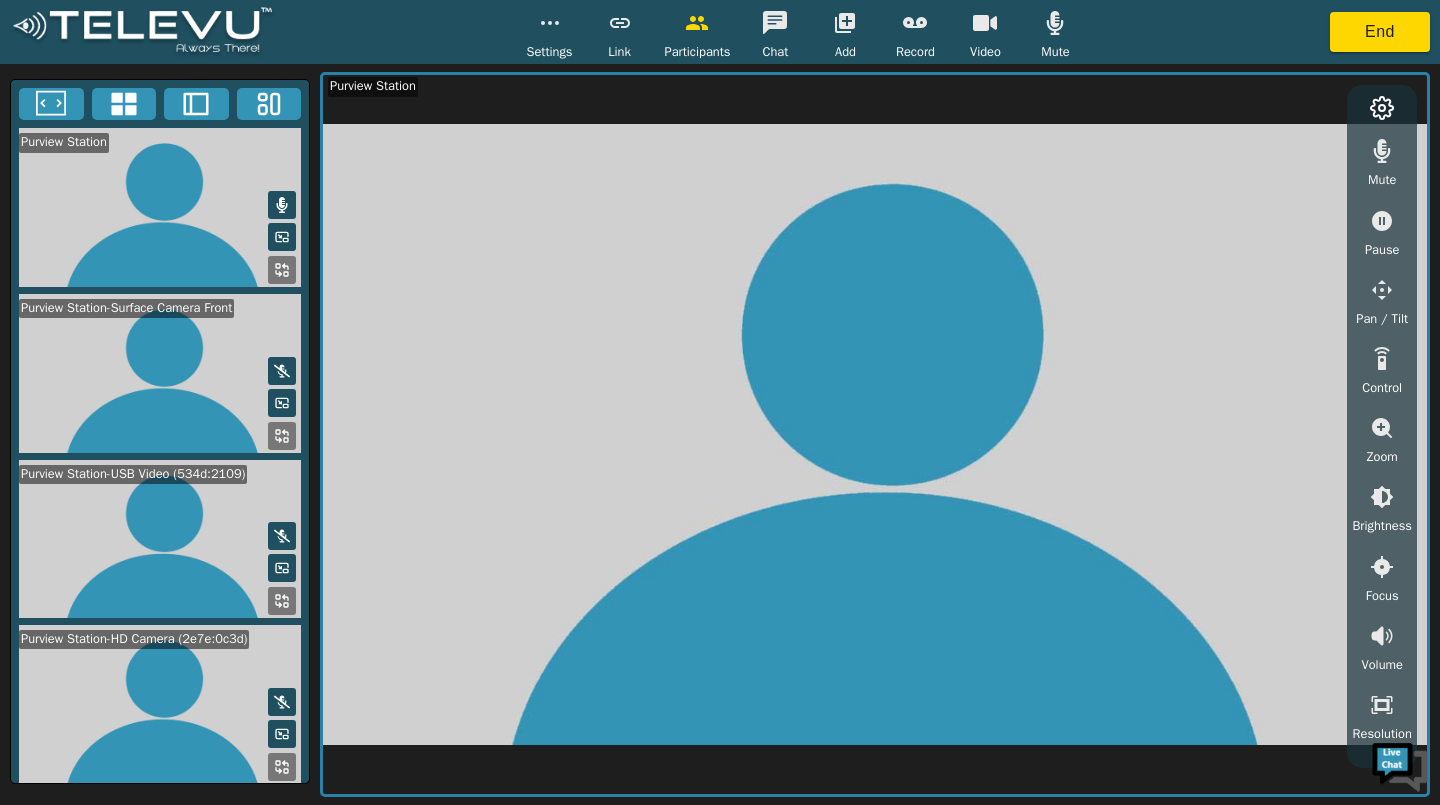 click at bounding box center [1382, 151] 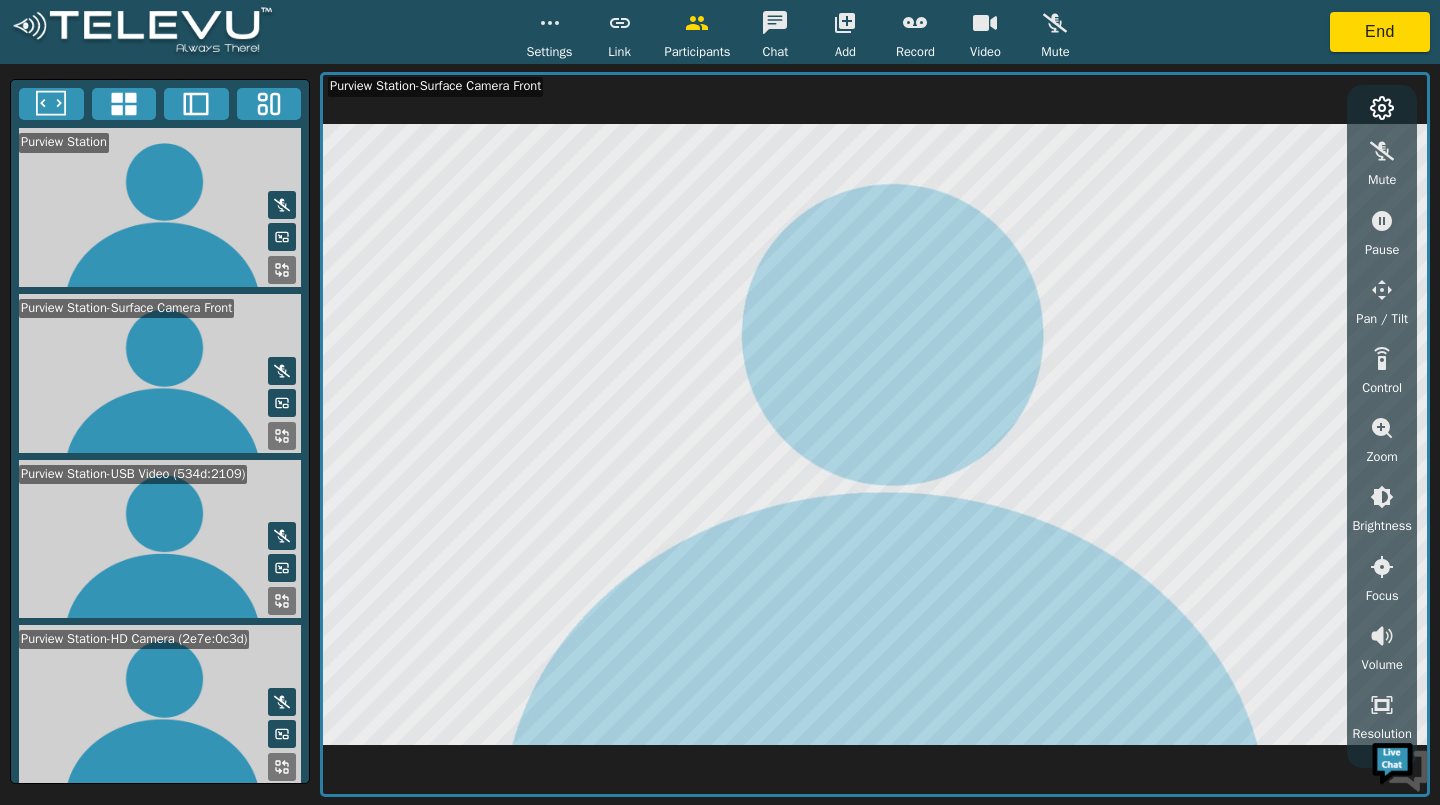 click at bounding box center [1382, 151] 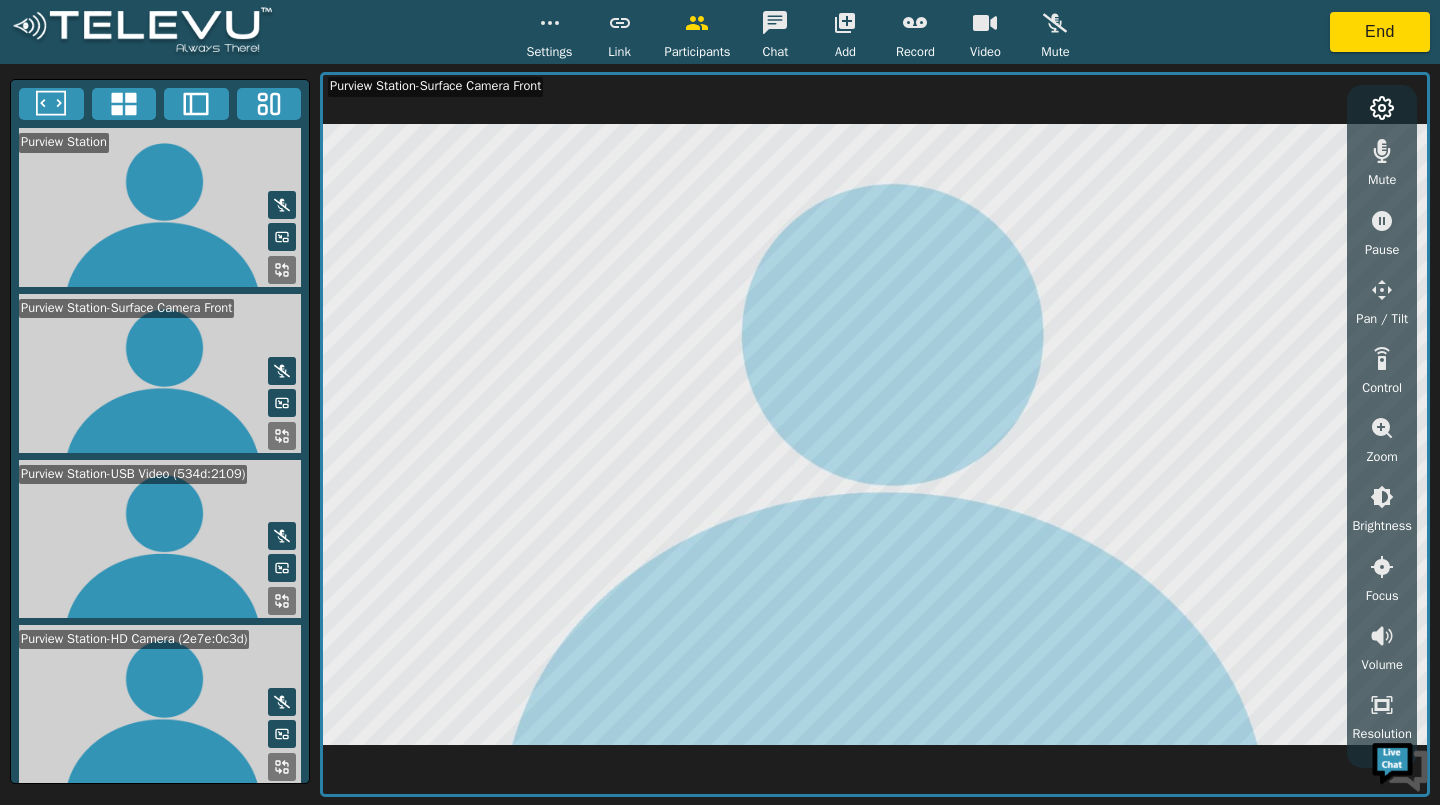 click at bounding box center [160, 539] 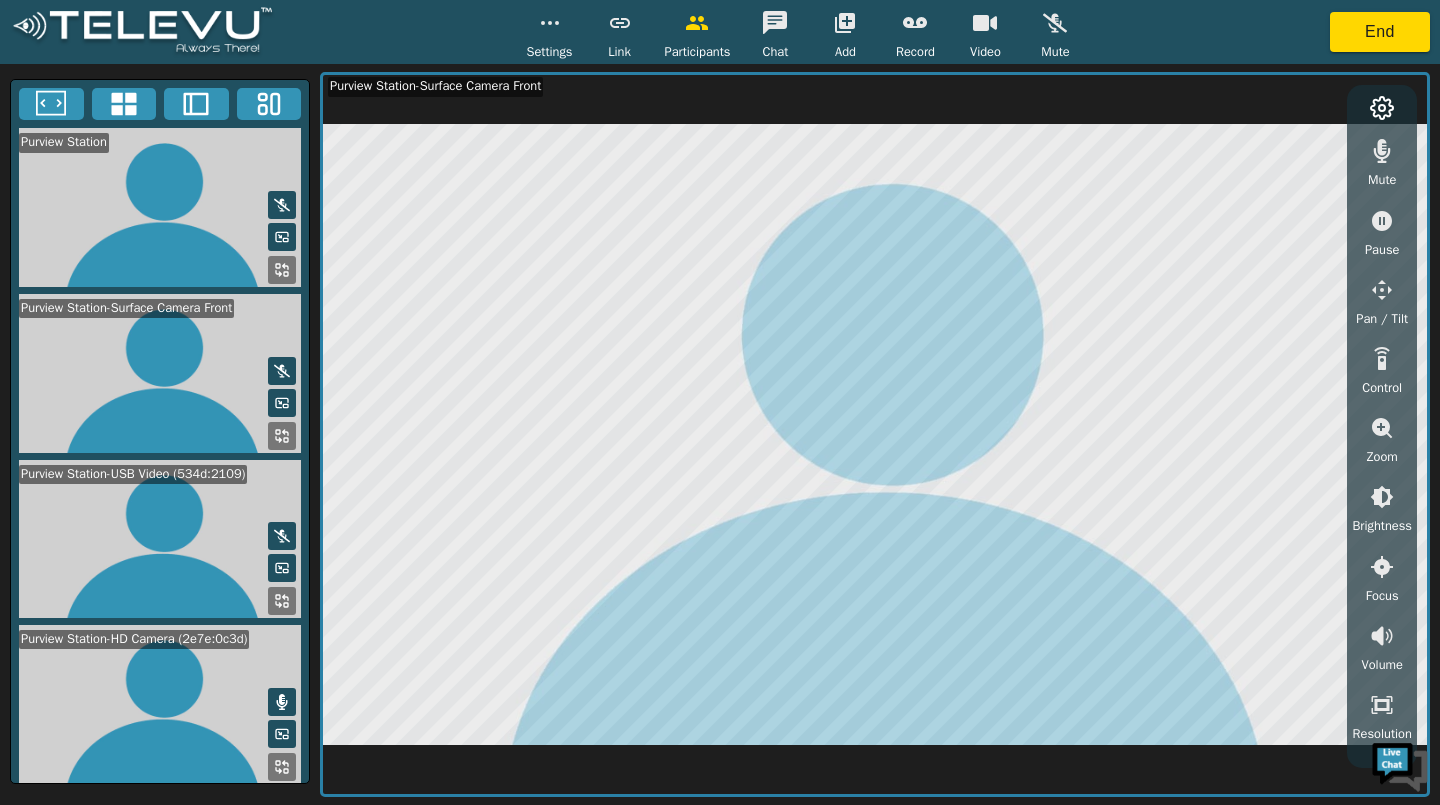 click at bounding box center (282, 371) 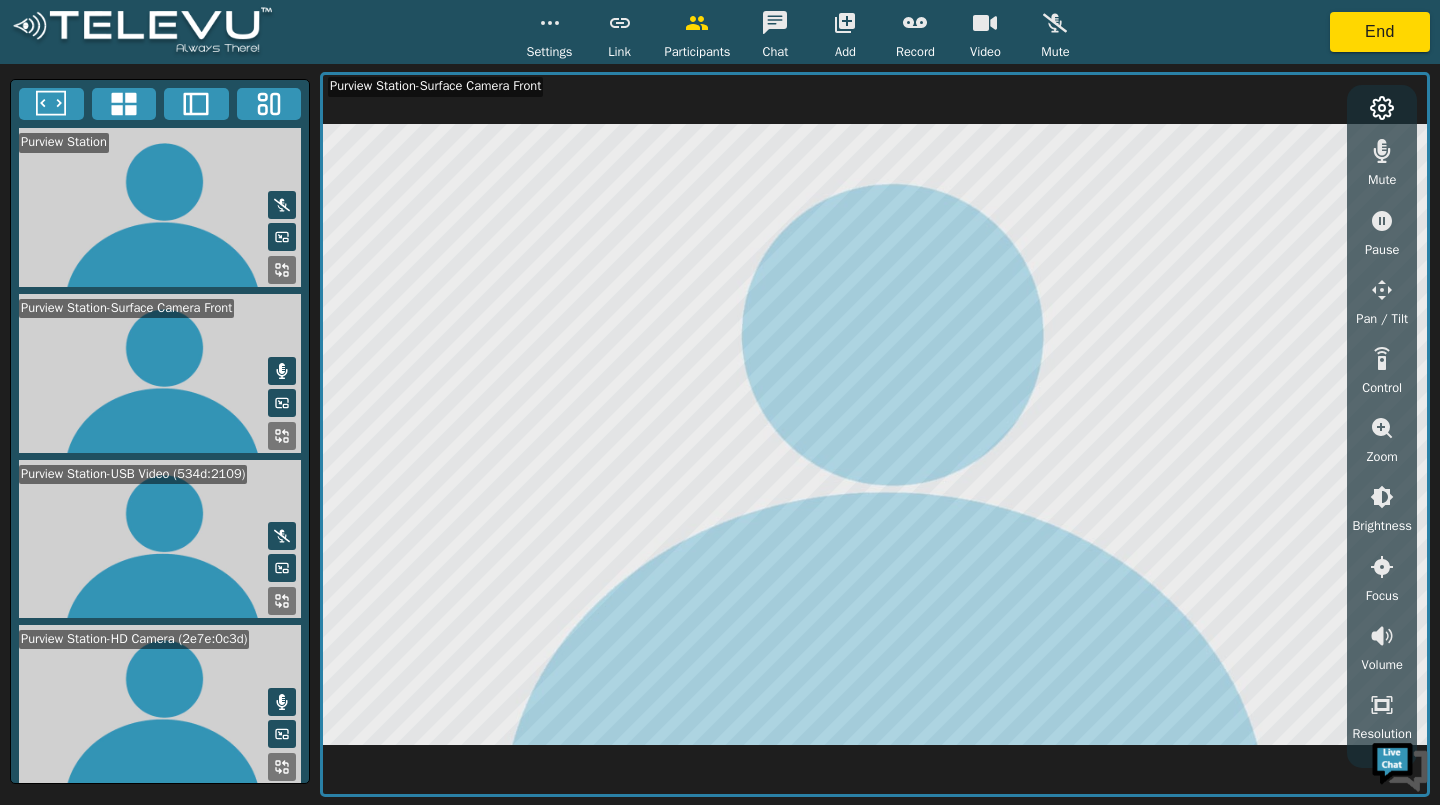 type 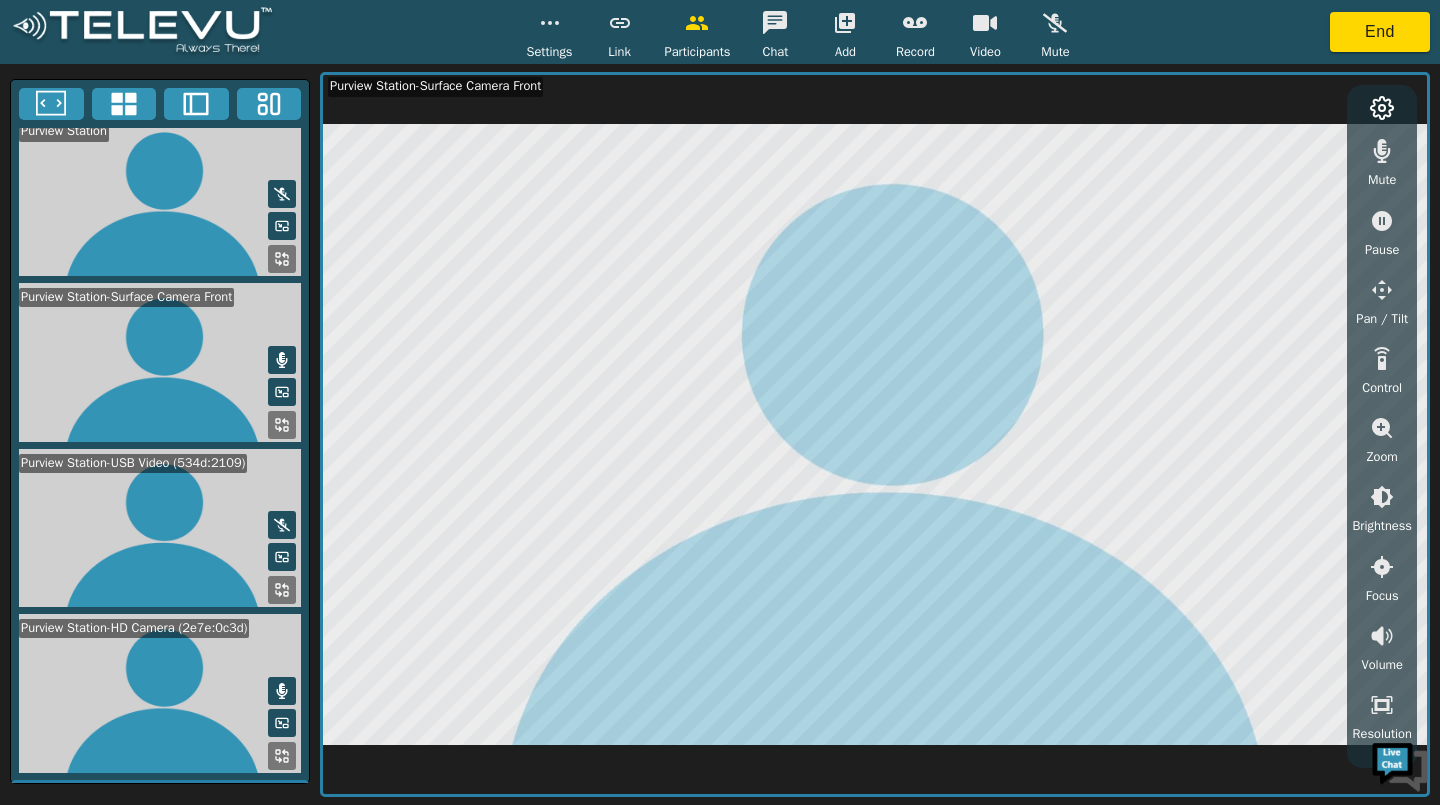scroll, scrollTop: 9, scrollLeft: 0, axis: vertical 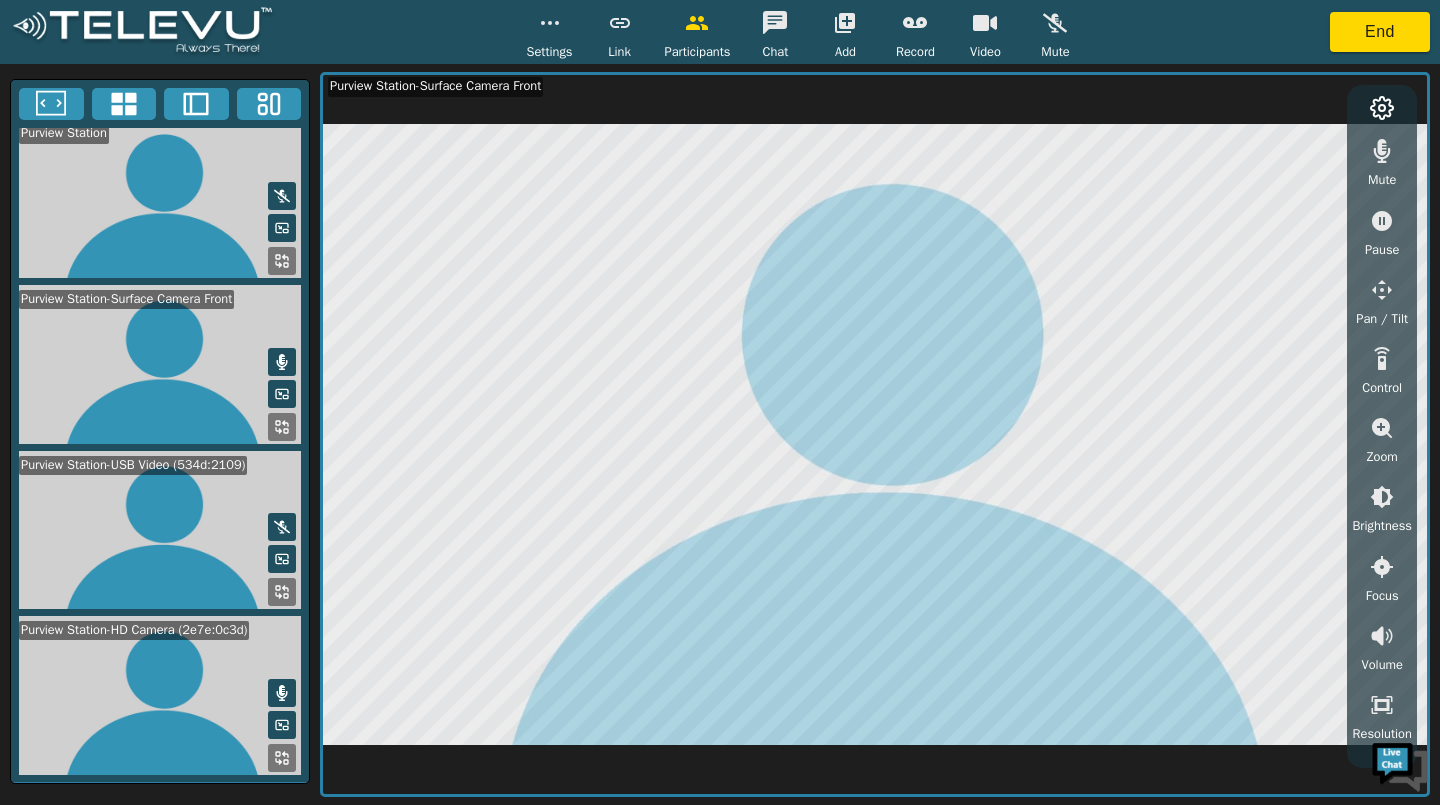 click 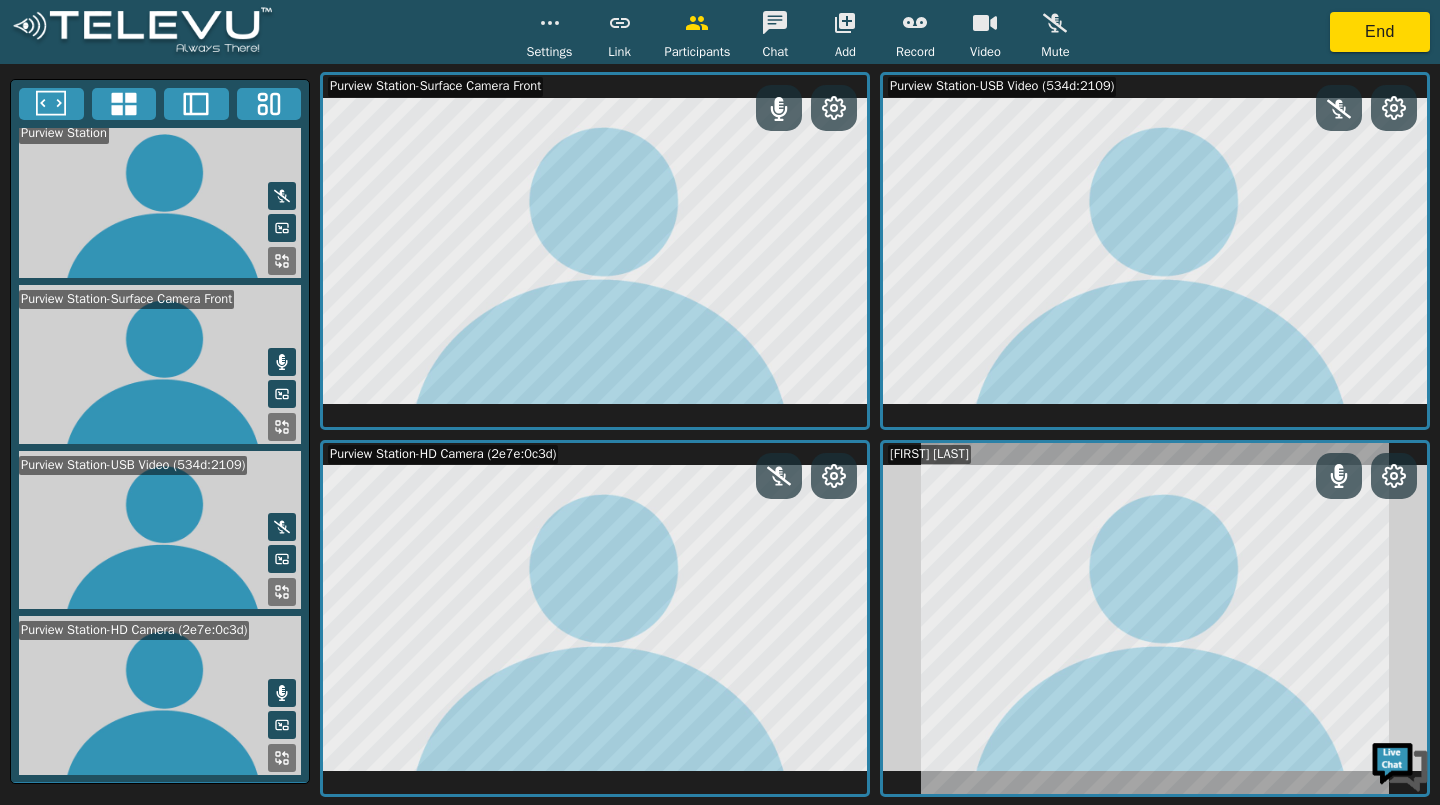 click at bounding box center [779, 476] 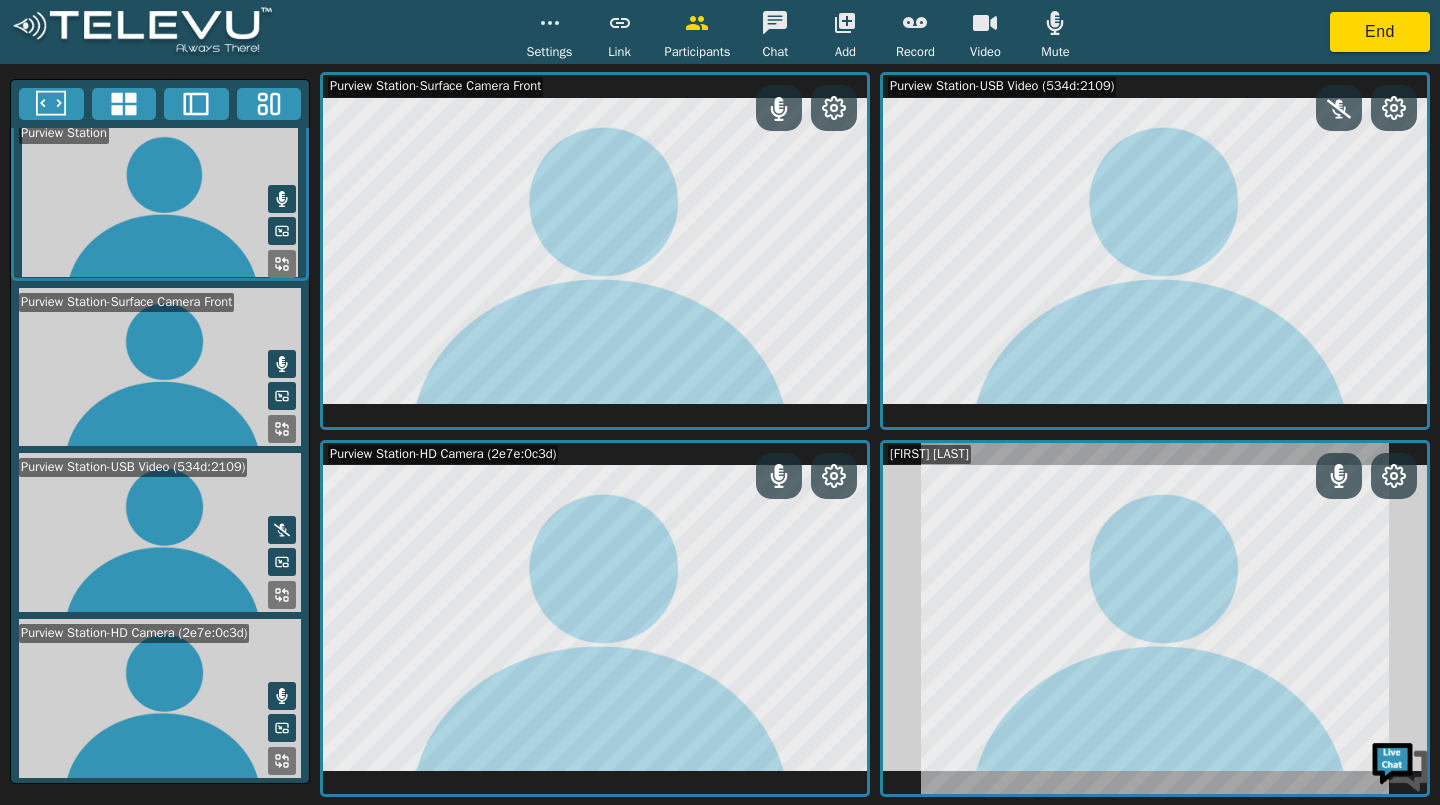 click 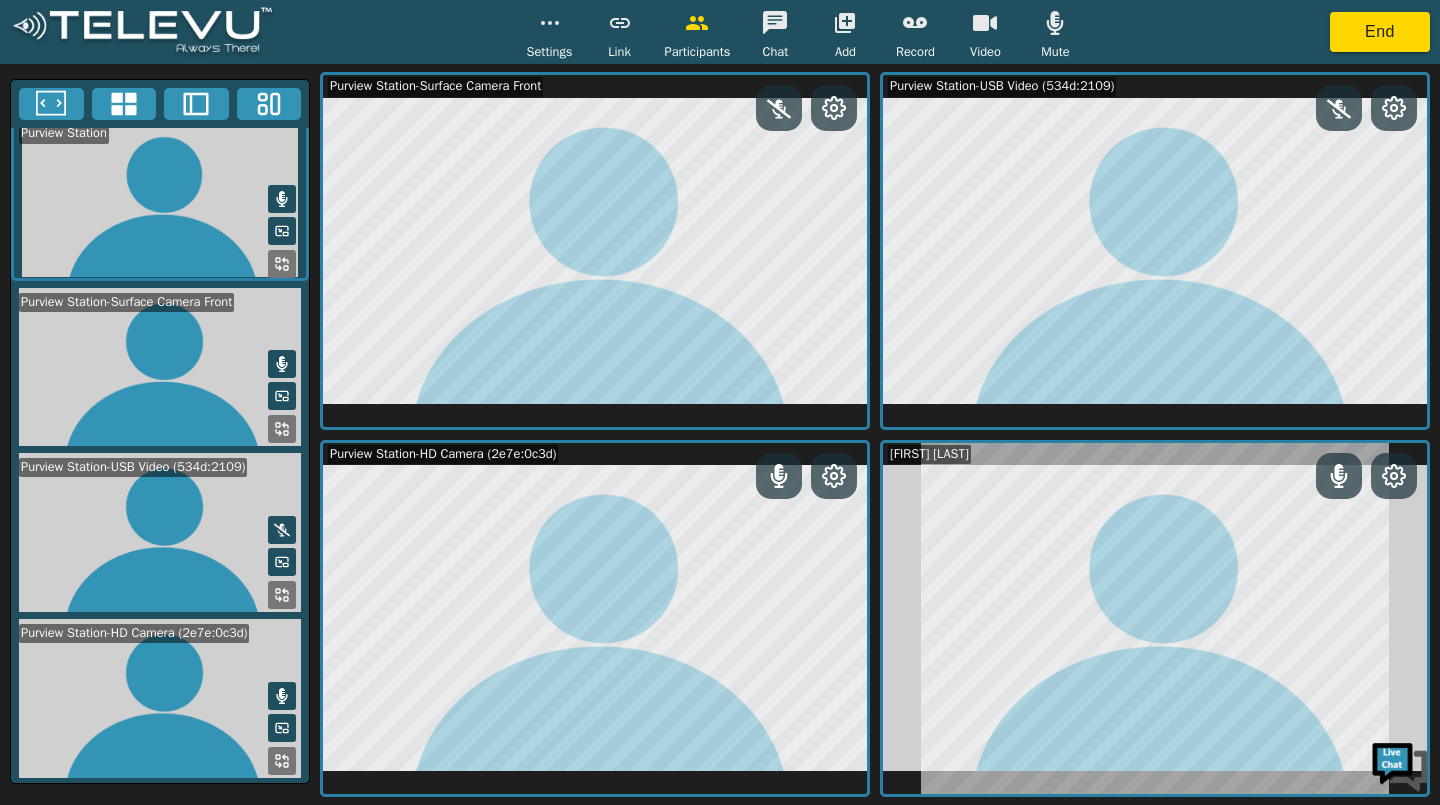 click at bounding box center [779, 108] 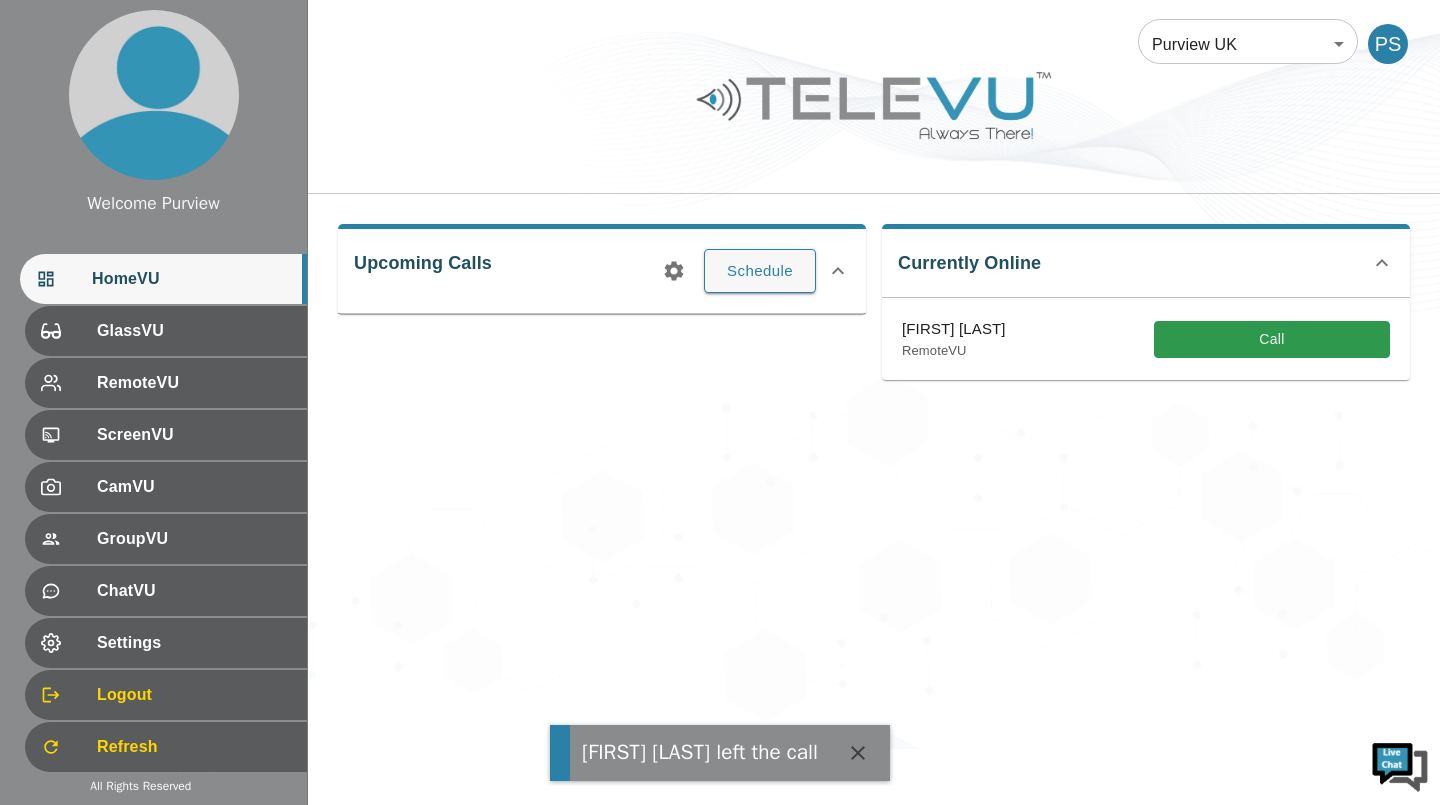 click on "Ketaki K left the call Welcome   Purview HomeVU GlassVU RemoteVU ScreenVU CamVU GroupVU ChatVU Settings Logout Refresh ©  2025   TeleVU Innovation Ltd. All Rights Reserved Purview UK 205 ​ PS Upcoming Calls Schedule Currently Online Ketaki K RemoteVU Call" at bounding box center (720, 374) 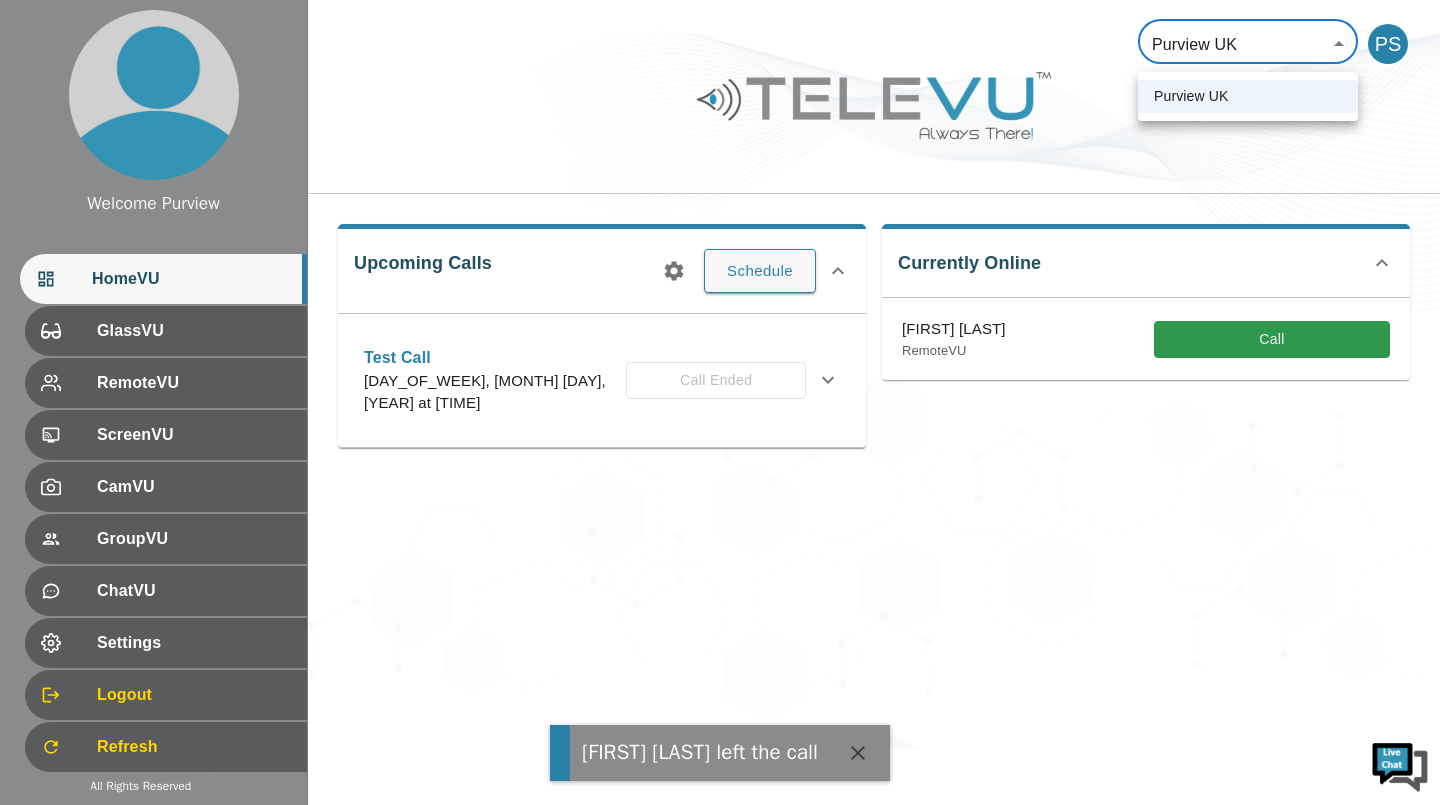 type 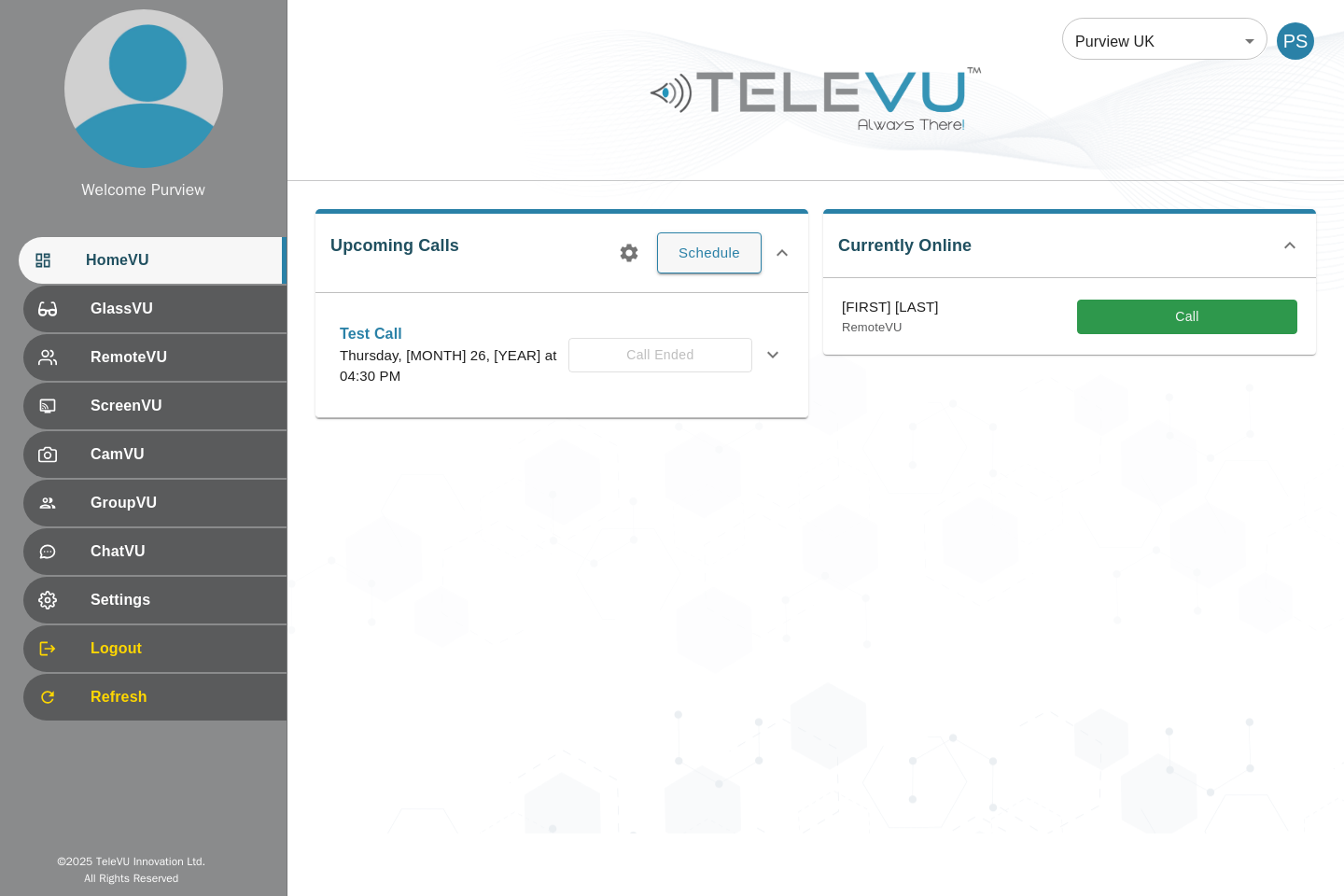 scroll, scrollTop: 0, scrollLeft: 0, axis: both 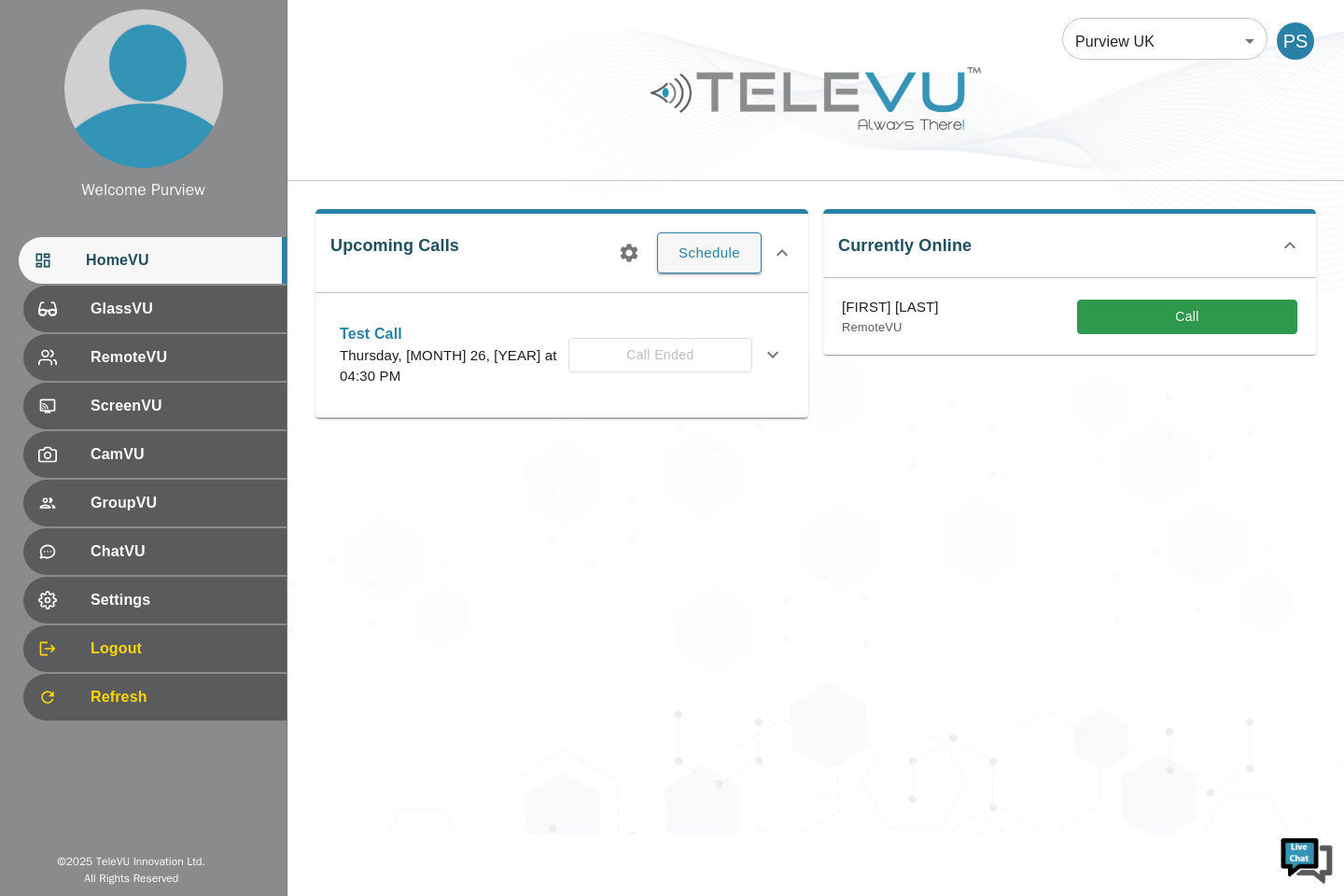 click on "[MONTH] 26
[BRAND] [LOCATION] [YEAR] ​ PS Upcoming Calls Schedule Test Call Thursday, [MONTH] 26, [YEAR] at 04:30 PM Call Ended Description Invitees [BRAND] No [BRAND] users were invited to this meeting! RemoteVU No RemoteVU users were invited to this meeting! ScreenVU [BRAND] Station CamVU No CamVU users were invited to this meeting! Edit Cancel Print Currently Online [FIRST] [LAST] RemoteVU Call" at bounding box center [816, 416] 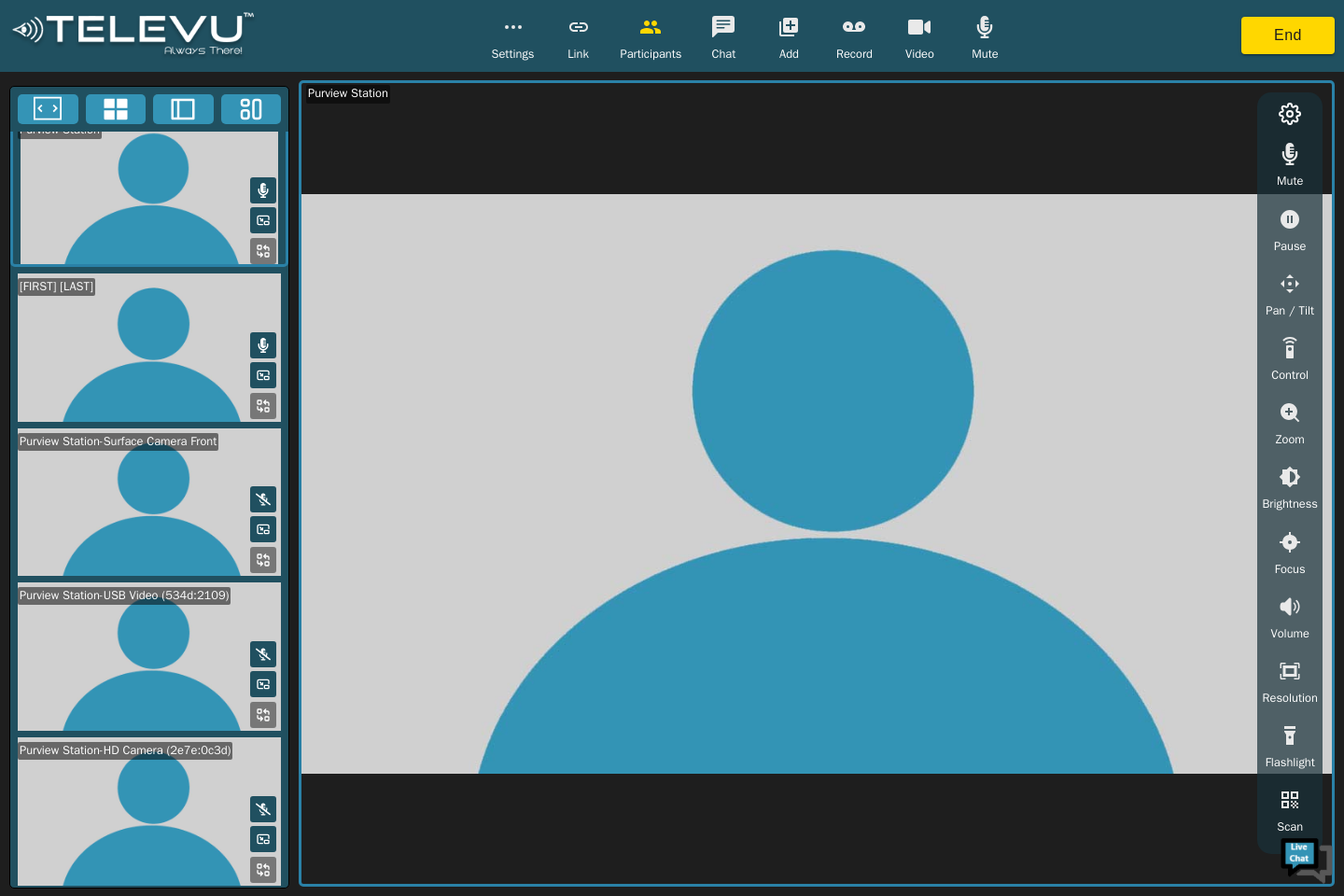 scroll, scrollTop: 13, scrollLeft: 0, axis: vertical 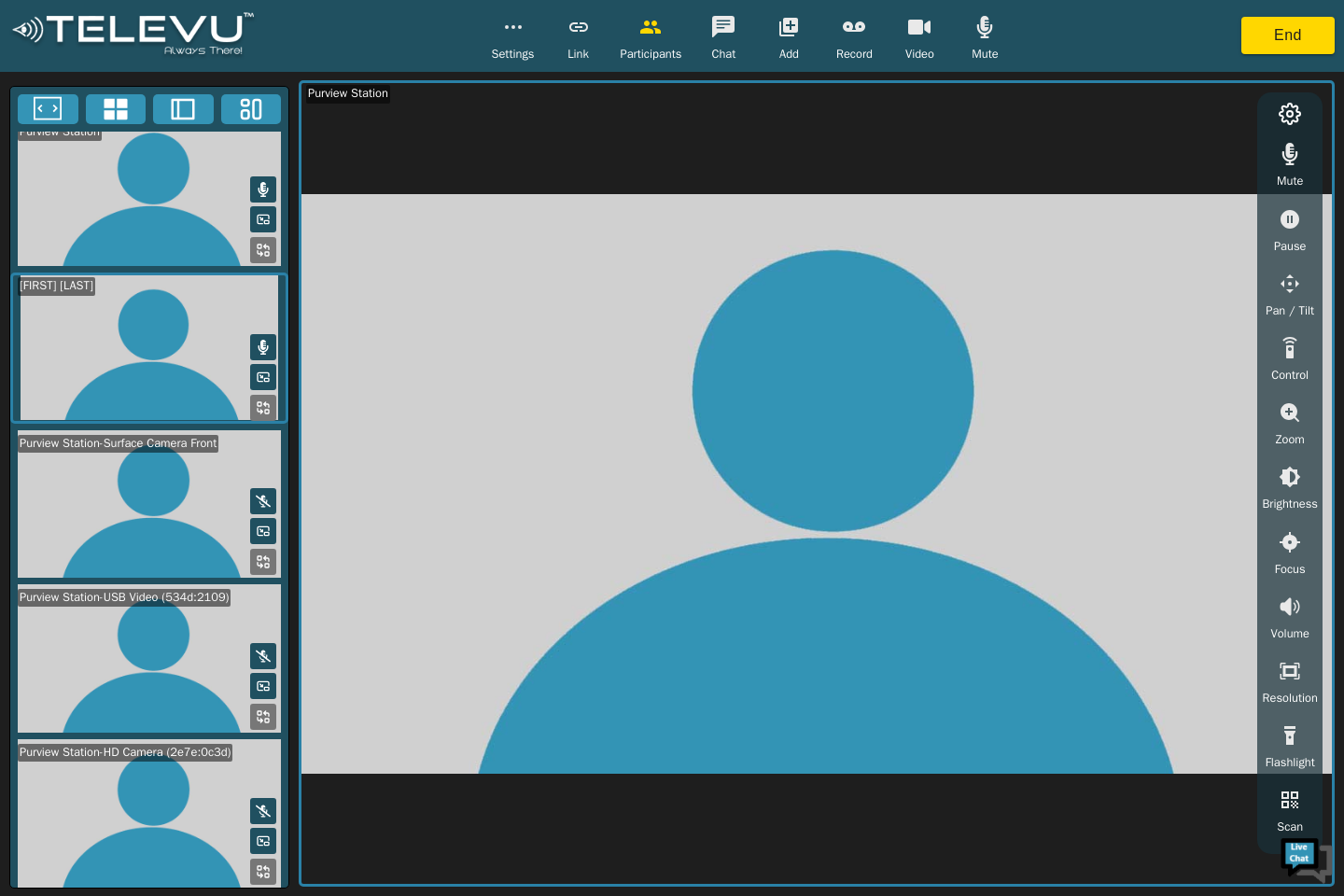 click 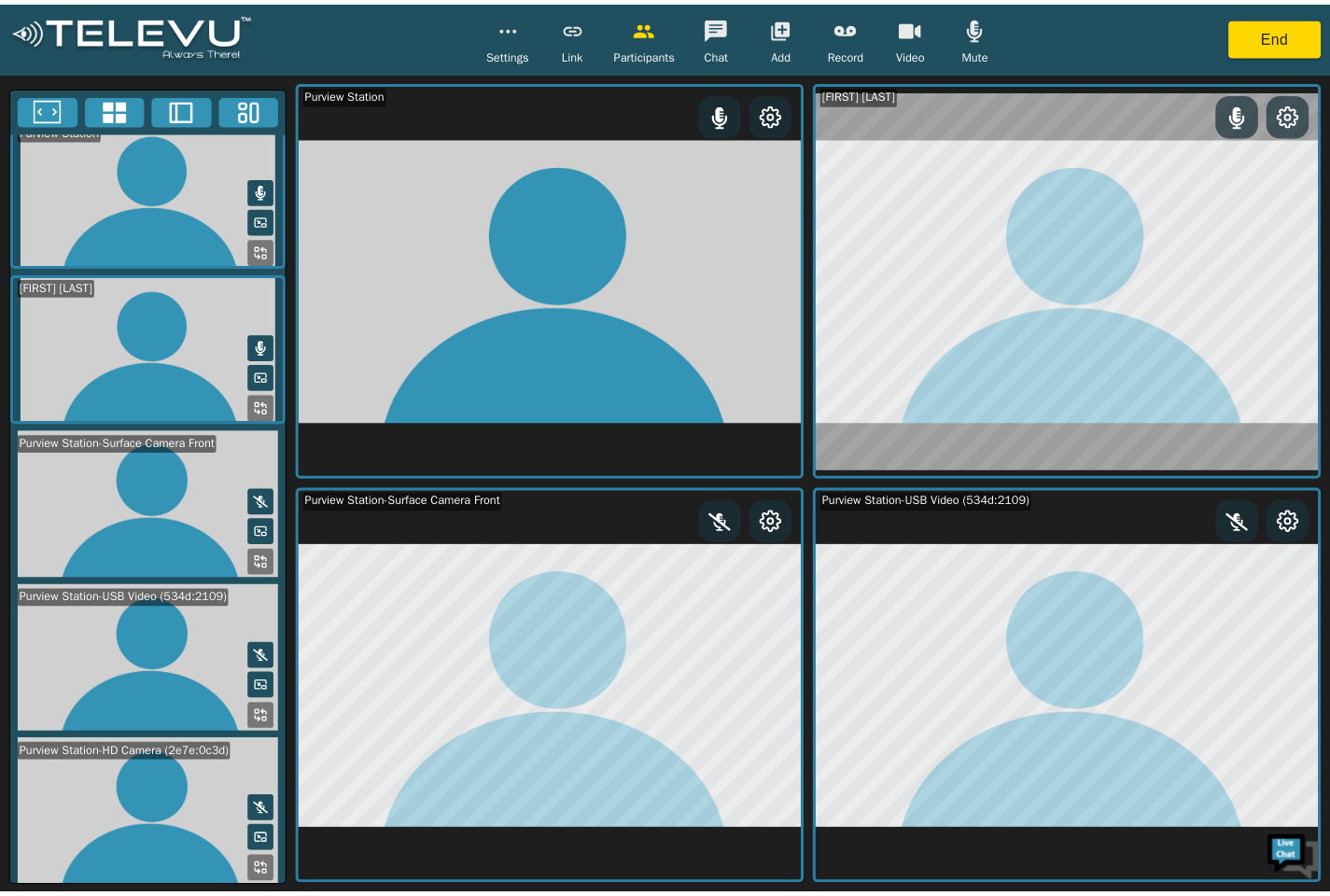 scroll, scrollTop: 13, scrollLeft: 0, axis: vertical 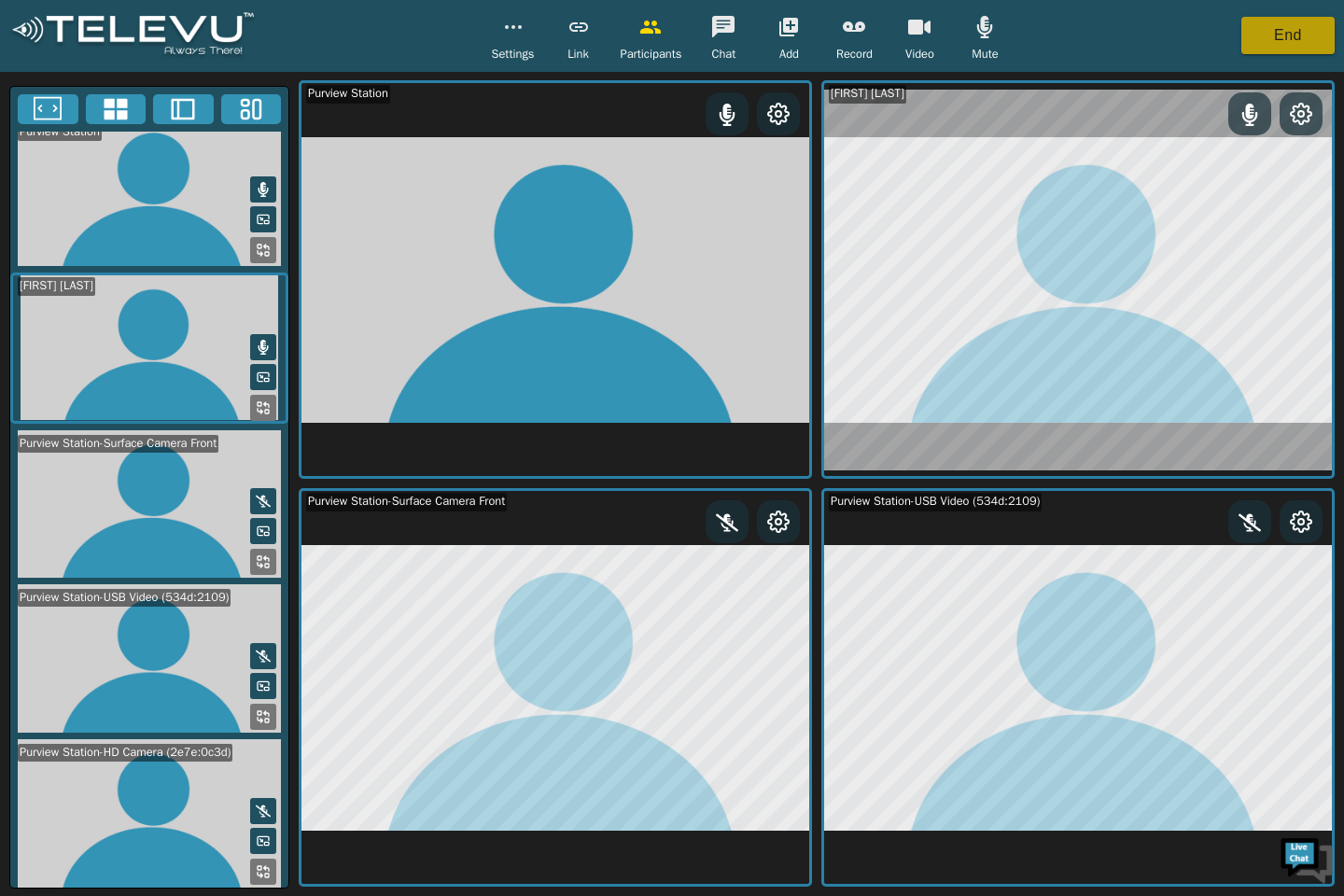 click on "End" at bounding box center (1288, 35) 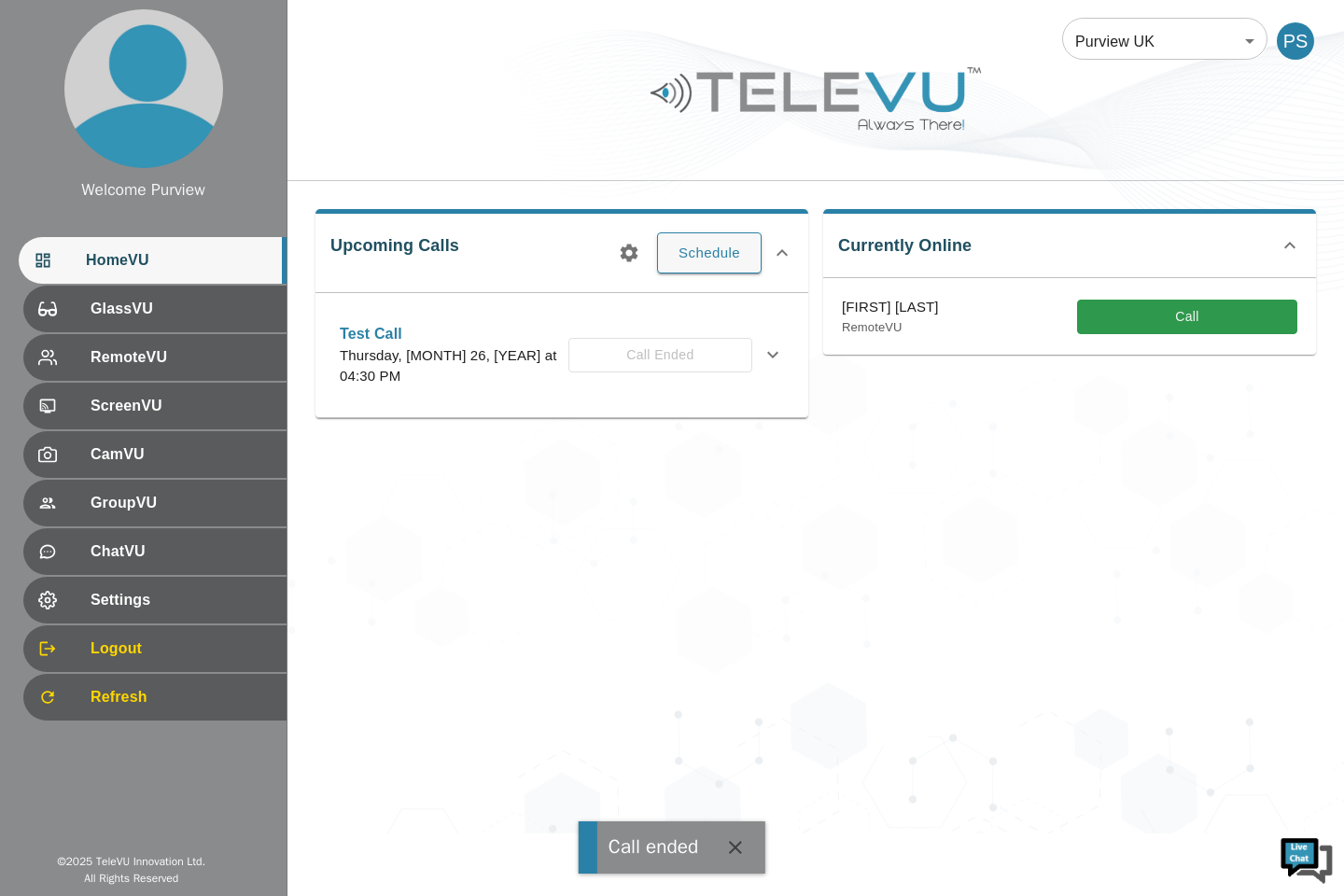 click on "Settings" at bounding box center (155, 600) 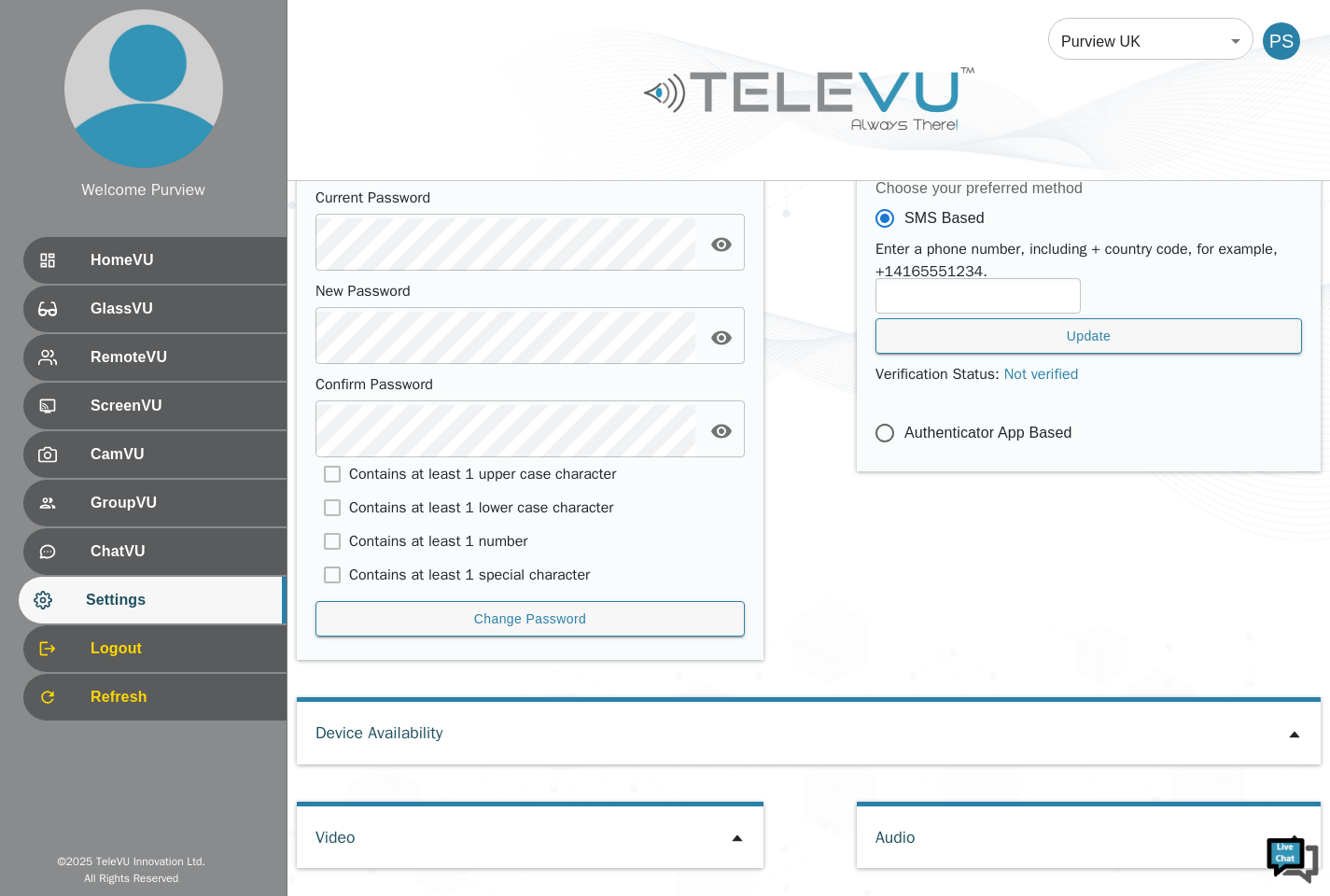 scroll, scrollTop: 755, scrollLeft: 0, axis: vertical 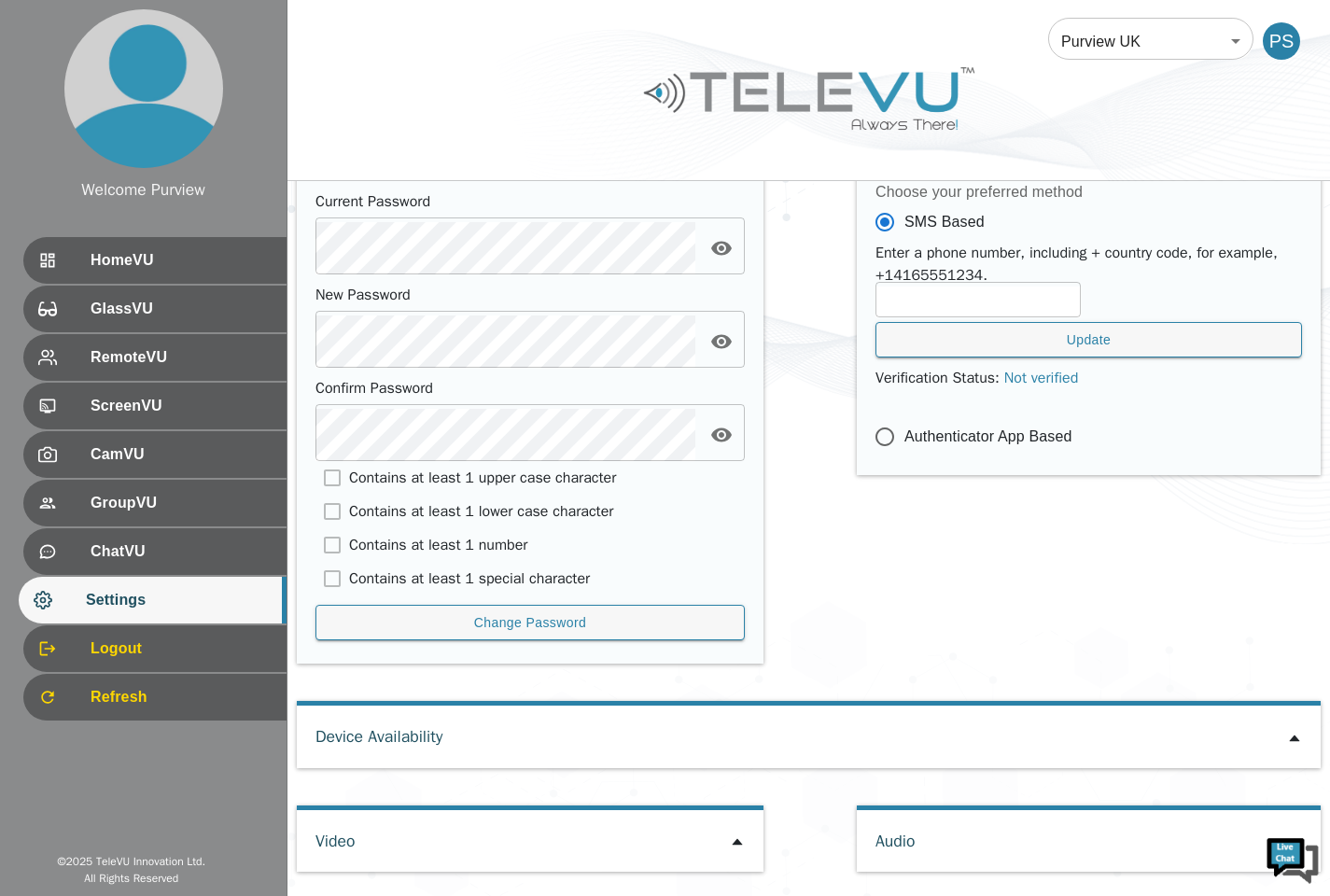 click 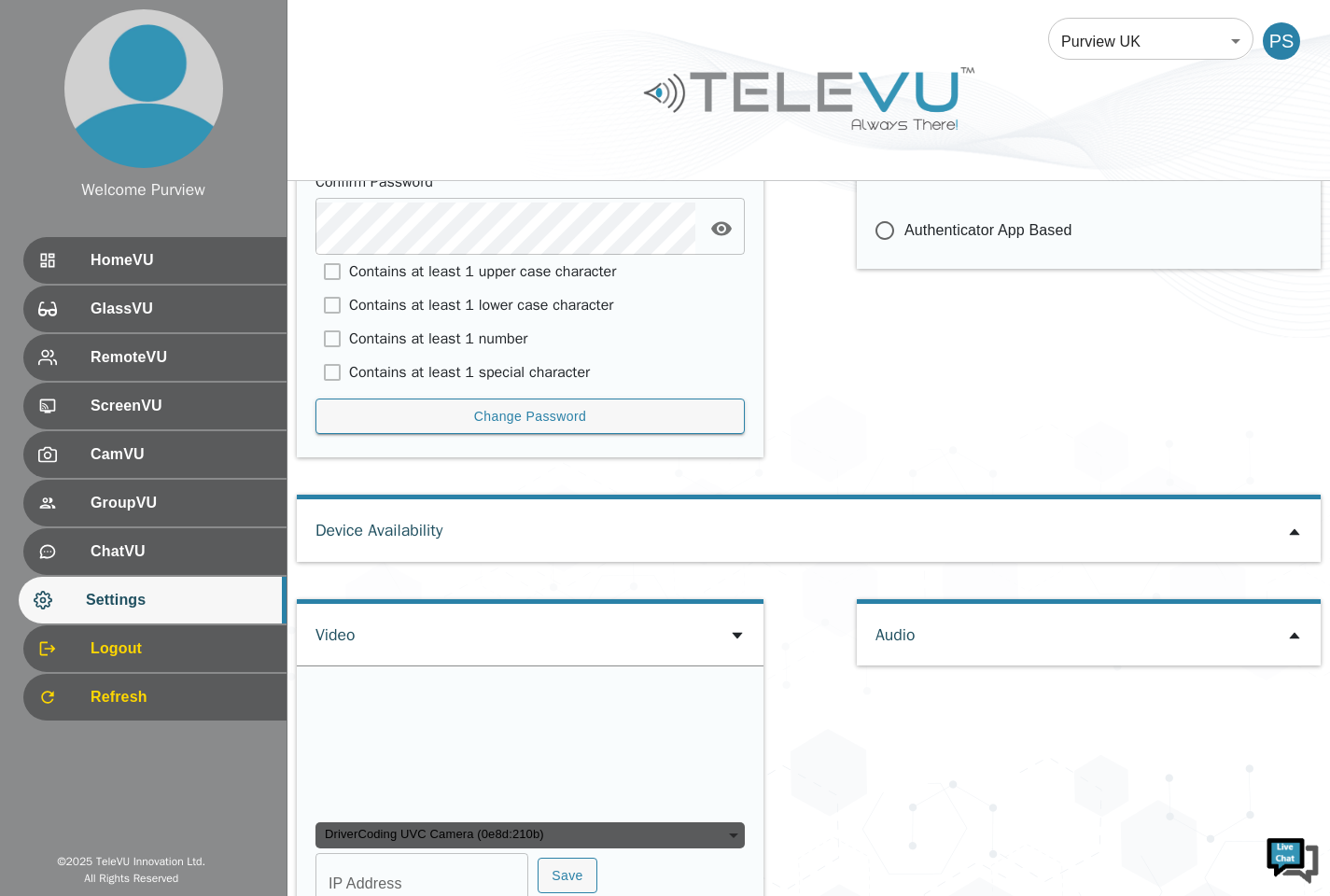 scroll, scrollTop: 1021, scrollLeft: 0, axis: vertical 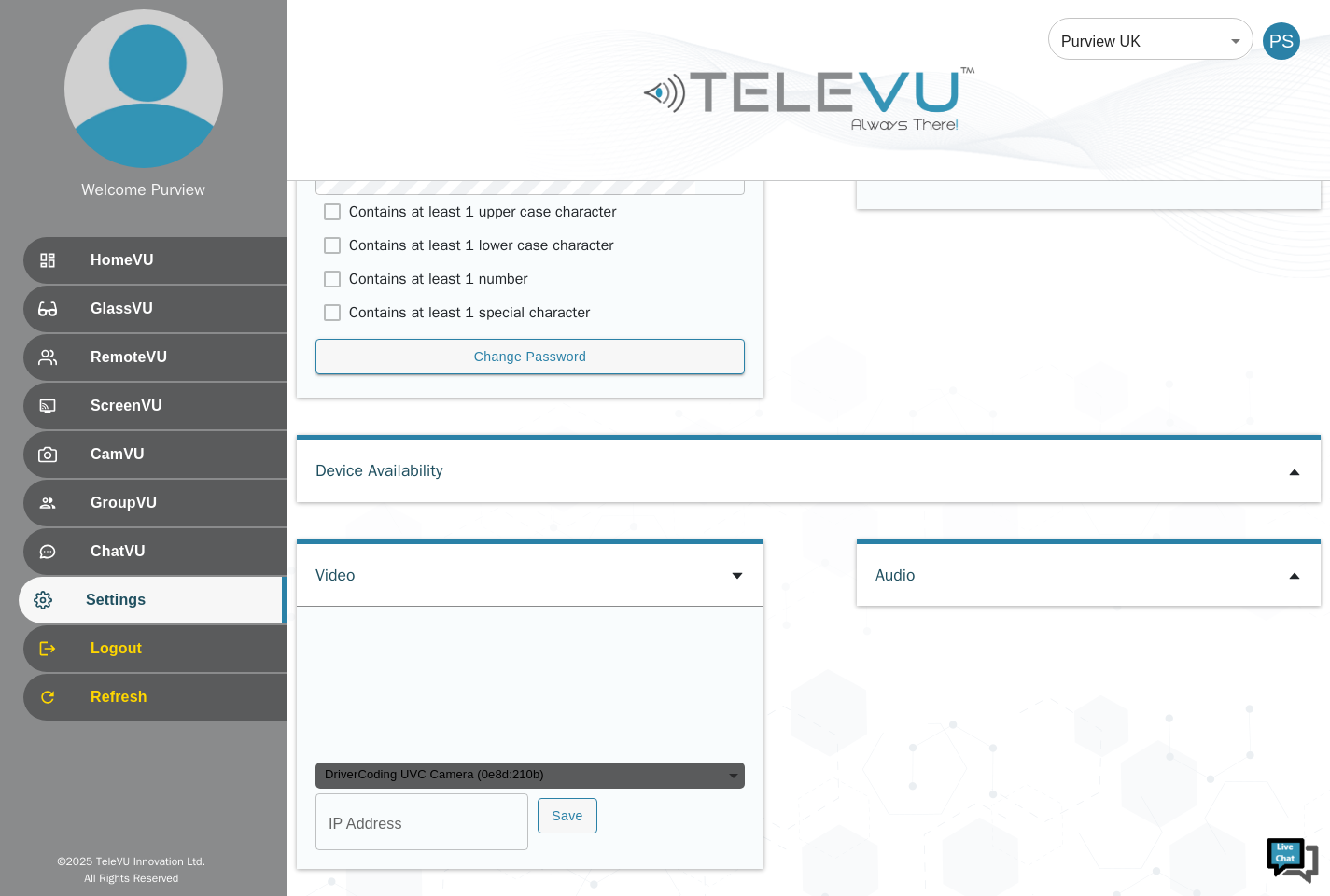 click on "DriverCoding UVC Camera (0e8d:210b)" at bounding box center (530, 776) 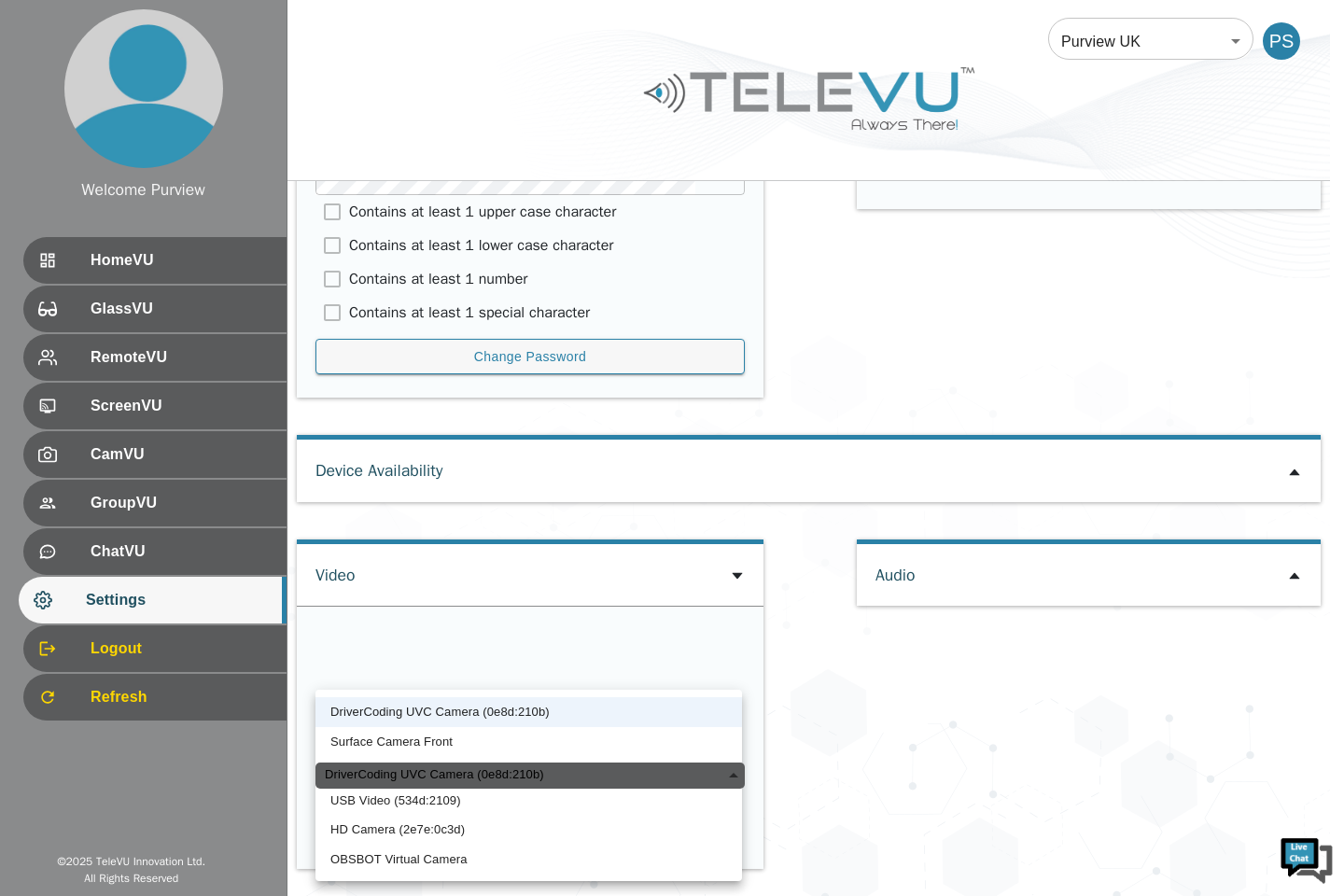 click on "USB Video (534d:2109)" at bounding box center [528, 801] 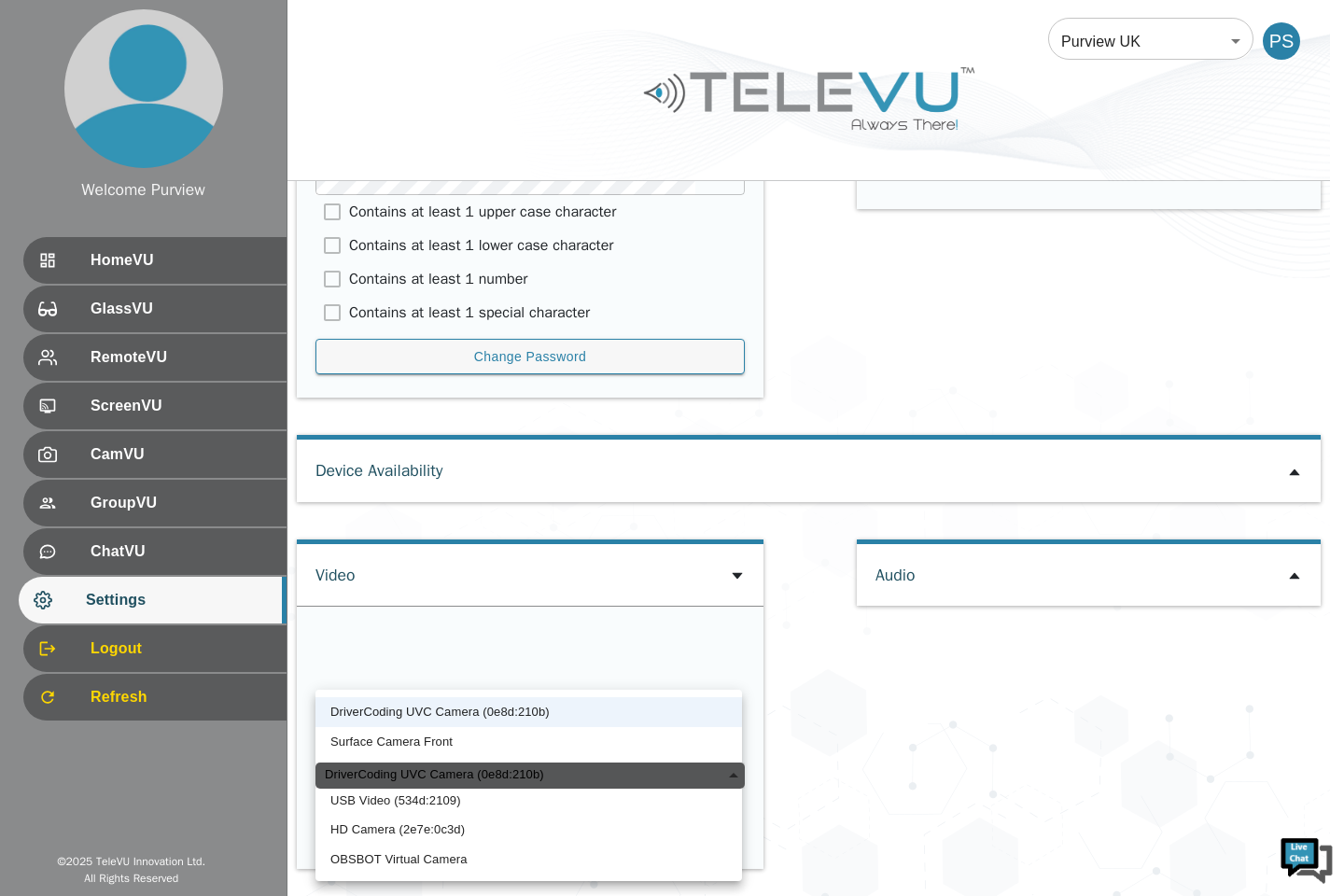 type on "e5f0591d1d6d558c56428627f1b4ce52248c313e9576d9a43209e05f3c8037e9" 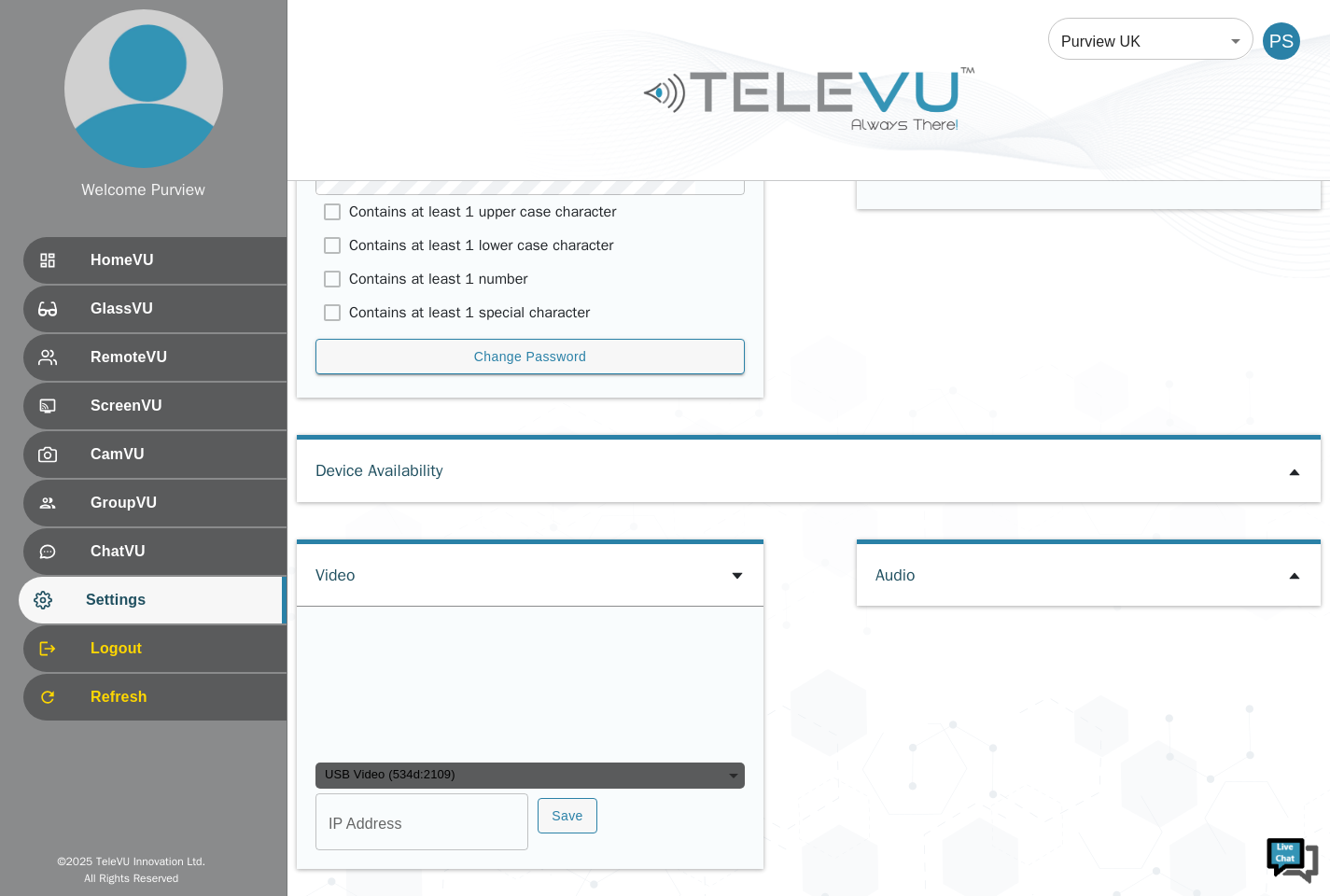 click on "USB Video (534d:2109)" at bounding box center (530, 776) 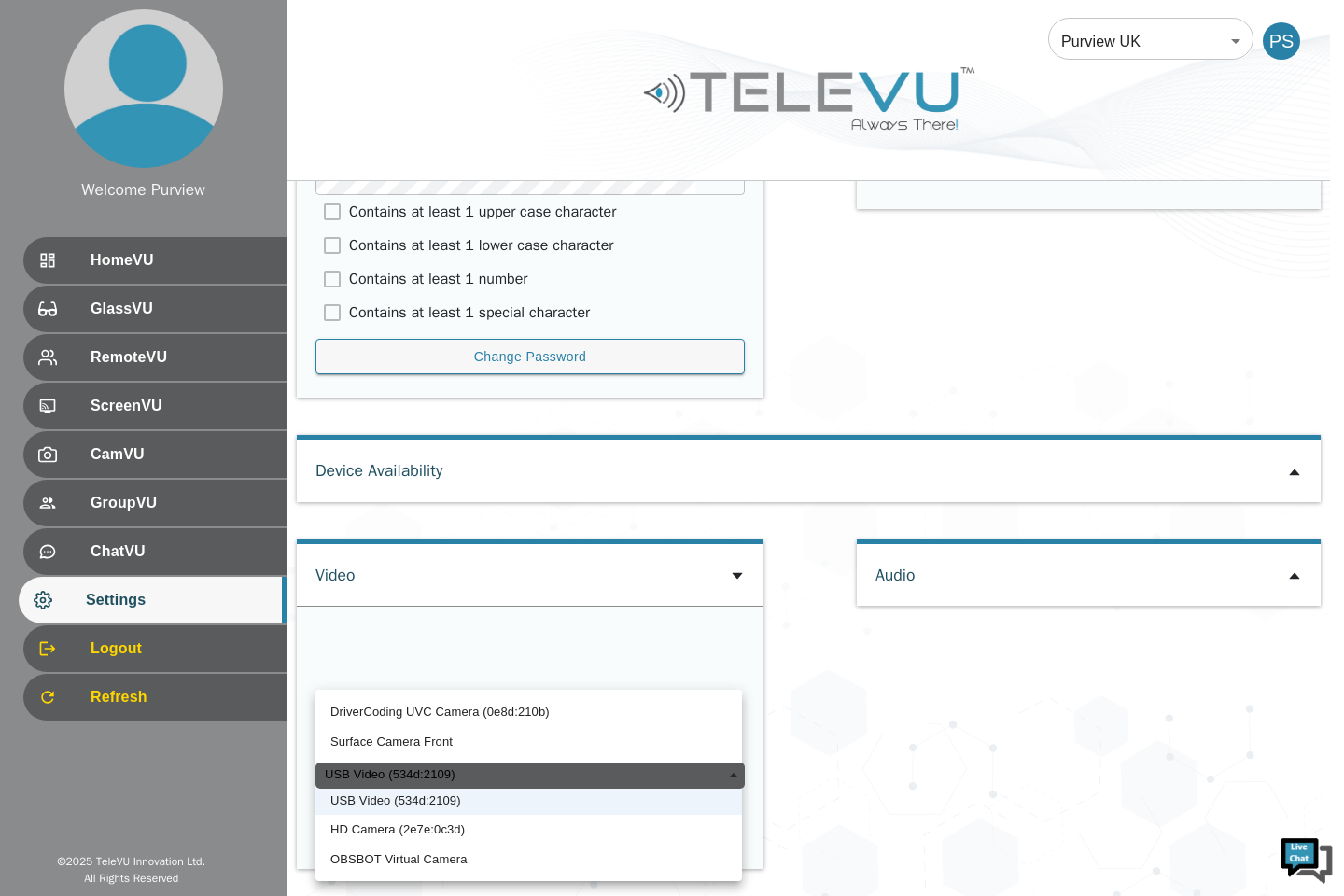 click on "USB Video (534d:2109)" at bounding box center (528, 801) 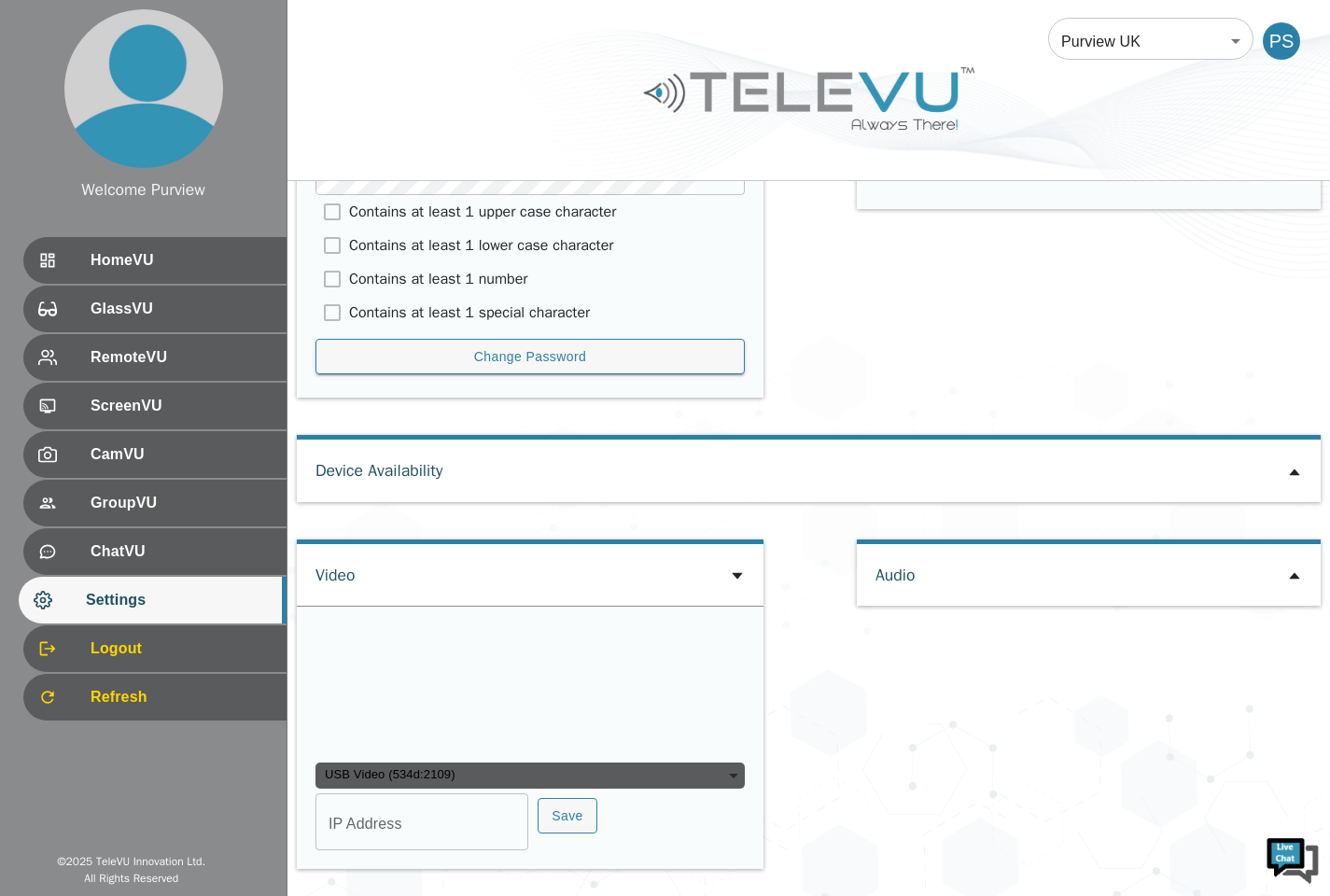 click on "USB Video (534d:2109)" at bounding box center (530, 776) 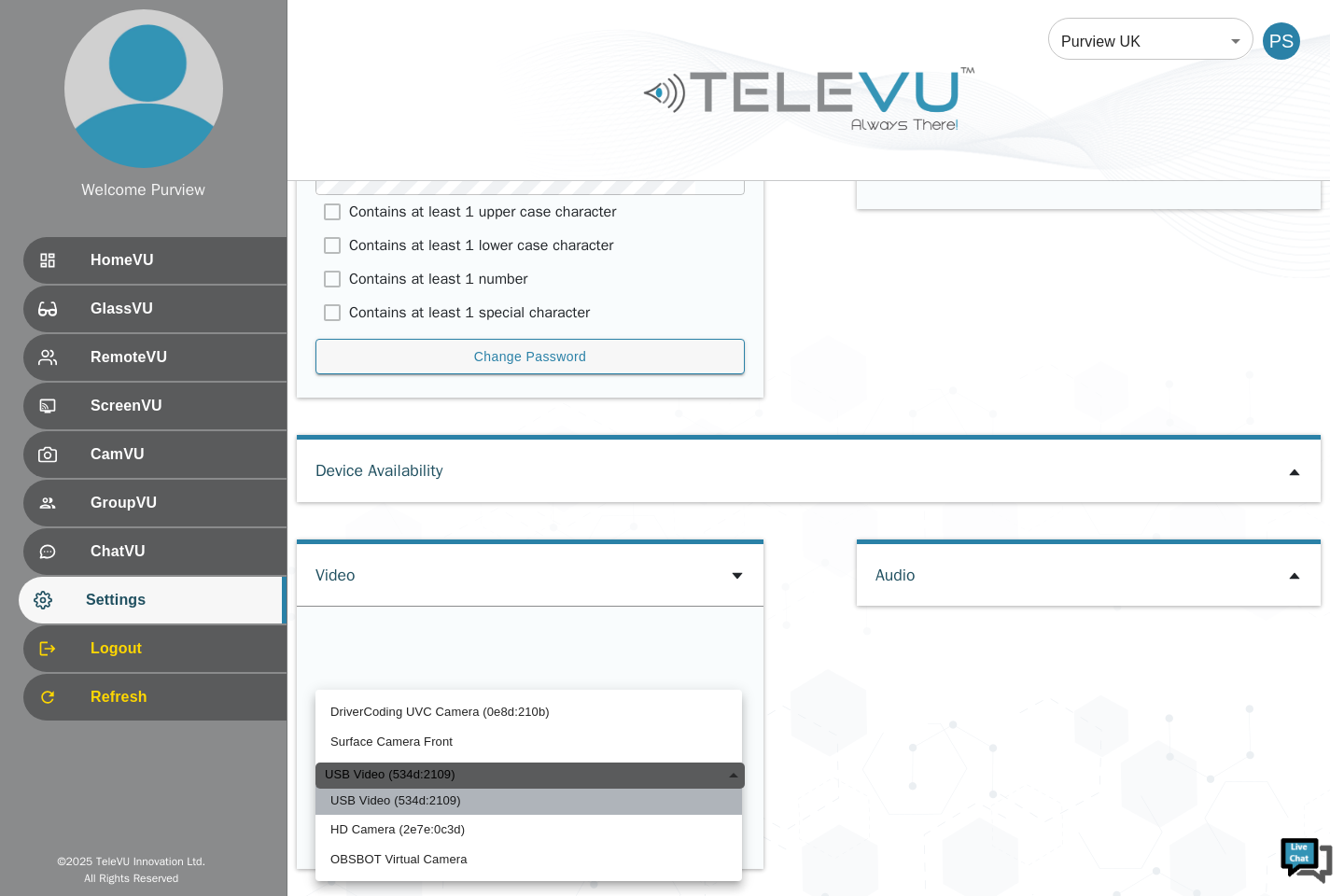 click on "USB Video (534d:2109)" at bounding box center (528, 801) 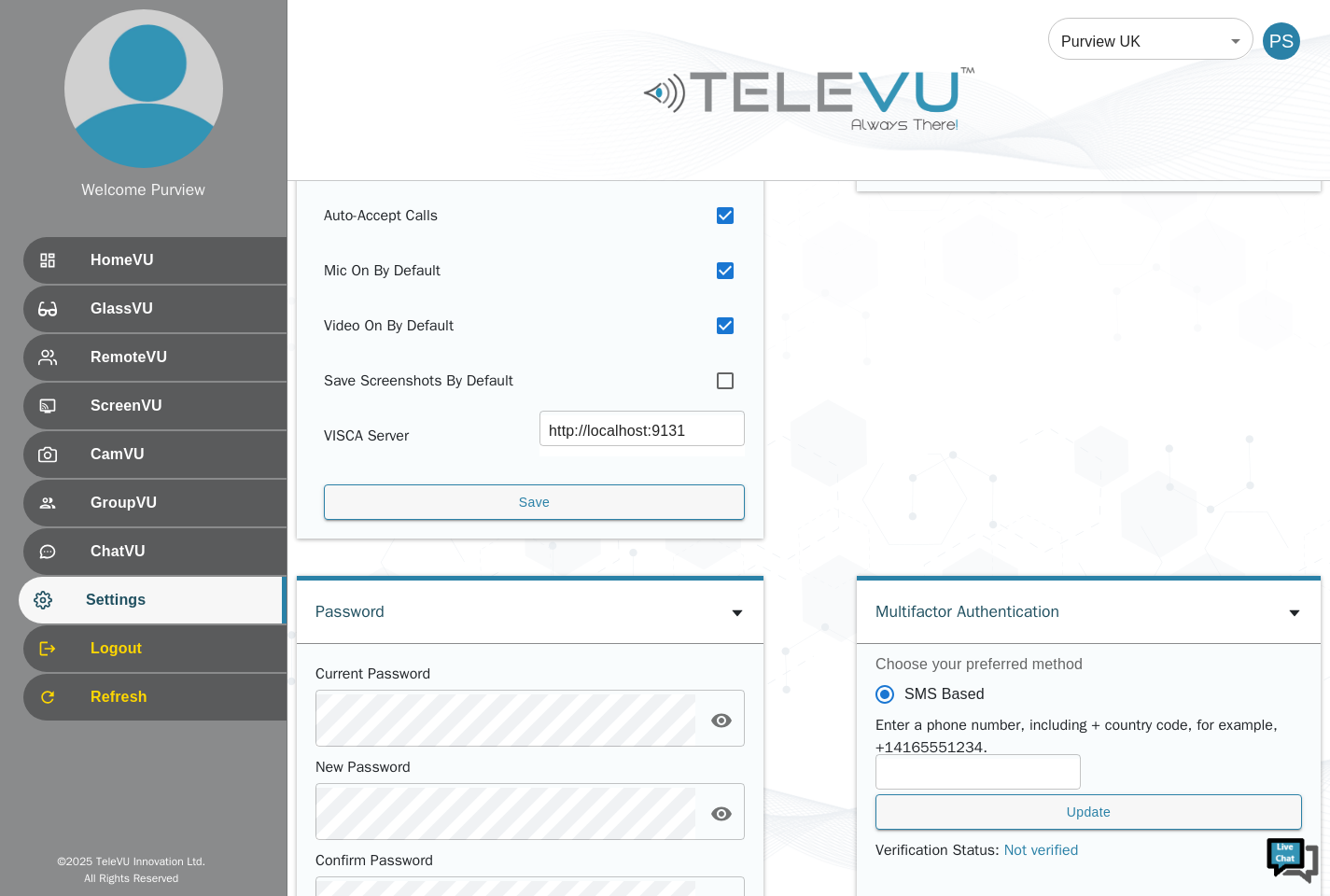 scroll, scrollTop: 0, scrollLeft: 0, axis: both 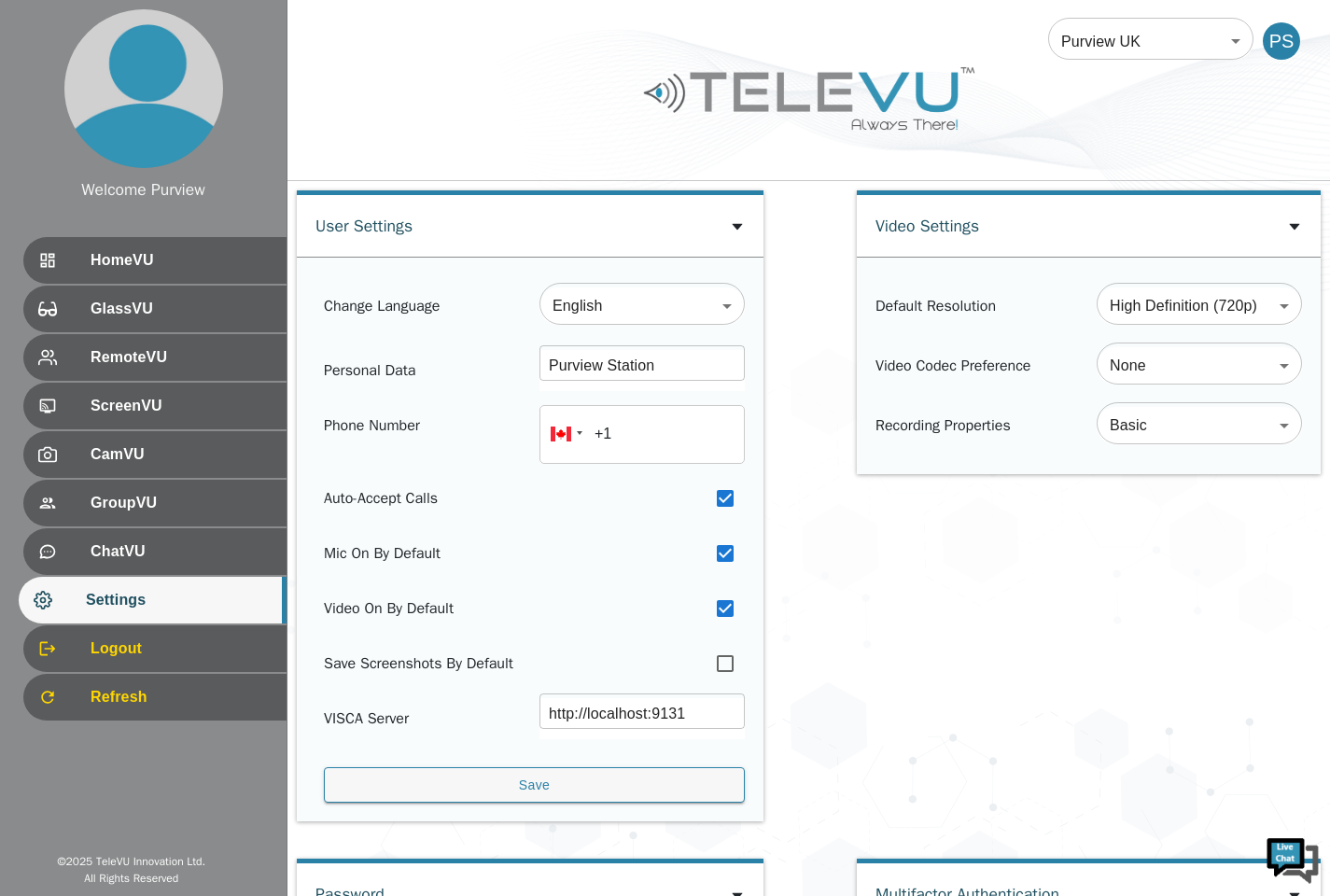 click on "HomeVU" at bounding box center [155, 260] 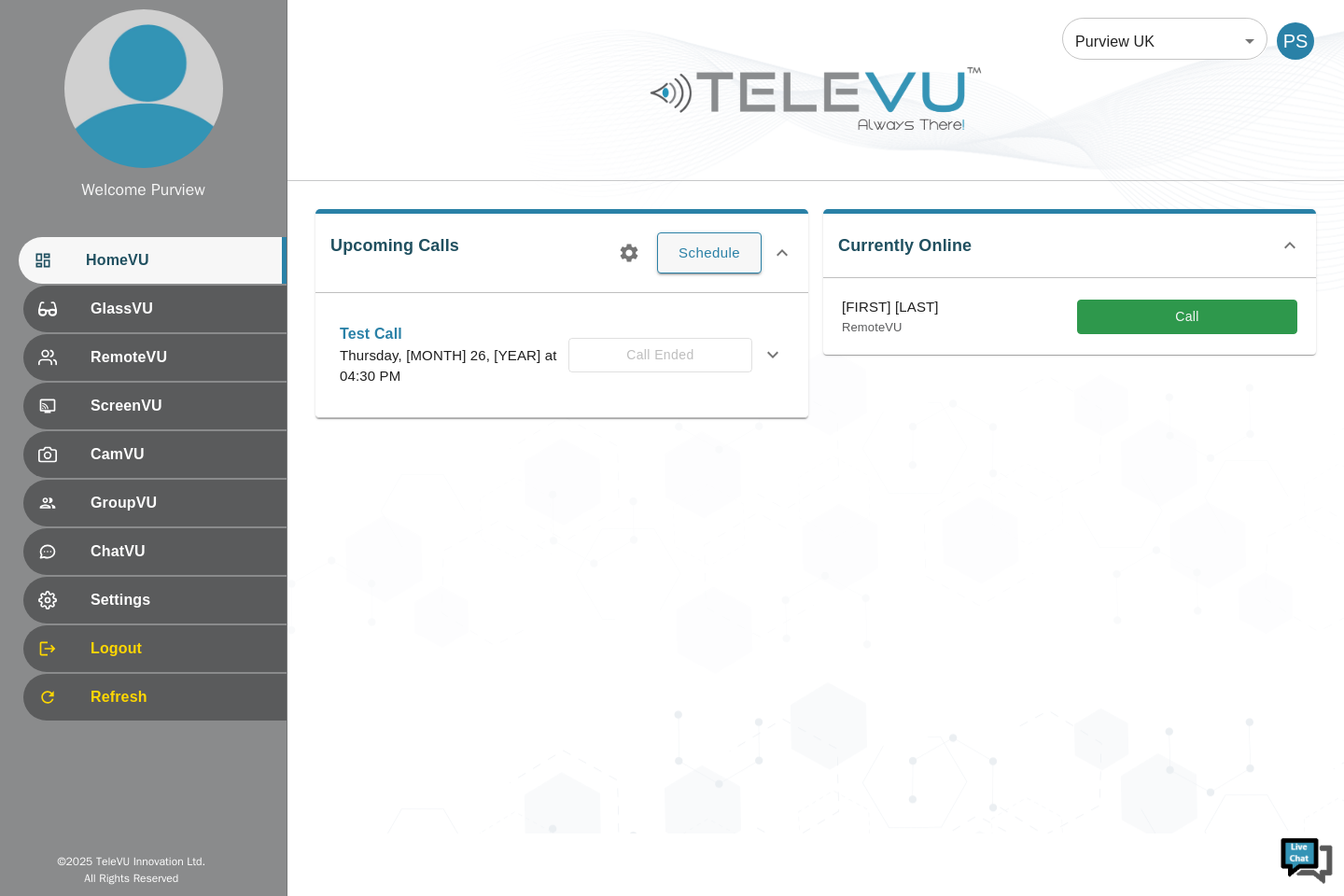 click on "Call" at bounding box center [1187, 316] 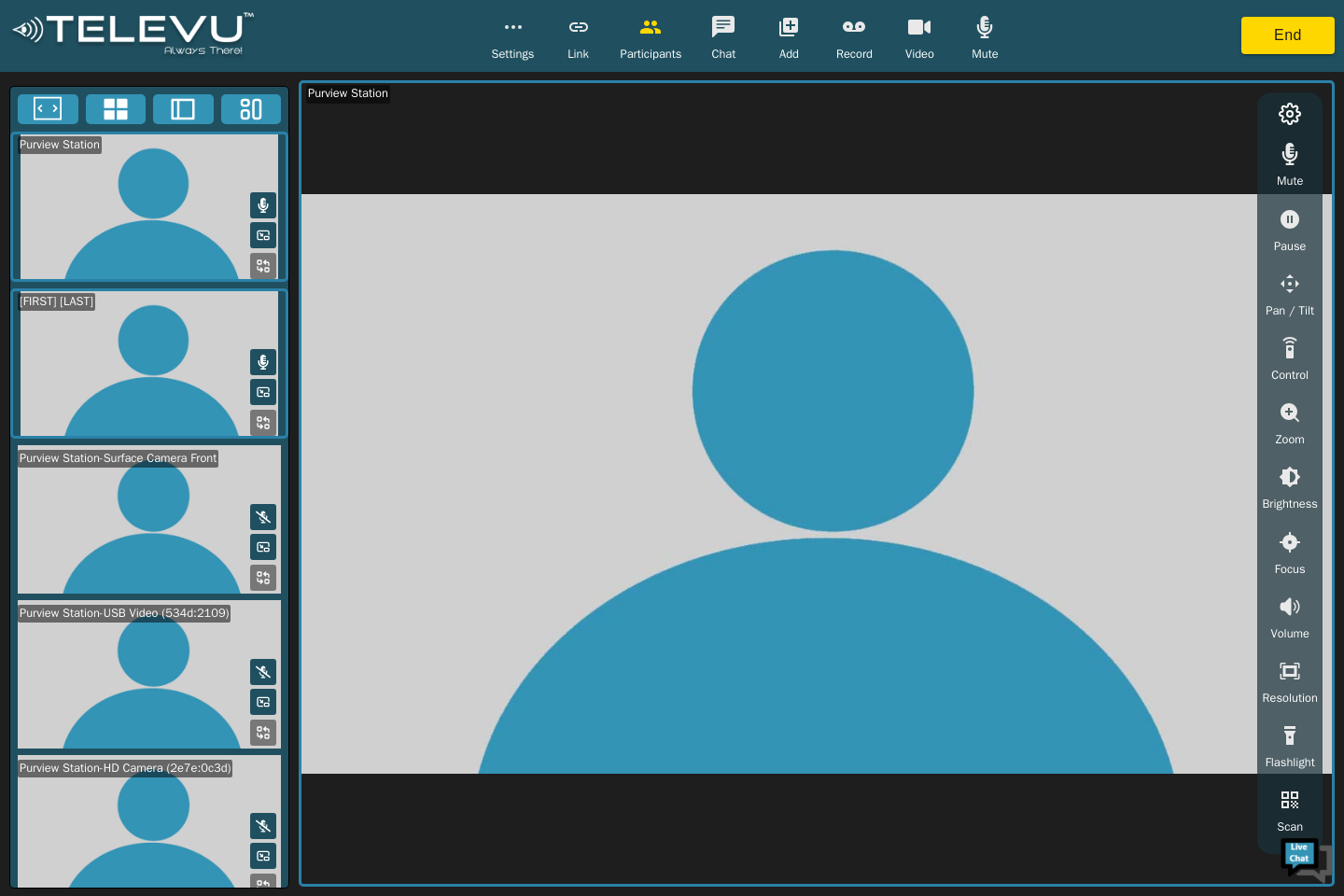 click at bounding box center [513, 27] 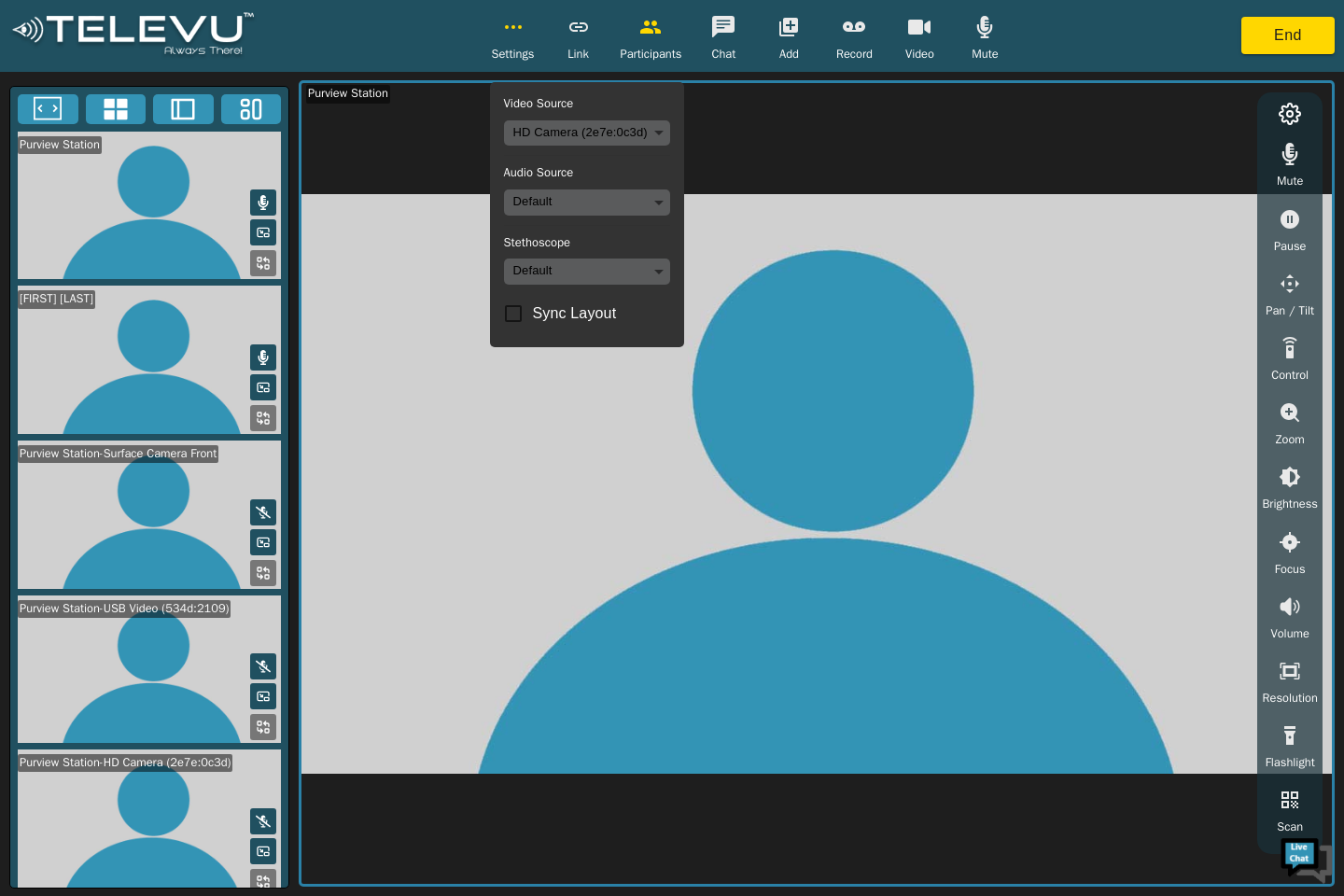 click on "Settings Video Source HD Camera (2e7e:0c3d) e09beb687e09296e94ee4c52ad8e39a25da54e10b918b5cb45ab95c94724efa9 Audio Source Default Stethoscope Default Sync Layout Link Participants Chat Add Record Video Mute End Purview Station Ketaki K Purview Station-Surface Camera Front Purview Station-USB Video (534d:2109) Purview Station-HD Camera (2e7e:0c3d) Purview Station Mute Pause Pan / Tilt Control Zoom Brightness Focus Volume Resolution Flashlight Scan Reconnect Ultra HD Full HD HD MD Video Off" at bounding box center (672, 448) 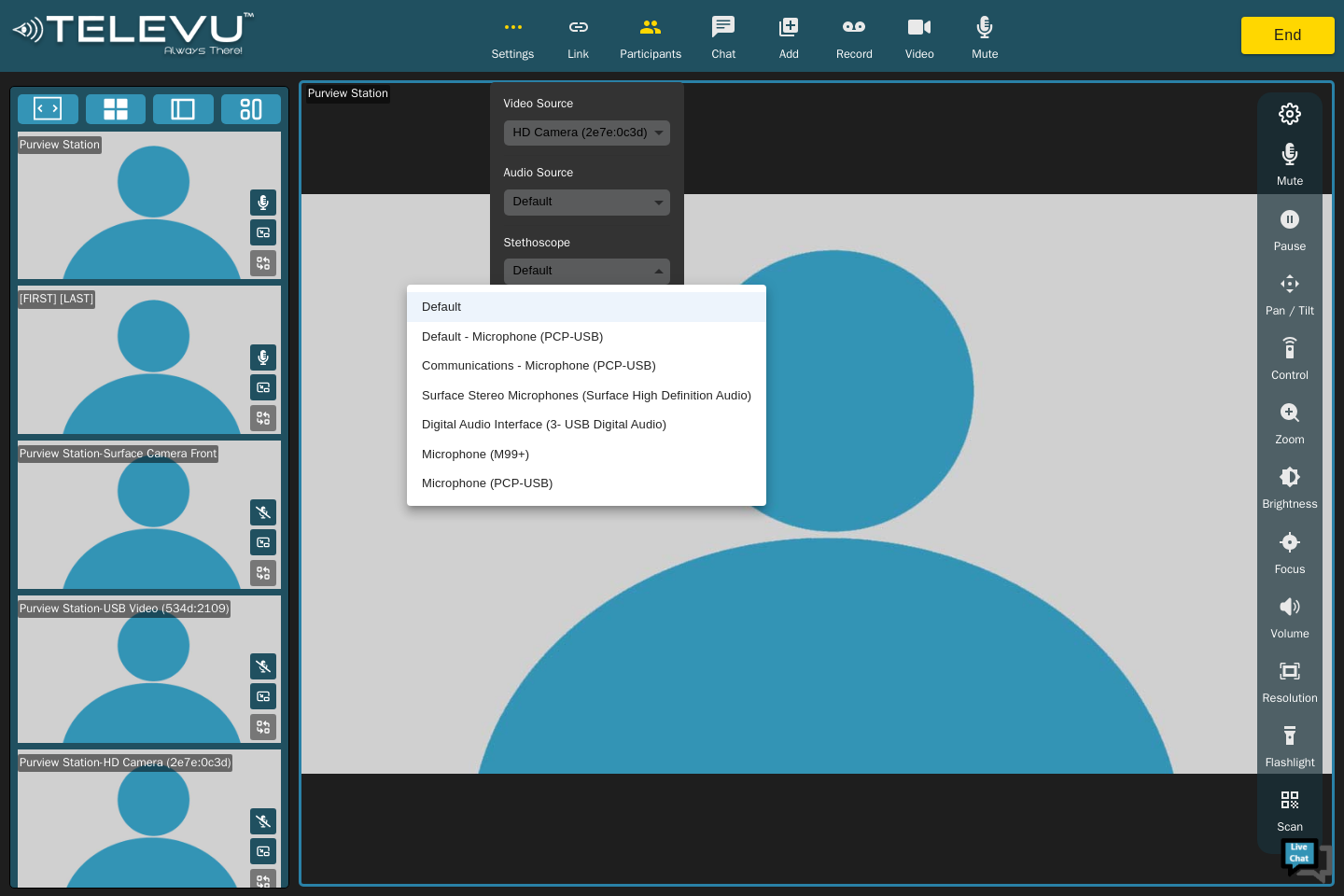 click at bounding box center [672, 448] 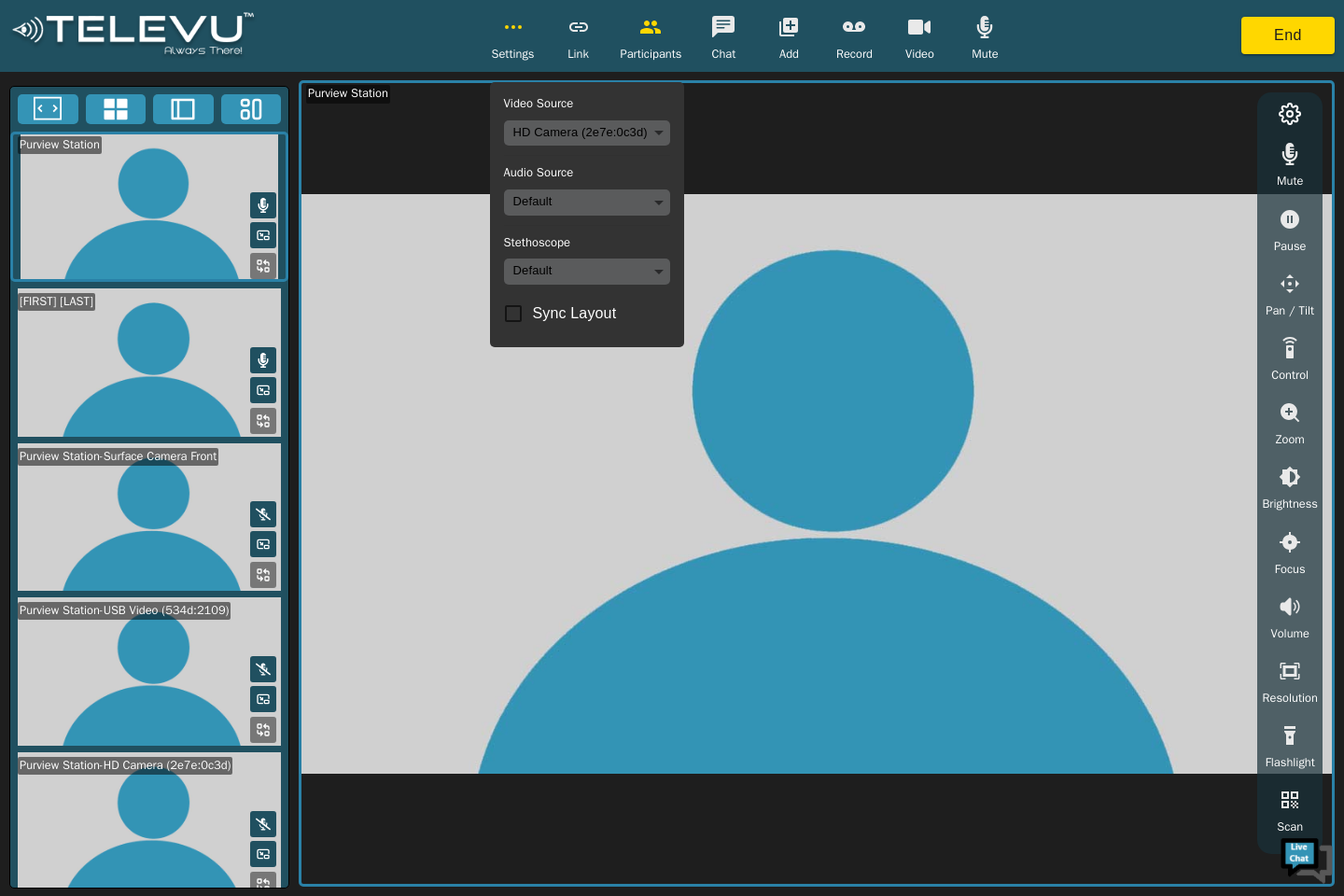 click on "End" at bounding box center [1288, 35] 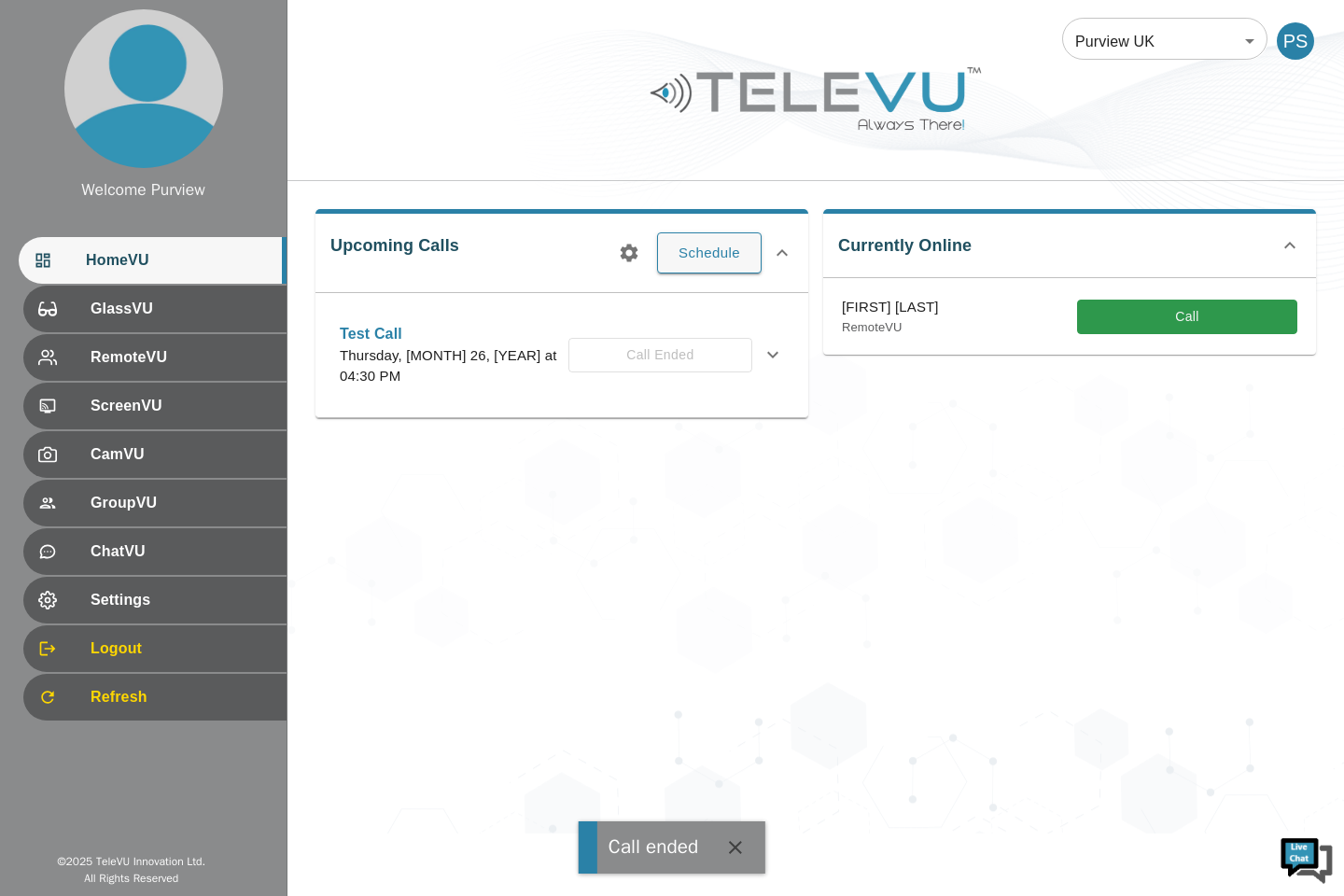click on "Settings" at bounding box center [181, 600] 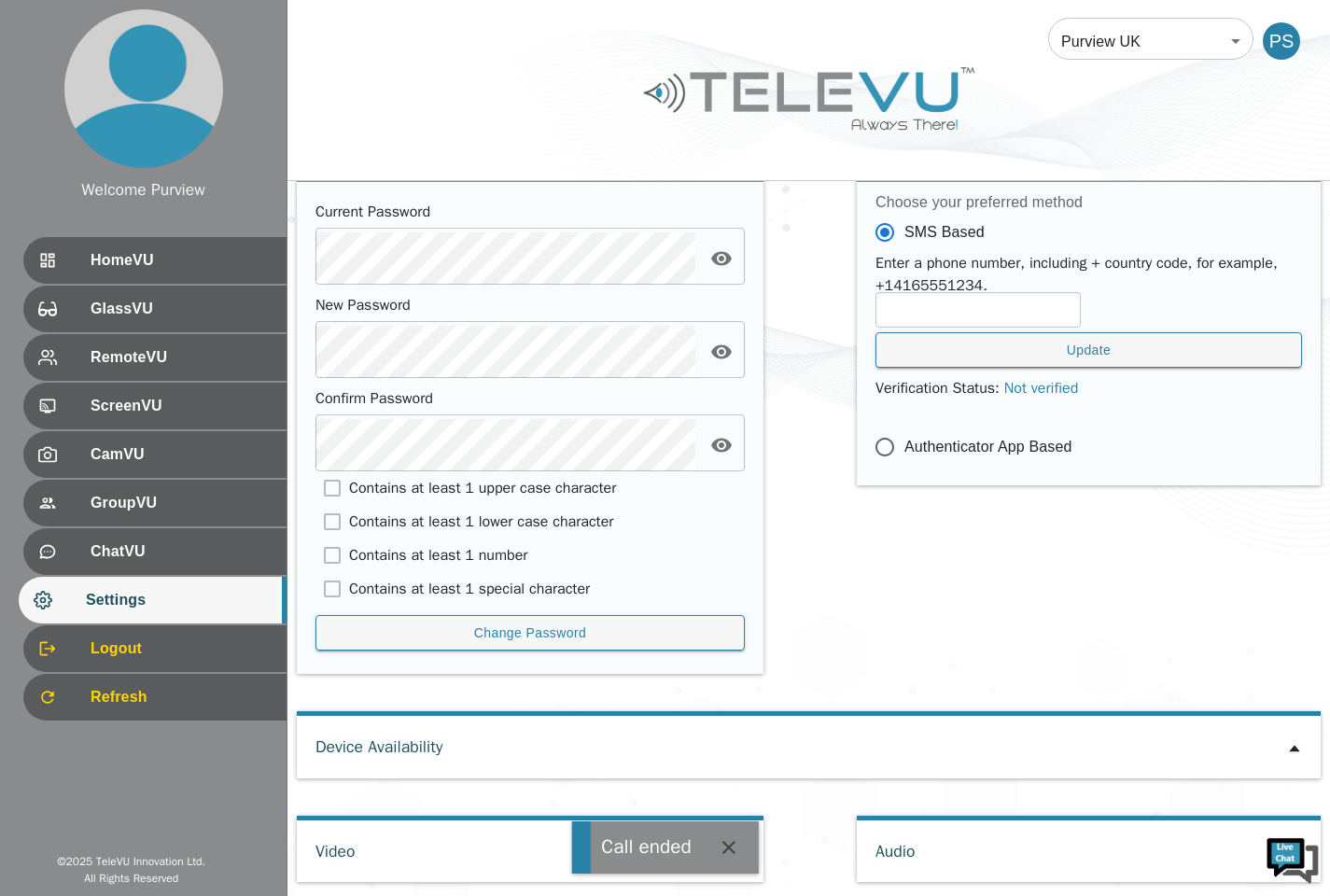 scroll, scrollTop: 759, scrollLeft: 0, axis: vertical 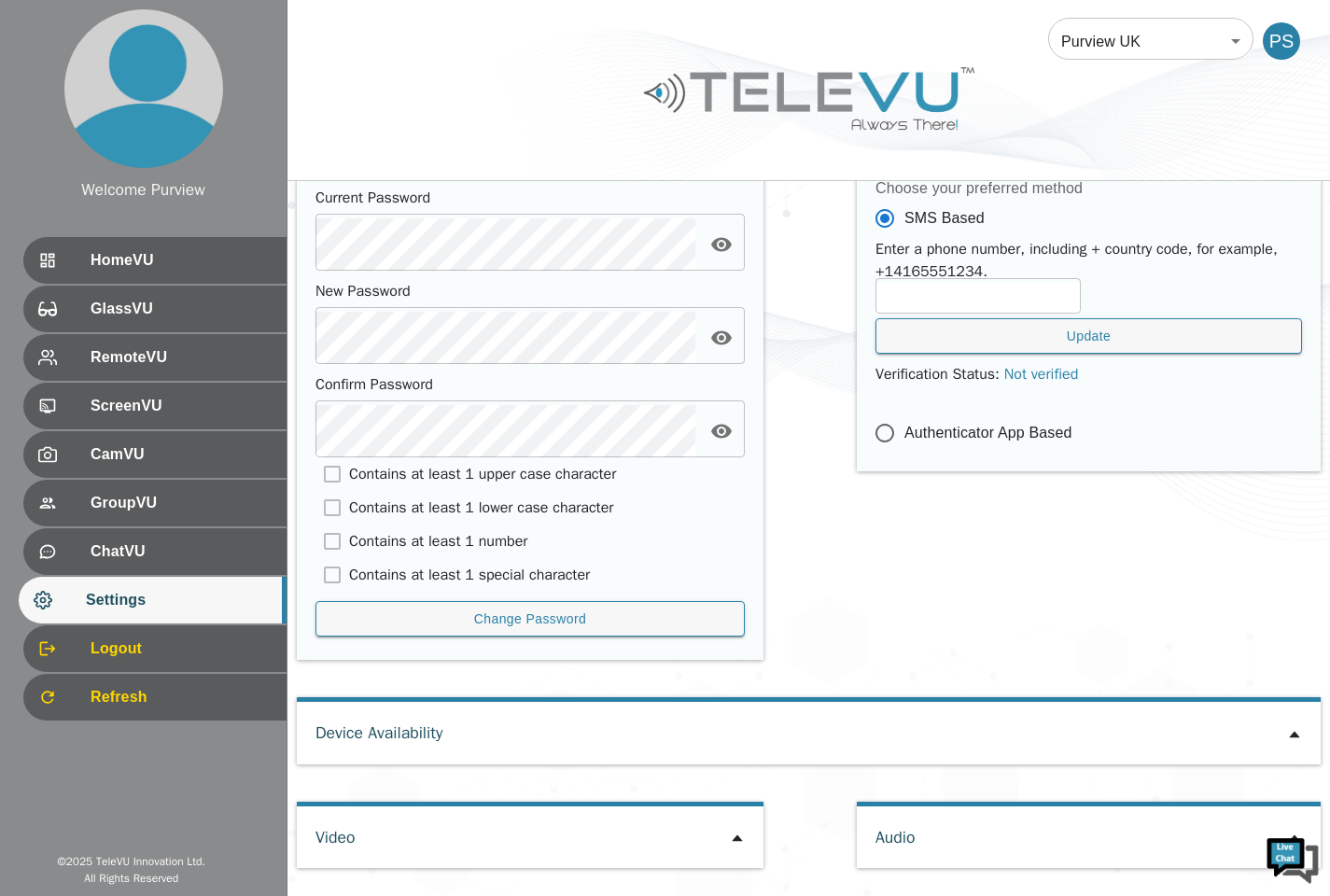 click 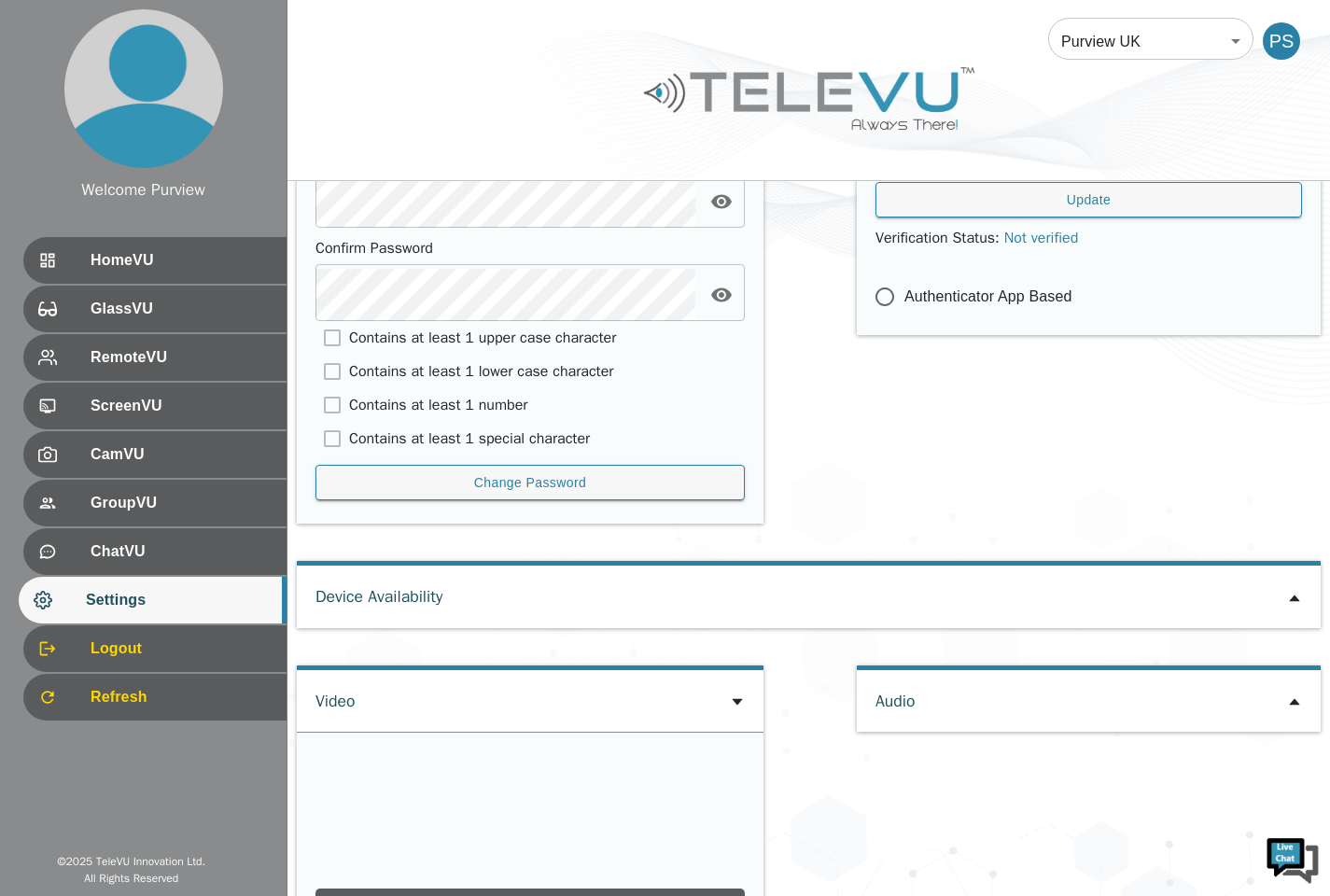 scroll, scrollTop: 1021, scrollLeft: 0, axis: vertical 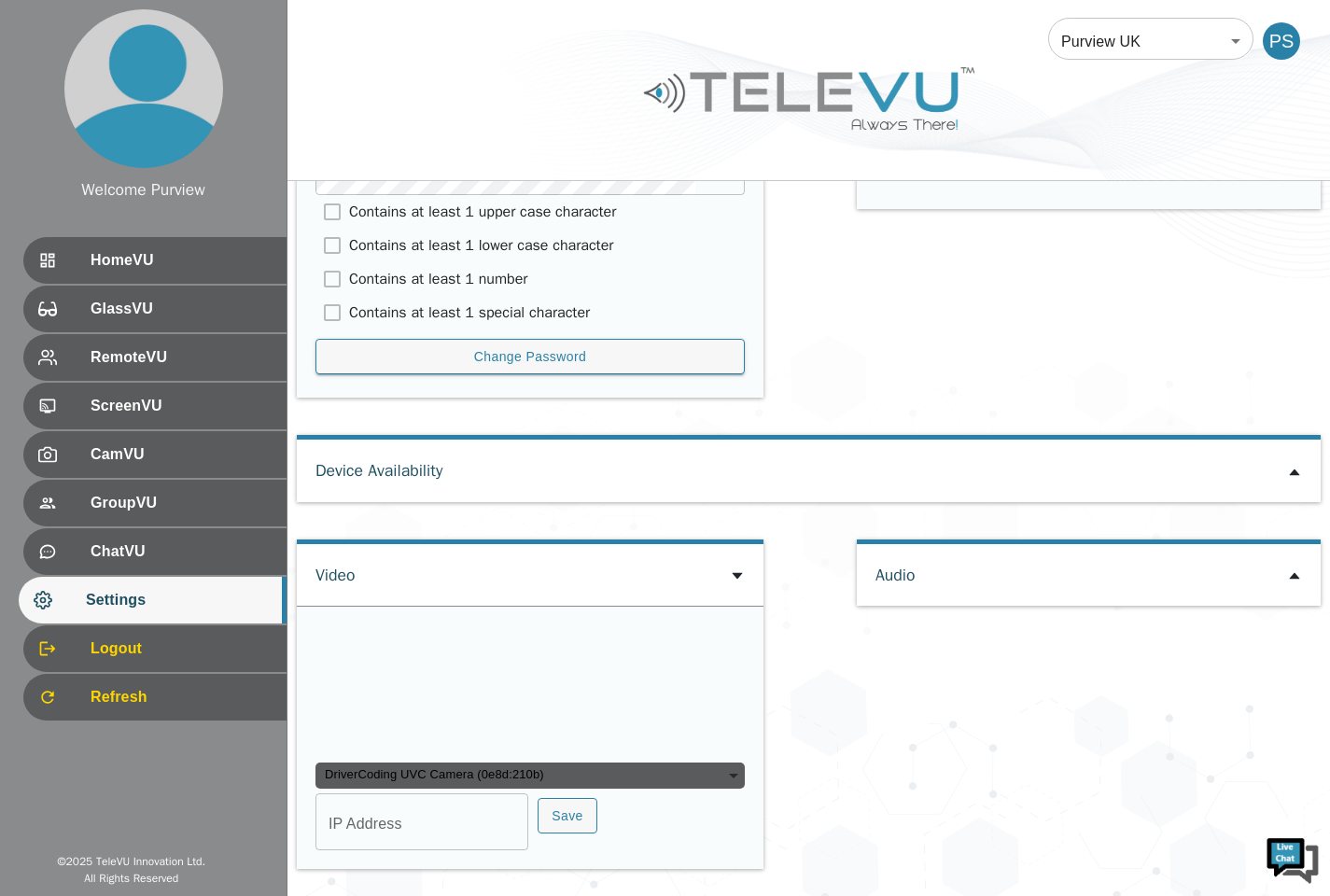 click on "DriverCoding UVC Camera (0e8d:210b)" at bounding box center (530, 776) 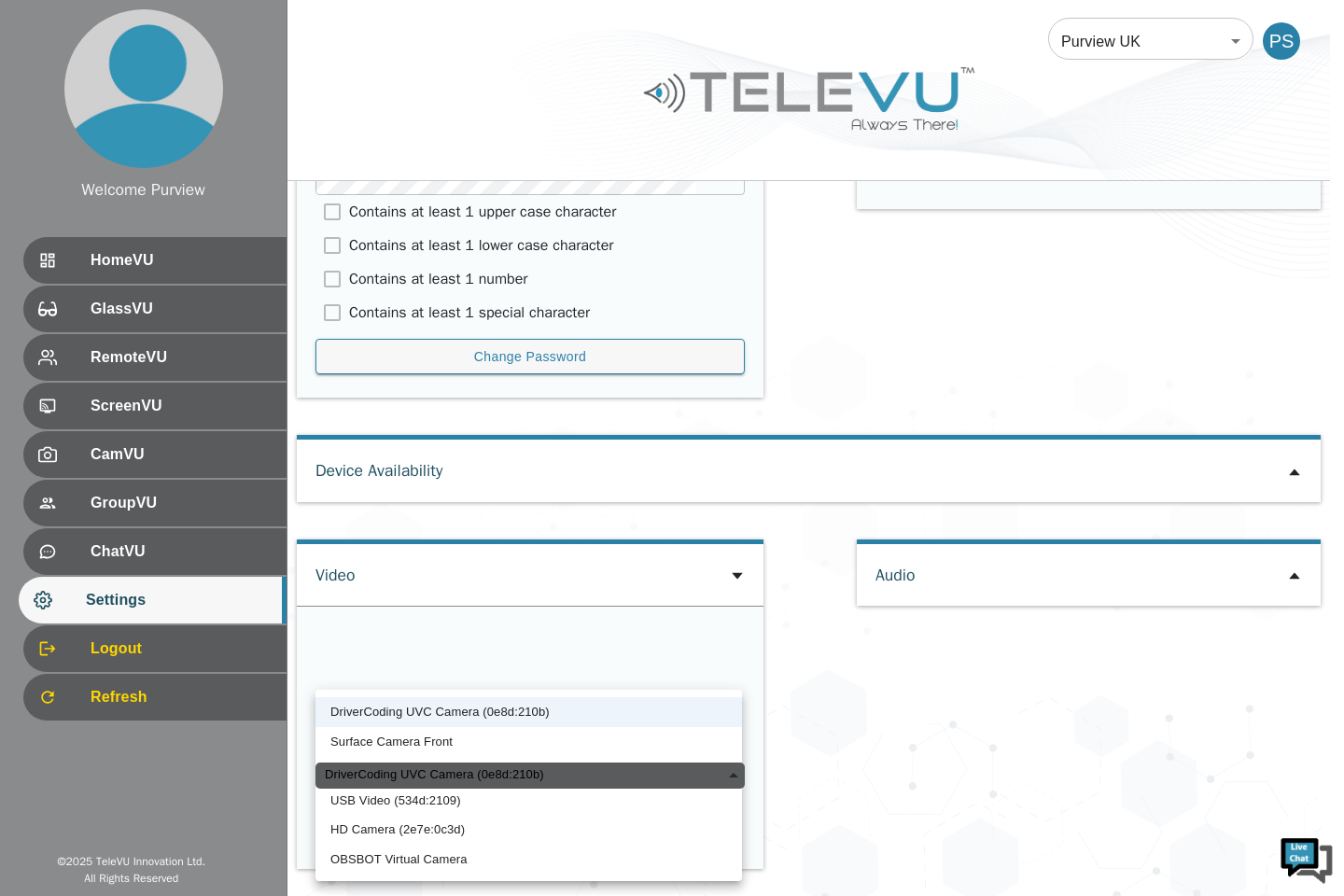 click at bounding box center (672, 448) 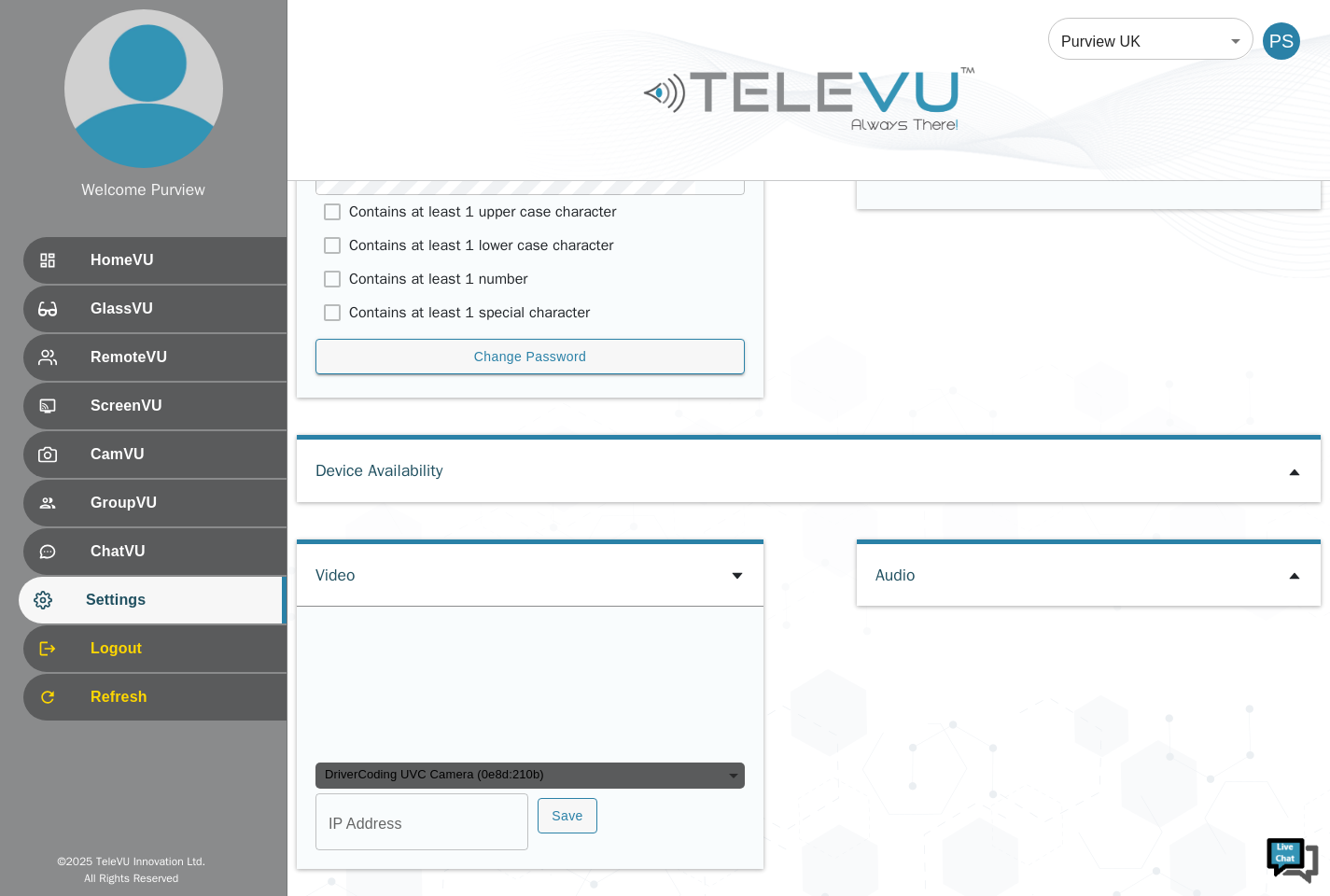 click 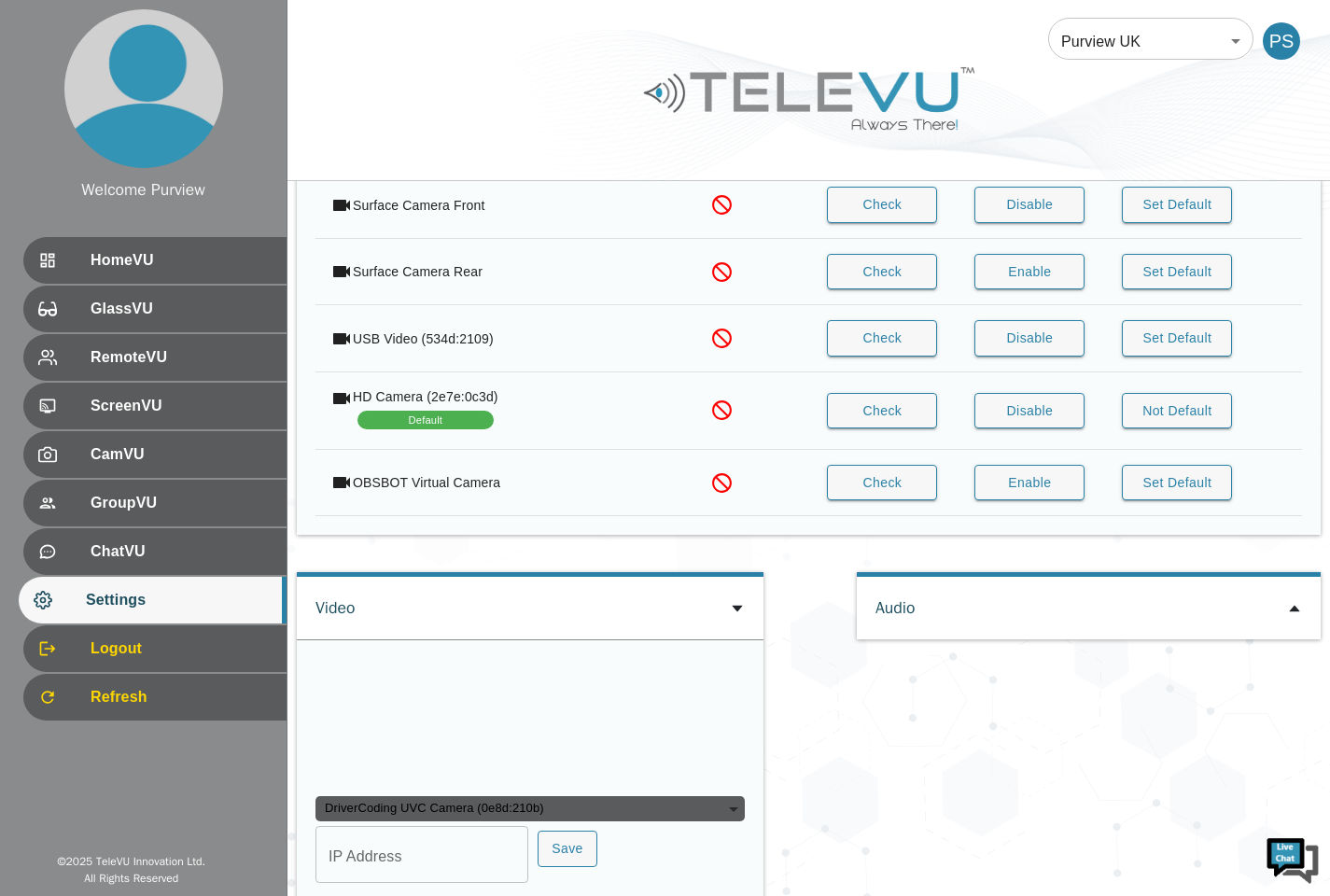 scroll, scrollTop: 2099, scrollLeft: 0, axis: vertical 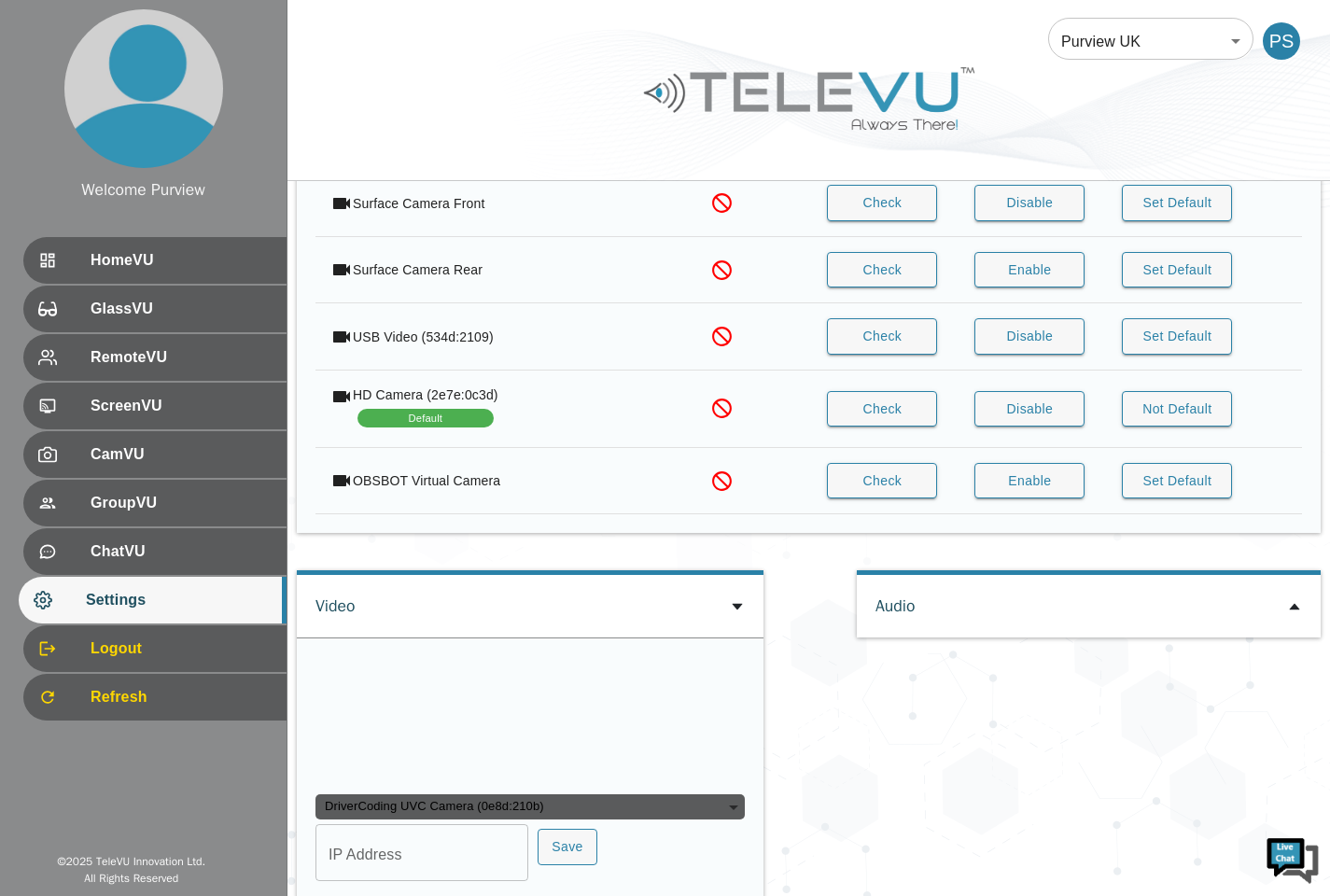 click on "OBSBOT Virtual Camera" at bounding box center (427, 481) 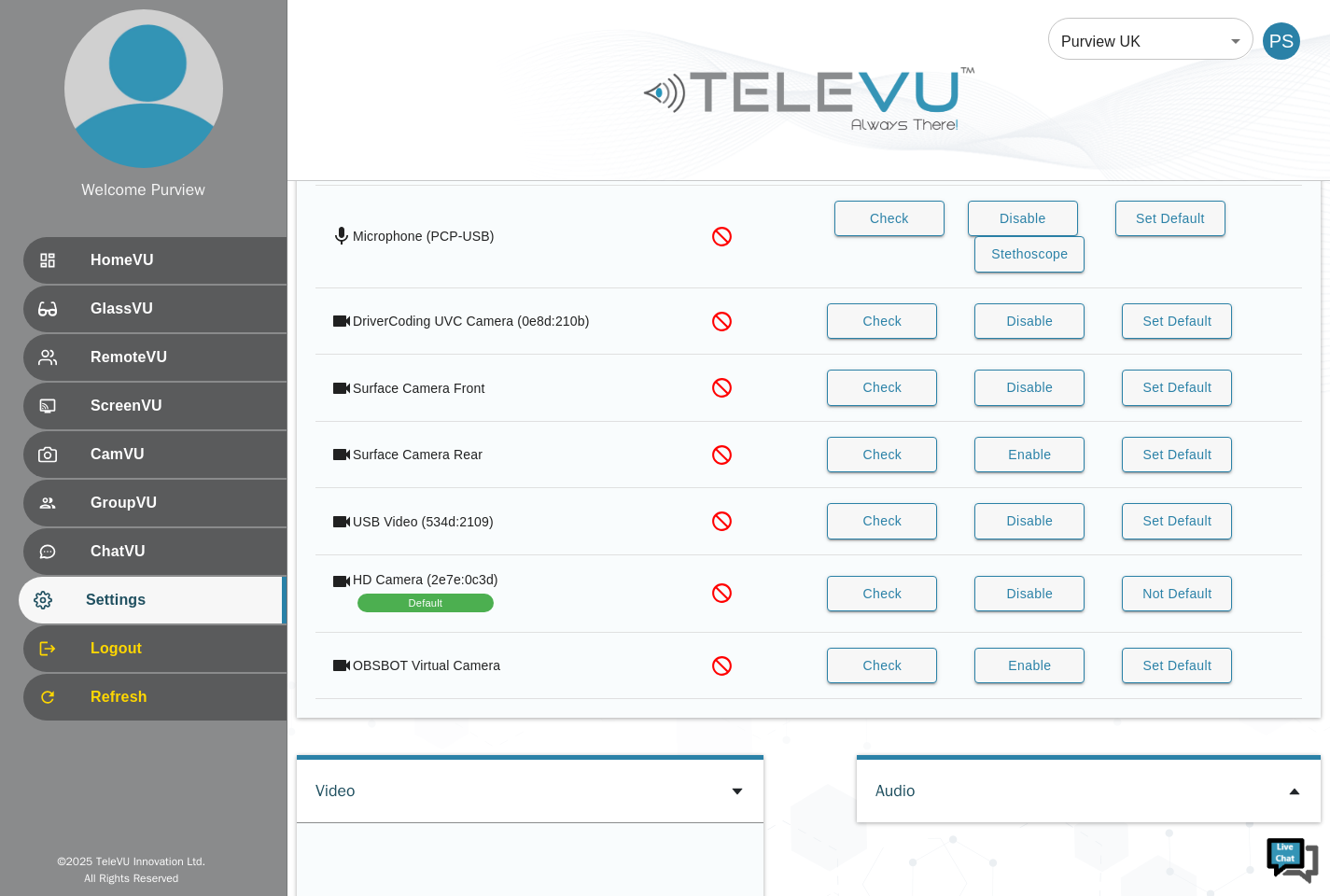 scroll, scrollTop: 1908, scrollLeft: 0, axis: vertical 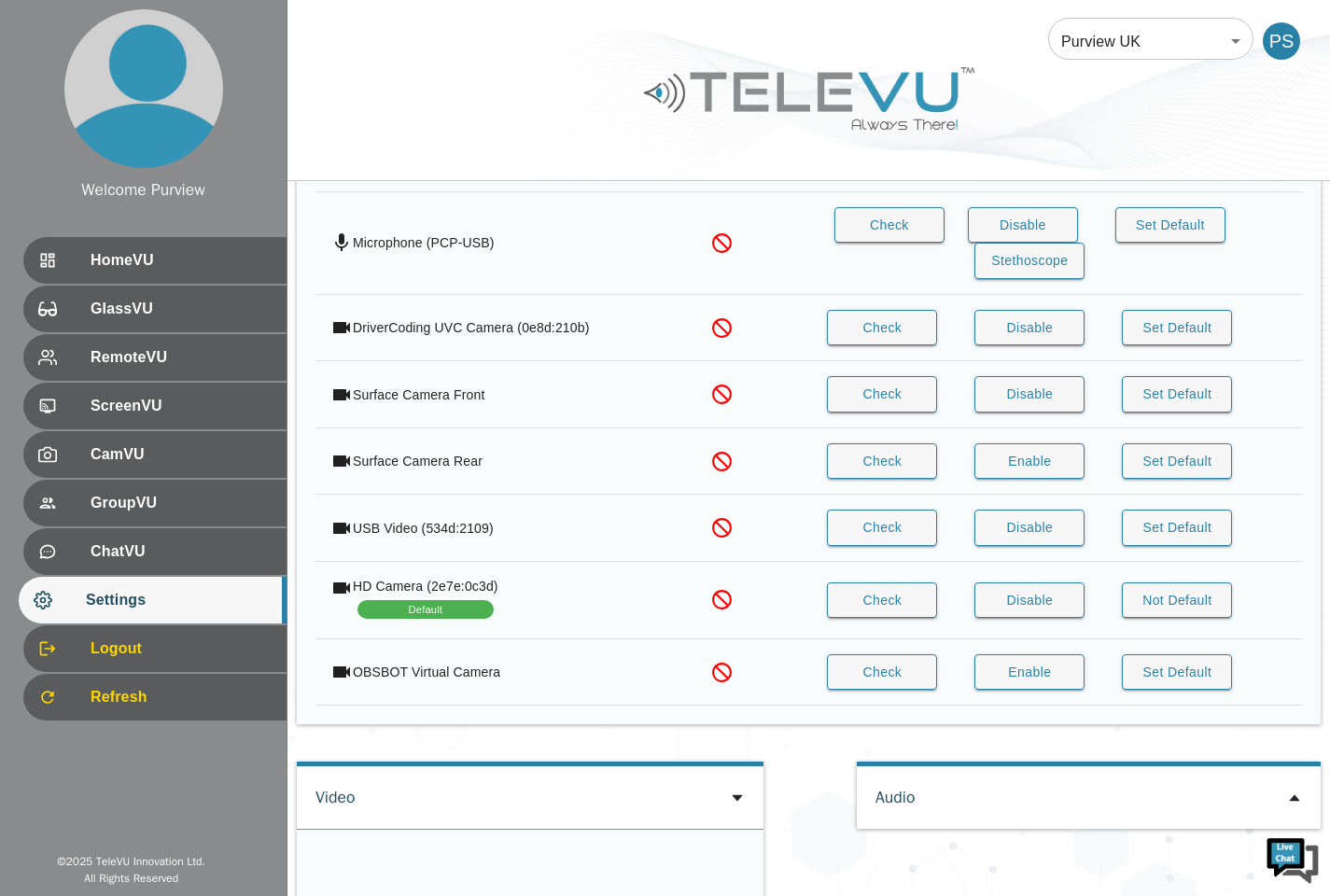 click on "Check" at bounding box center [882, 672] 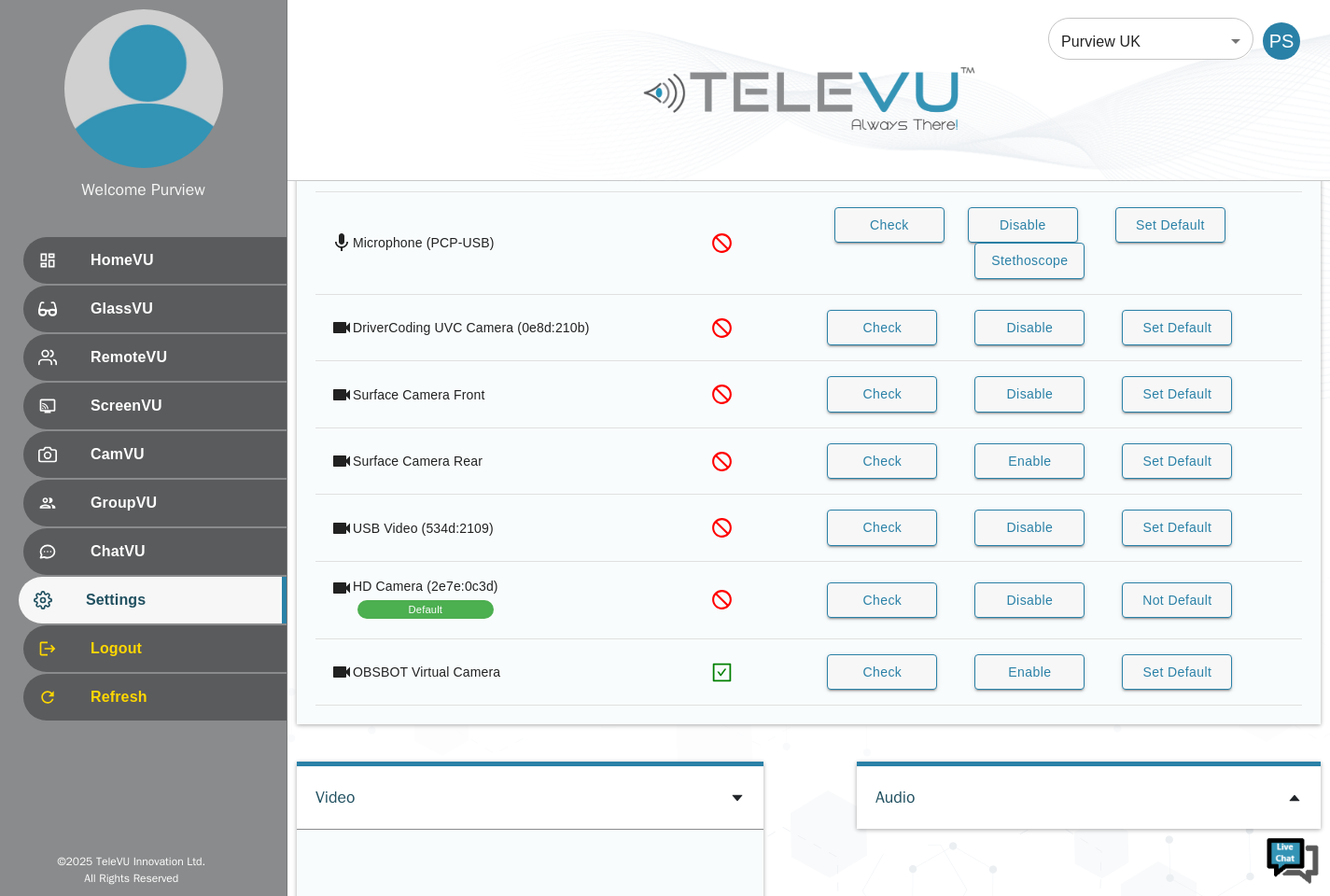 click on "Check" at bounding box center (882, 672) 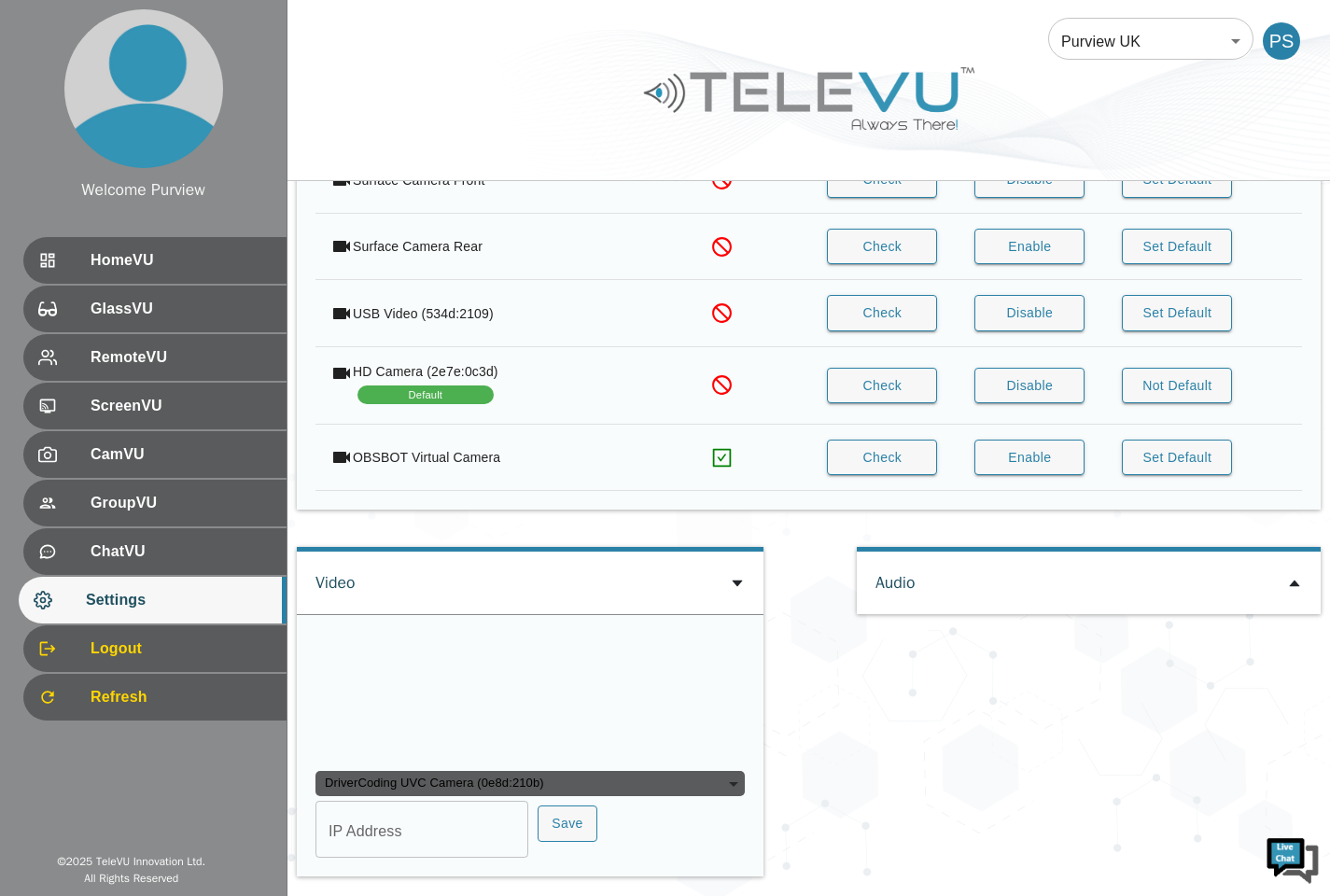 scroll, scrollTop: 2131, scrollLeft: 0, axis: vertical 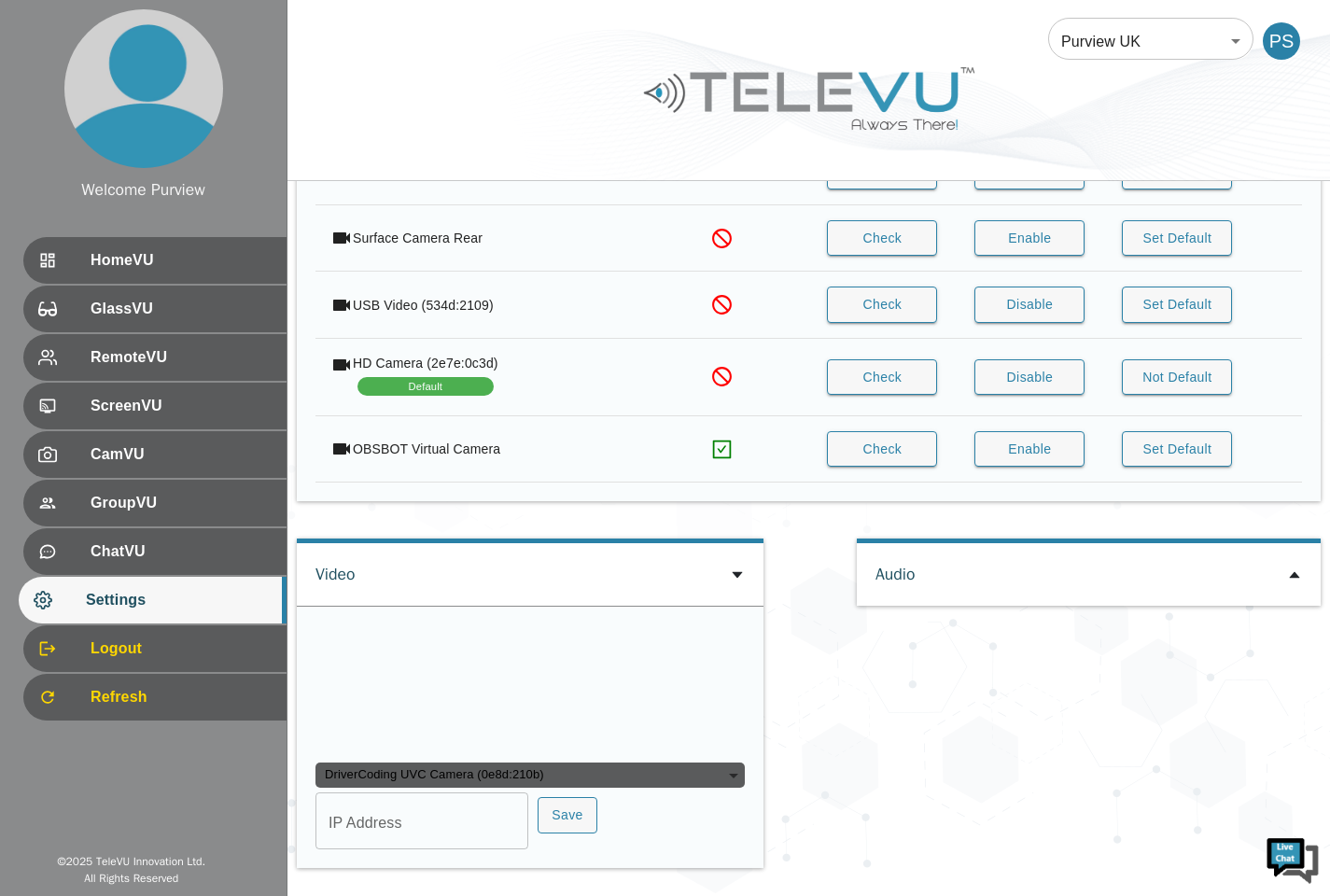 click on "OBSBOT Virtual Camera" at bounding box center [501, 449] 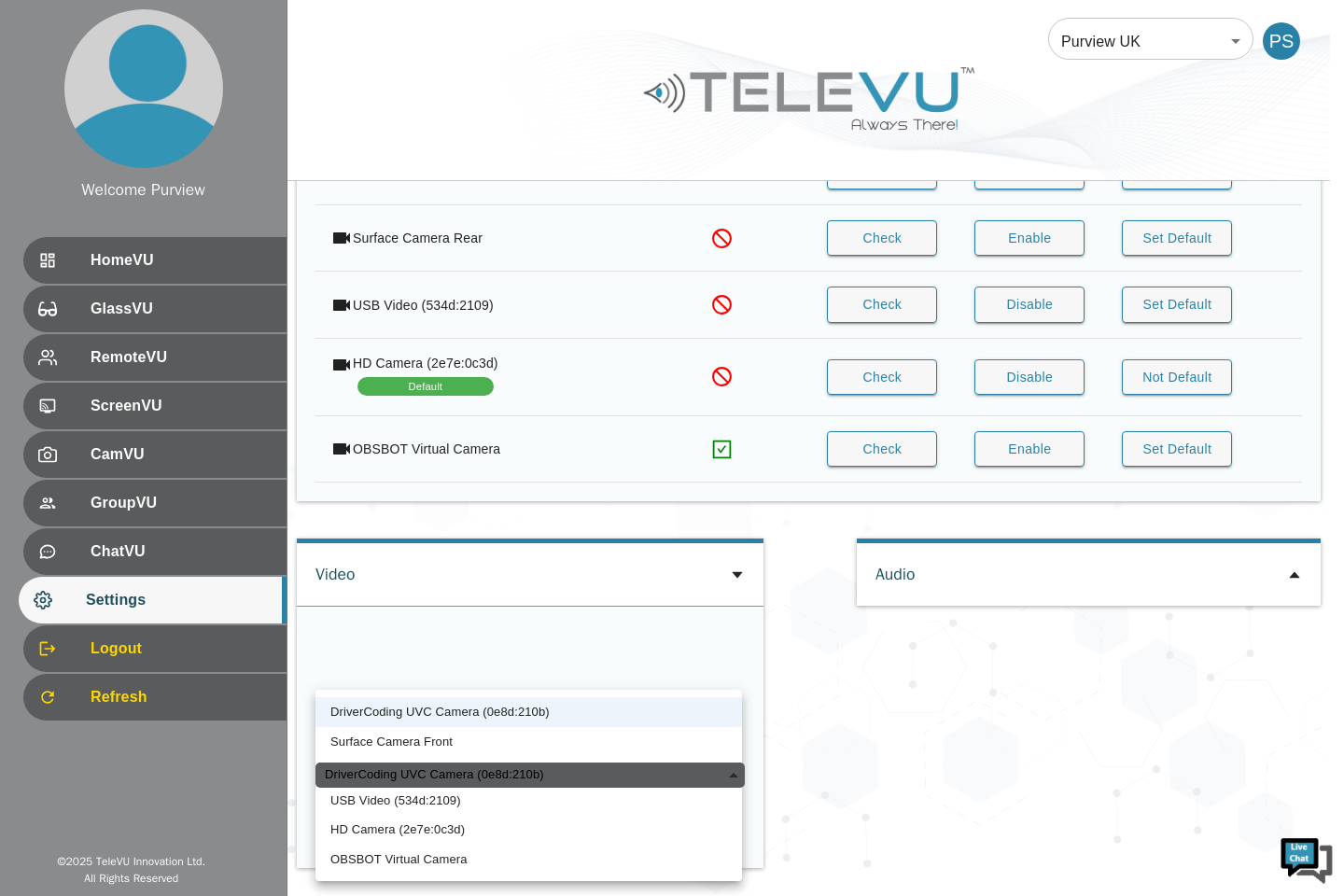 click on "HD Camera (2e7e:0c3d)" at bounding box center (528, 830) 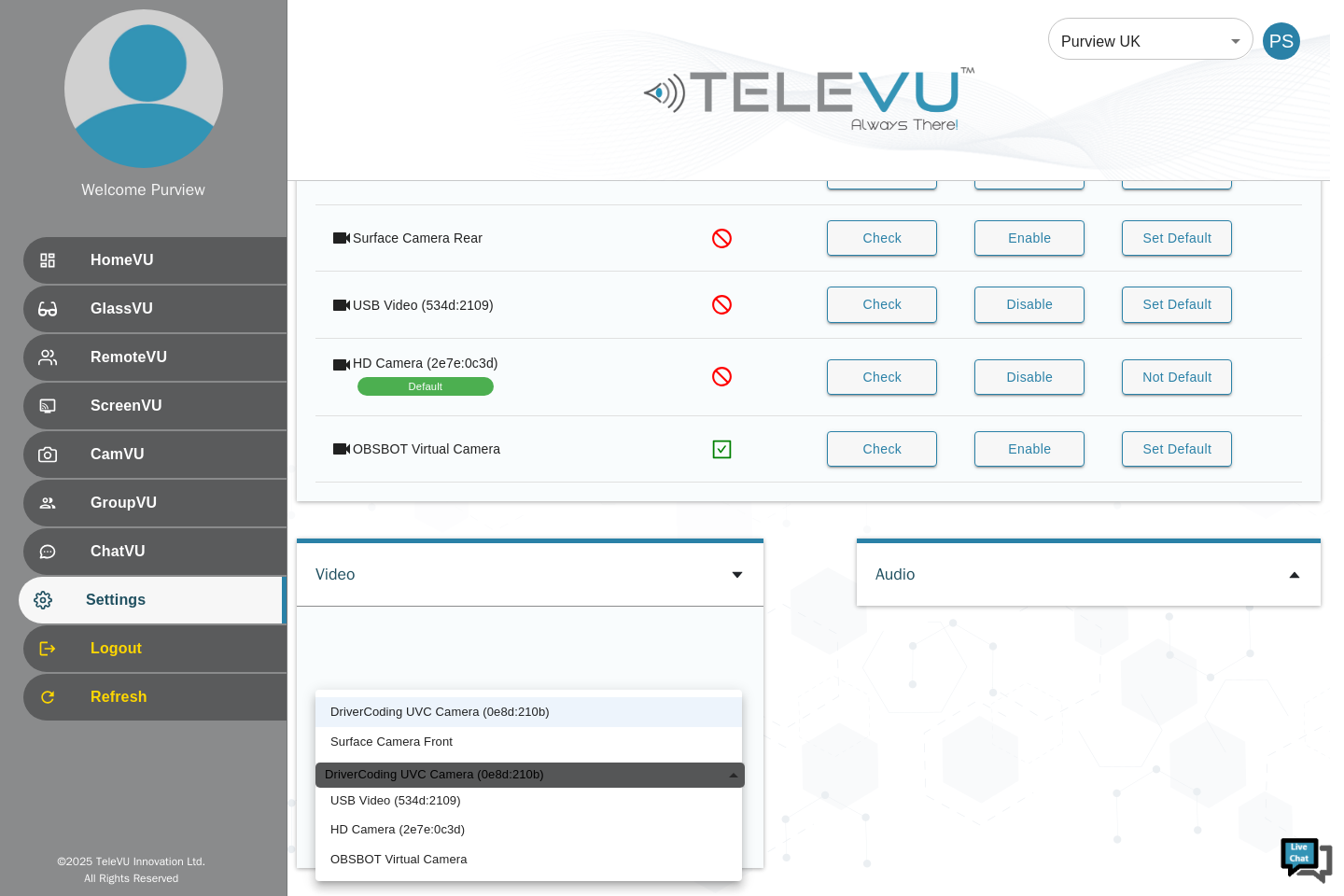 type on "e09beb687e09296e94ee4c52ad8e39a25da54e10b918b5cb45ab95c94724efa9" 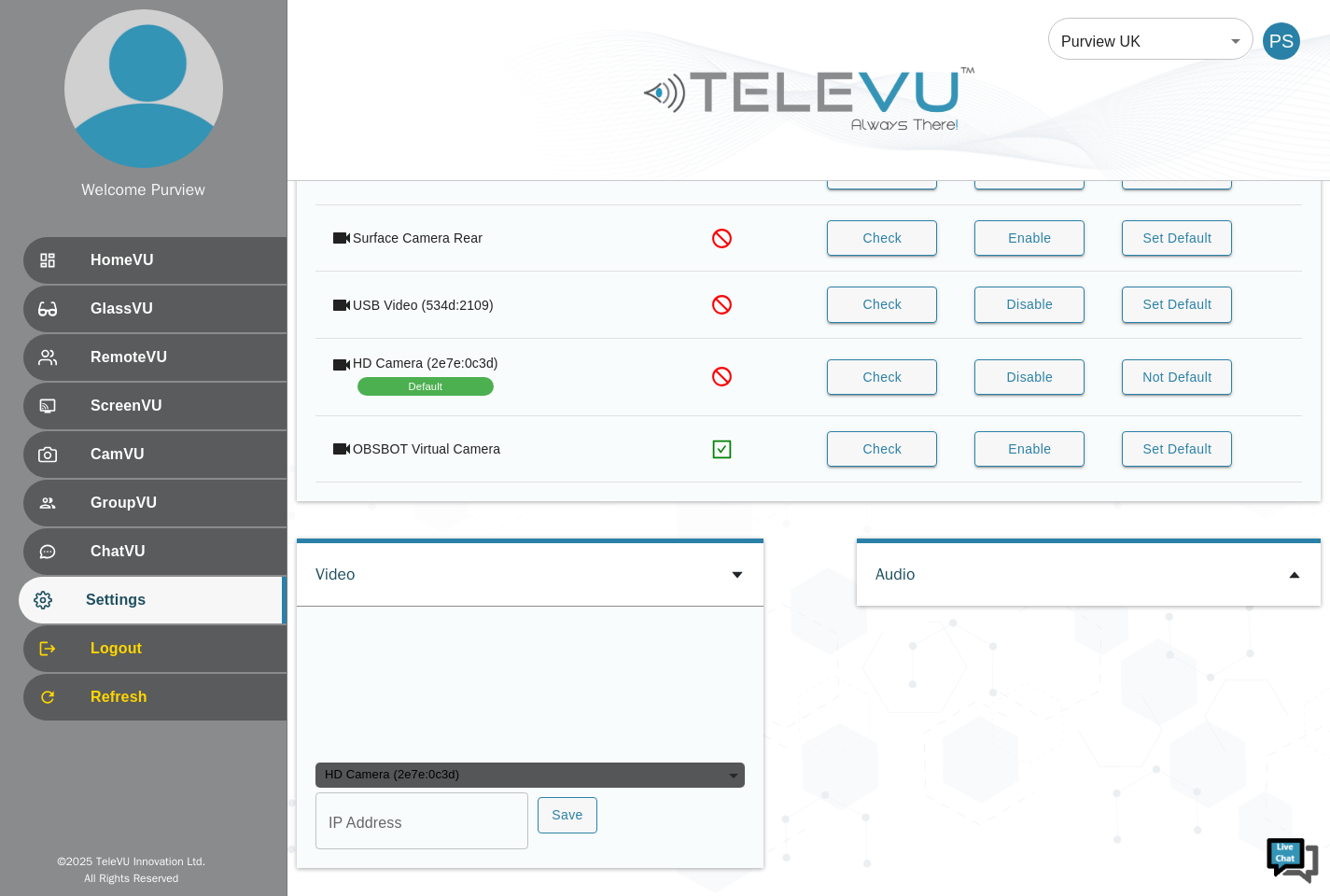type on "COM3" 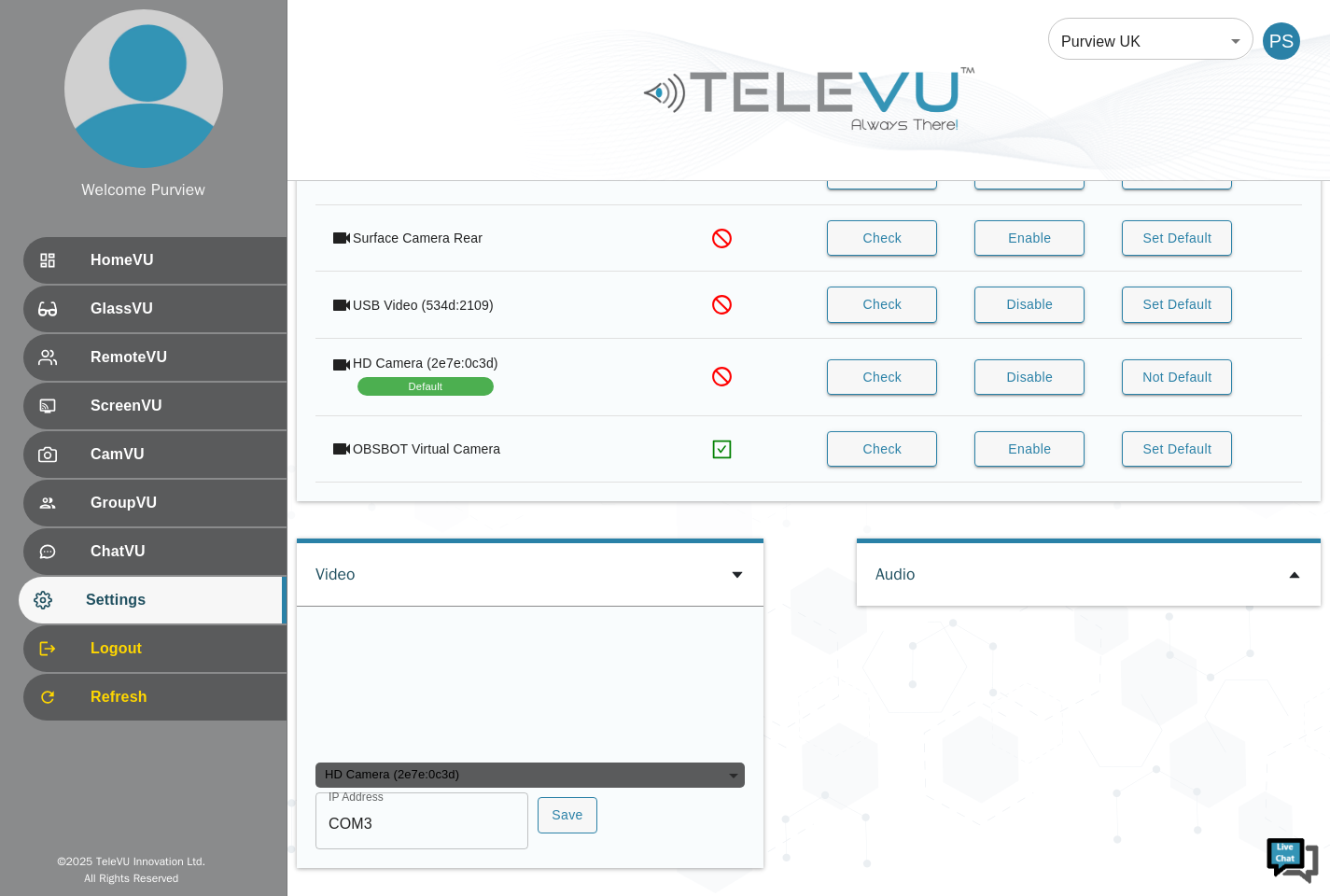 click 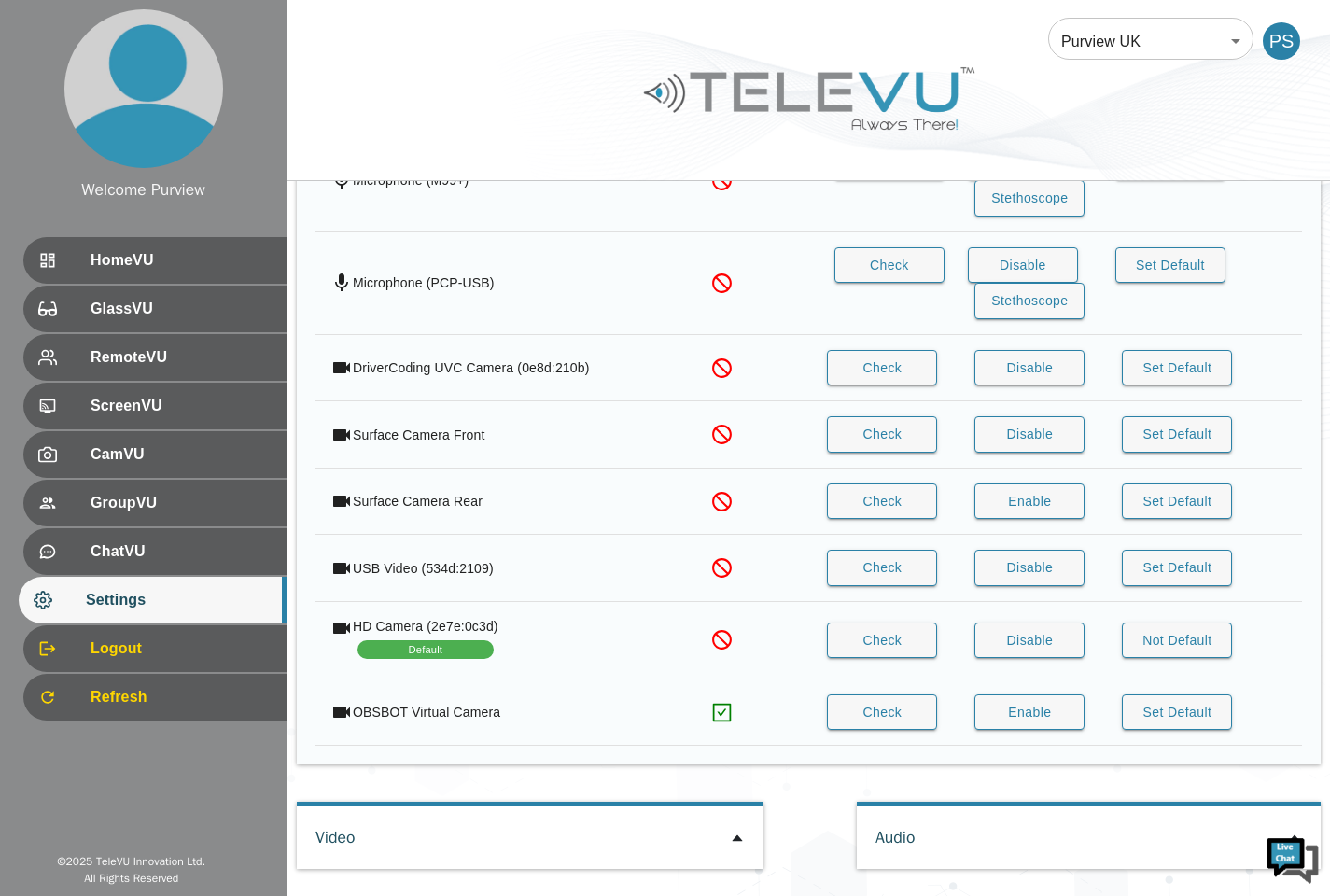 click 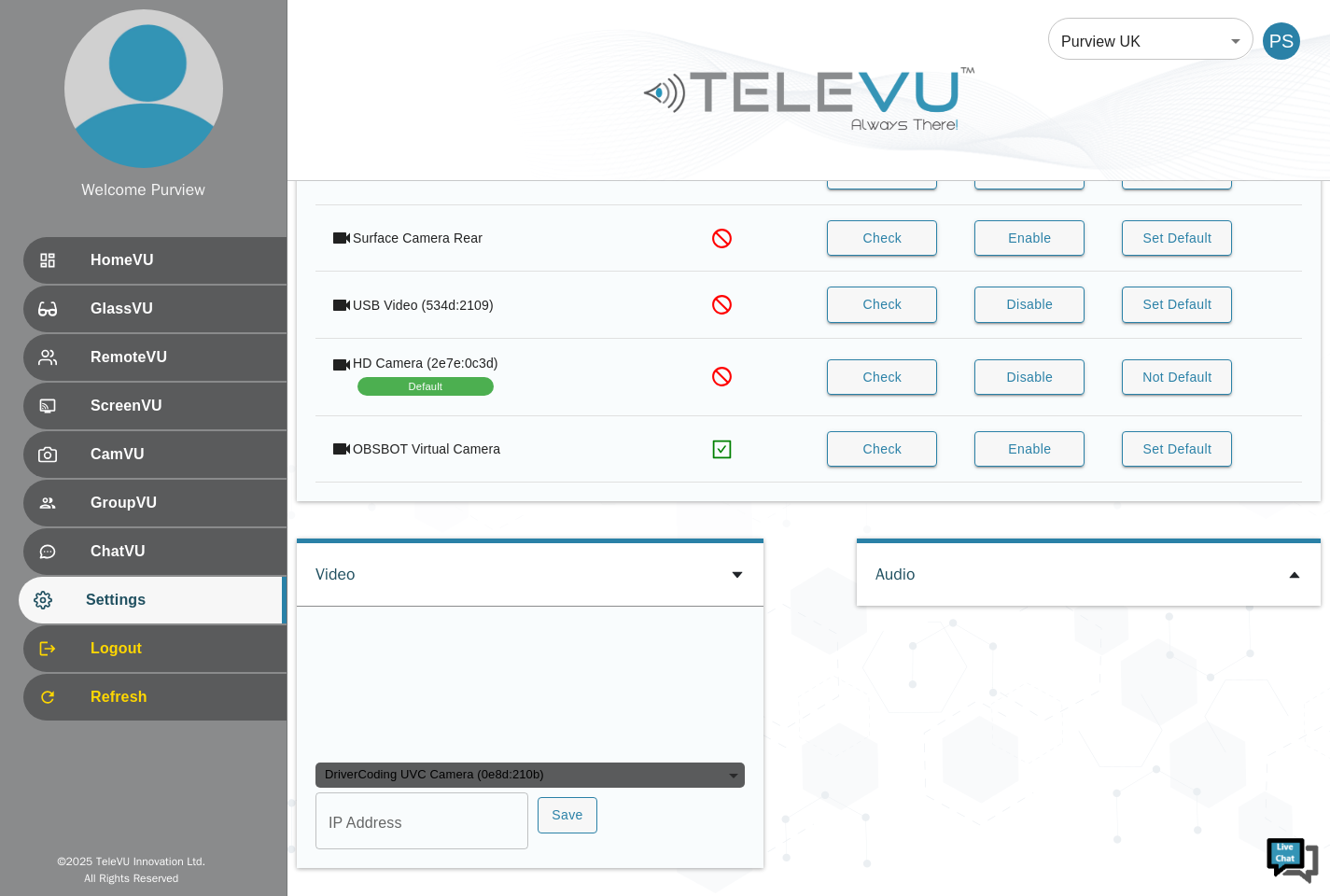 click on "DriverCoding UVC Camera (0e8d:210b)" at bounding box center (530, 776) 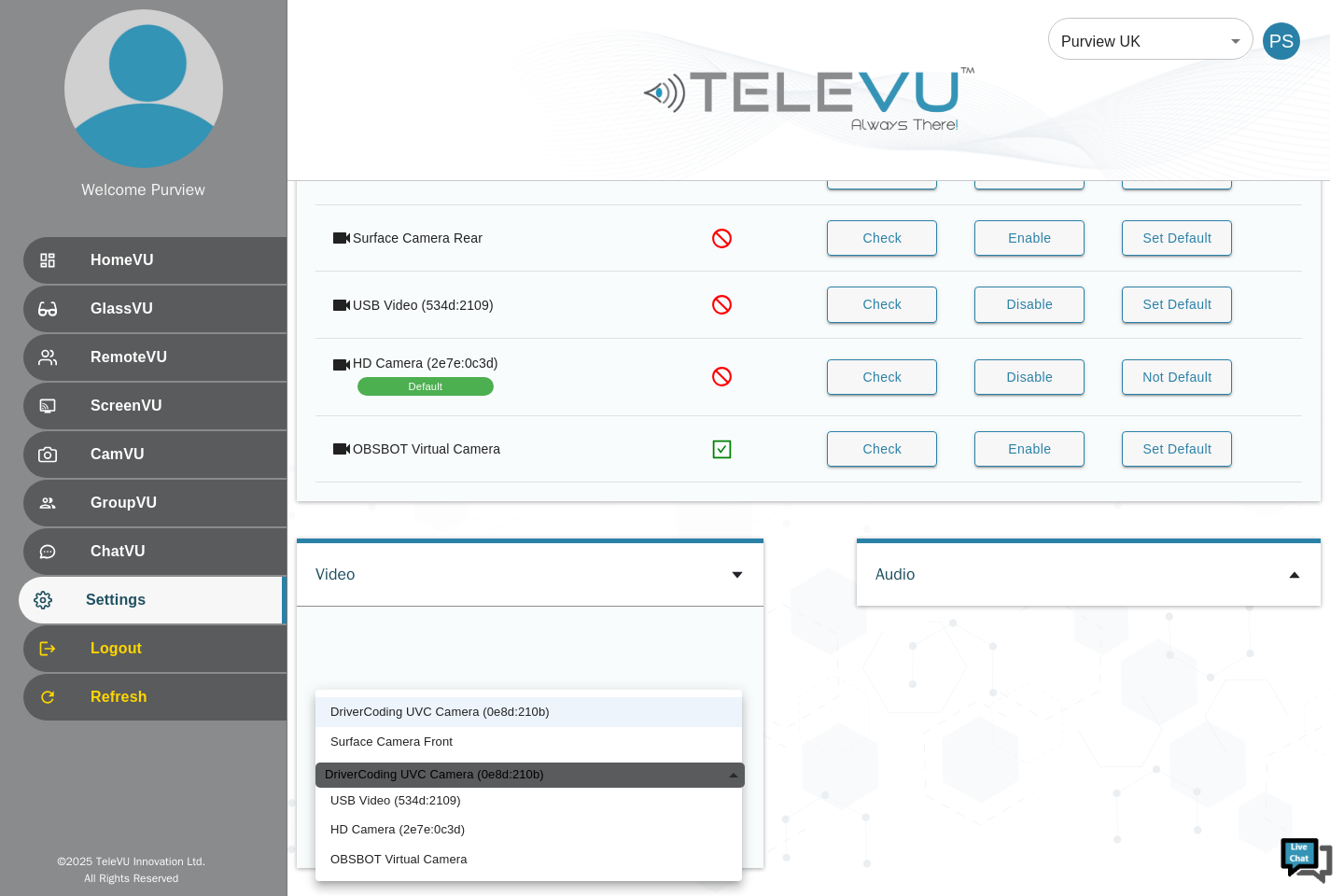 click on "DriverCoding UVC Camera (0e8d:210b)" at bounding box center [530, 776] 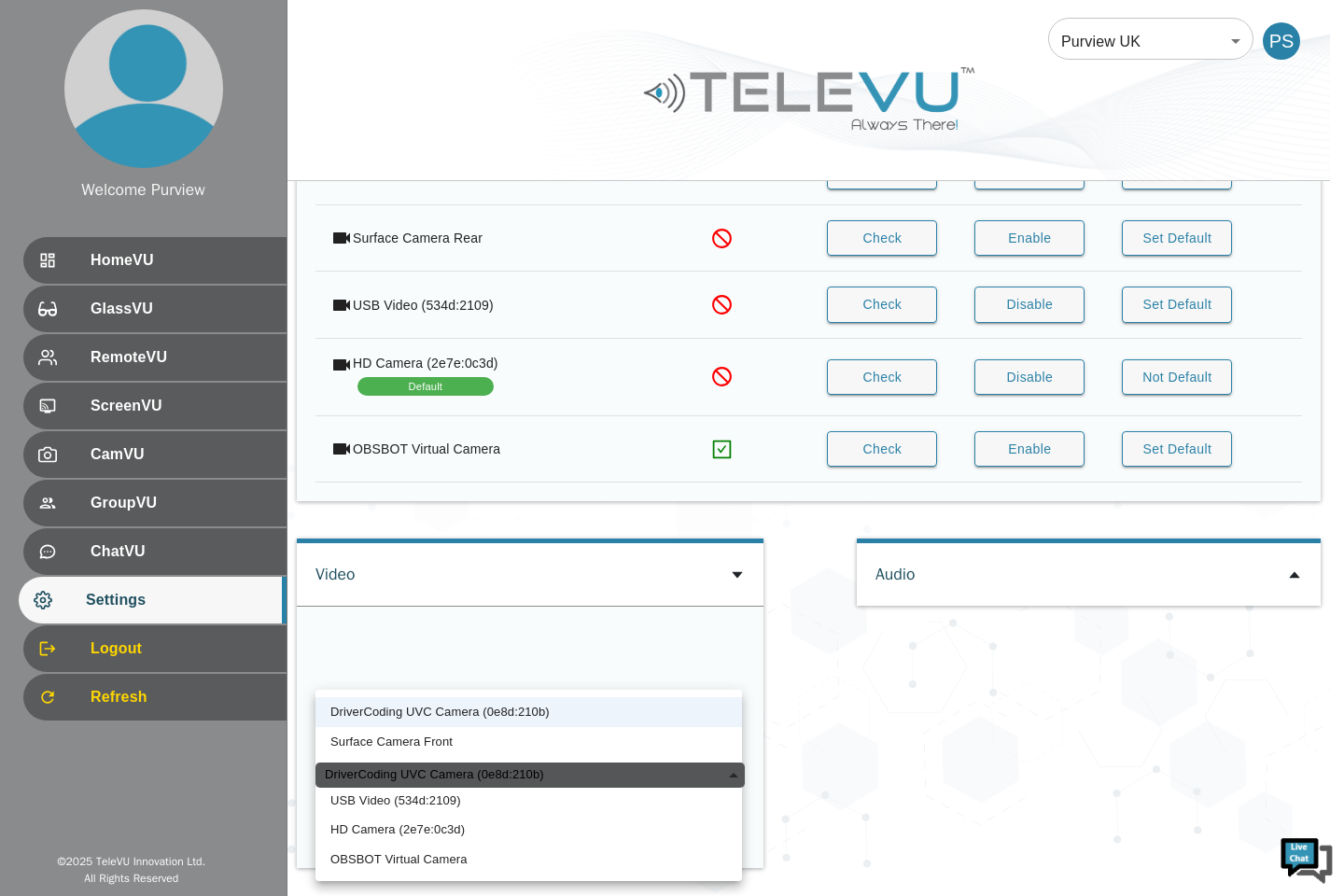 type on "6de8f3fd46ed0d463f0cdabdcca78cd439e077dd5ce80567e3c0a8ddfd74c7a5" 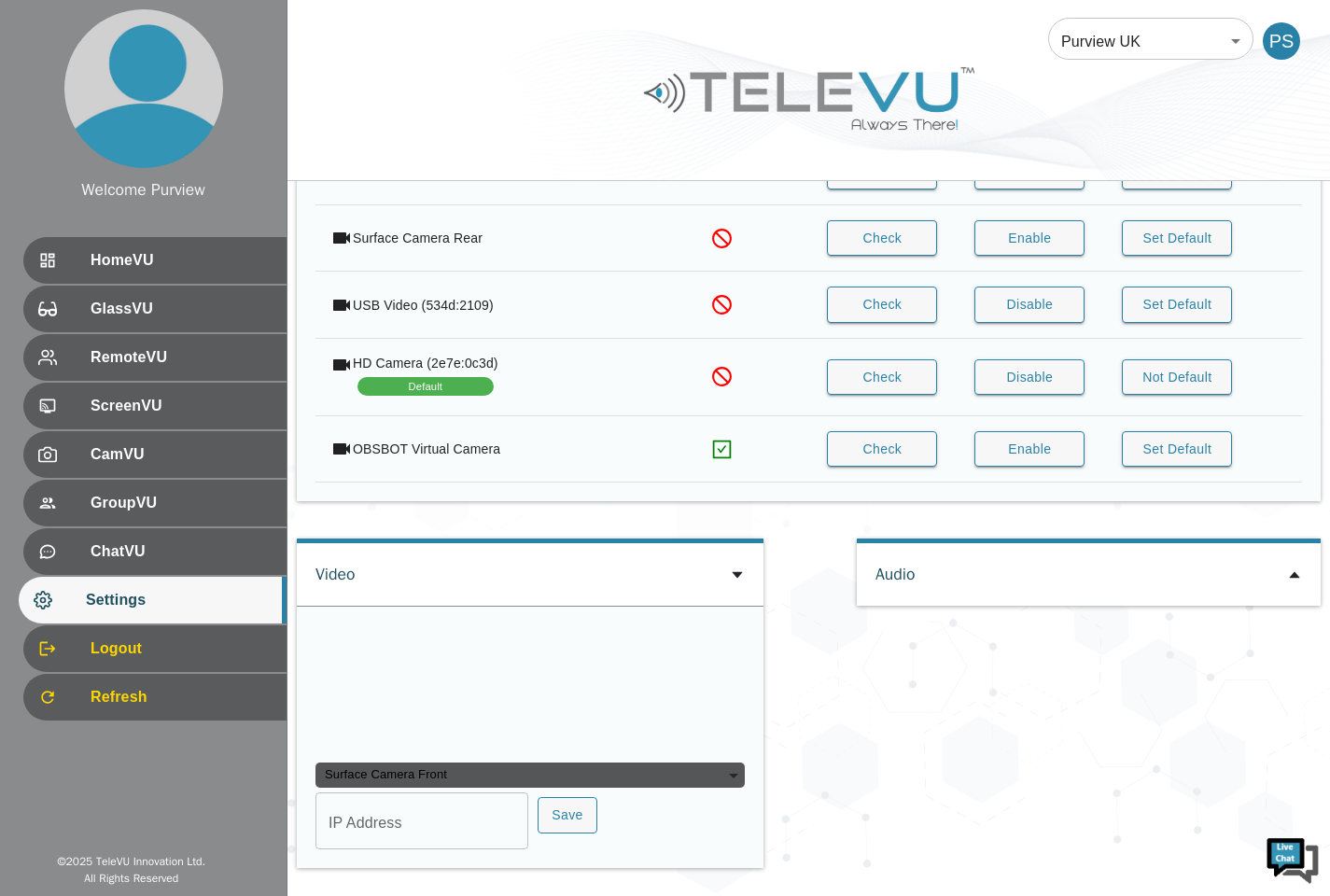 scroll, scrollTop: 2310, scrollLeft: 0, axis: vertical 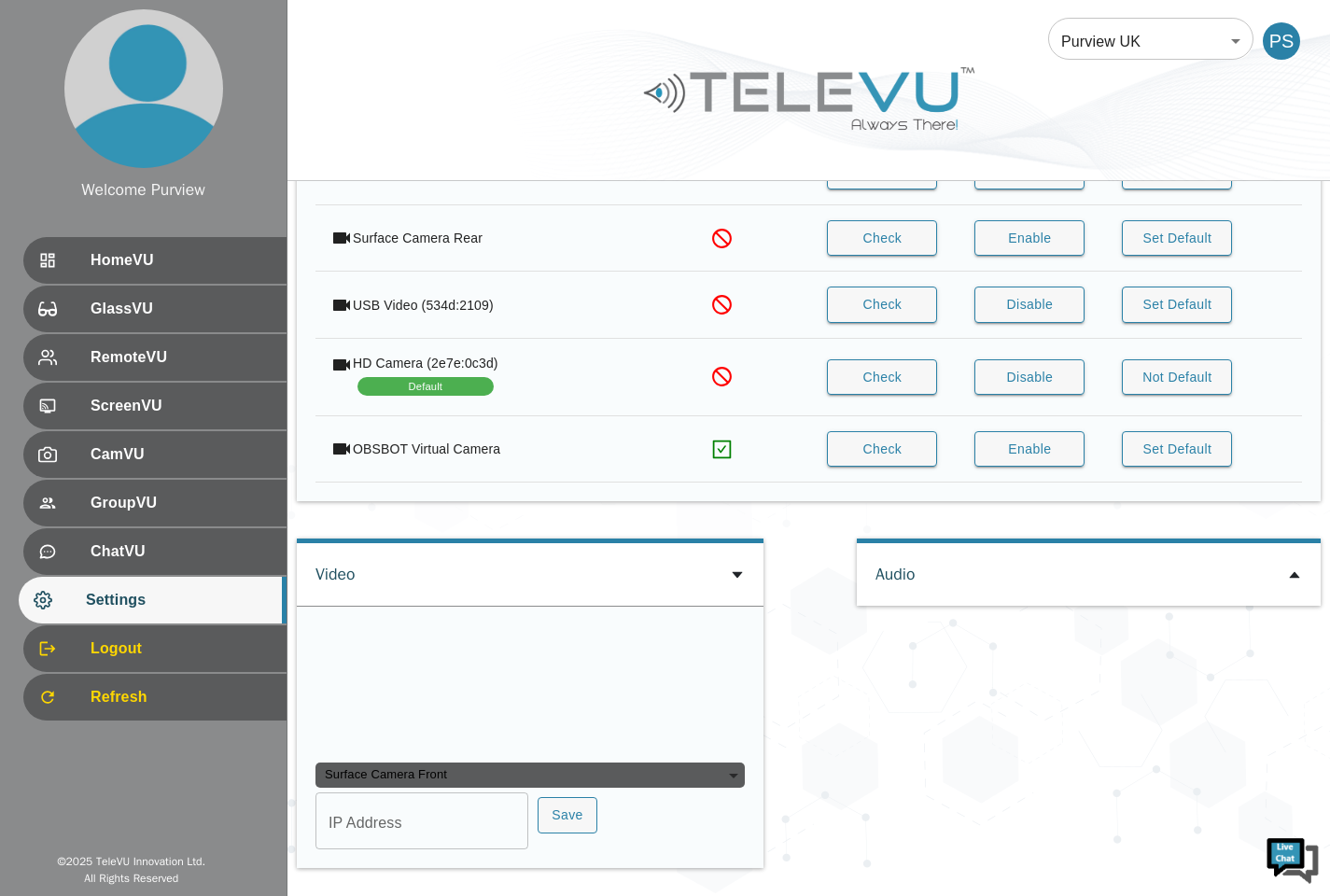 click 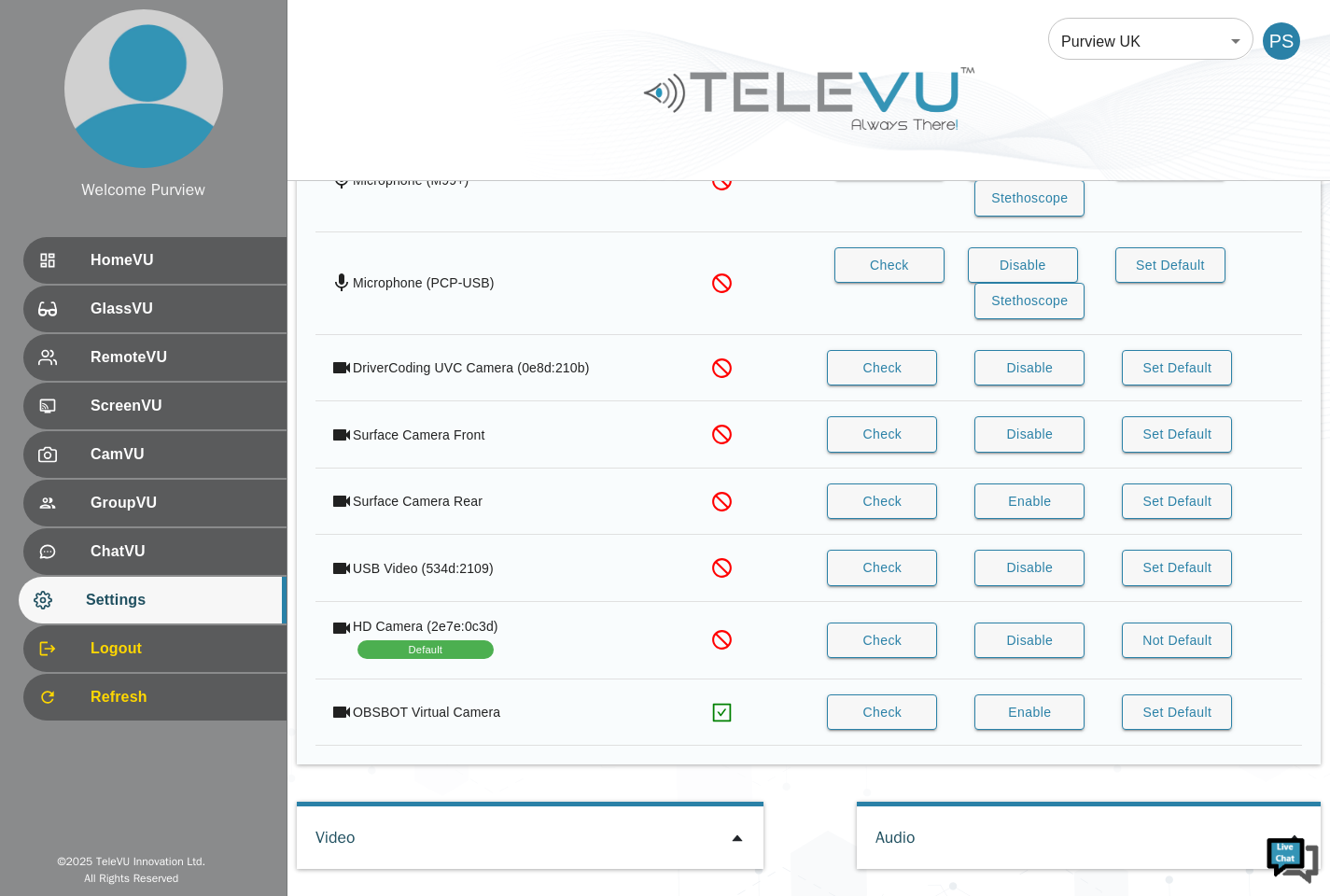 click 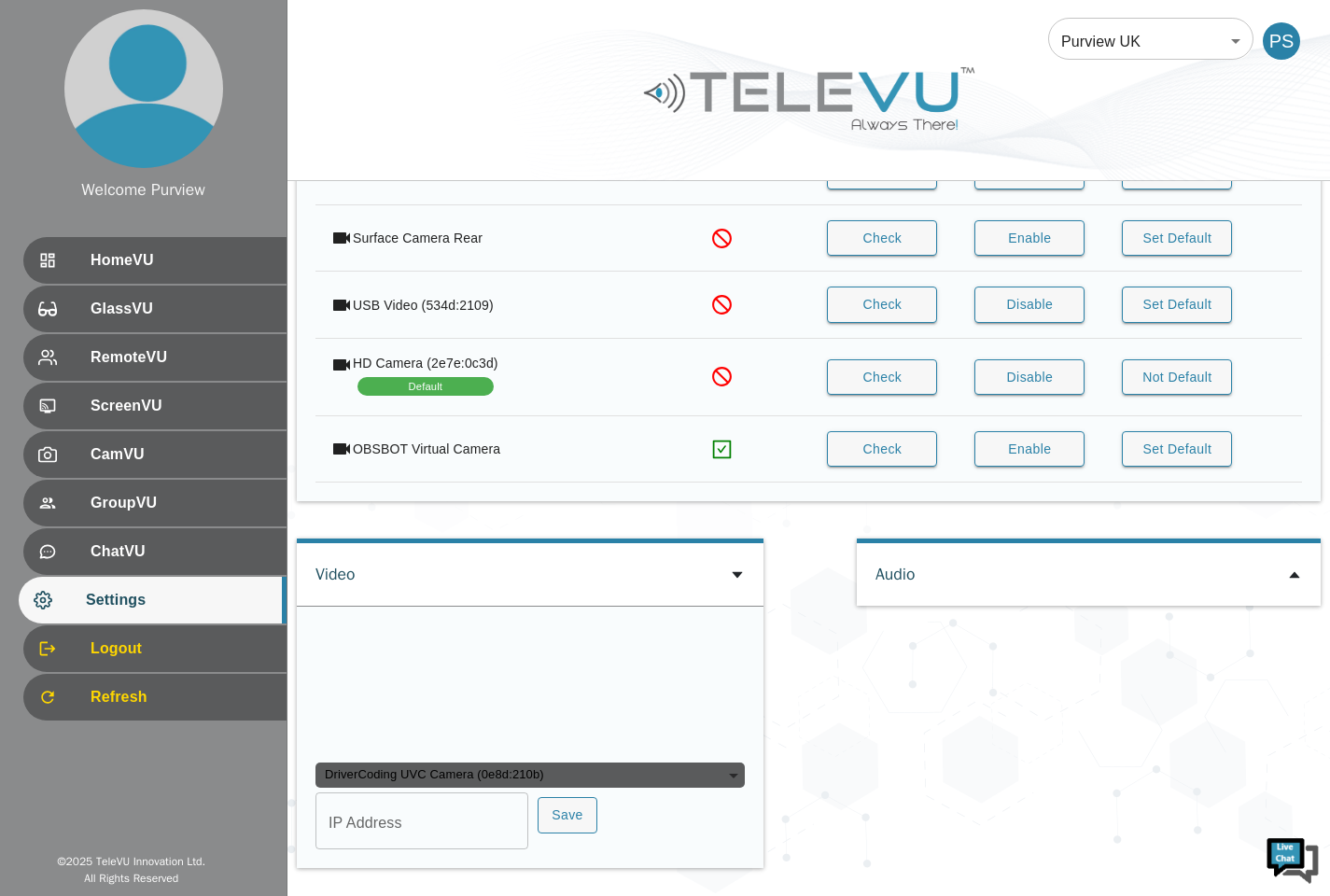 click on "DriverCoding UVC Camera (0e8d:210b)" at bounding box center [530, 776] 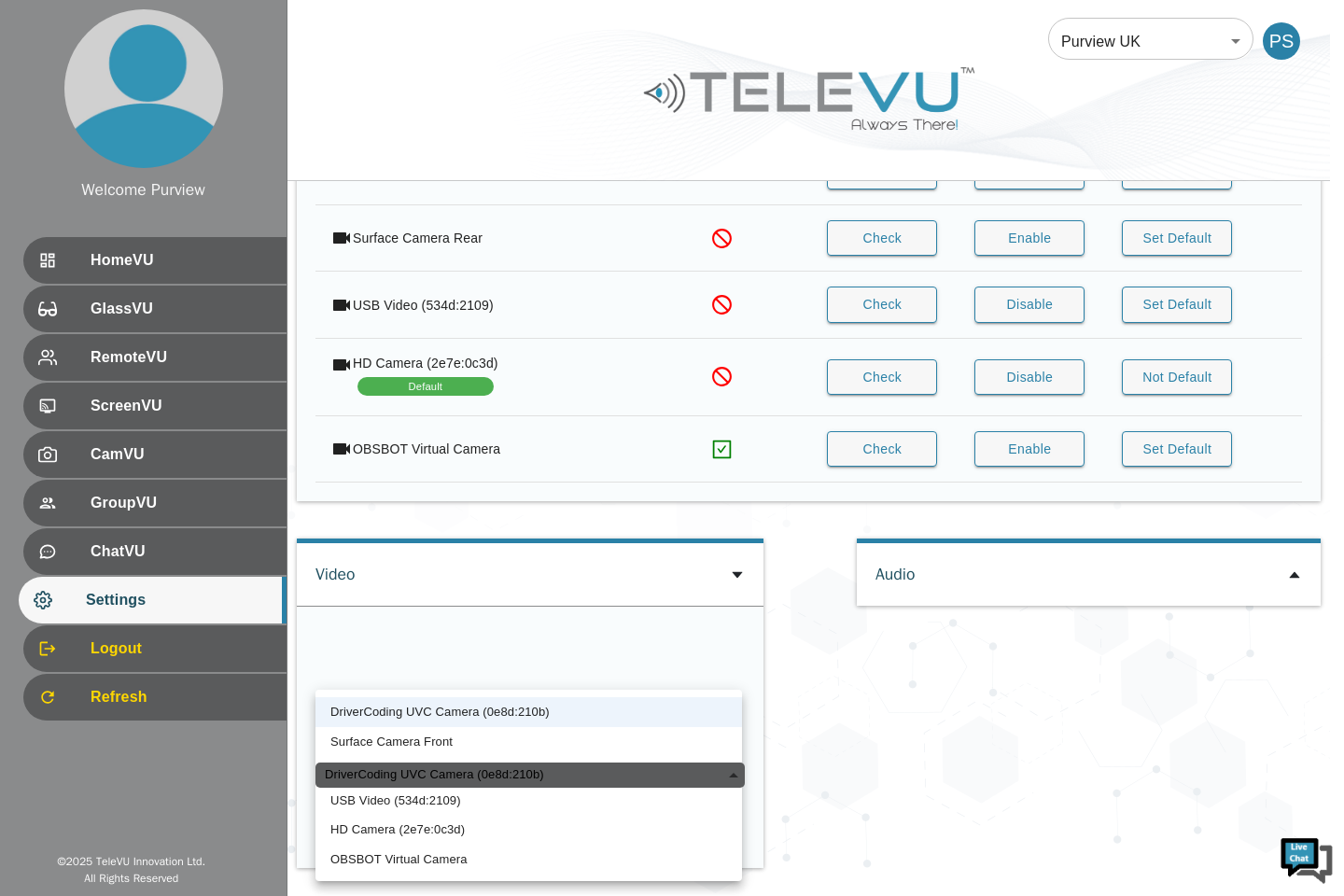 click on "HD Camera (2e7e:0c3d)" at bounding box center (528, 830) 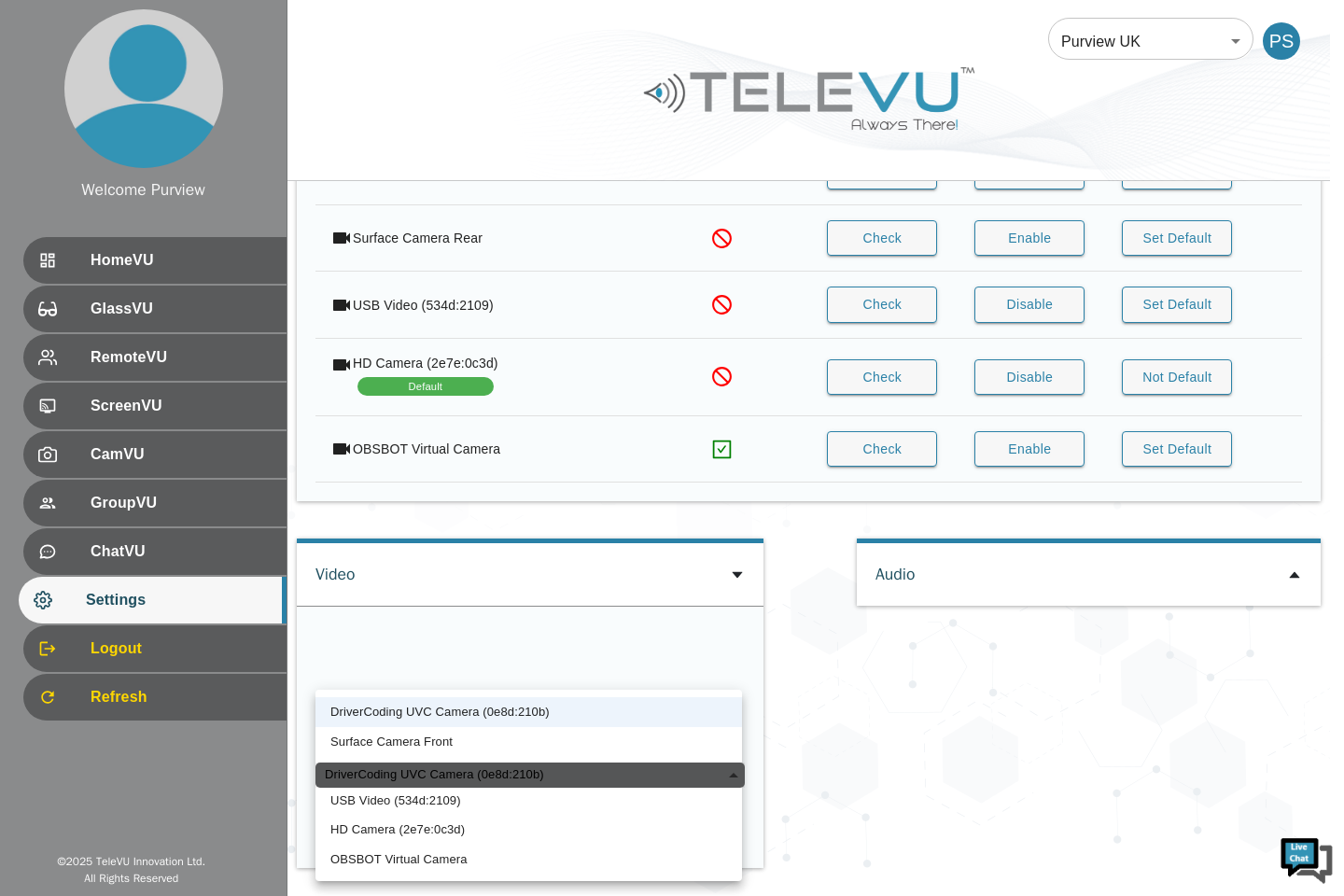 type on "e09beb687e09296e94ee4c52ad8e39a25da54e10b918b5cb45ab95c94724efa9" 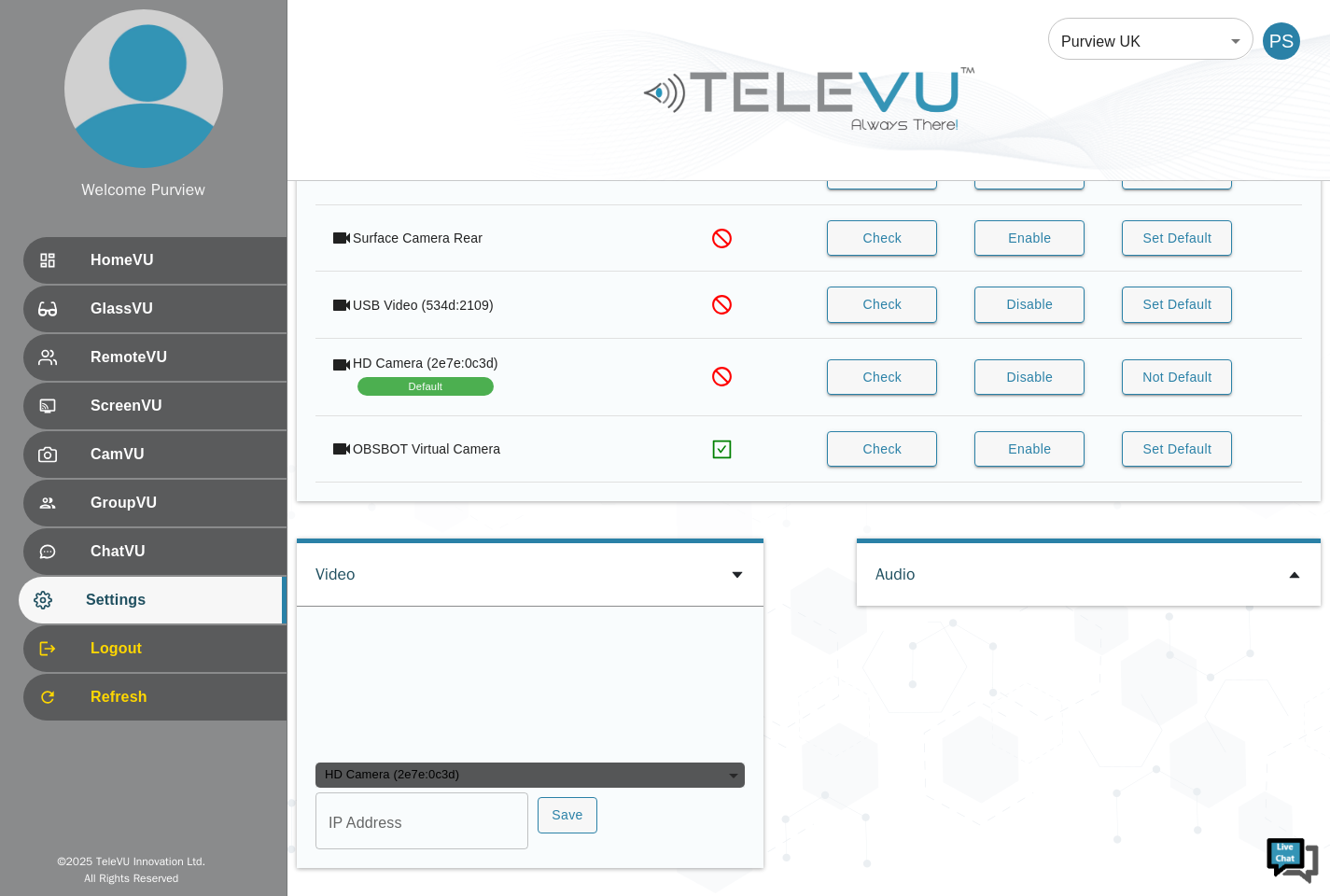 type on "COM3" 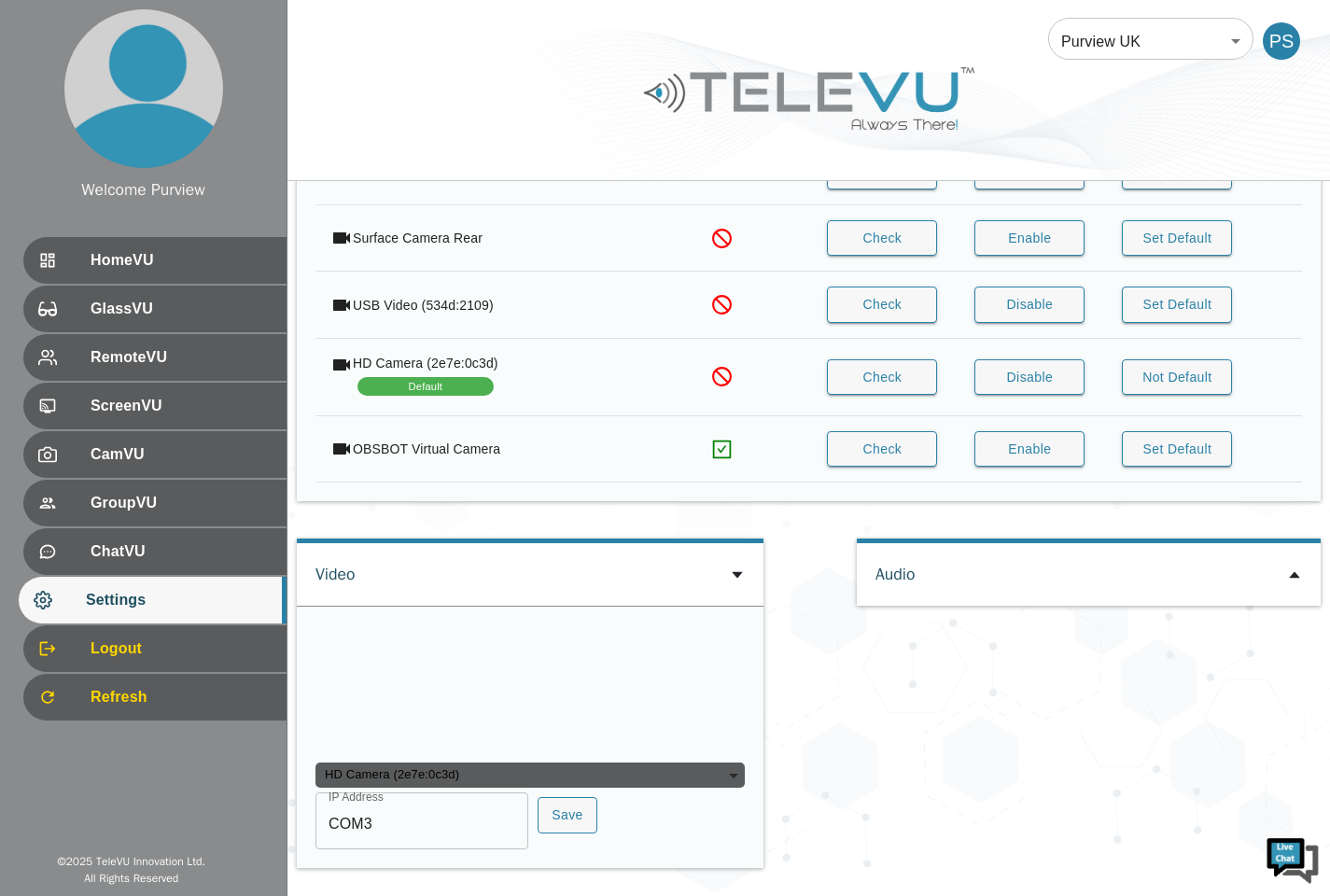 click 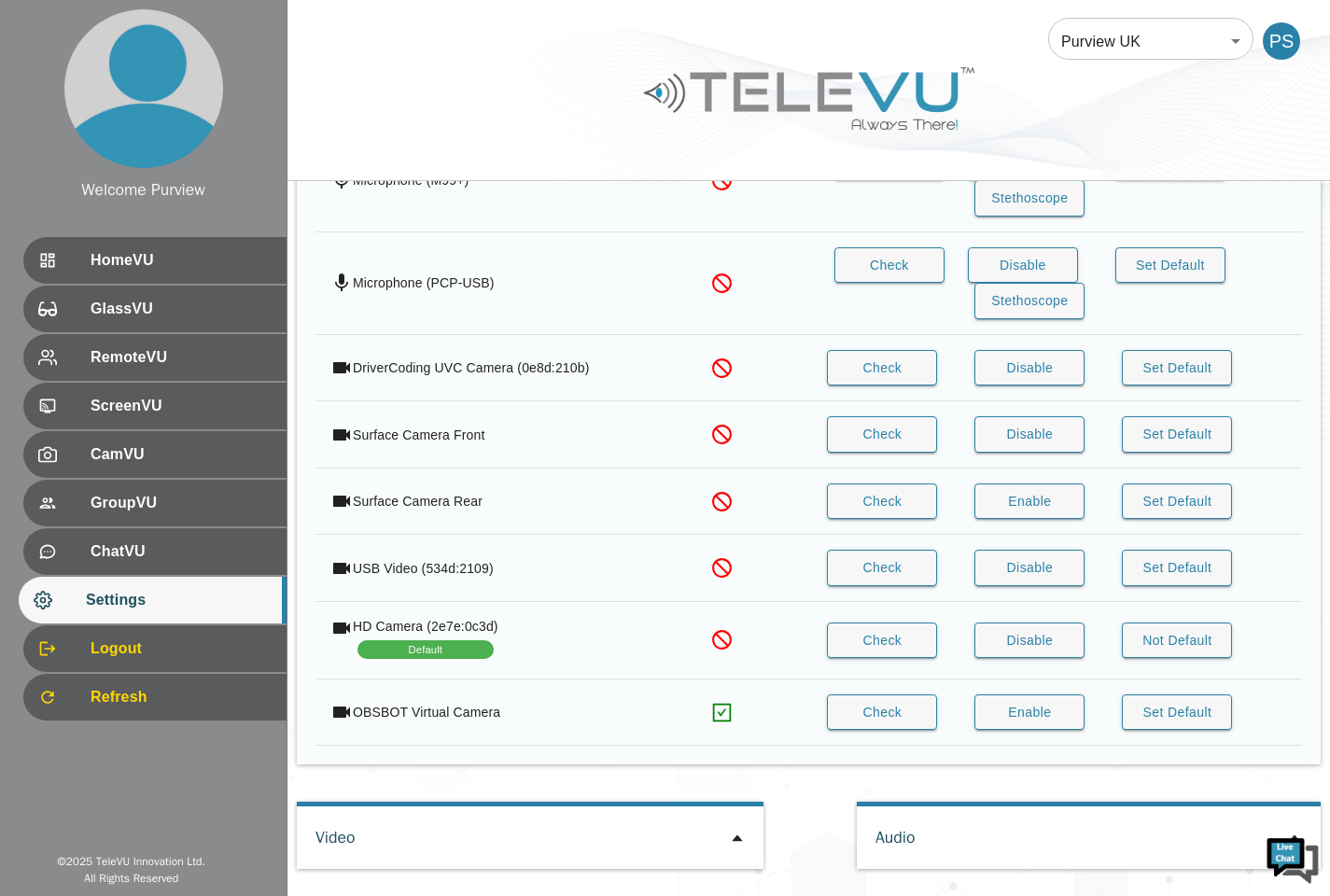 click 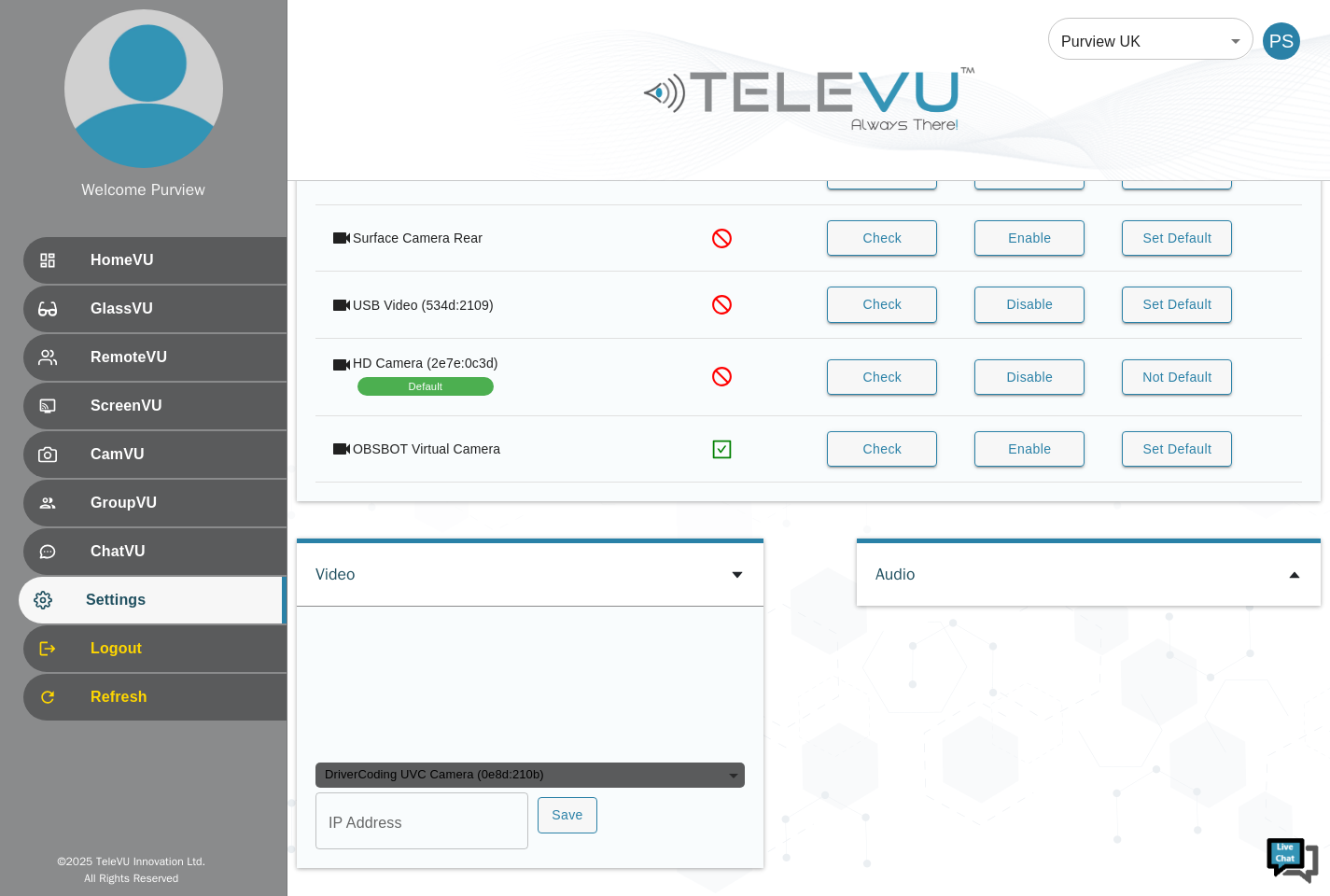 click on "DriverCoding UVC Camera (0e8d:210b)" at bounding box center [530, 776] 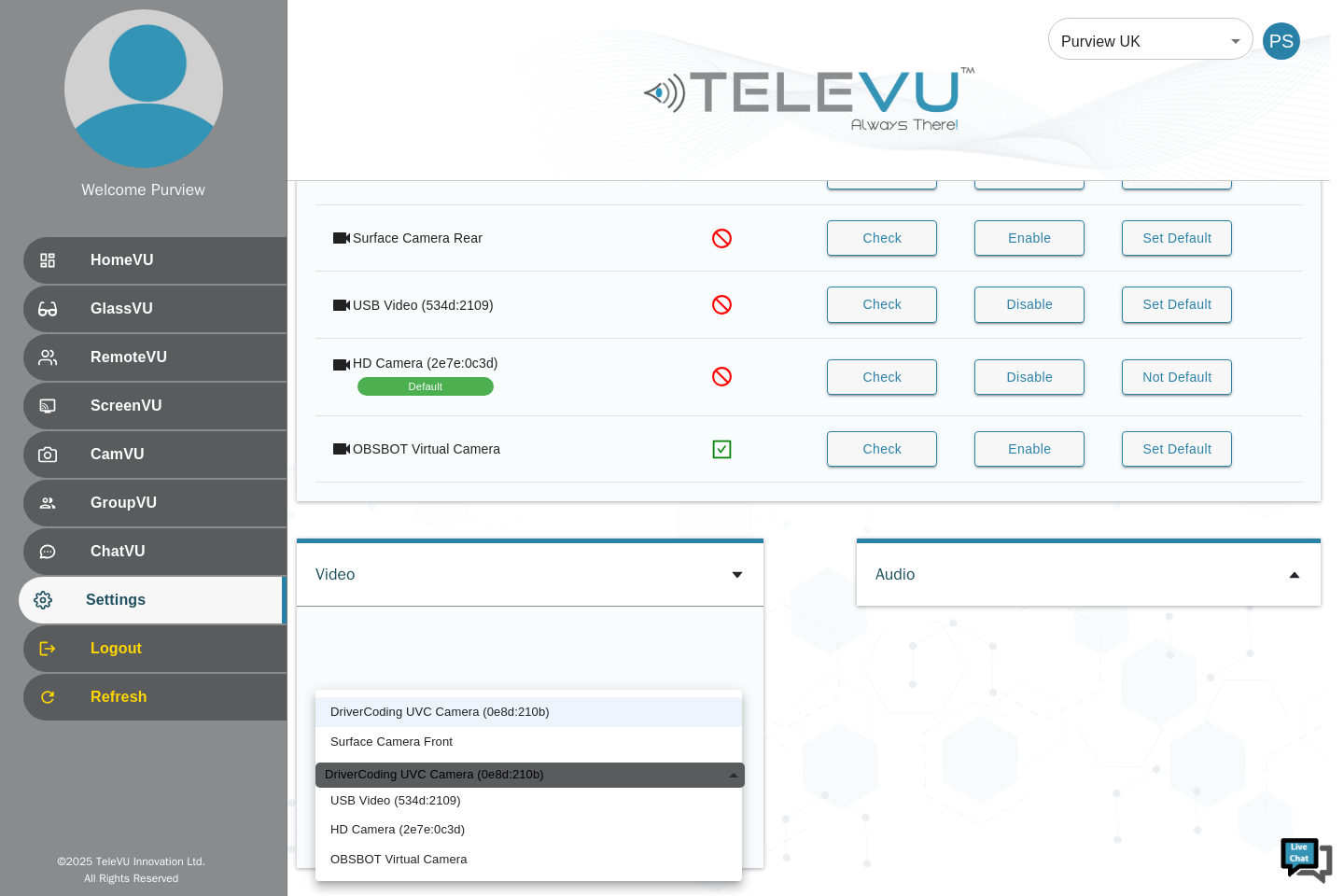 click on "OBSBOT Virtual Camera" at bounding box center (528, 860) 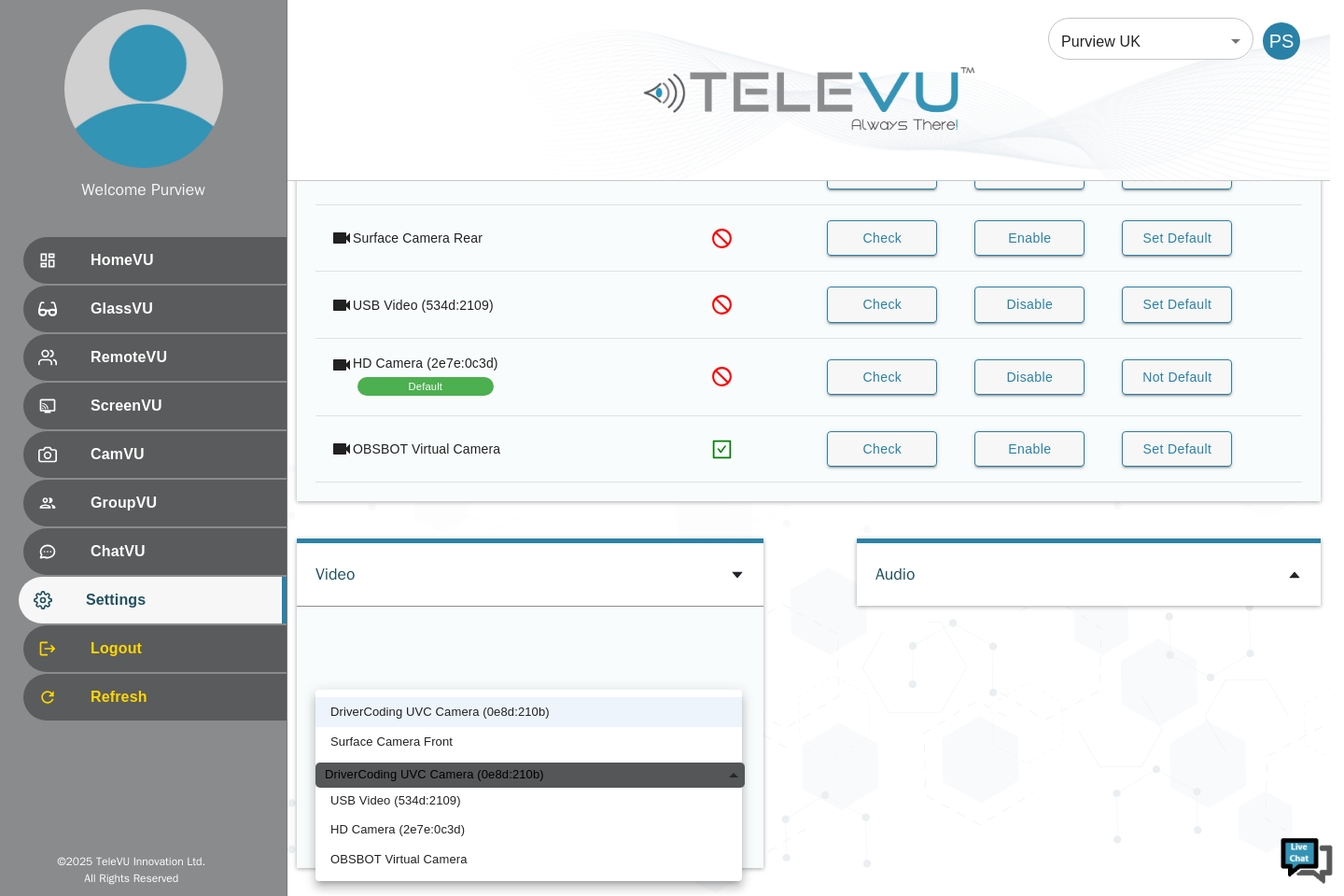 type on "0fc4b23c51ce33454d66b676e1a3d4e65c59de9aa386b42823de7c287b795b3e" 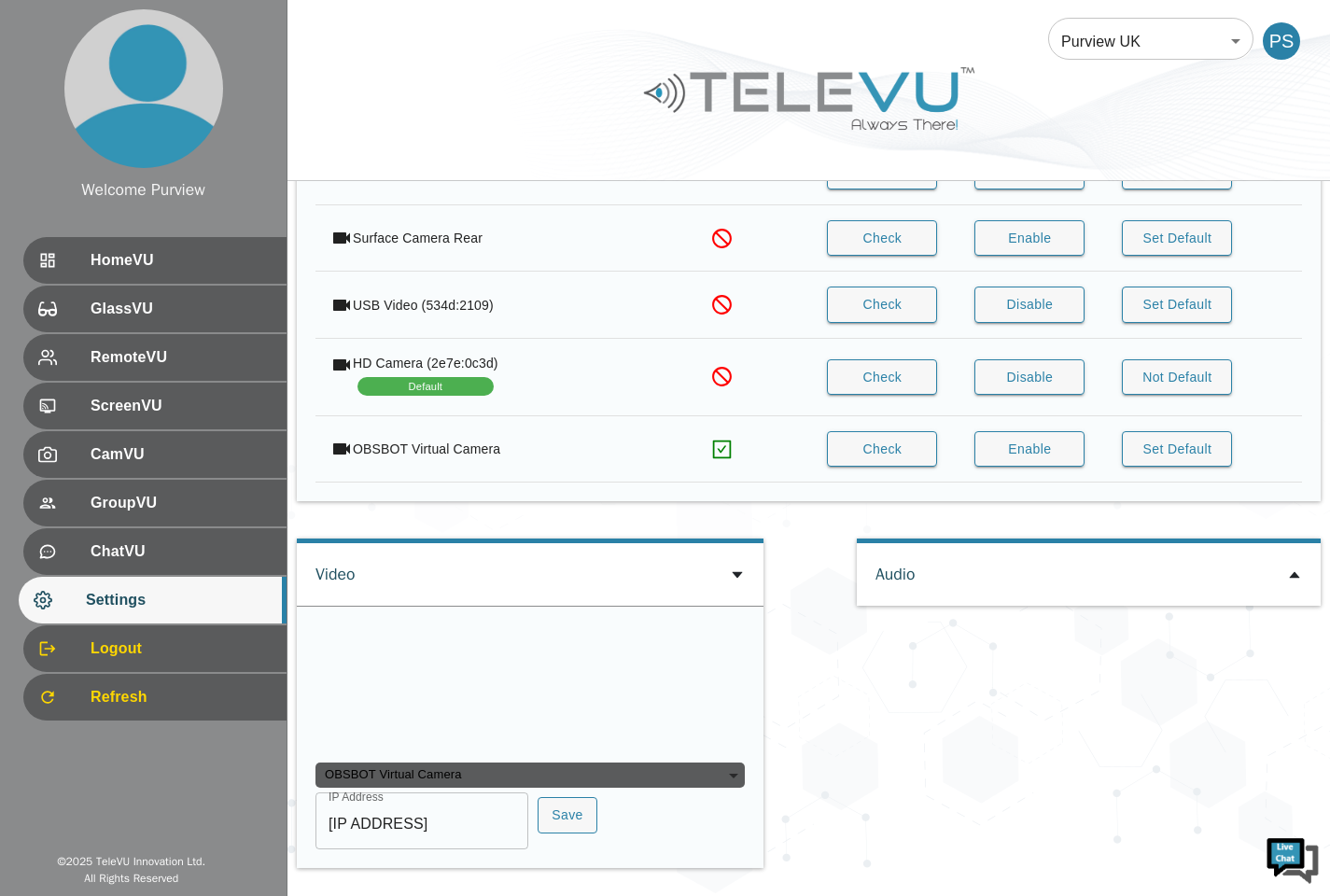 click at bounding box center (455, 686) 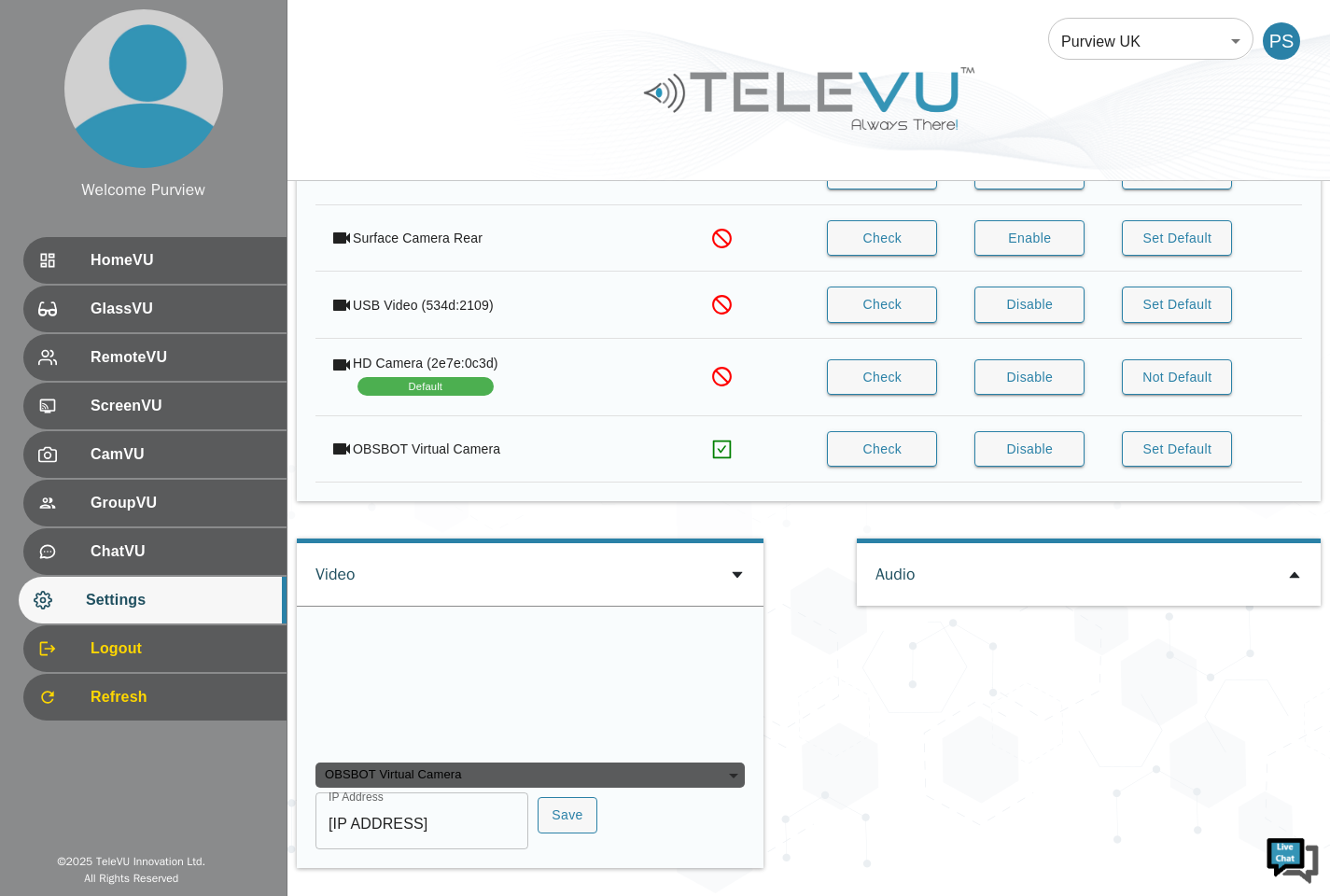 click at bounding box center [455, 686] 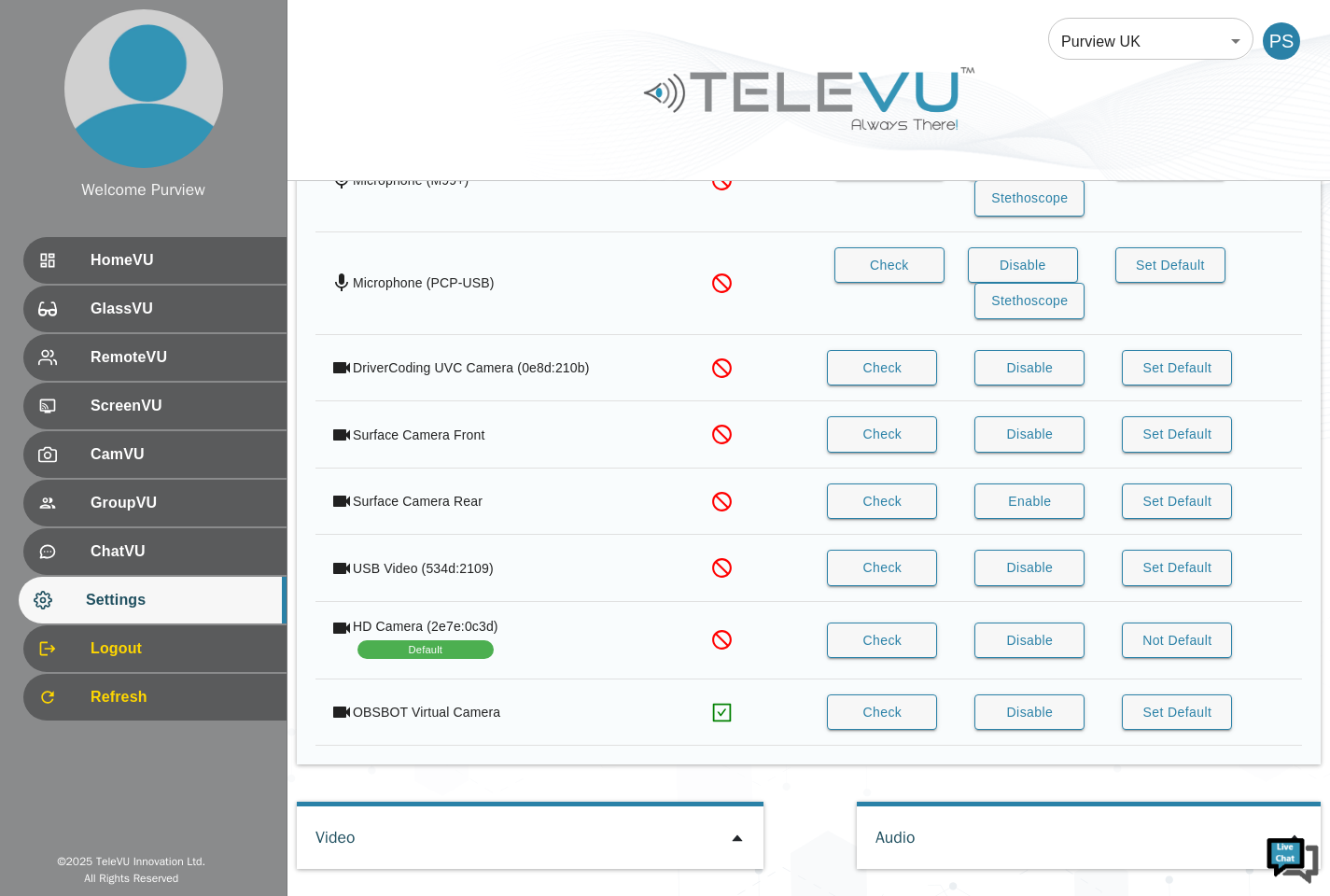 click on "Disable" at bounding box center [1029, 712] 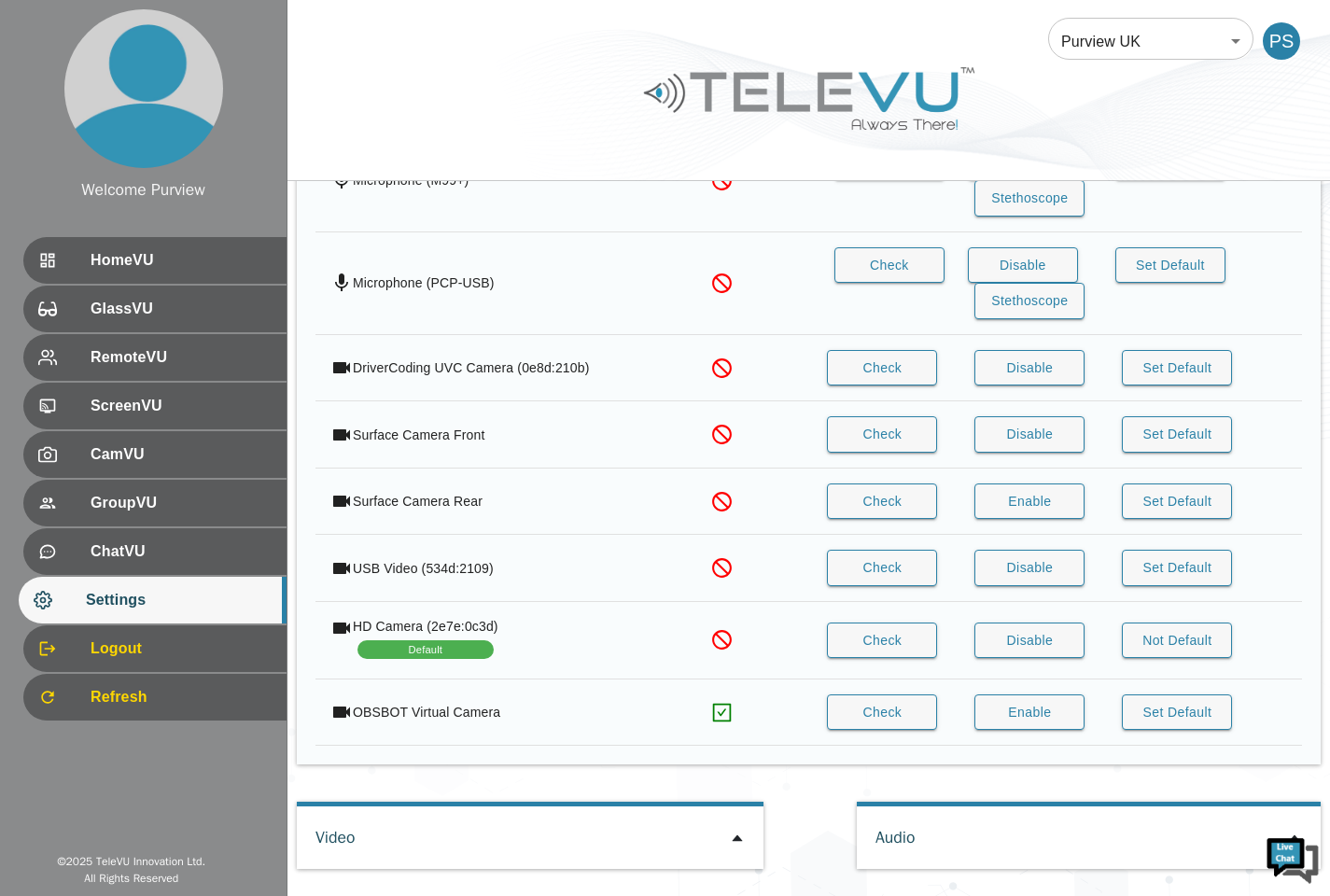 click on "Enable" at bounding box center (1029, 712) 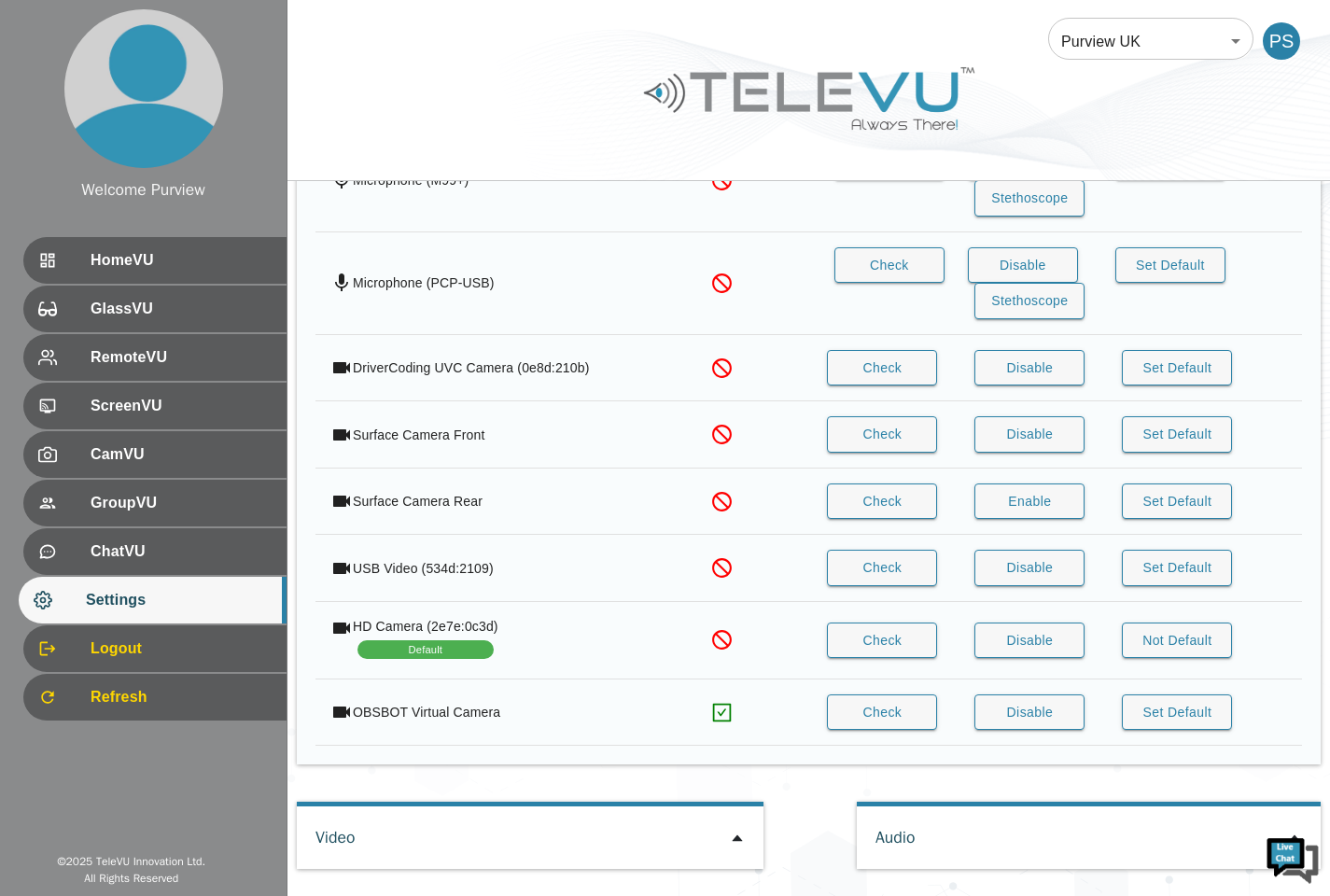 click on "Disable" at bounding box center [1029, 712] 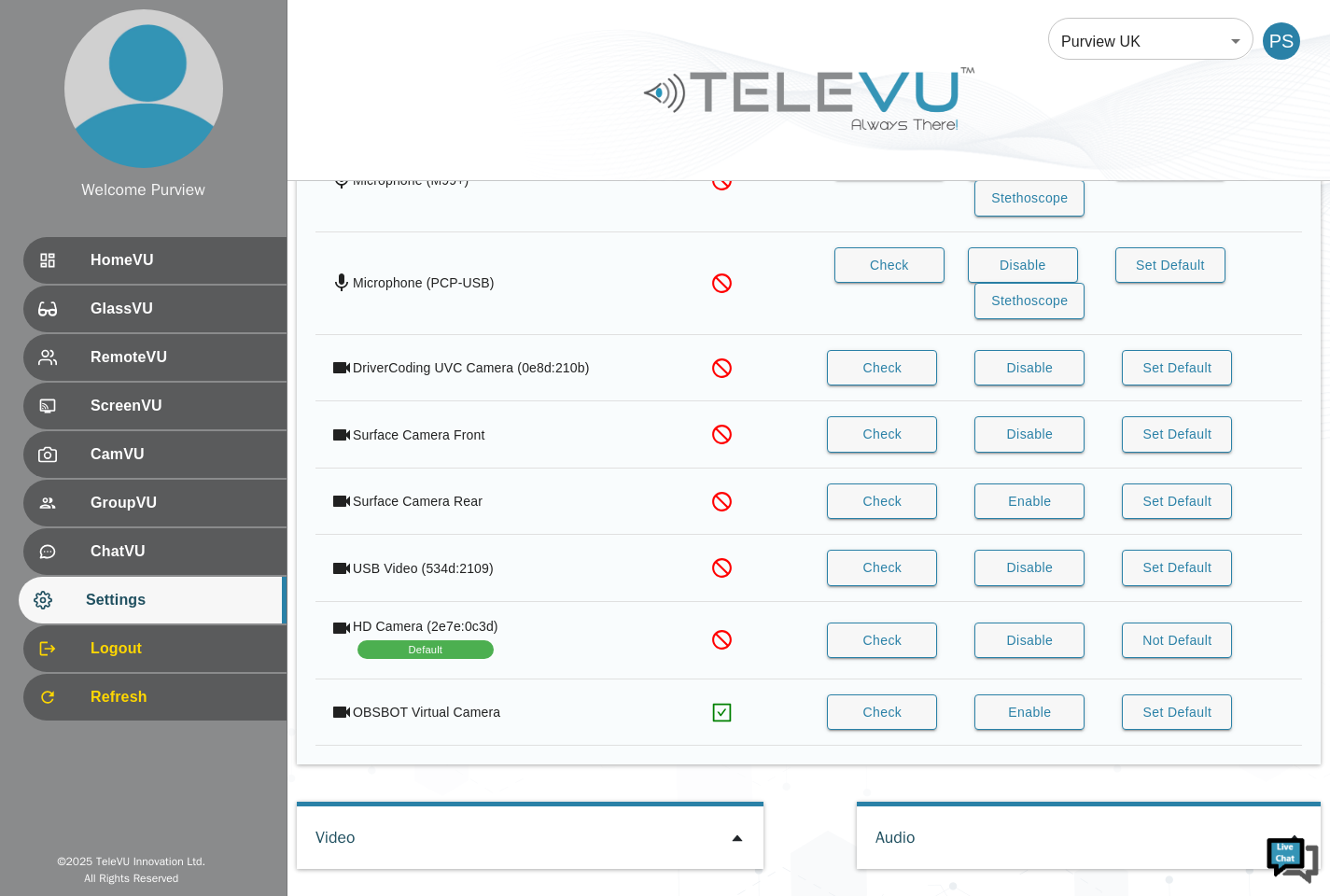 click on "Enable" at bounding box center (1029, 712) 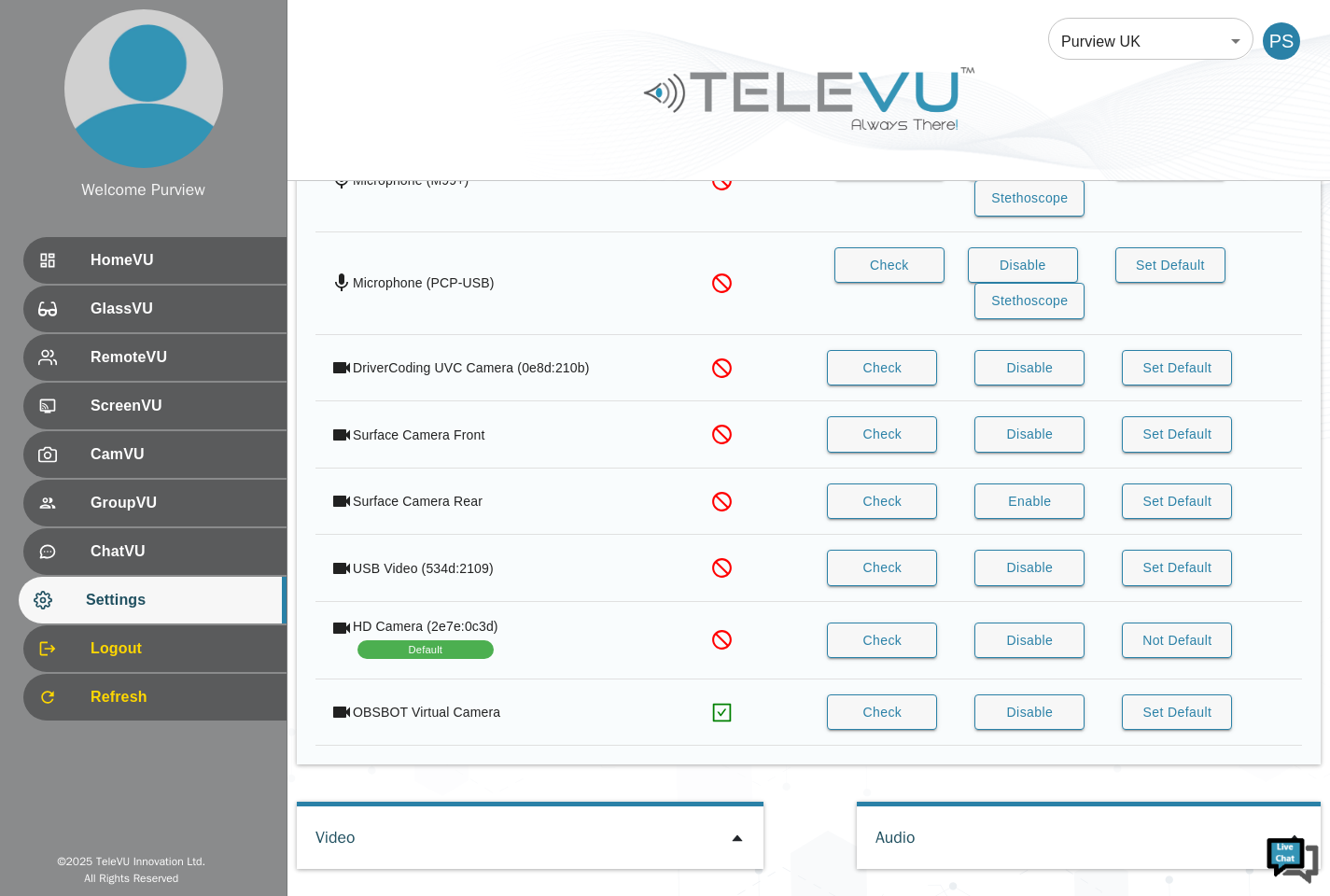 click on "OBSBOT Virtual Camera" at bounding box center [501, 712] 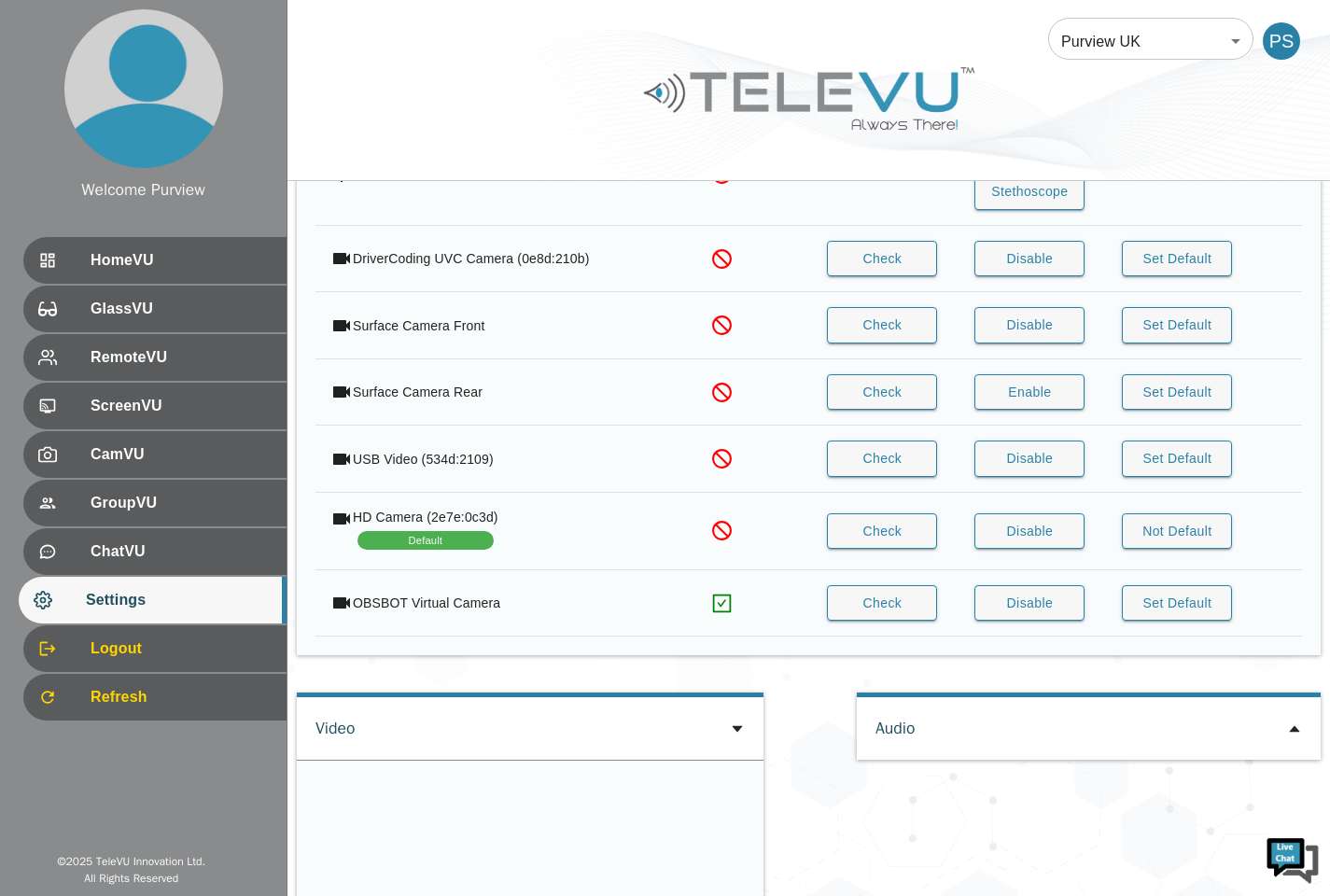 scroll, scrollTop: 2131, scrollLeft: 0, axis: vertical 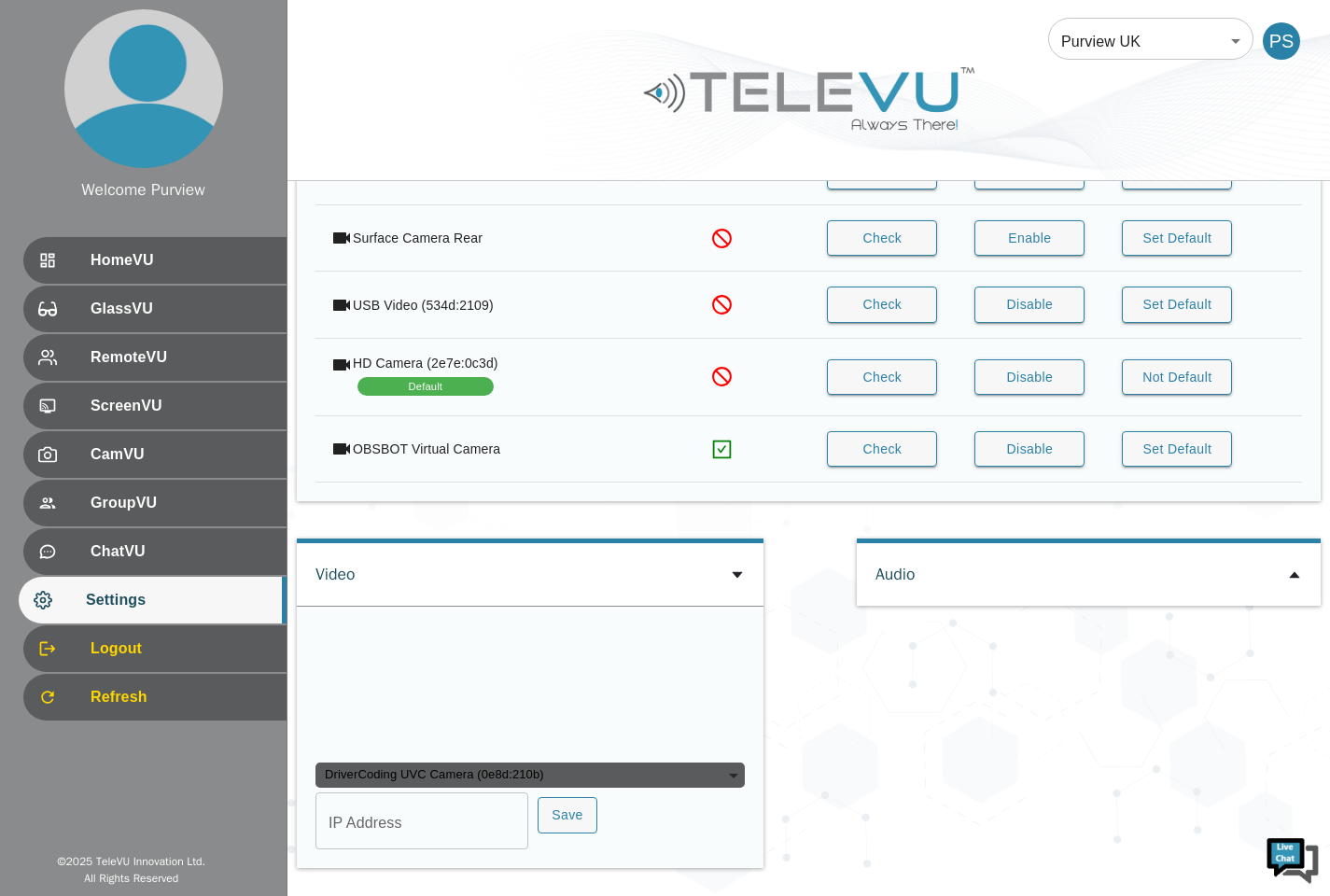 click on "DriverCoding UVC Camera (0e8d:210b)" at bounding box center (530, 776) 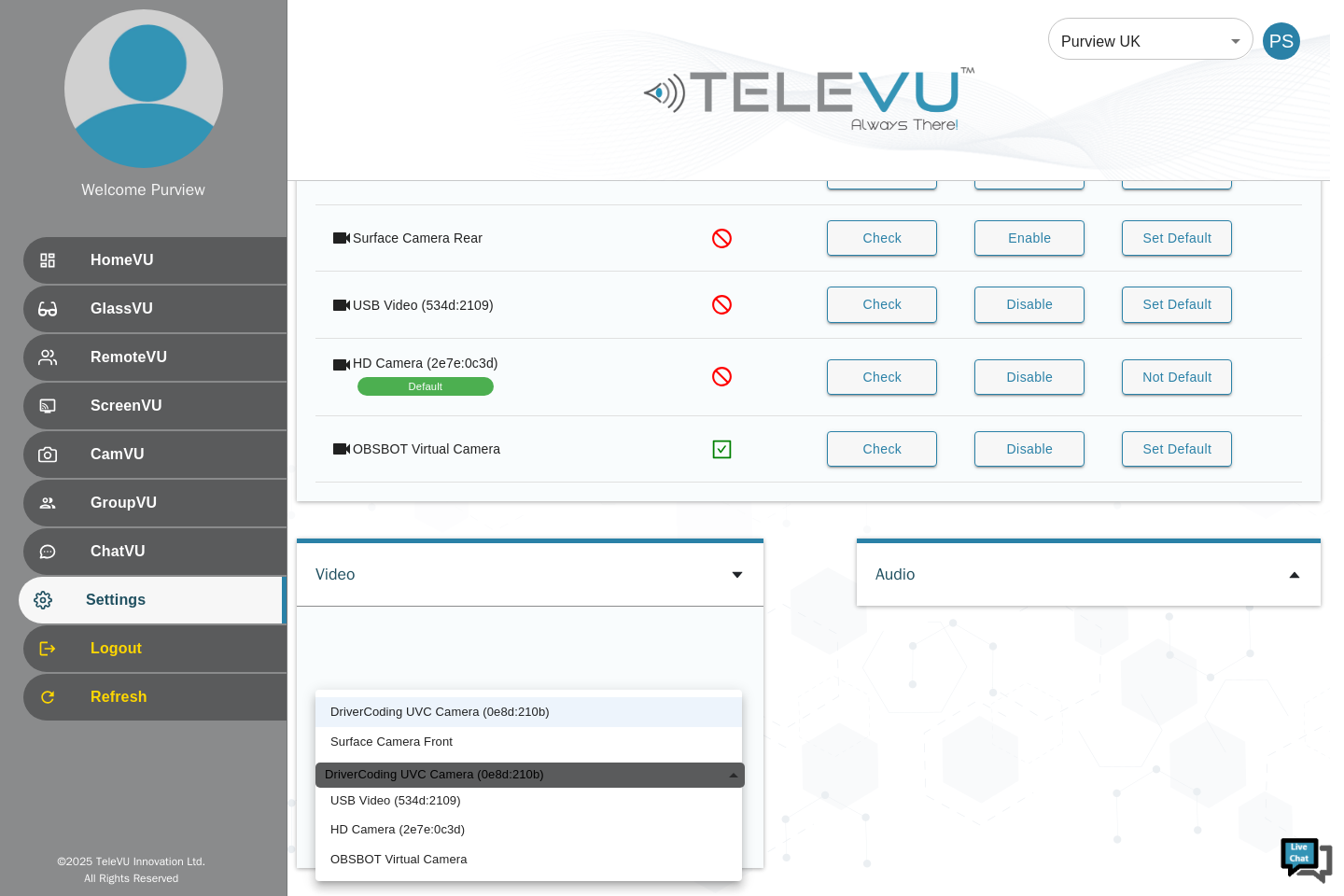 click on "Surface Camera Front" at bounding box center (528, 742) 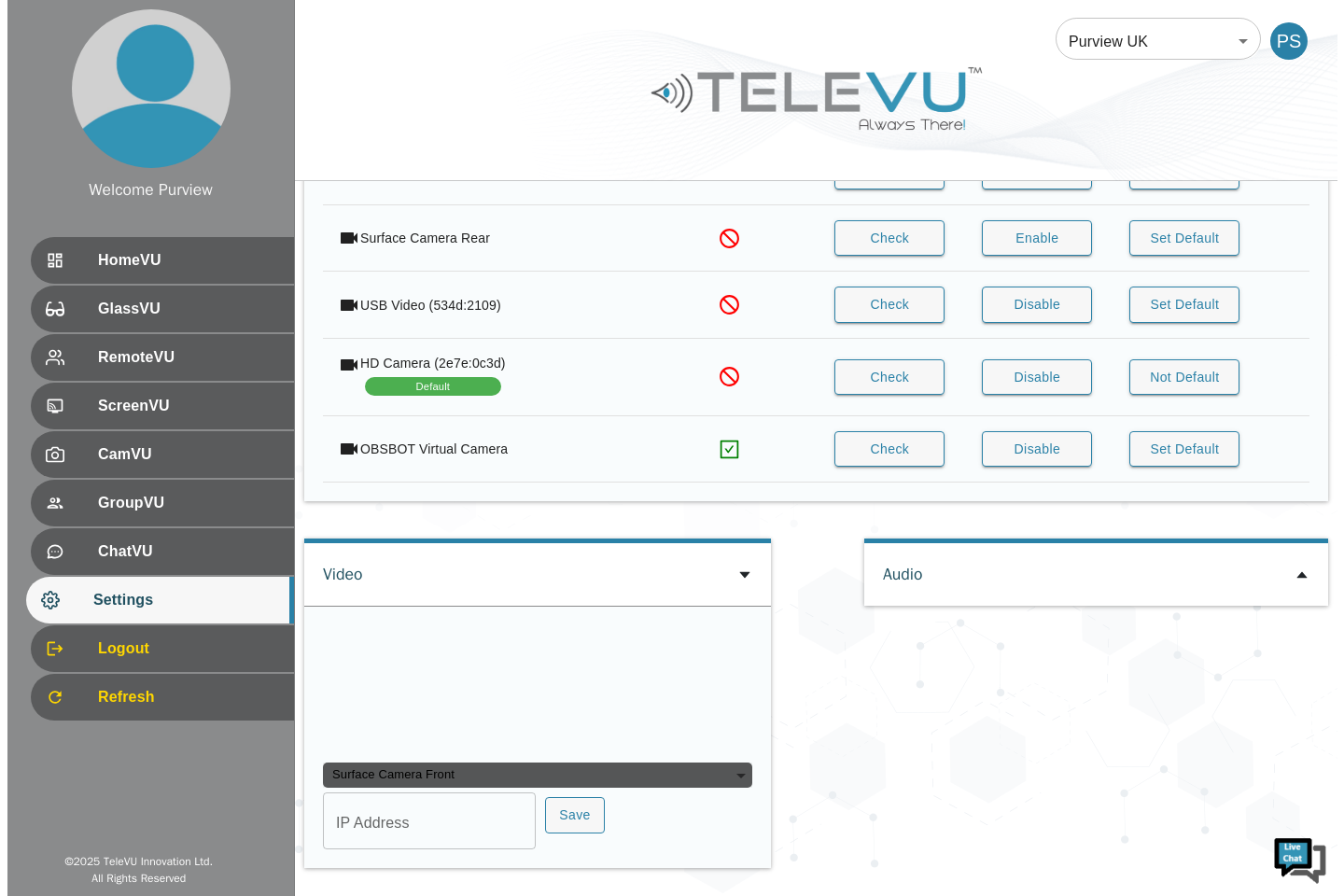 scroll, scrollTop: 2310, scrollLeft: 0, axis: vertical 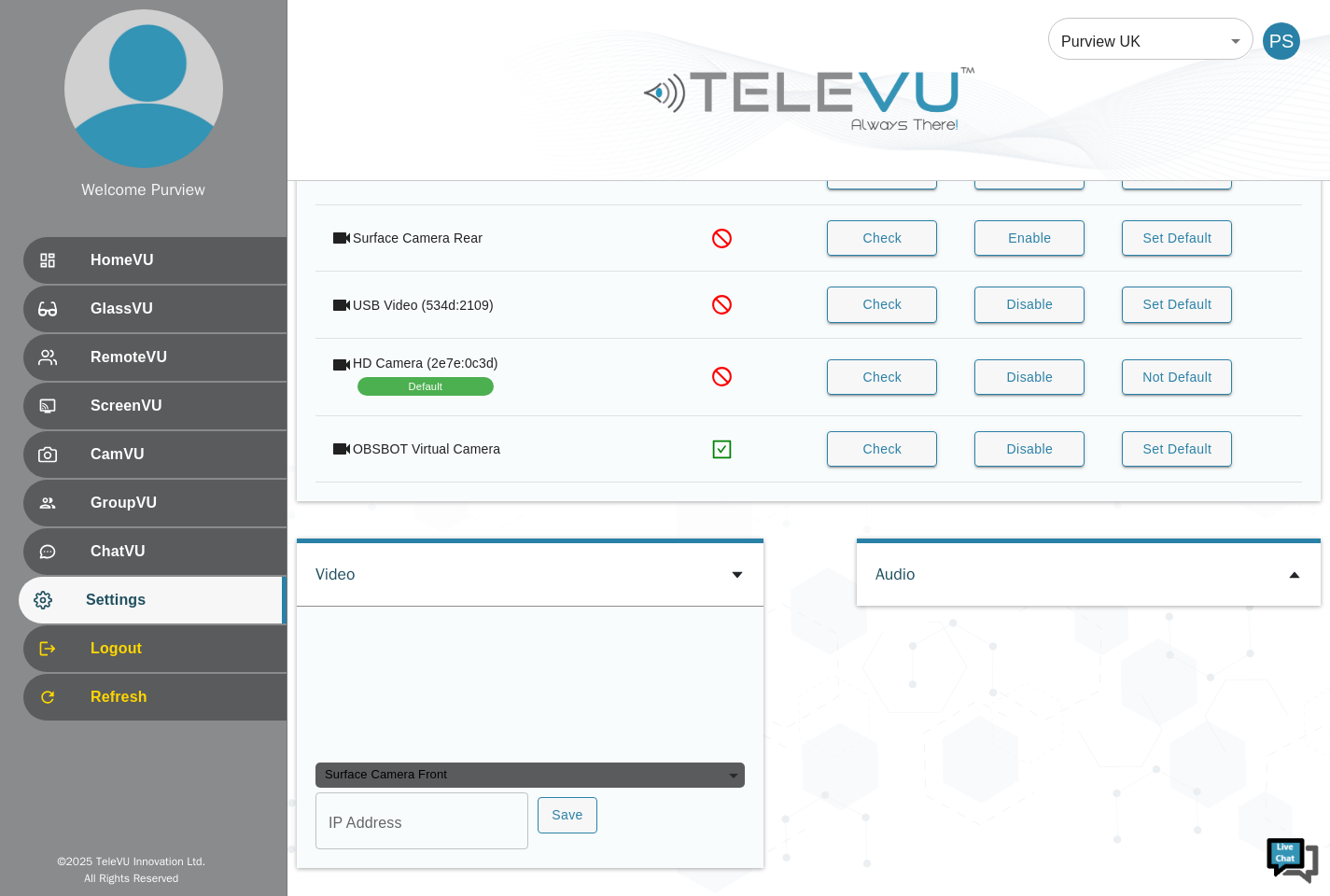 click on "Surface Camera Front" at bounding box center (530, 776) 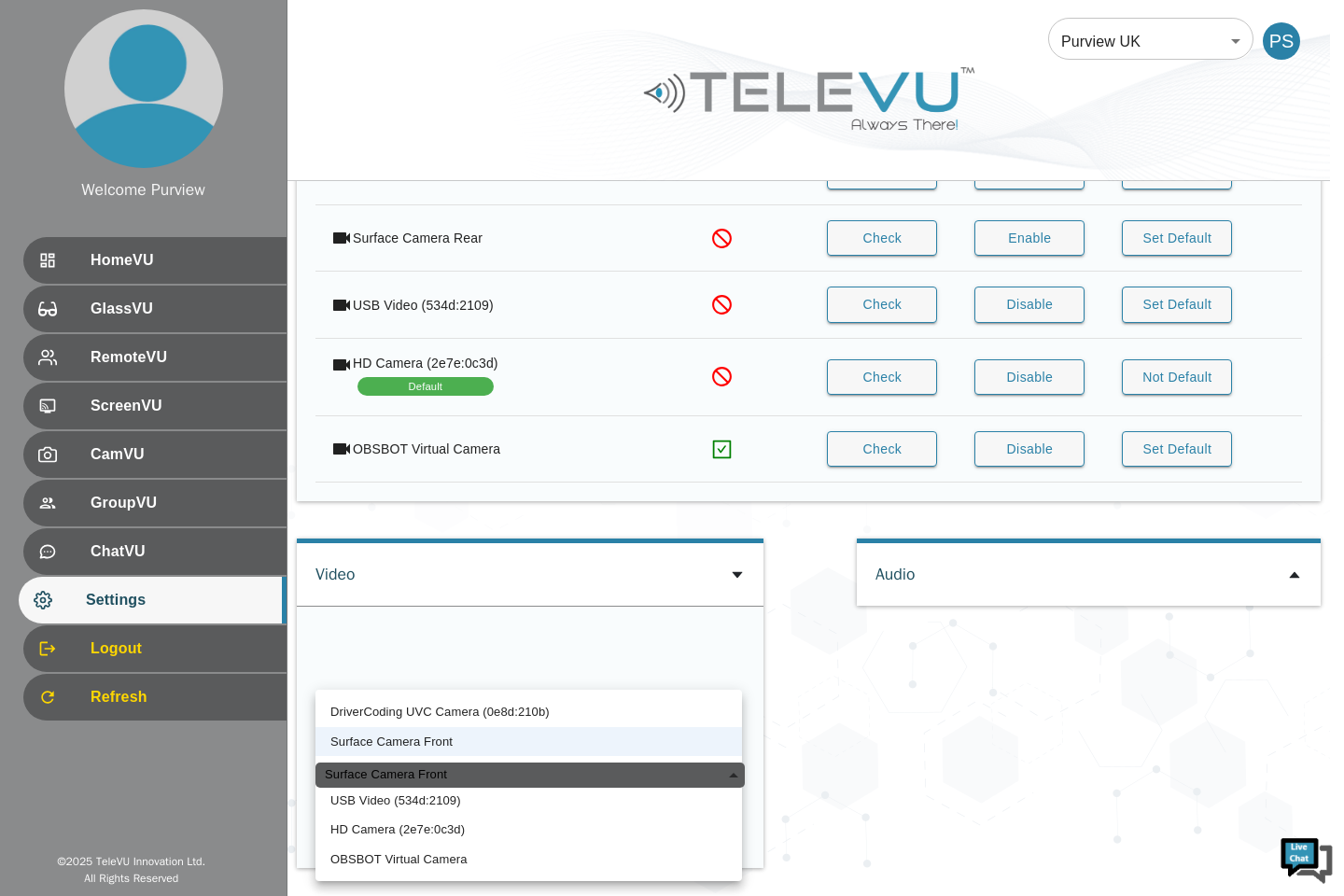 click on "USB Video (534d:2109)" at bounding box center (528, 801) 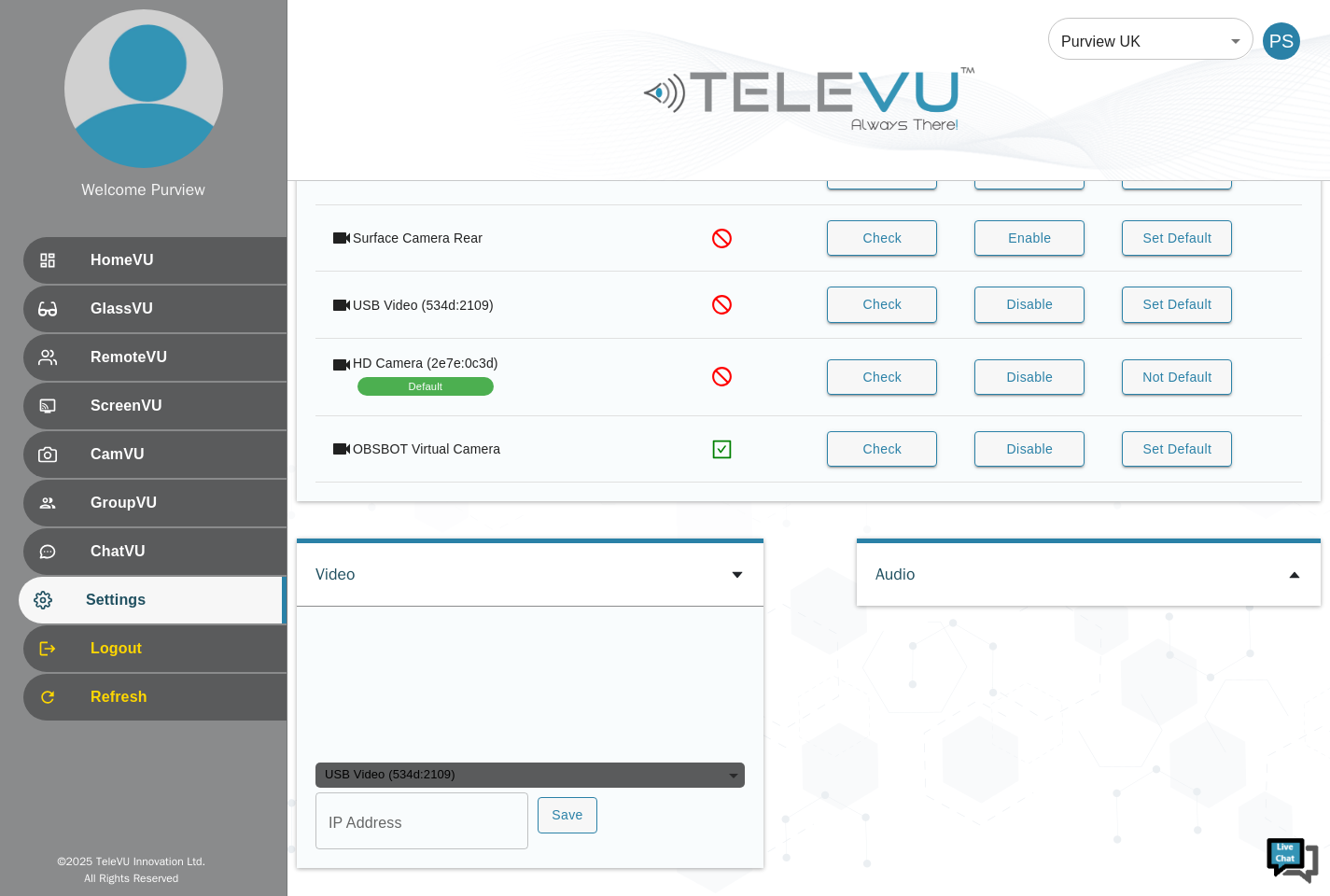 click on "USB Video (534d:2109)" at bounding box center [530, 776] 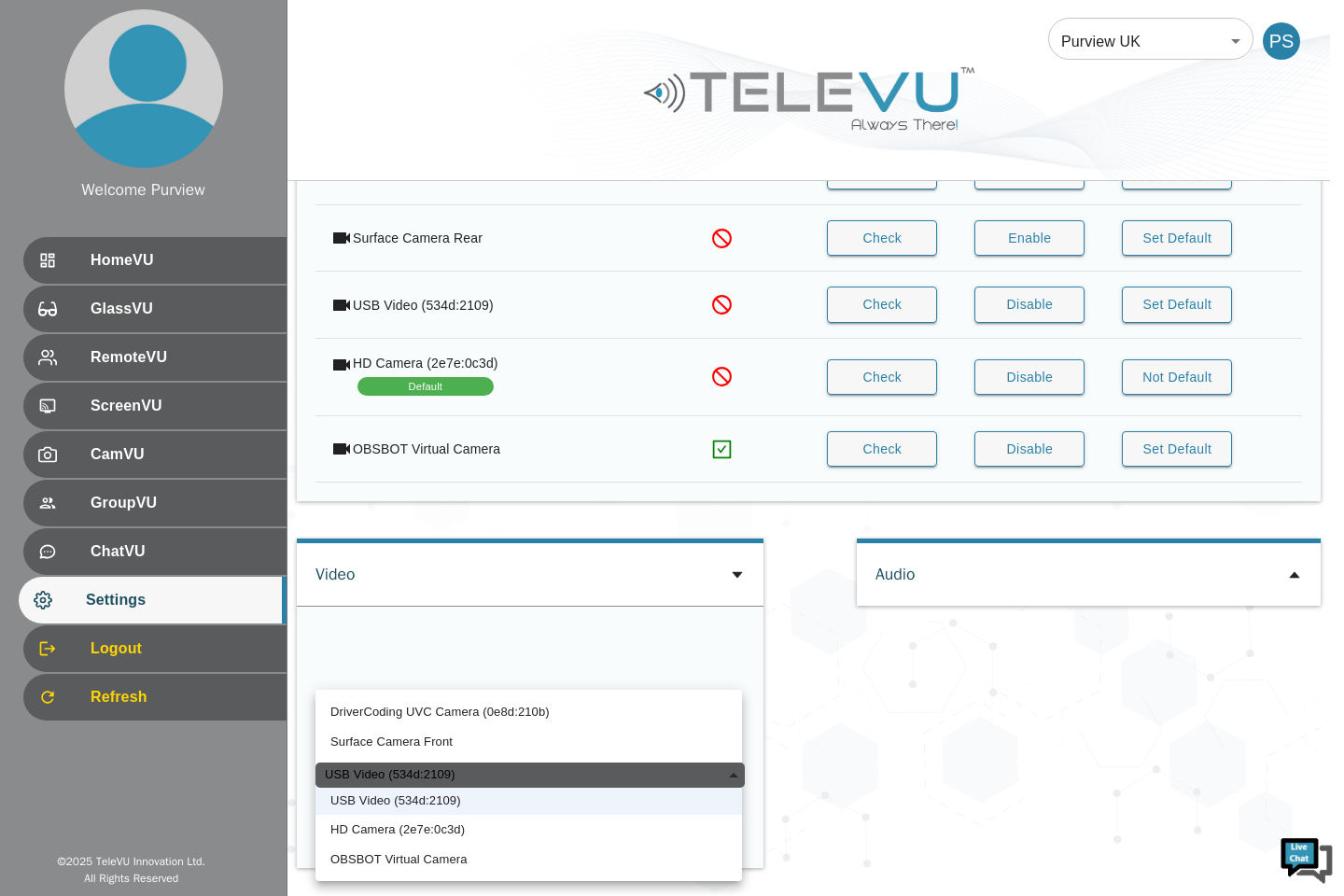 click on "USB Video (534d:2109)" at bounding box center [528, 801] 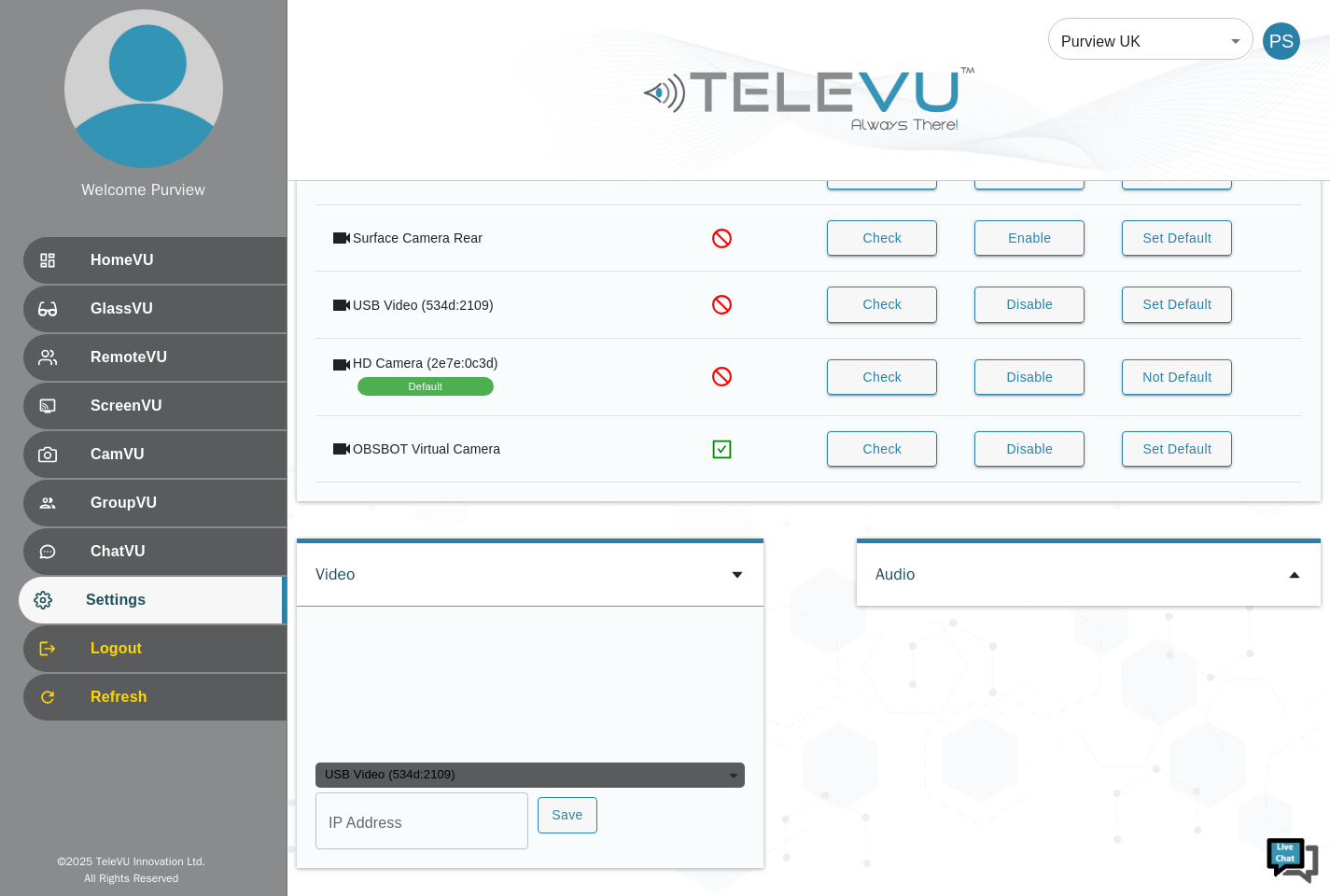 click on "USB Video (534d:2109)" at bounding box center [530, 776] 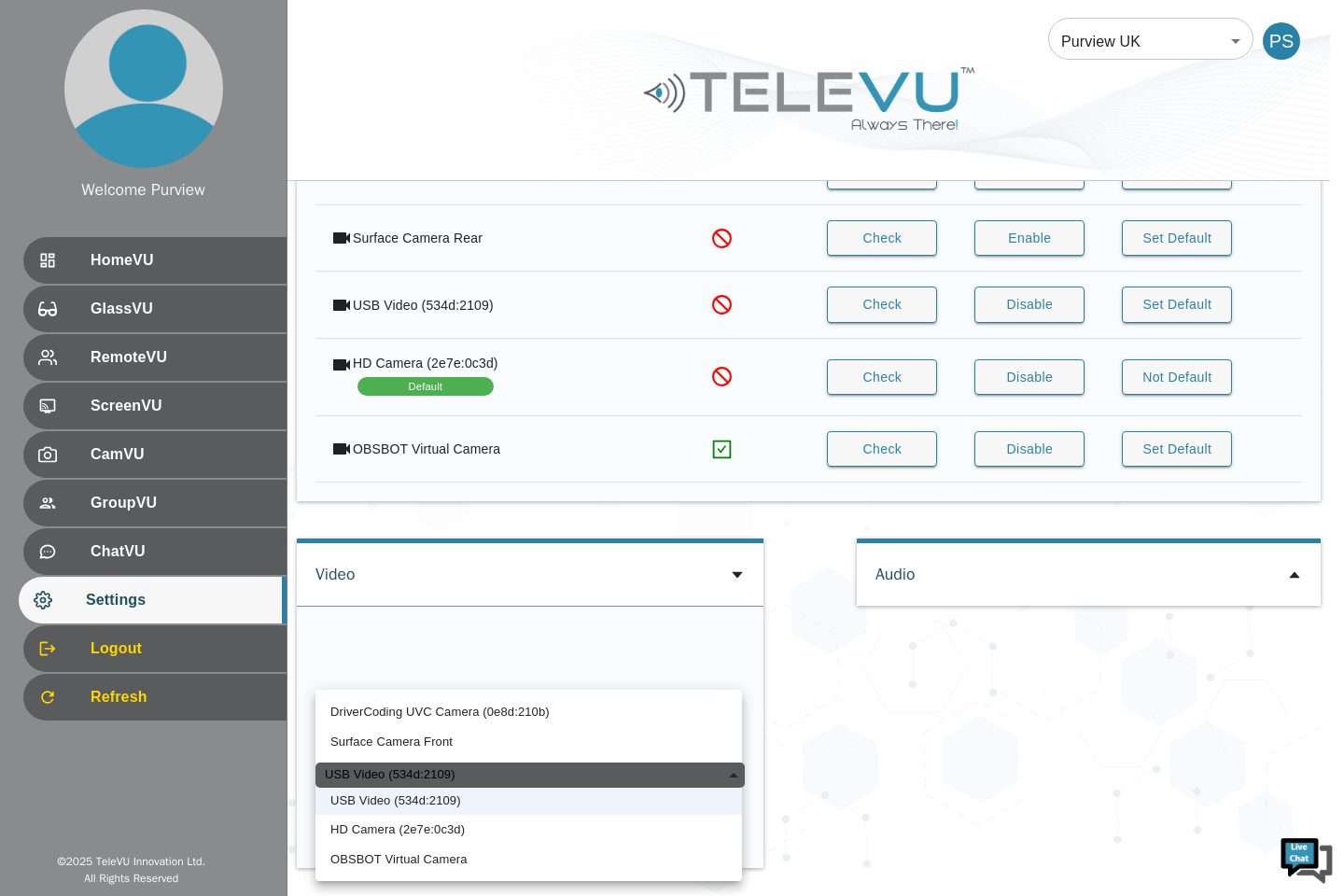 click on "OBSBOT Virtual Camera" at bounding box center [528, 860] 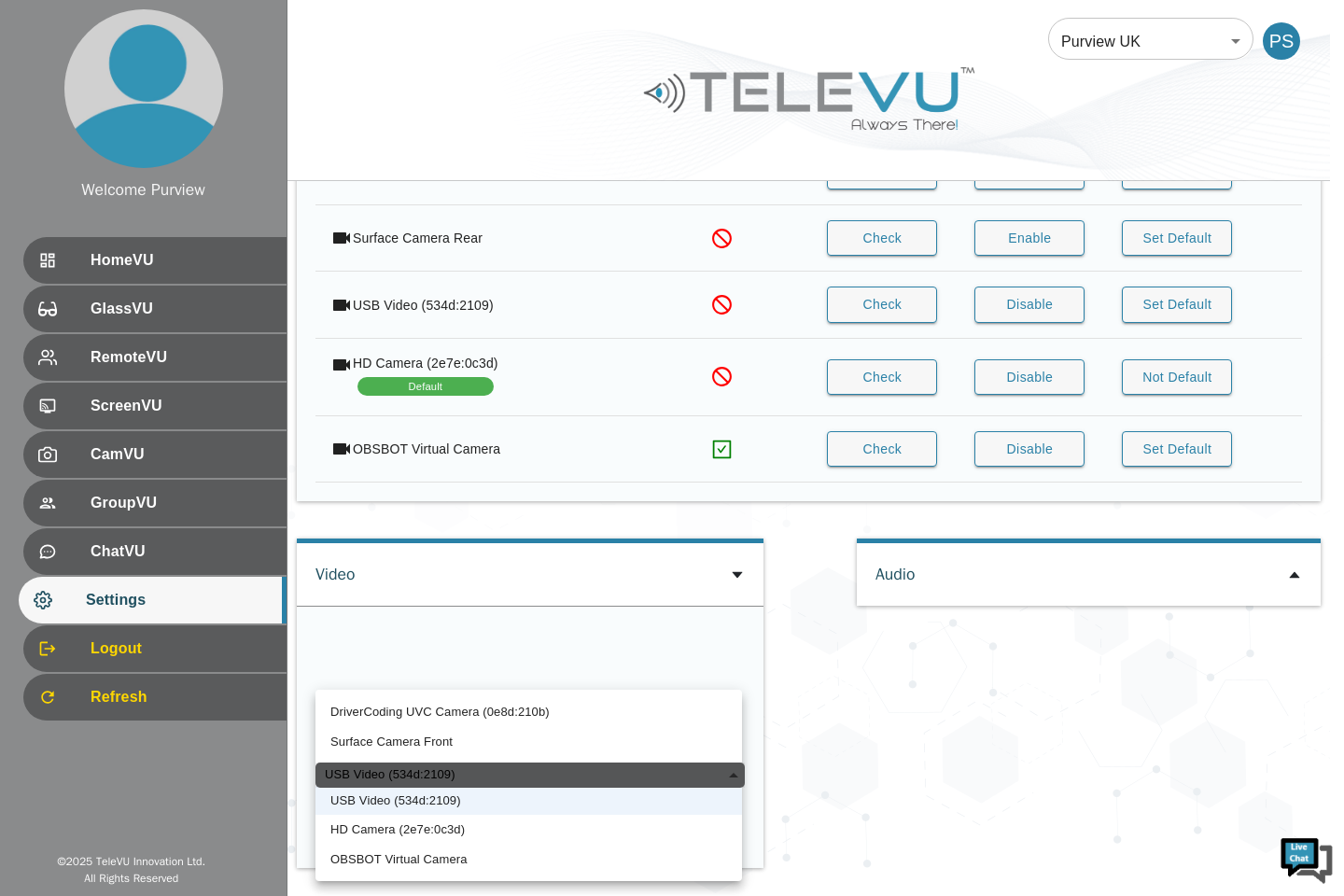 type on "0fc4b23c51ce33454d66b676e1a3d4e65c59de9aa386b42823de7c287b795b3e" 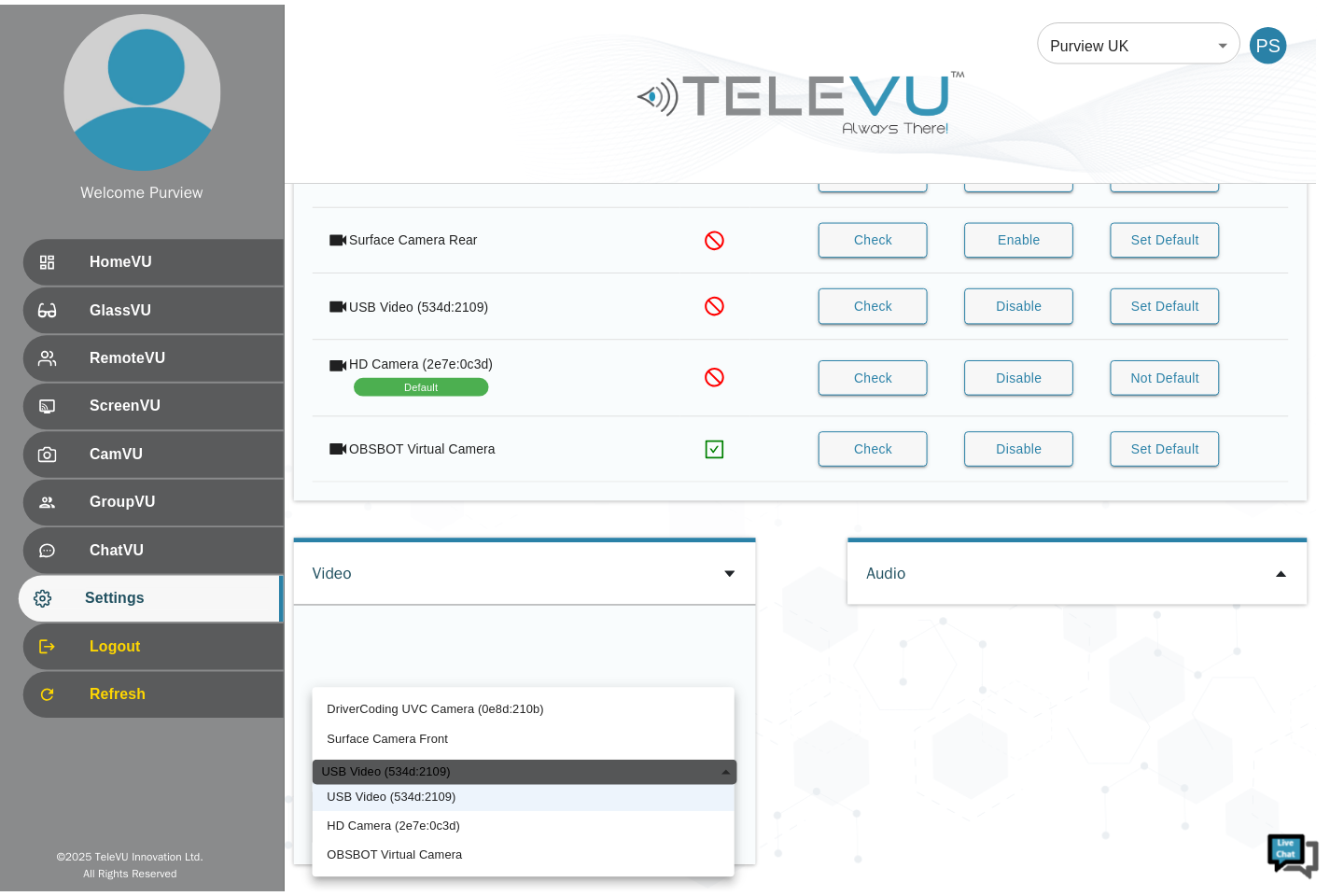 scroll, scrollTop: 2231, scrollLeft: 0, axis: vertical 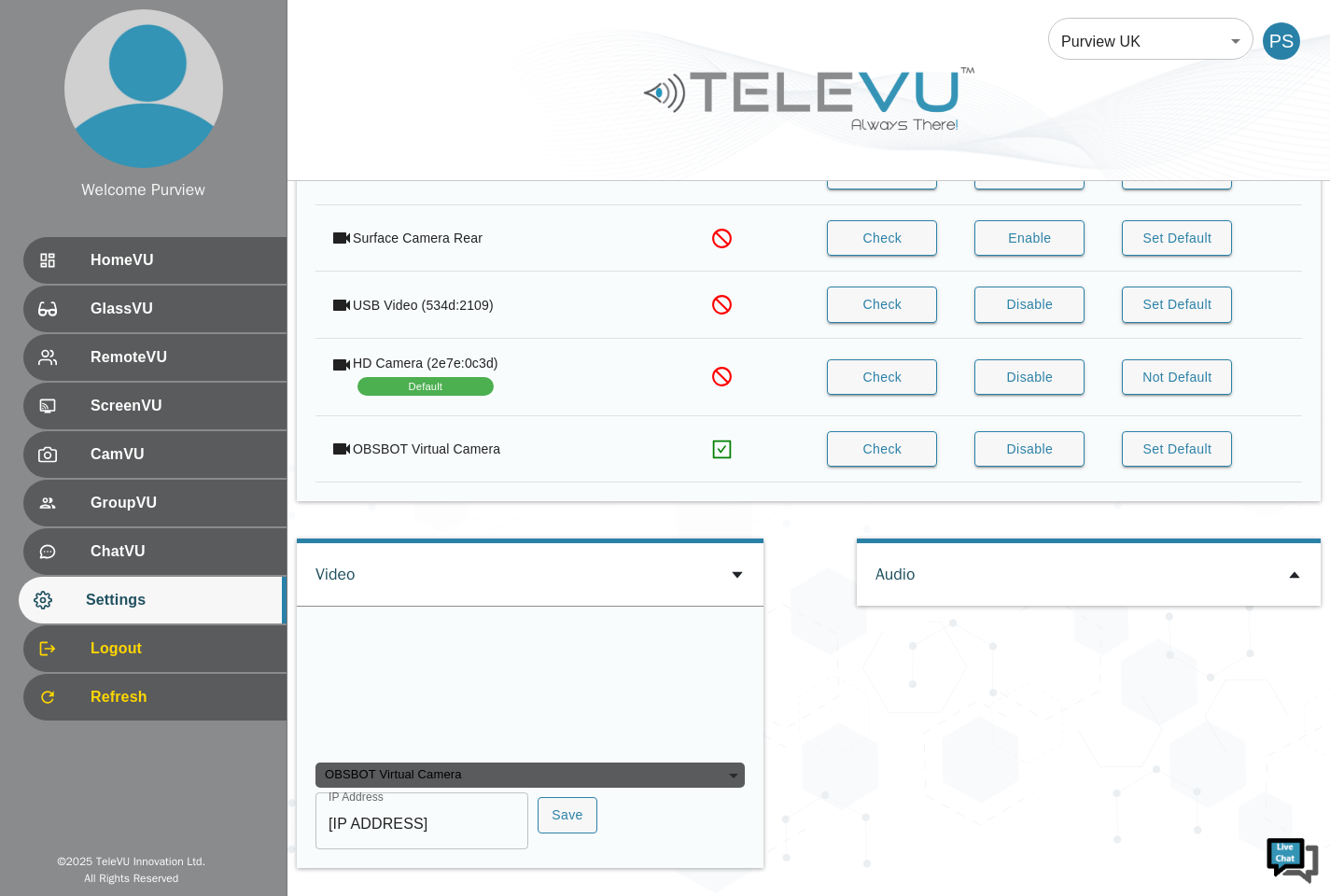 click on "OBSBOT Virtual Camera" at bounding box center (530, 776) 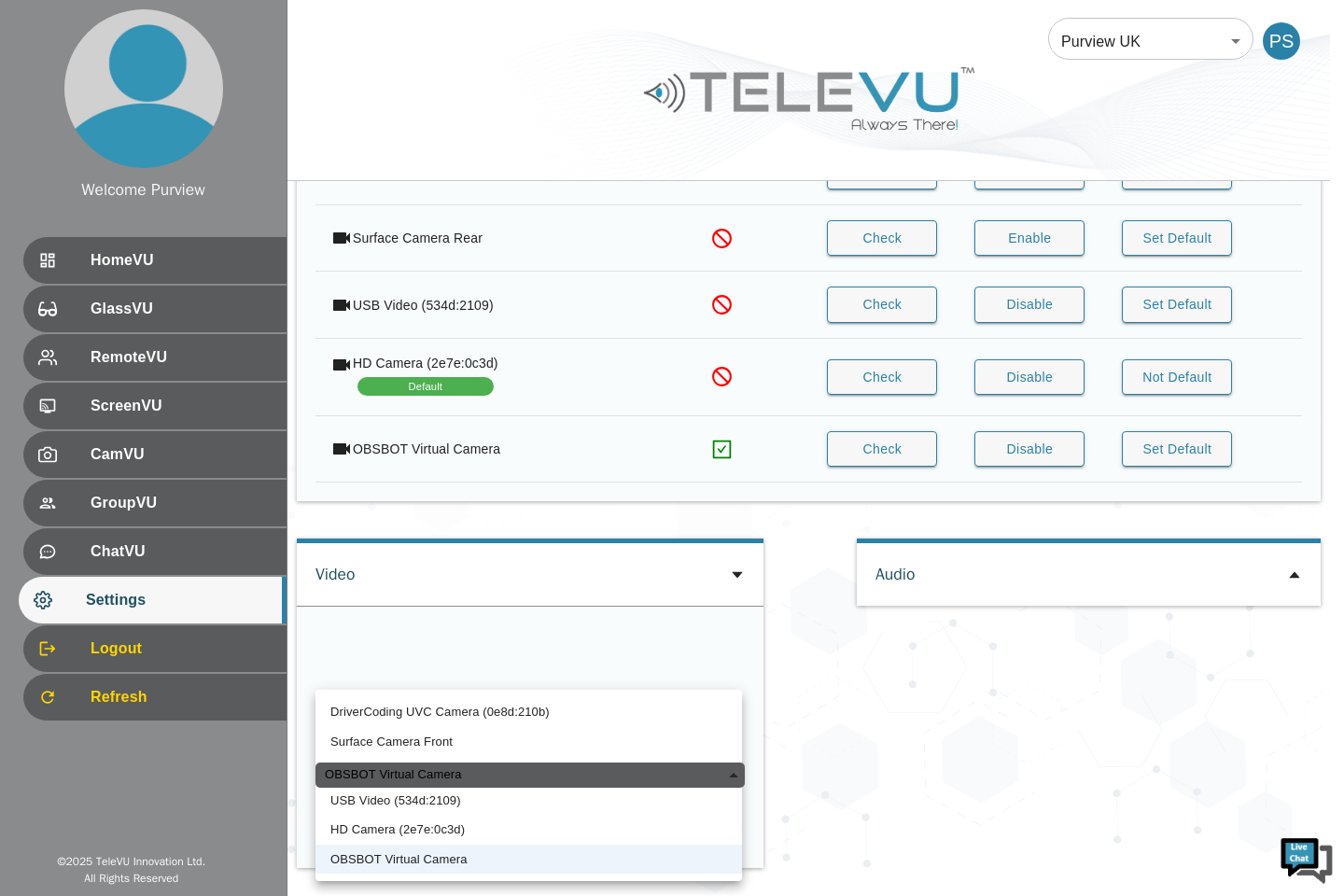 click on "HD Camera (2e7e:0c3d)" at bounding box center [528, 830] 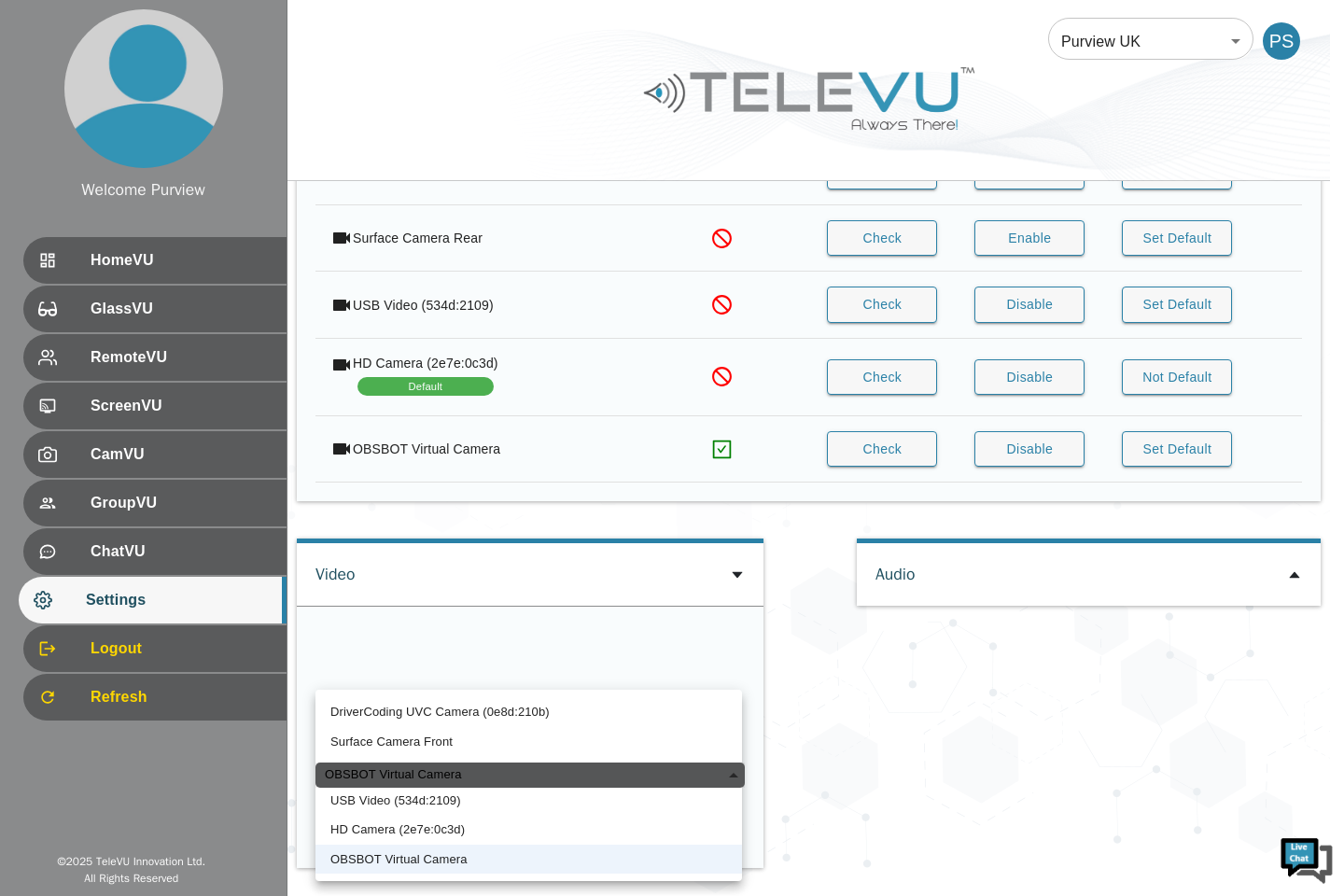 type on "e09beb687e09296e94ee4c52ad8e39a25da54e10b918b5cb45ab95c94724efa9" 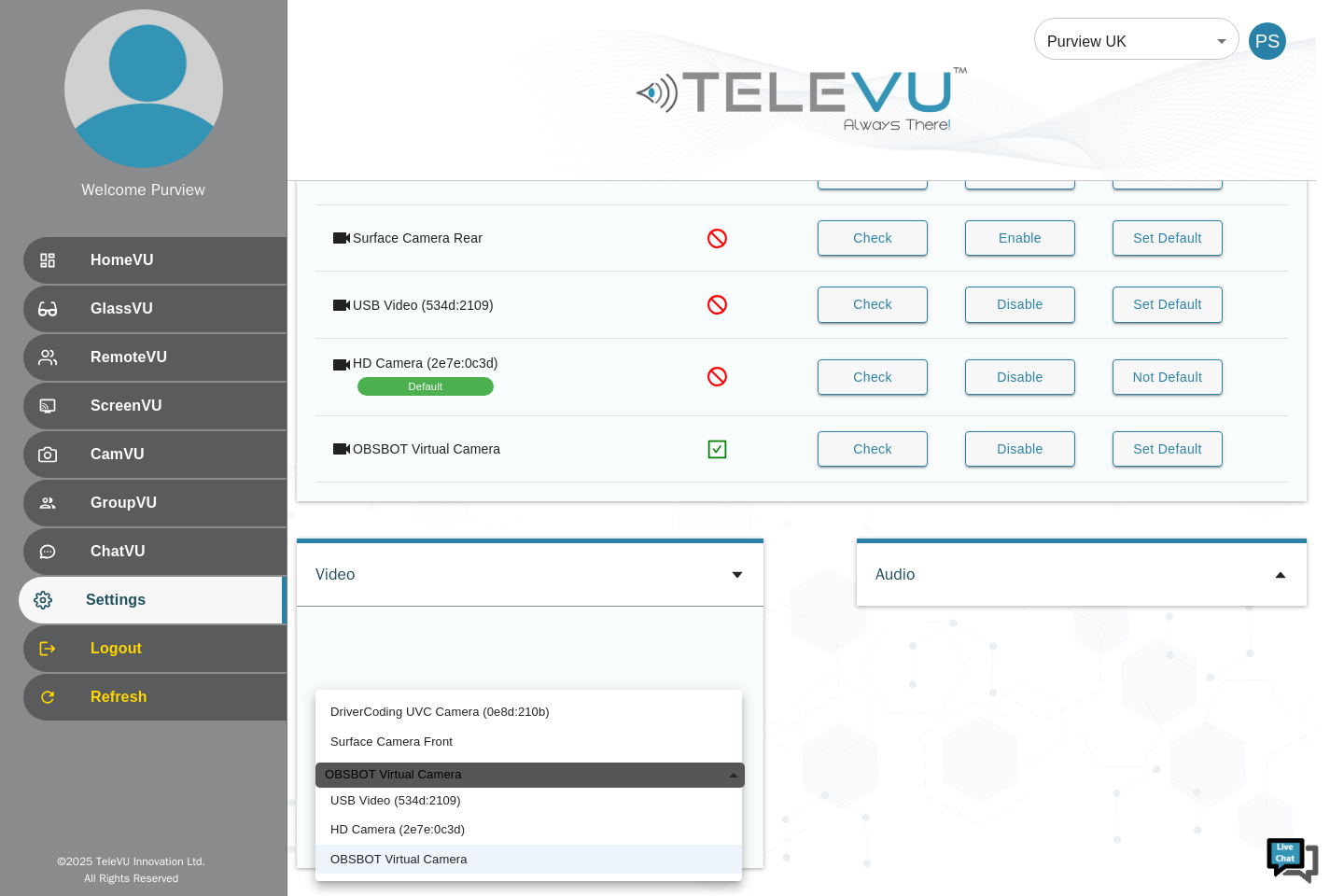 type on "COM3" 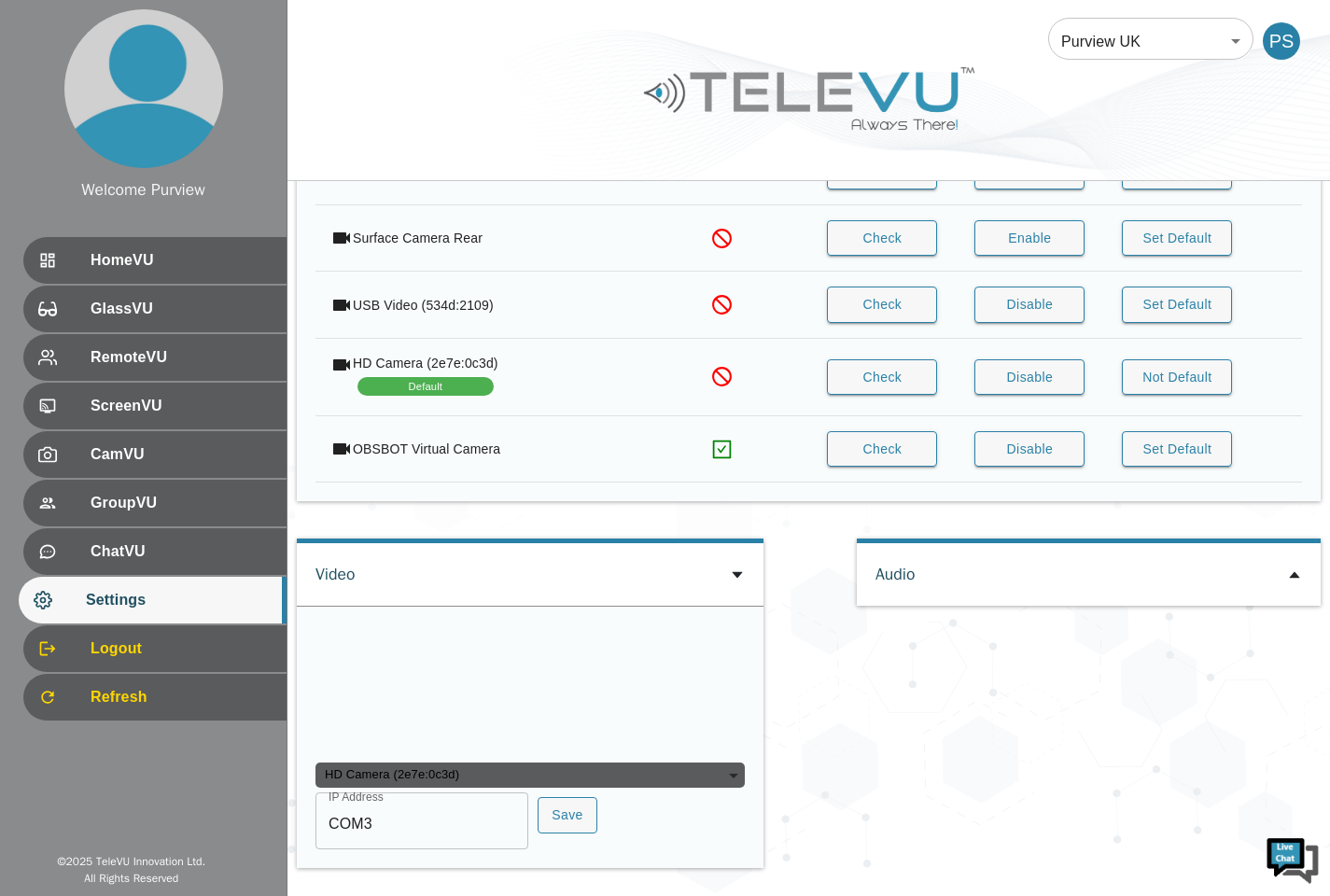 click on "ChatVU" at bounding box center [155, 552] 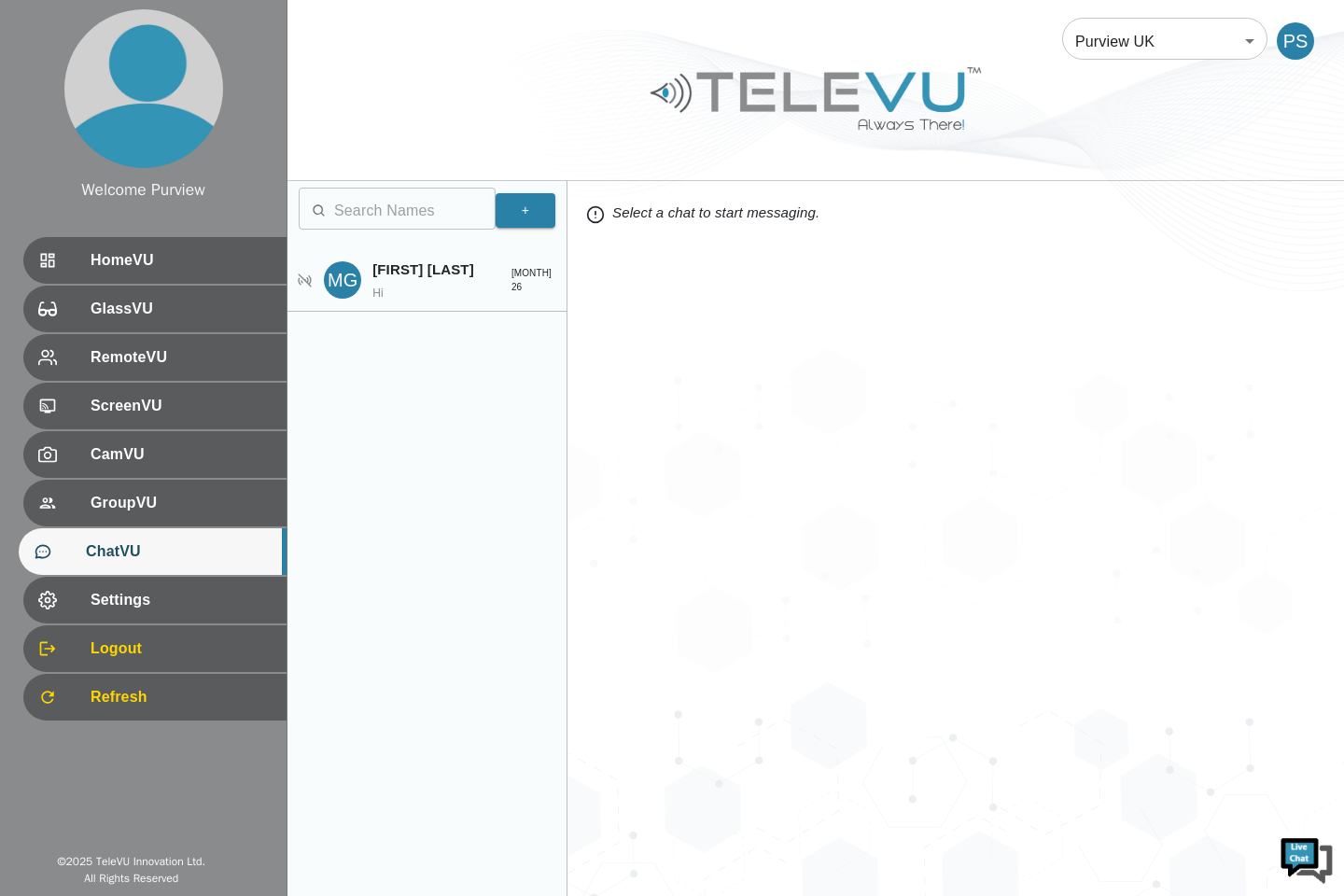click on "GroupVU" at bounding box center (181, 503) 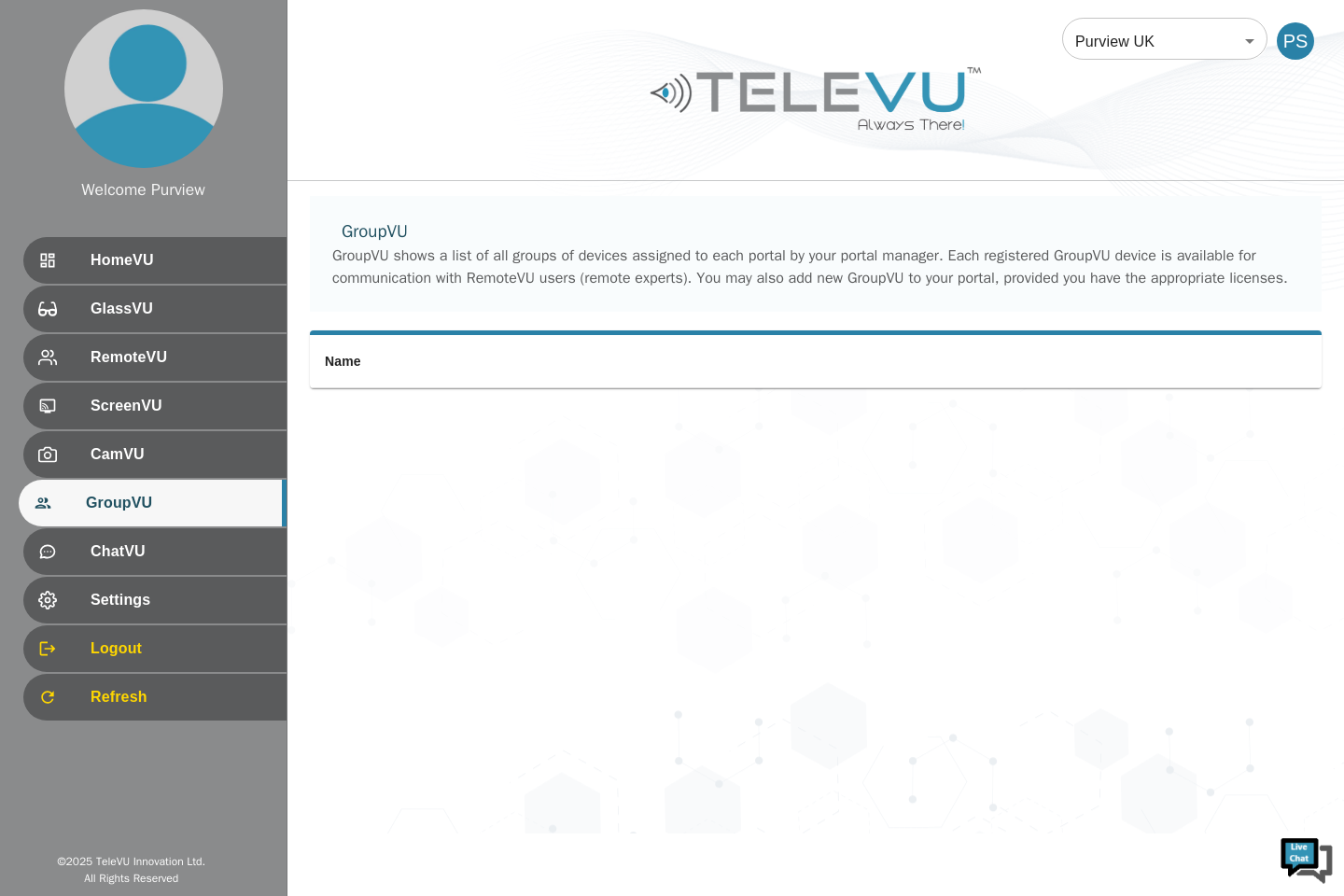 click on "CamVU" at bounding box center (155, 455) 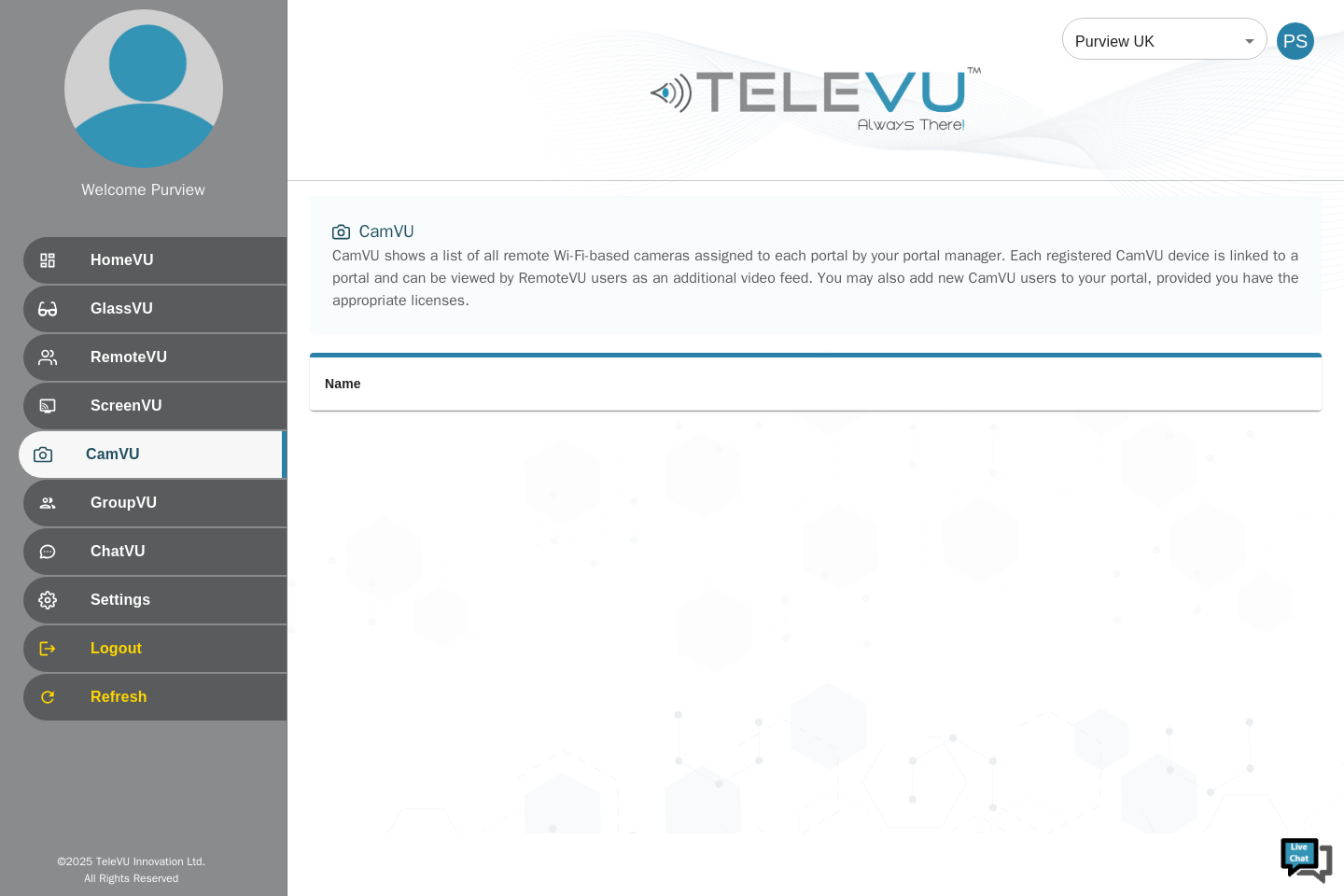 click on "ScreenVU" at bounding box center [155, 406] 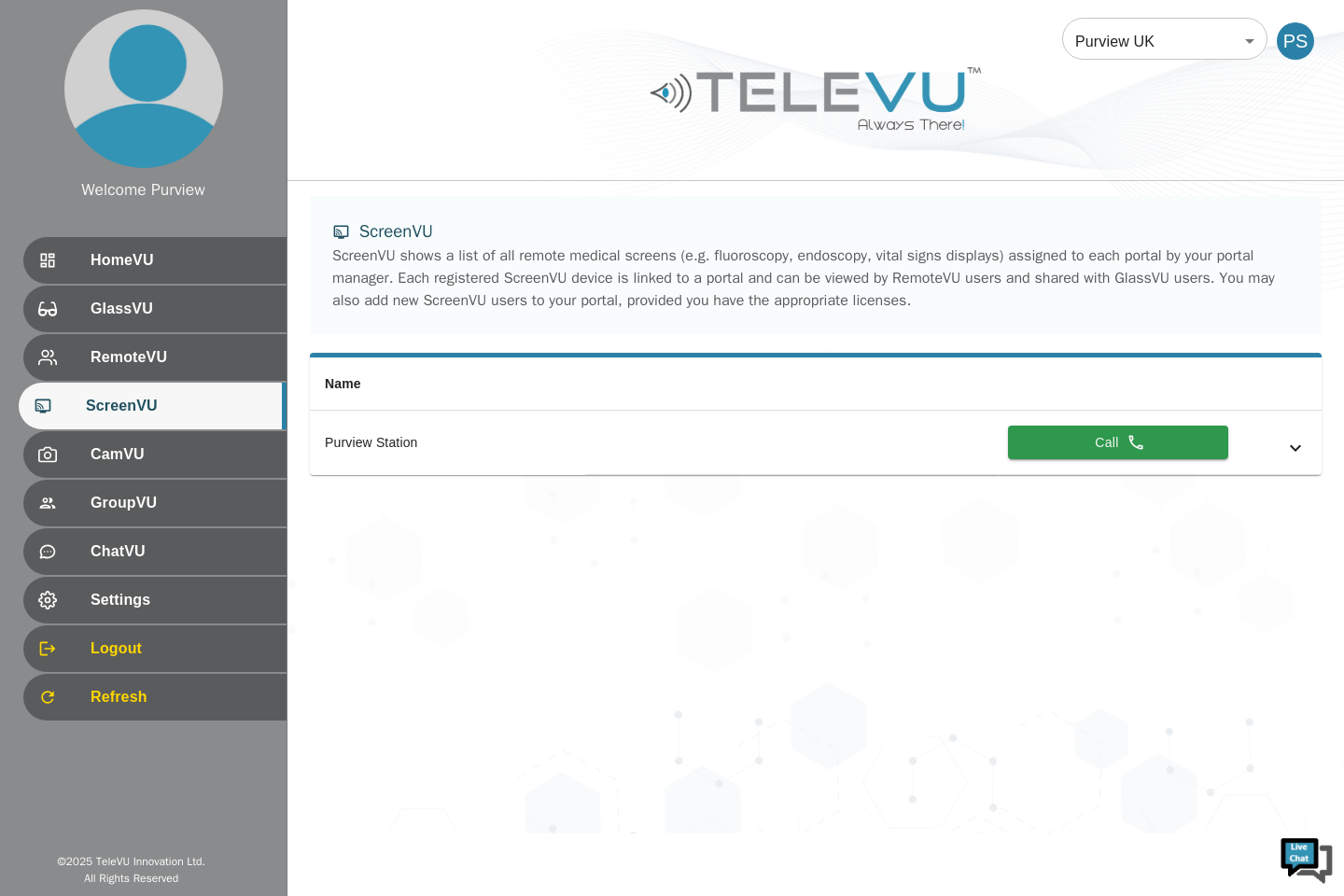 click on "RemoteVU" at bounding box center (155, 357) 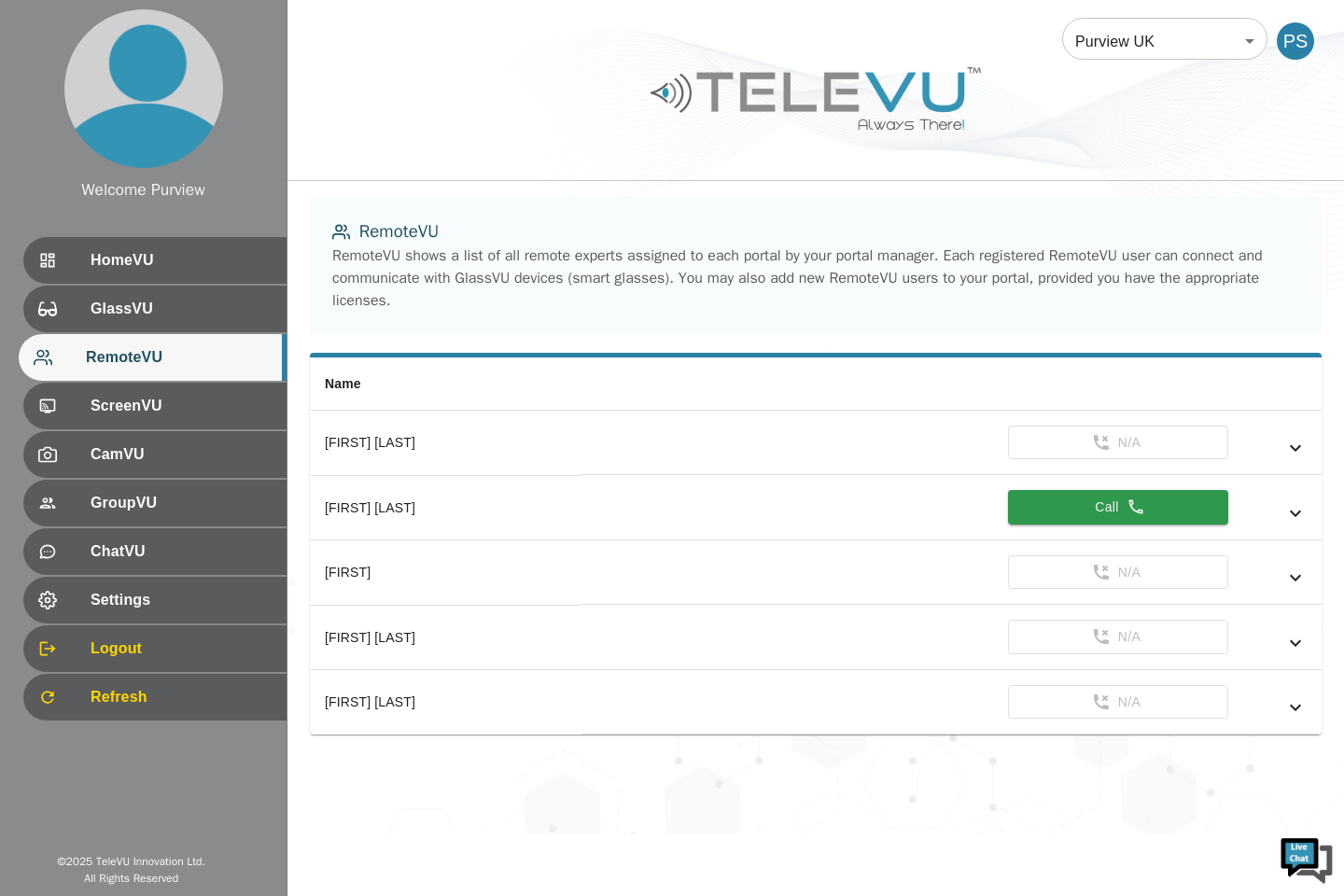 click on "GlassVU" at bounding box center [155, 309] 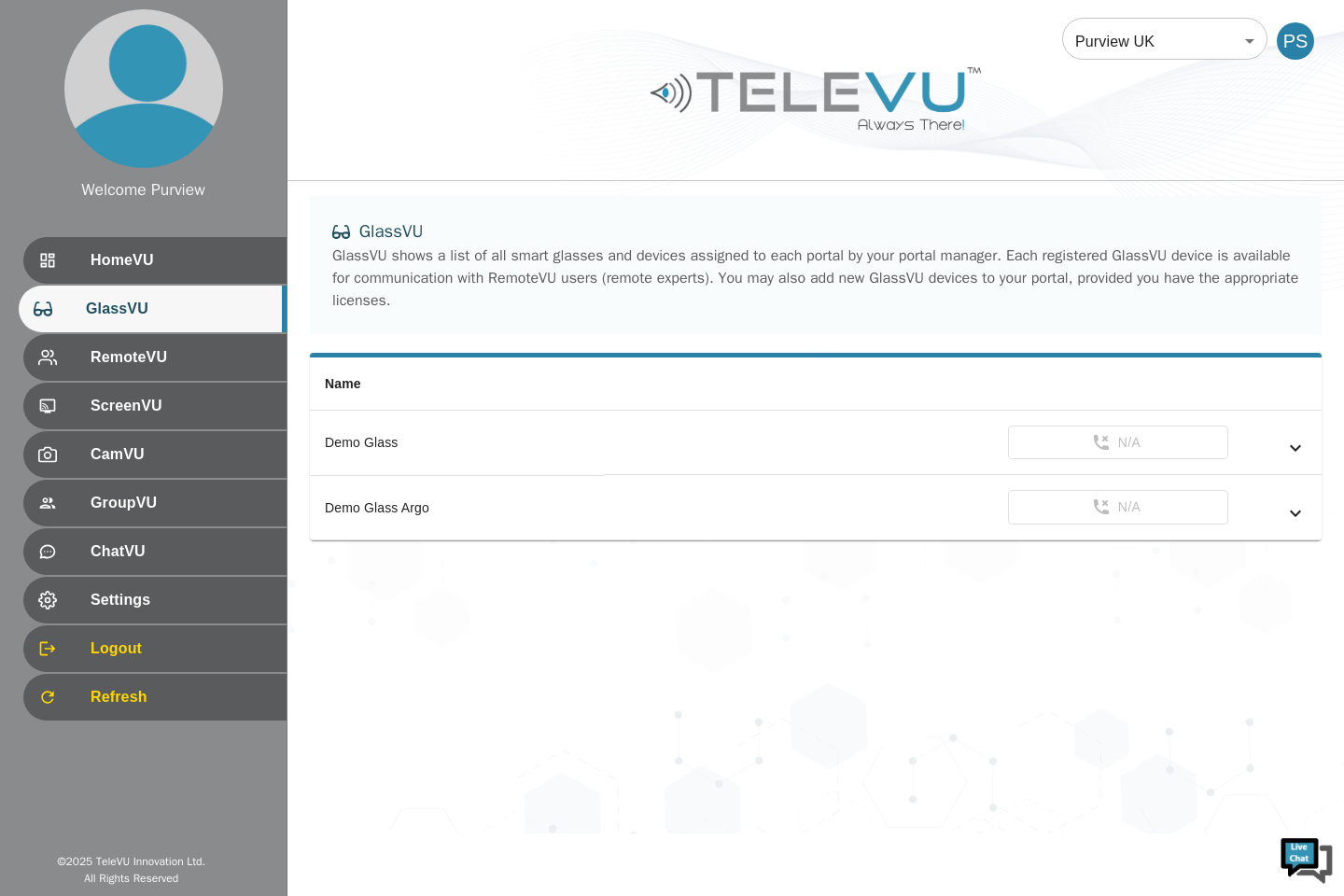 click on "HomeVU" at bounding box center [155, 260] 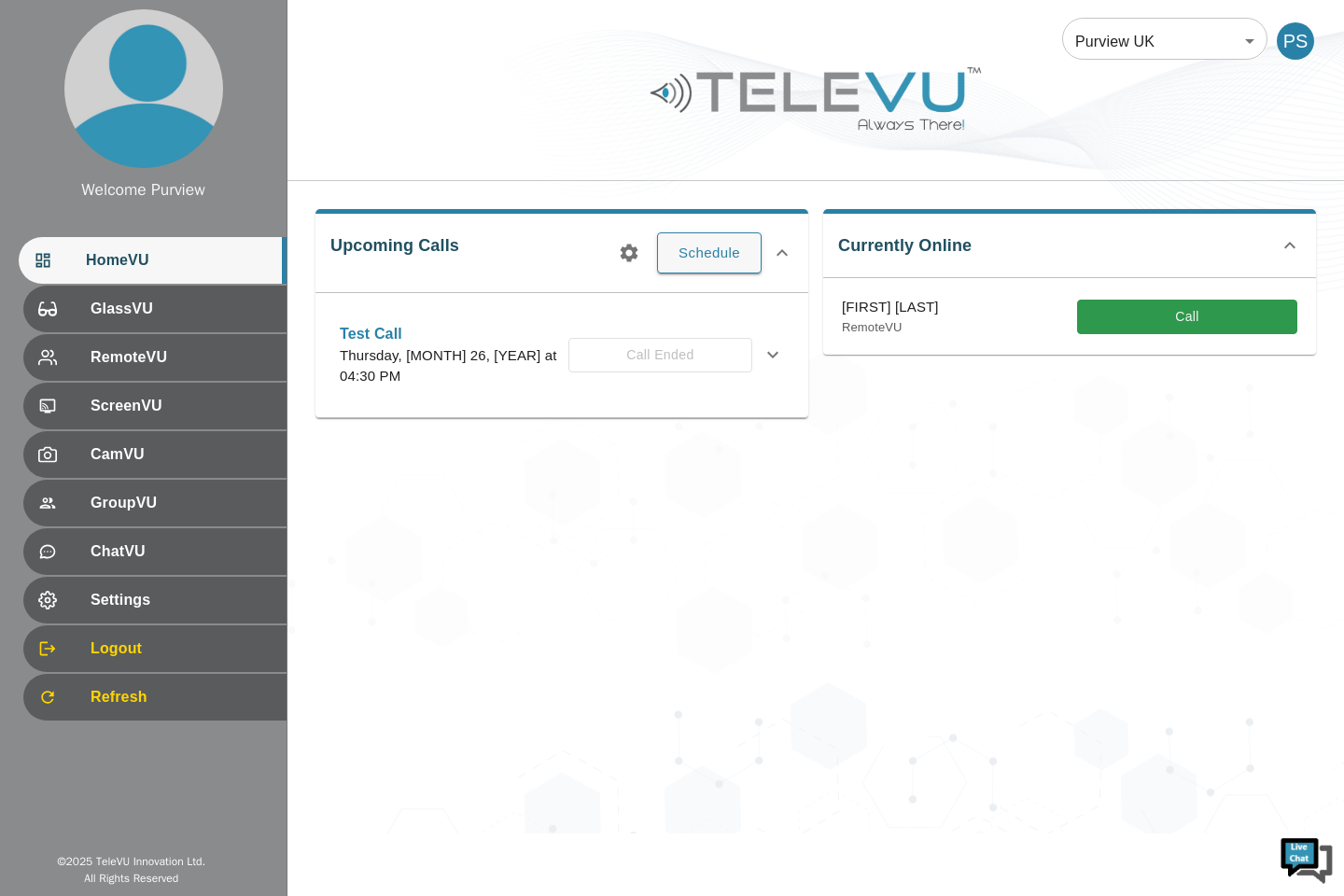 click on "Settings" at bounding box center [155, 600] 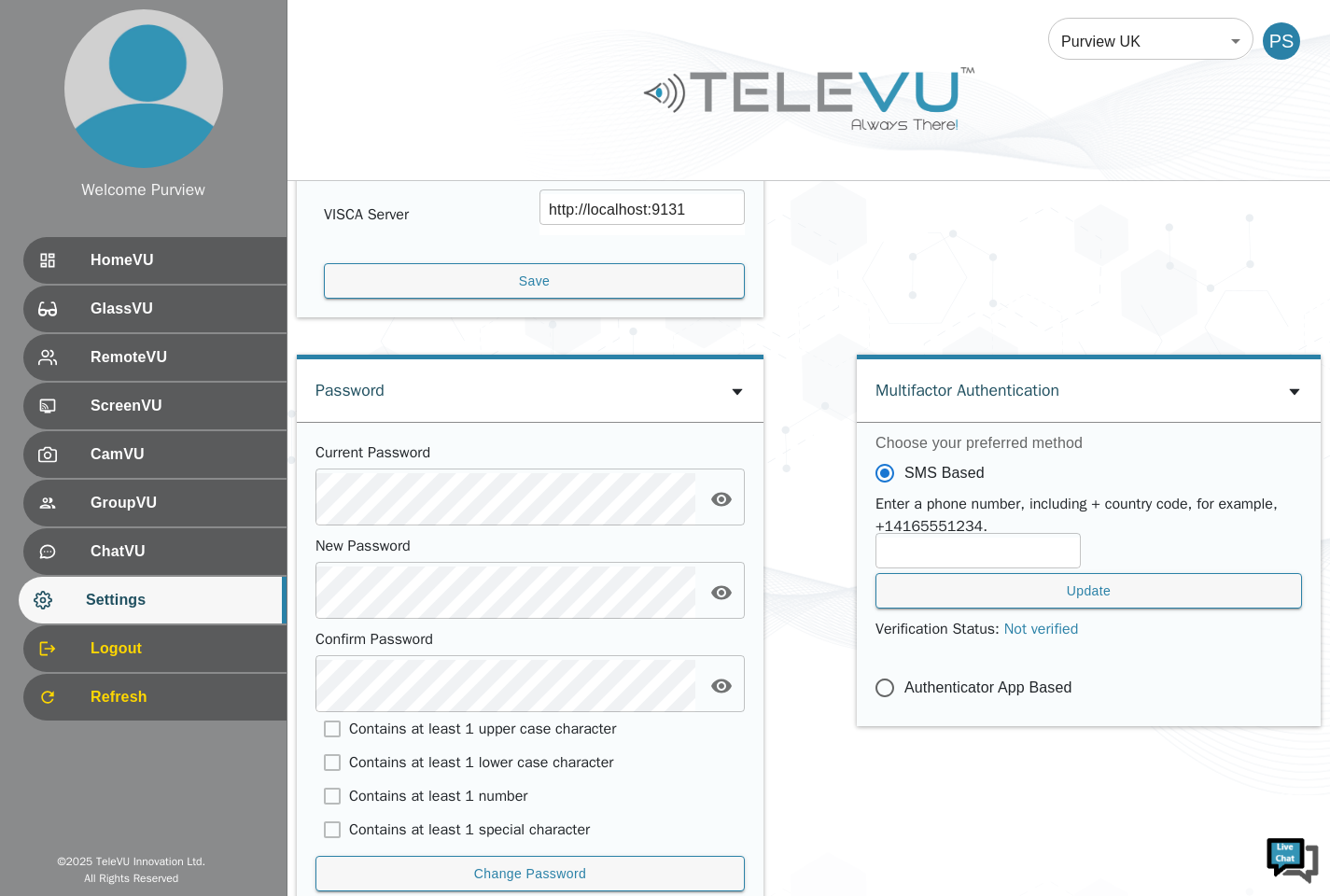 scroll, scrollTop: 759, scrollLeft: 0, axis: vertical 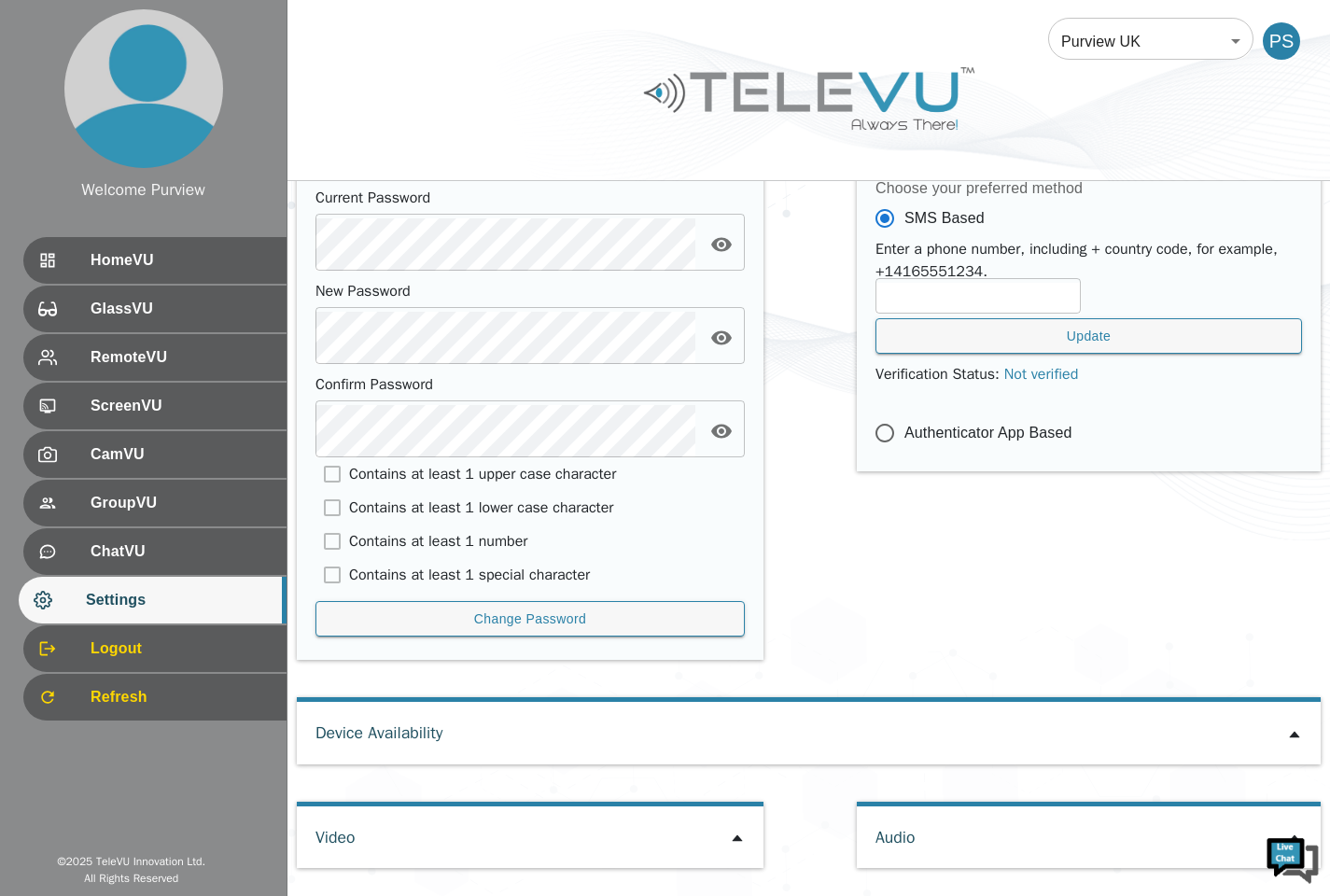click on "Device Availability" at bounding box center (808, 733) 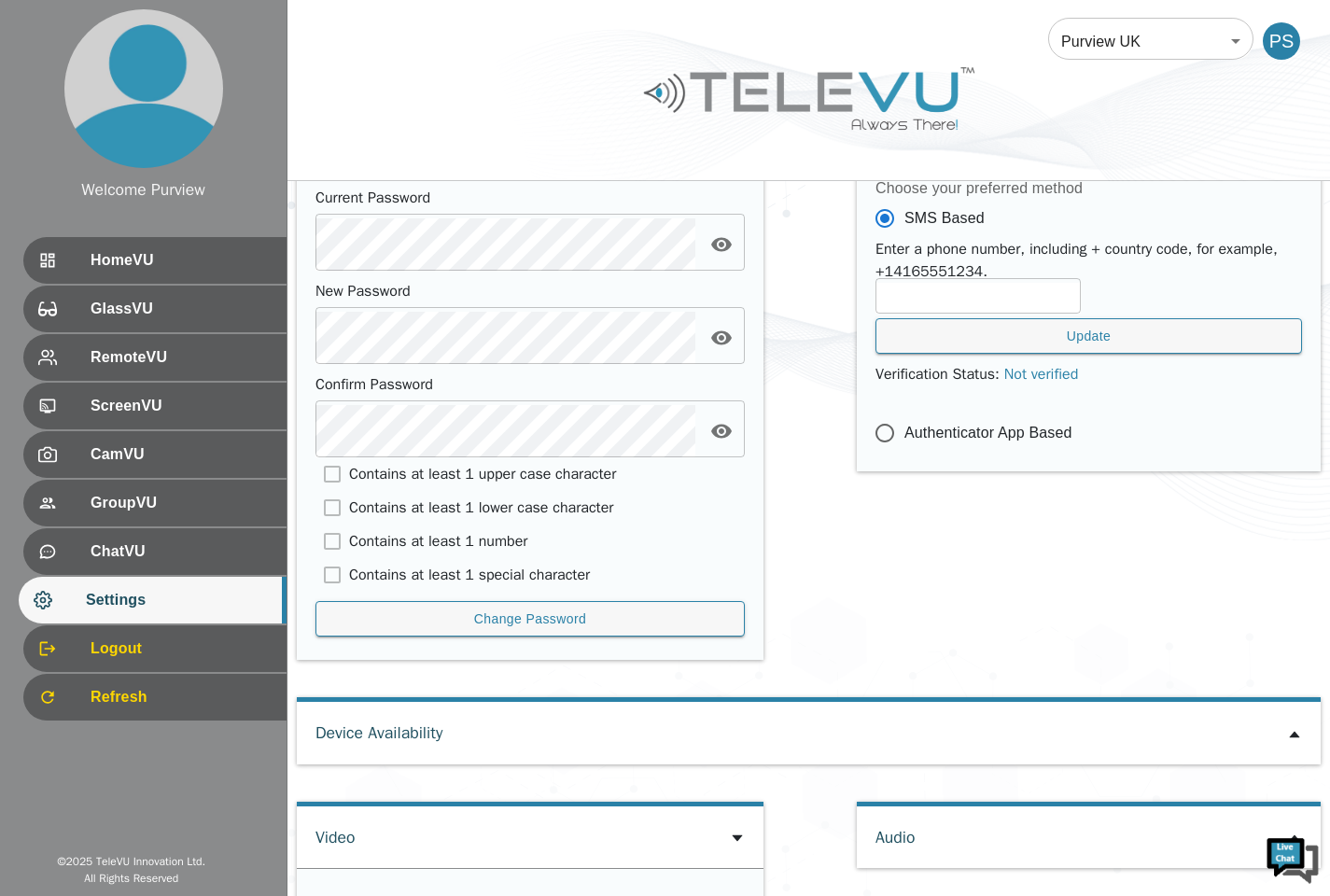 click on "Audio" at bounding box center [1088, 837] 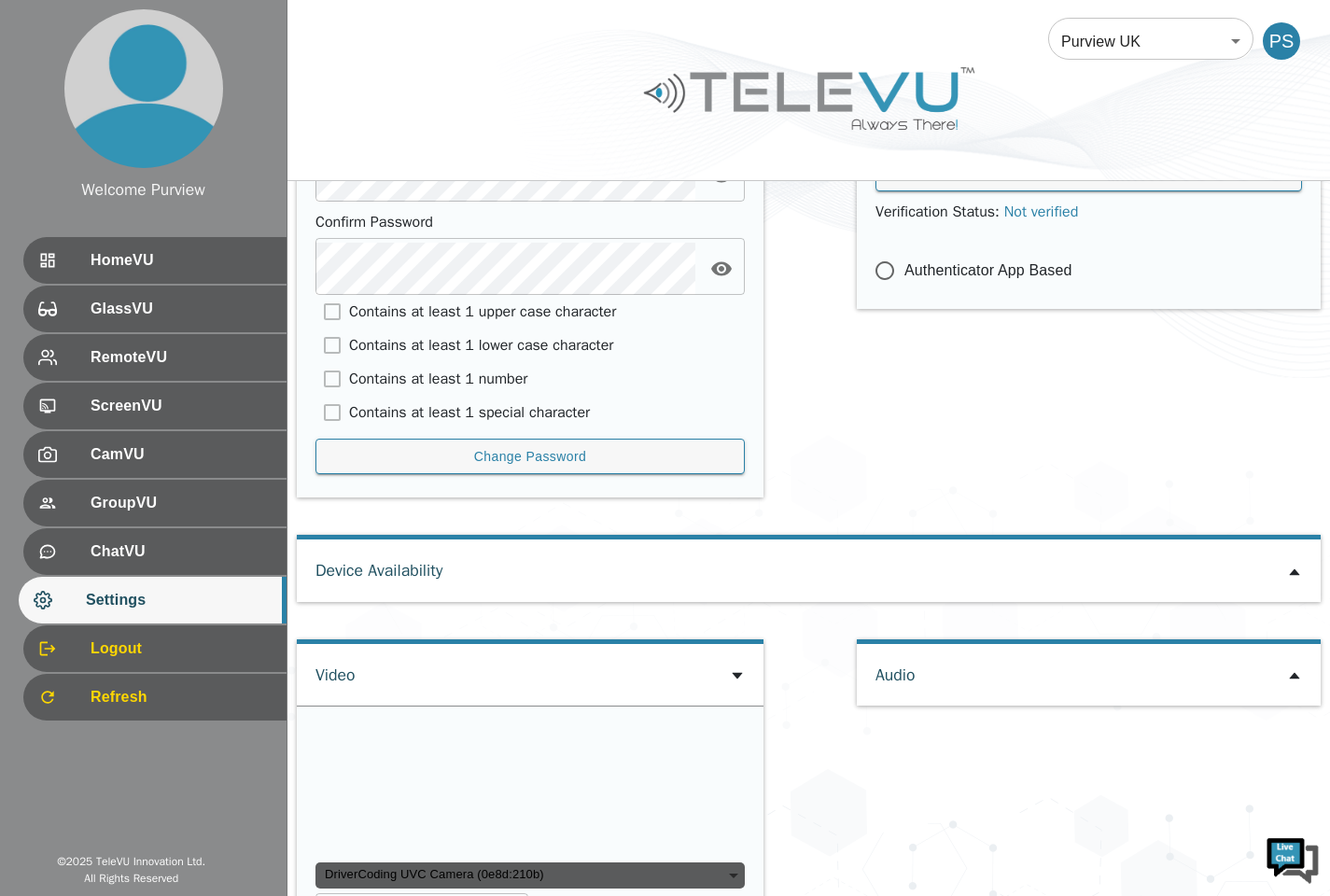 scroll, scrollTop: 1021, scrollLeft: 0, axis: vertical 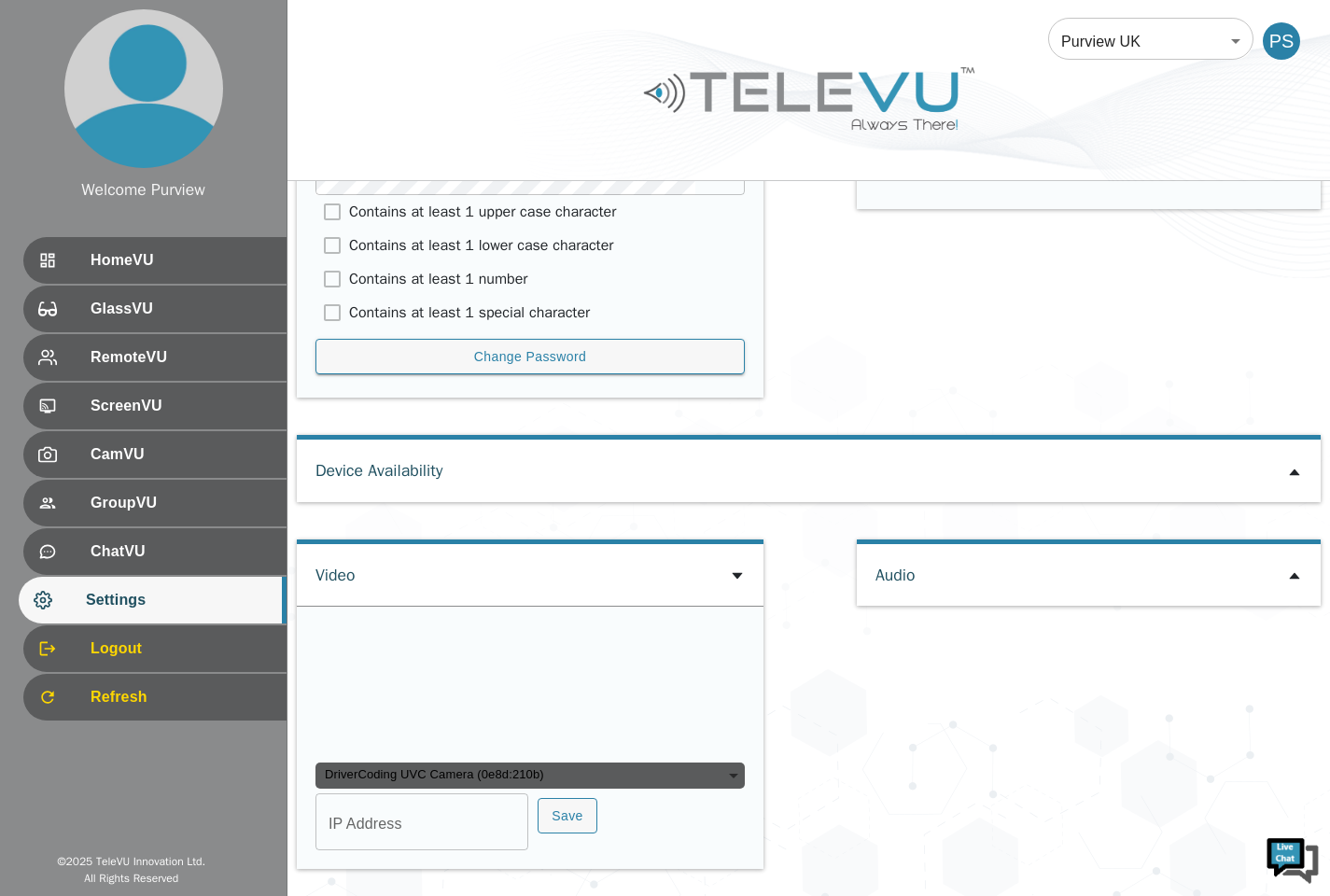 click 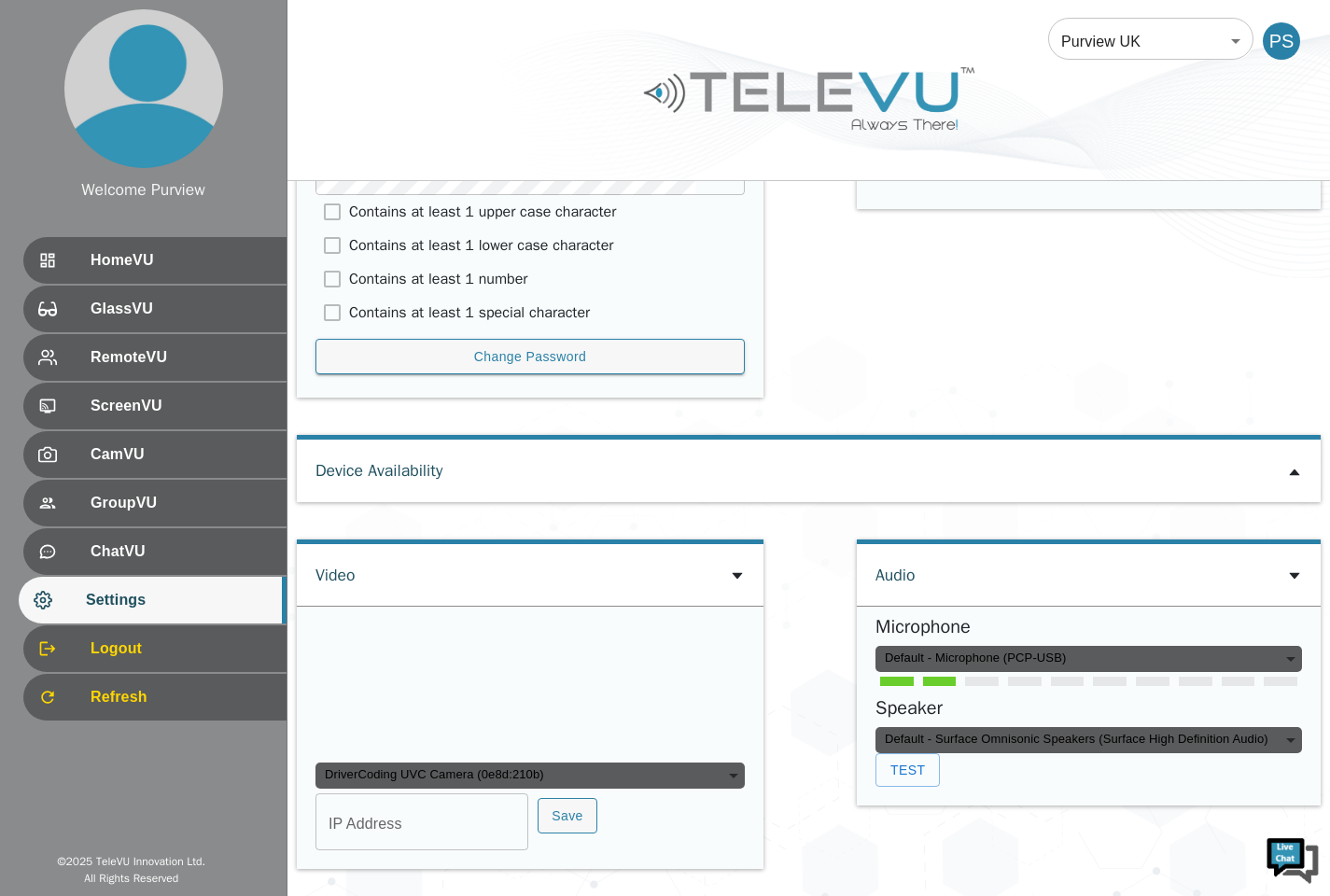 click on "Default - Microphone (PCP-USB)" at bounding box center [1088, 659] 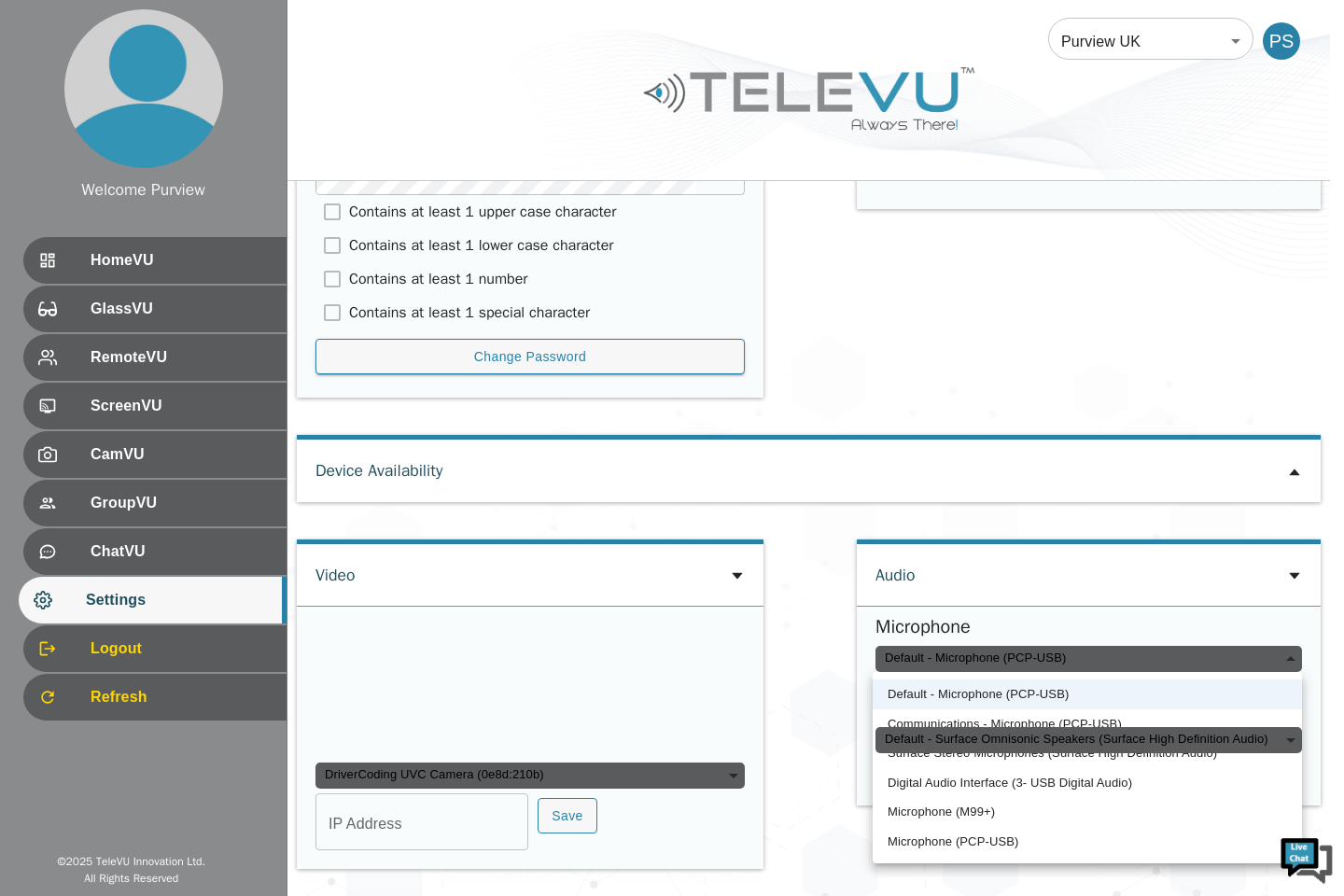click at bounding box center (672, 448) 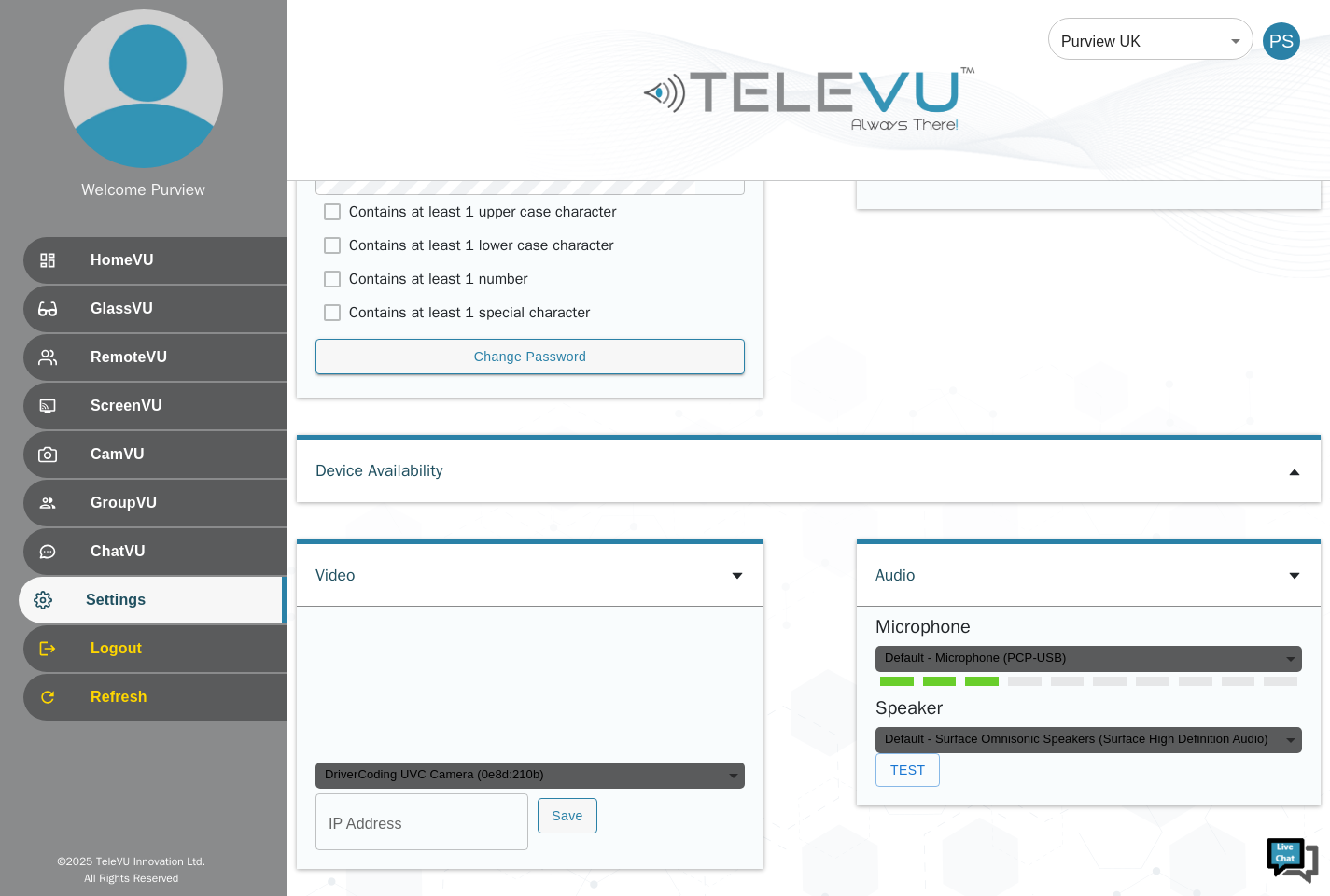 click on "DriverCoding UVC Camera (0e8d:210b)" at bounding box center (530, 776) 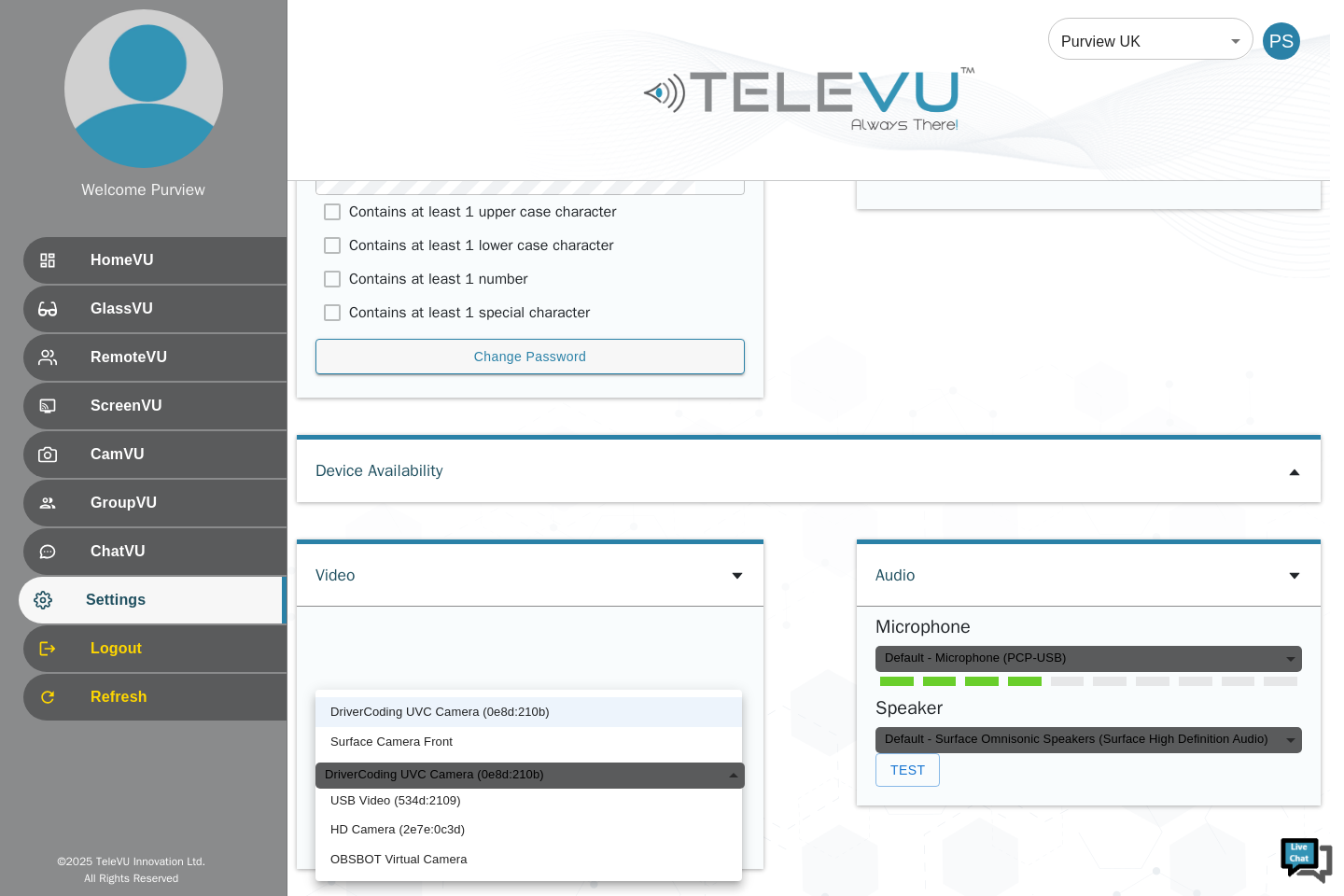 click at bounding box center [672, 448] 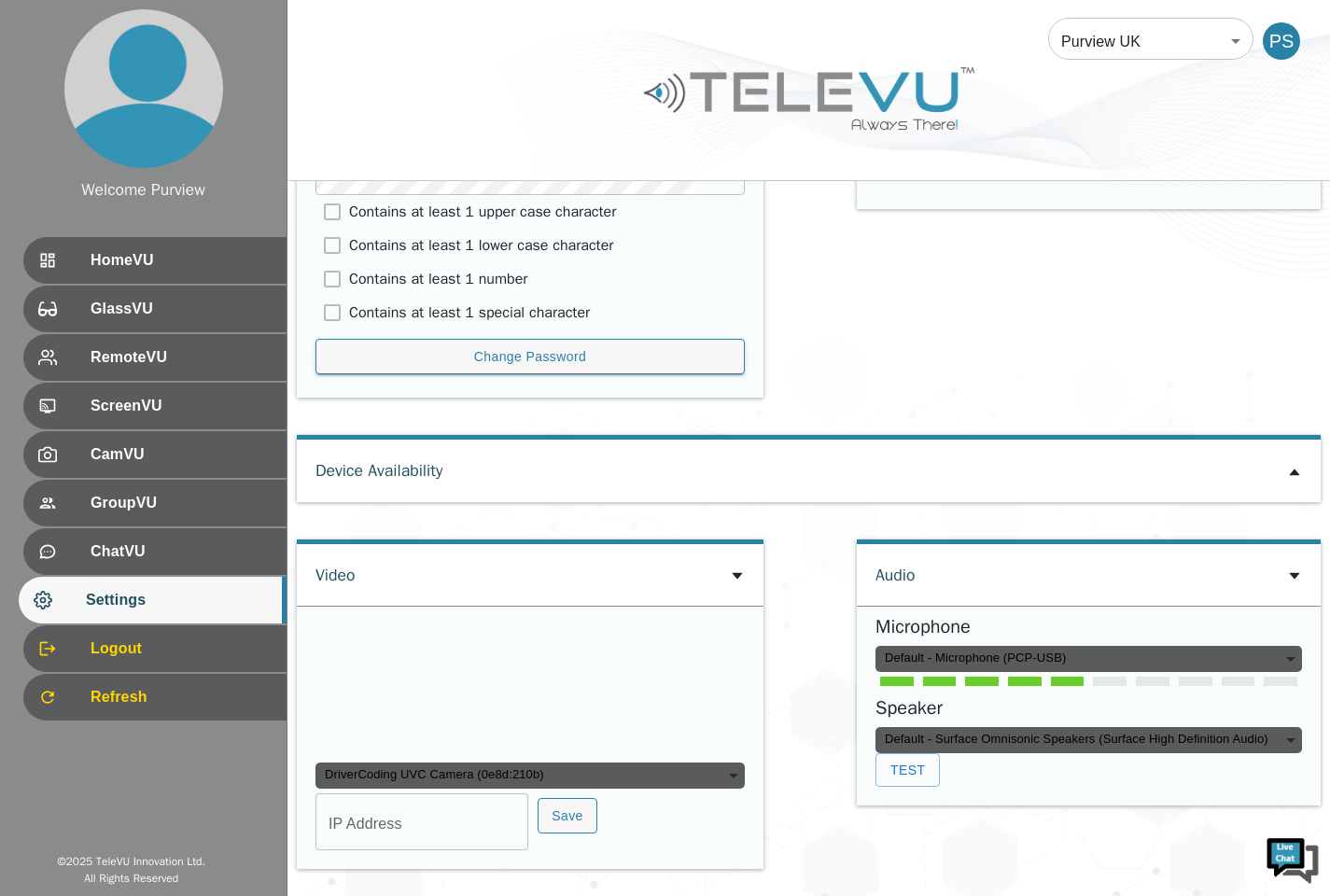 click on "HomeVU" at bounding box center (181, 260) 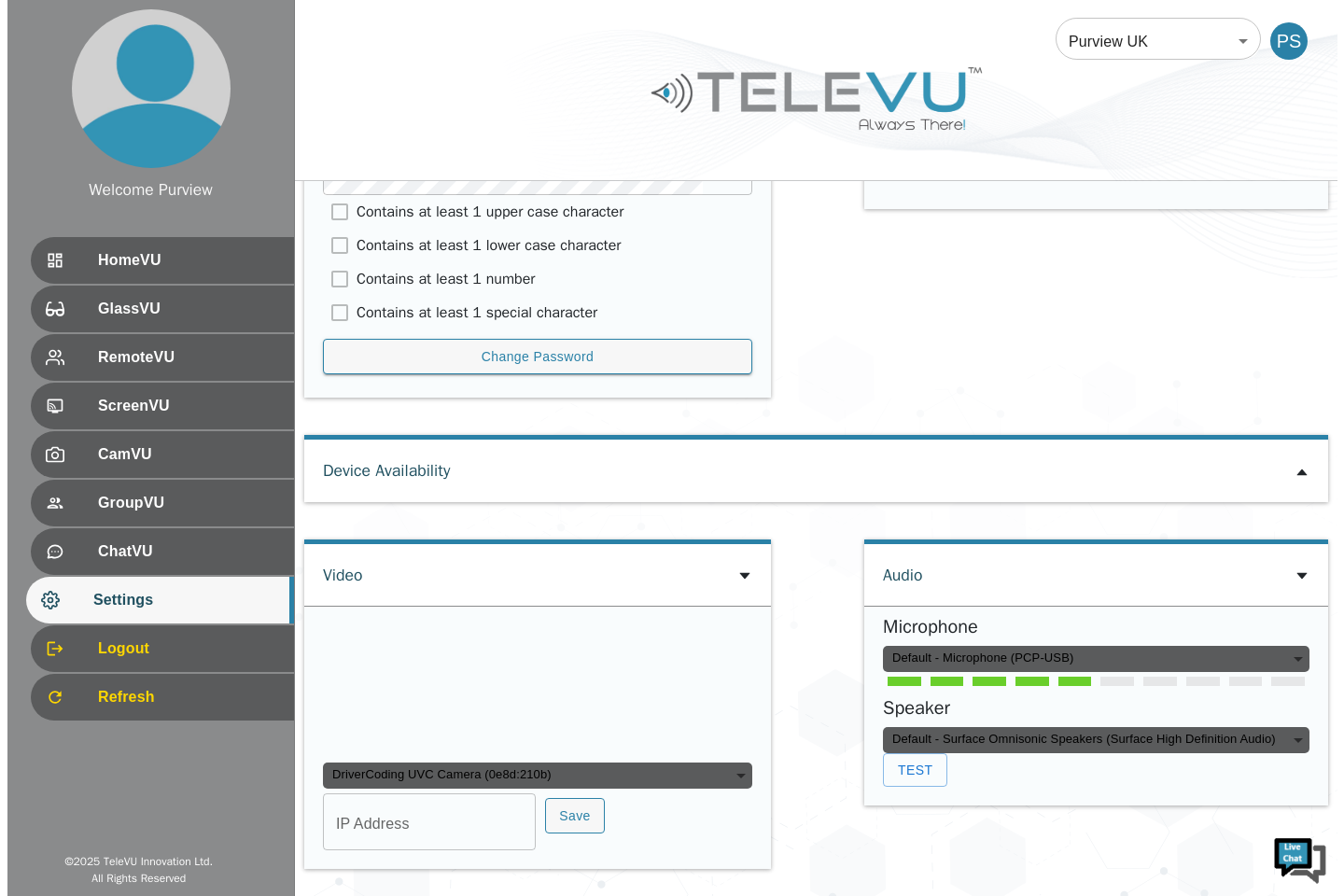 scroll, scrollTop: 0, scrollLeft: 0, axis: both 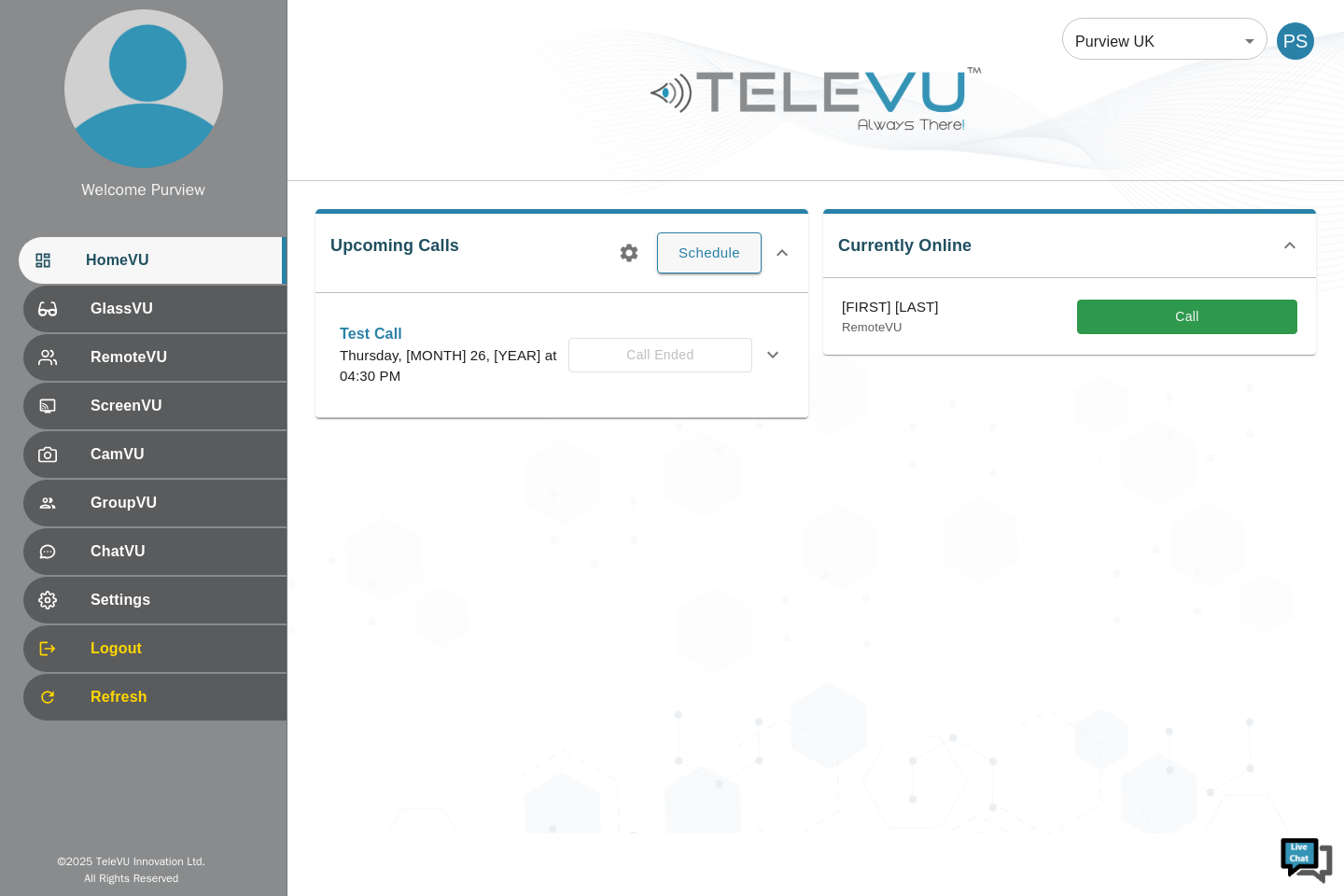 click on "Call" at bounding box center (1187, 316) 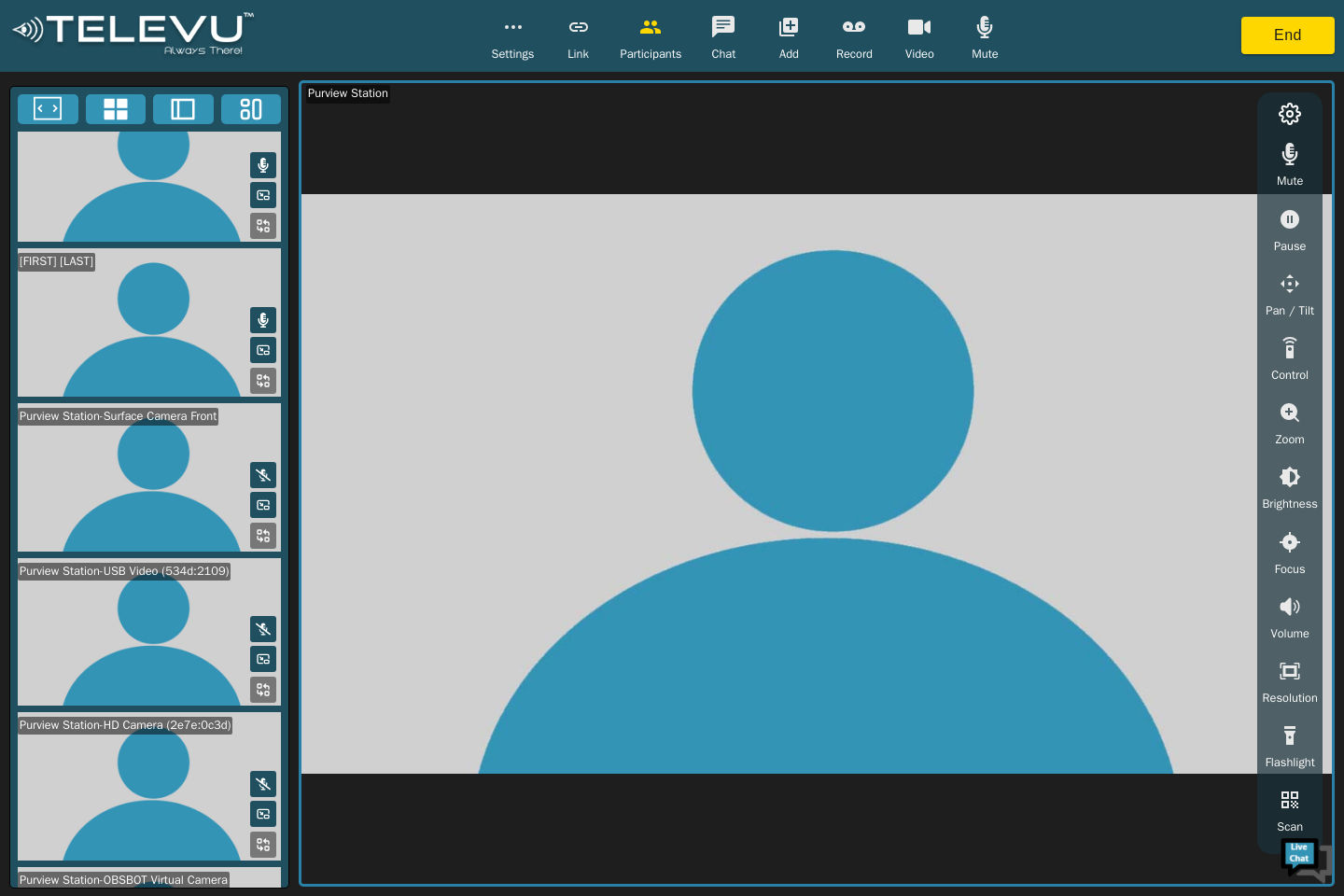 scroll, scrollTop: 0, scrollLeft: 0, axis: both 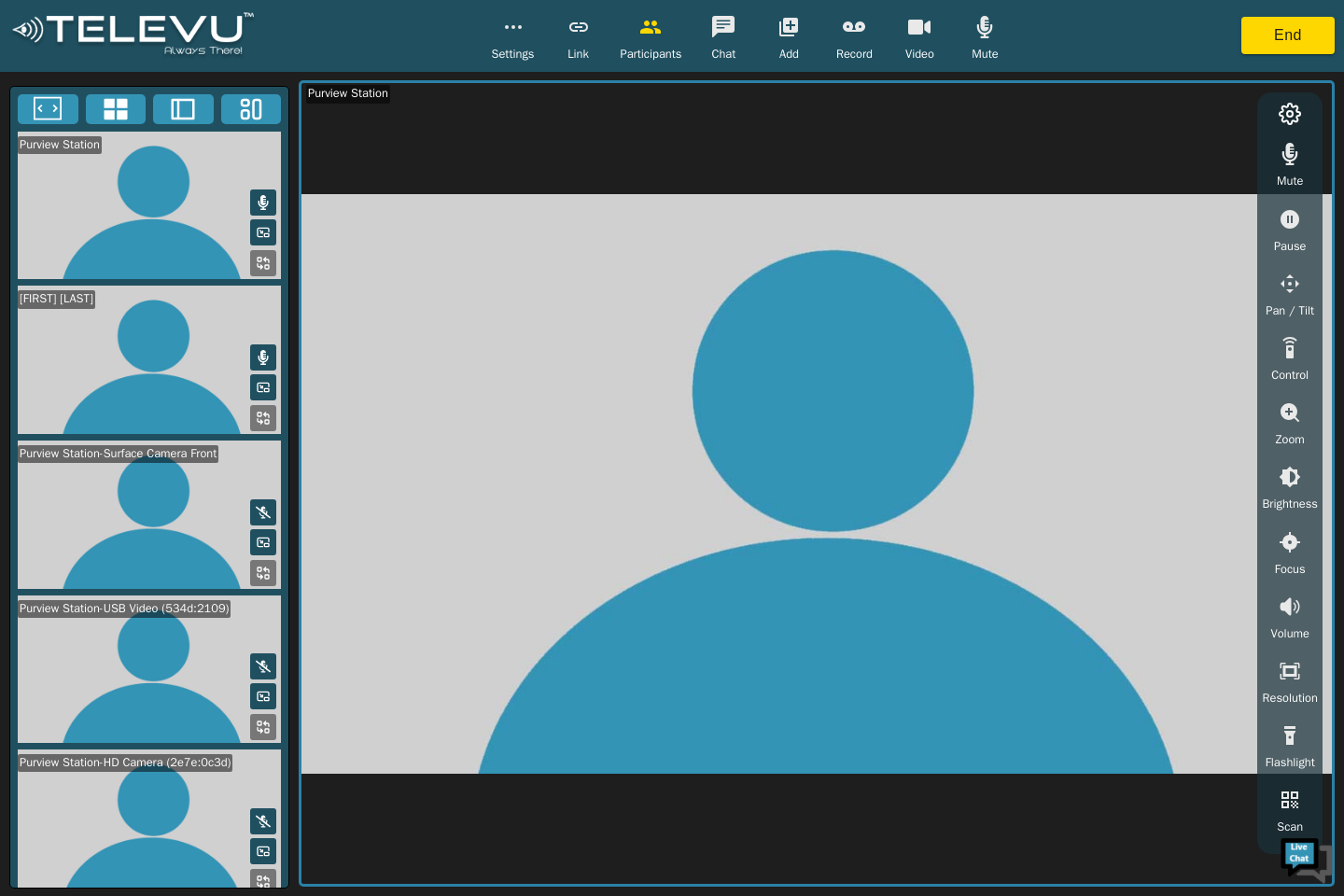 click 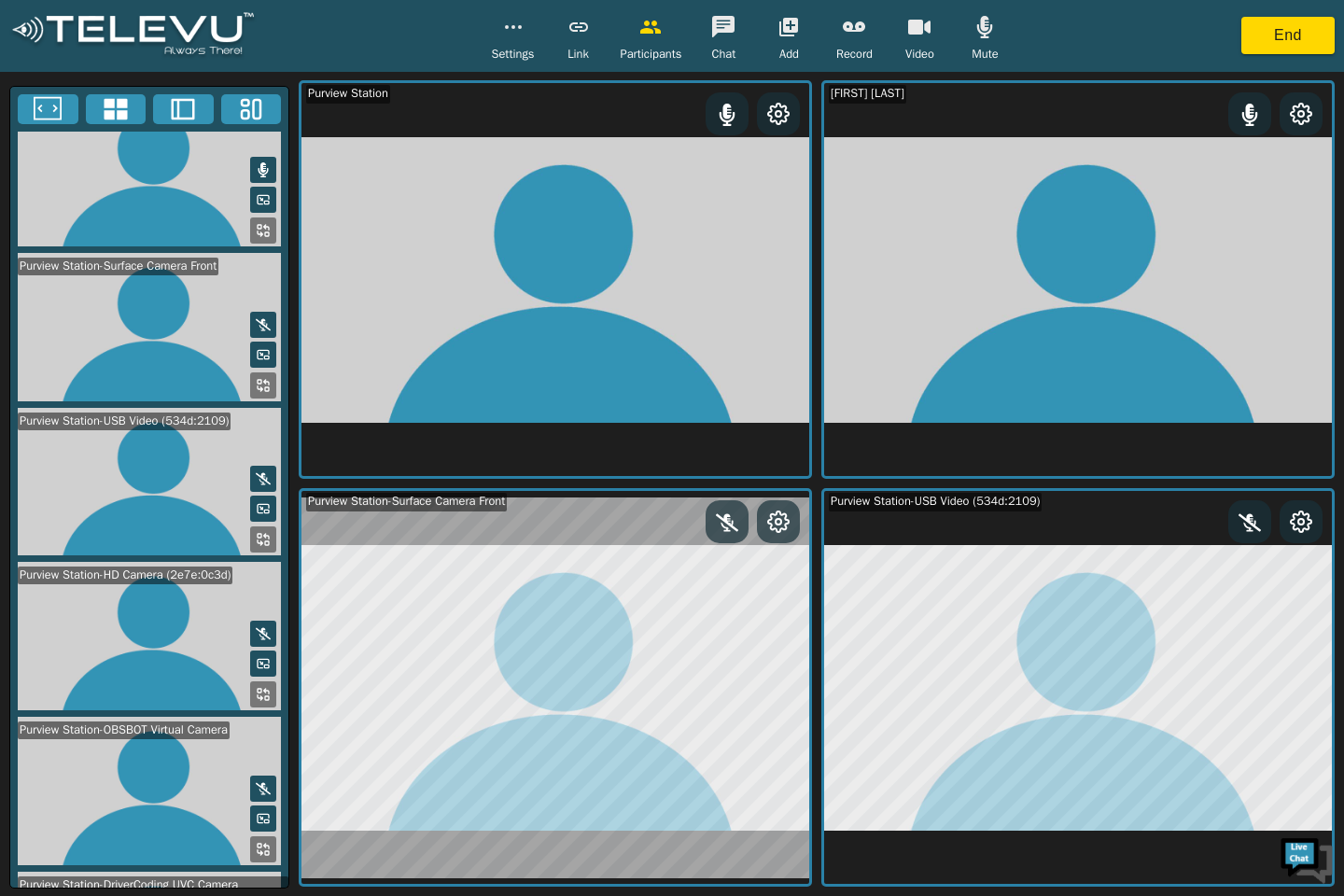 scroll, scrollTop: 335, scrollLeft: 0, axis: vertical 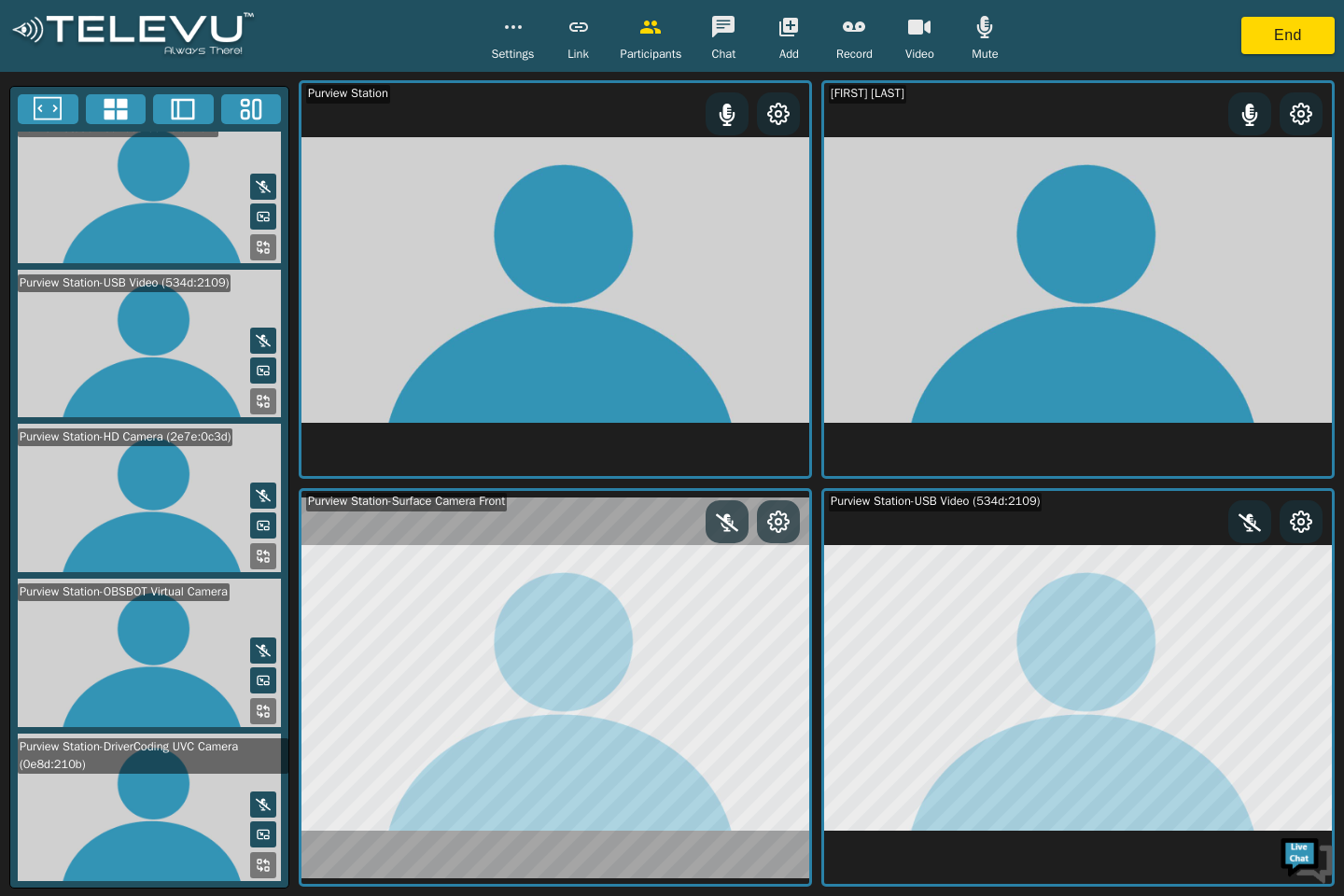 click 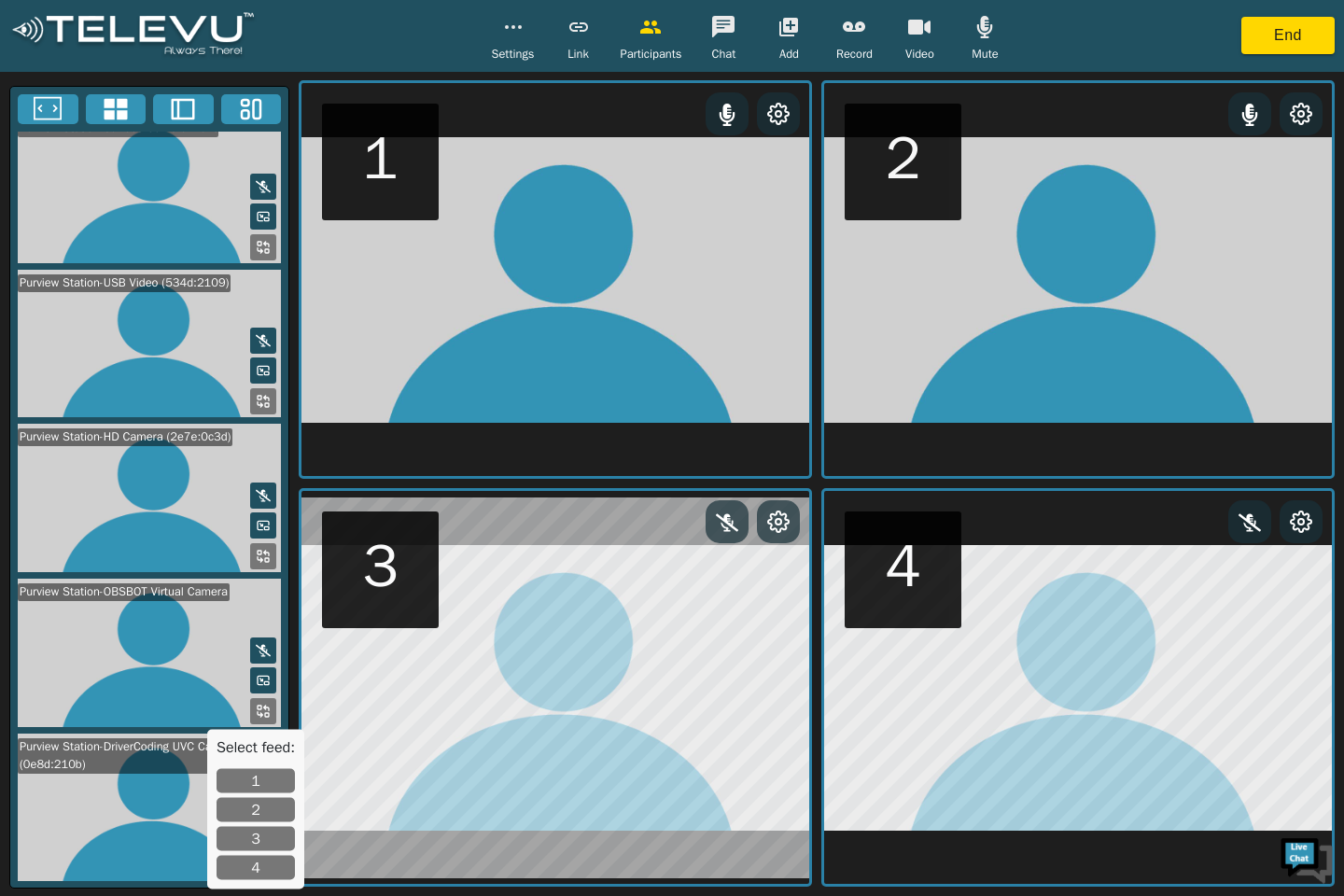 click at bounding box center [149, 652] 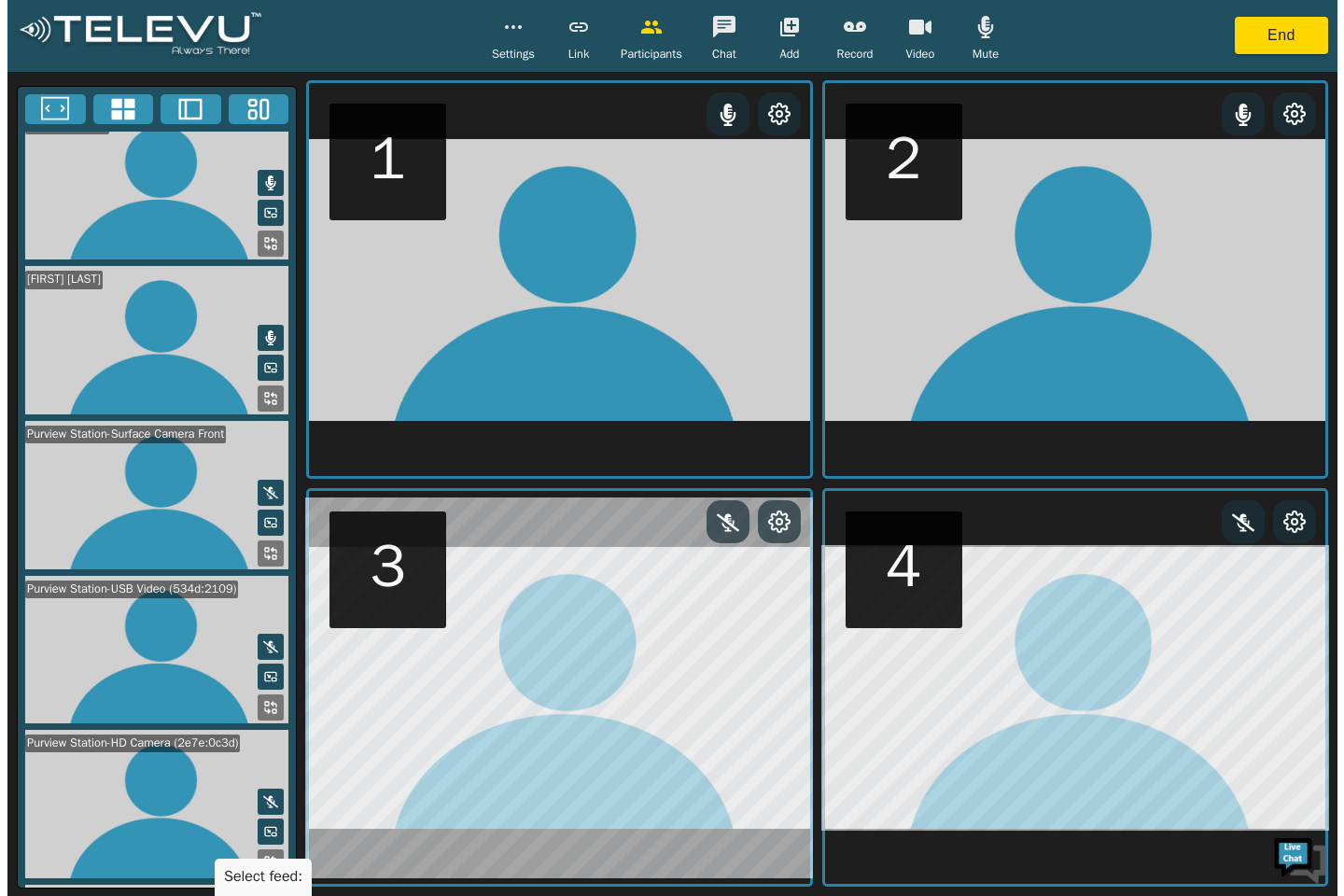 scroll, scrollTop: 0, scrollLeft: 0, axis: both 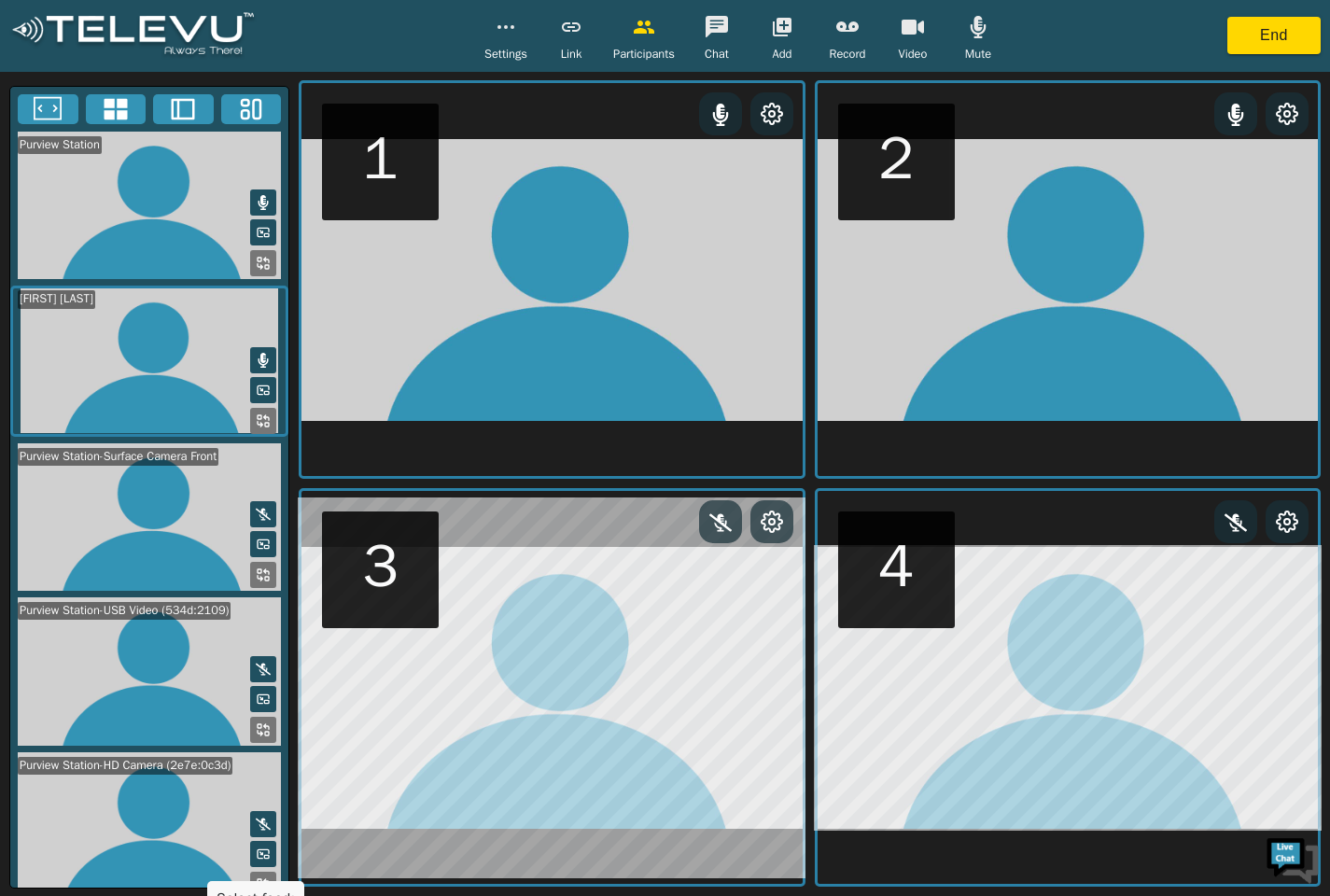 click 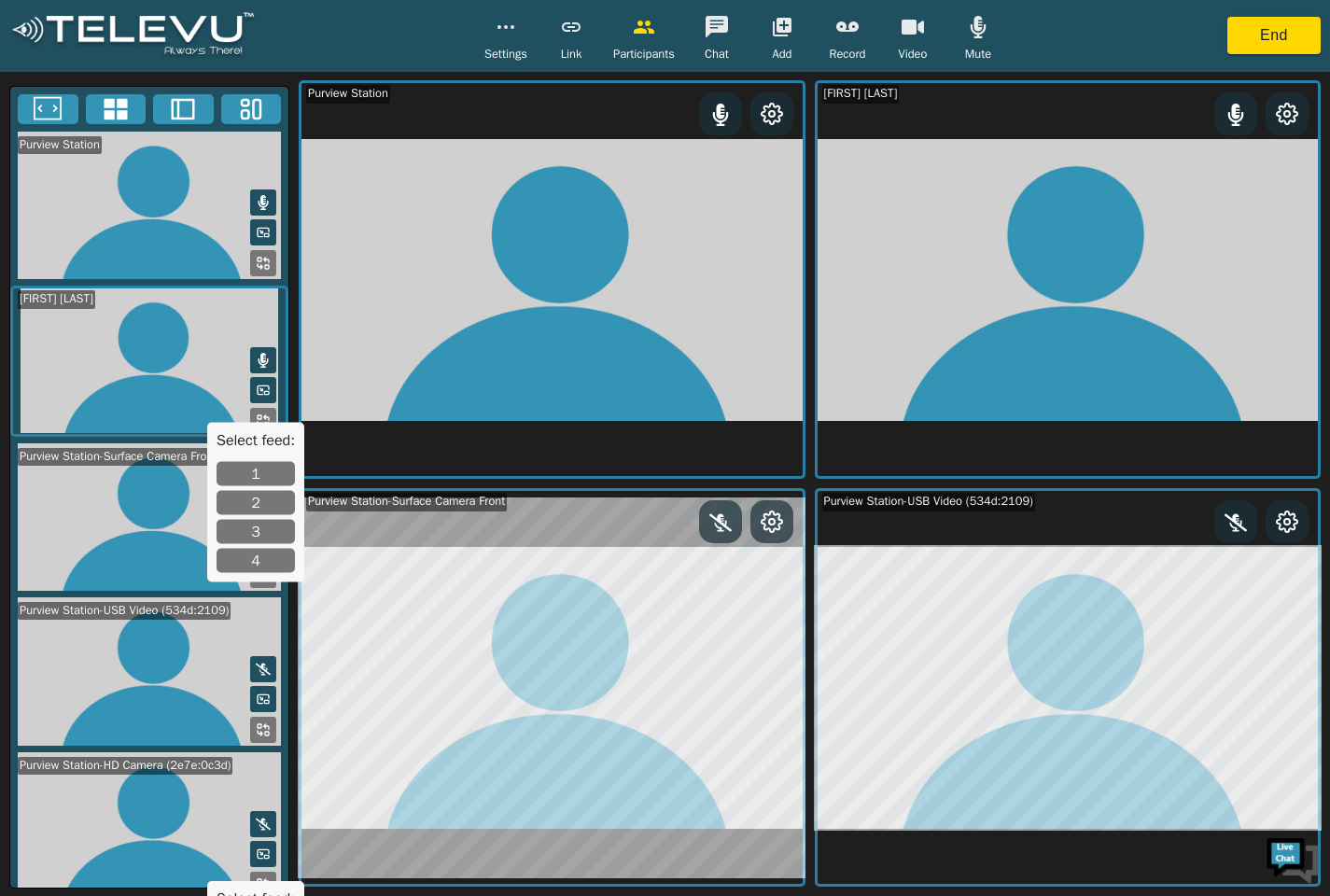 click on "1" at bounding box center (256, 474) 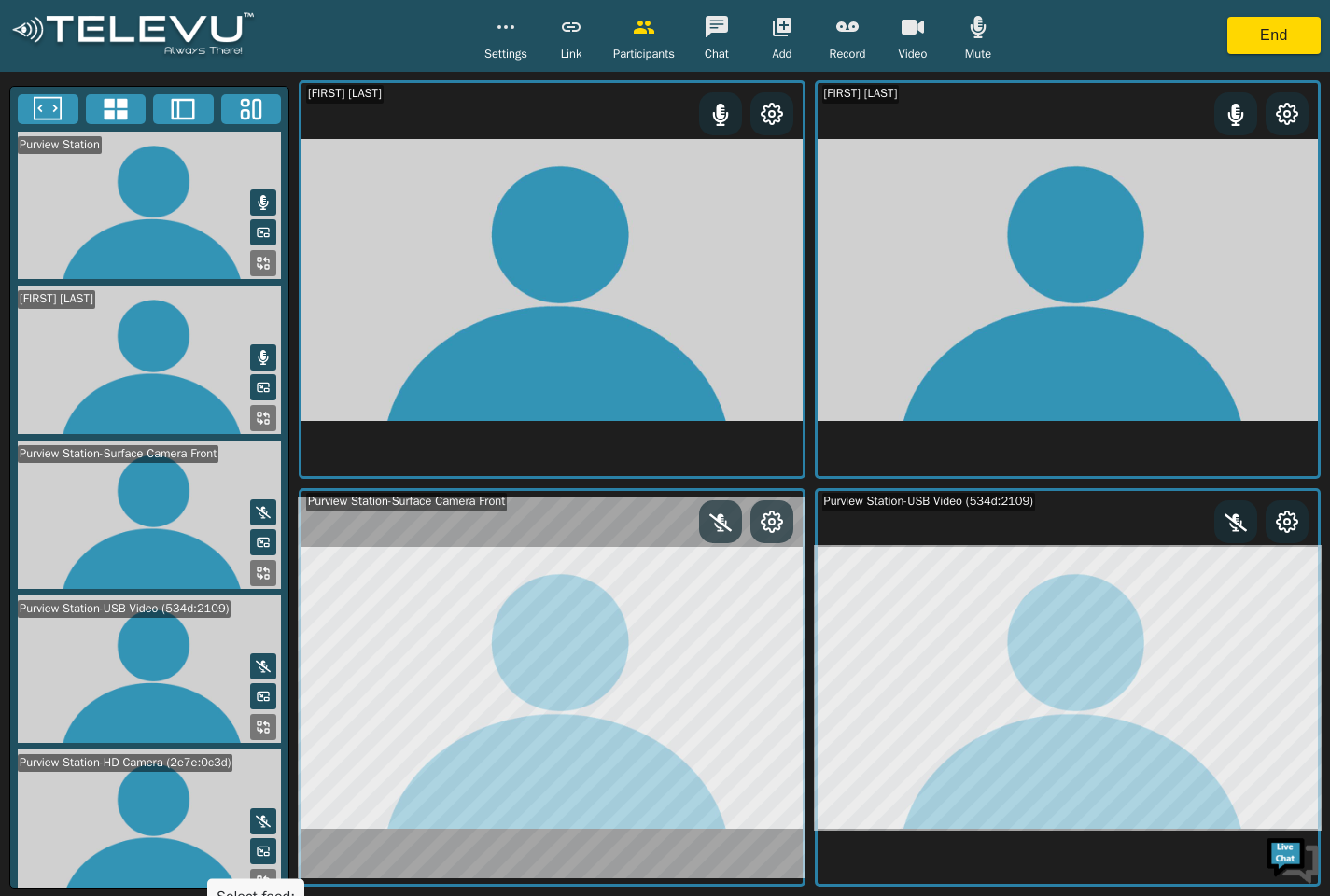 click at bounding box center (263, 512) 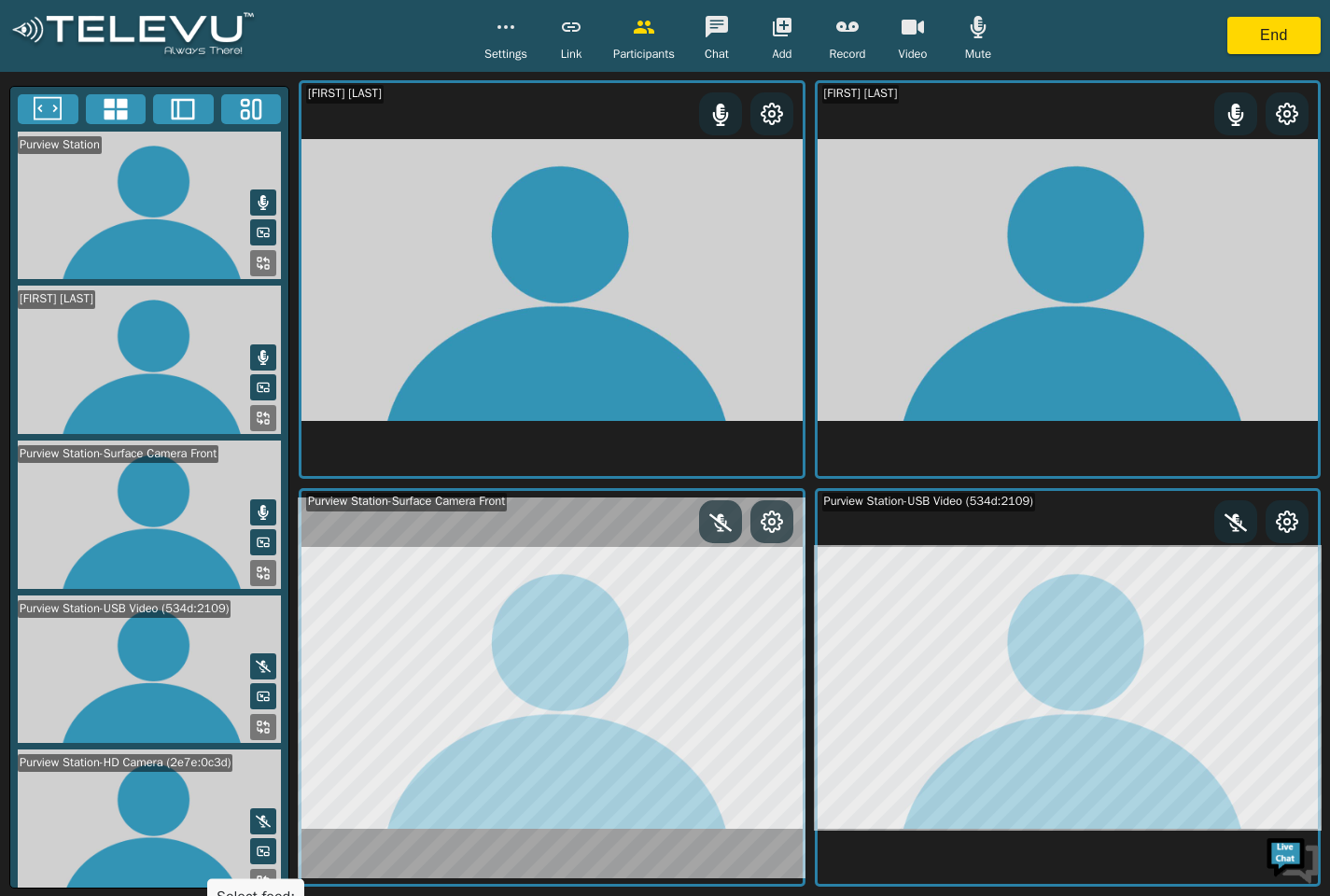 type 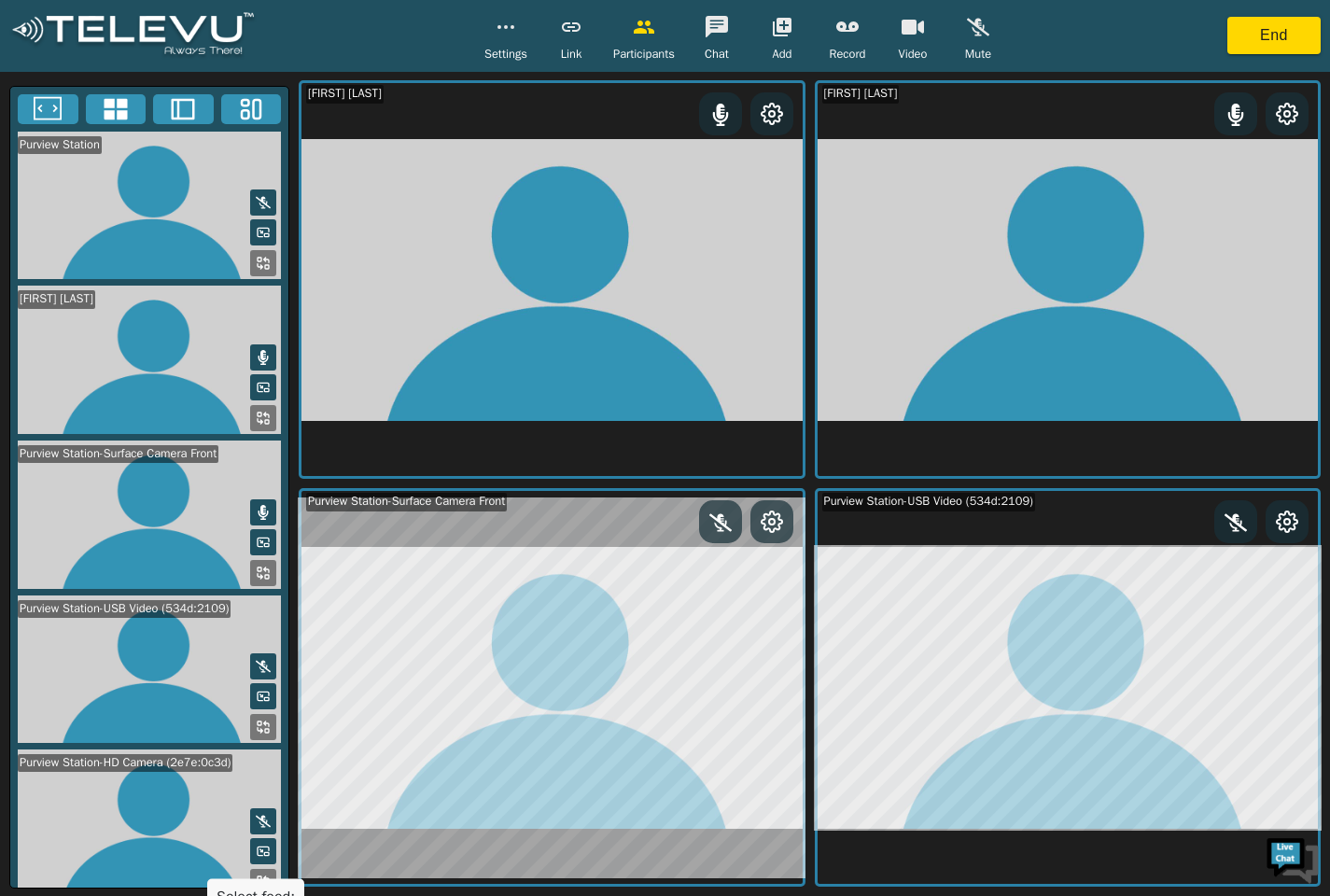 click 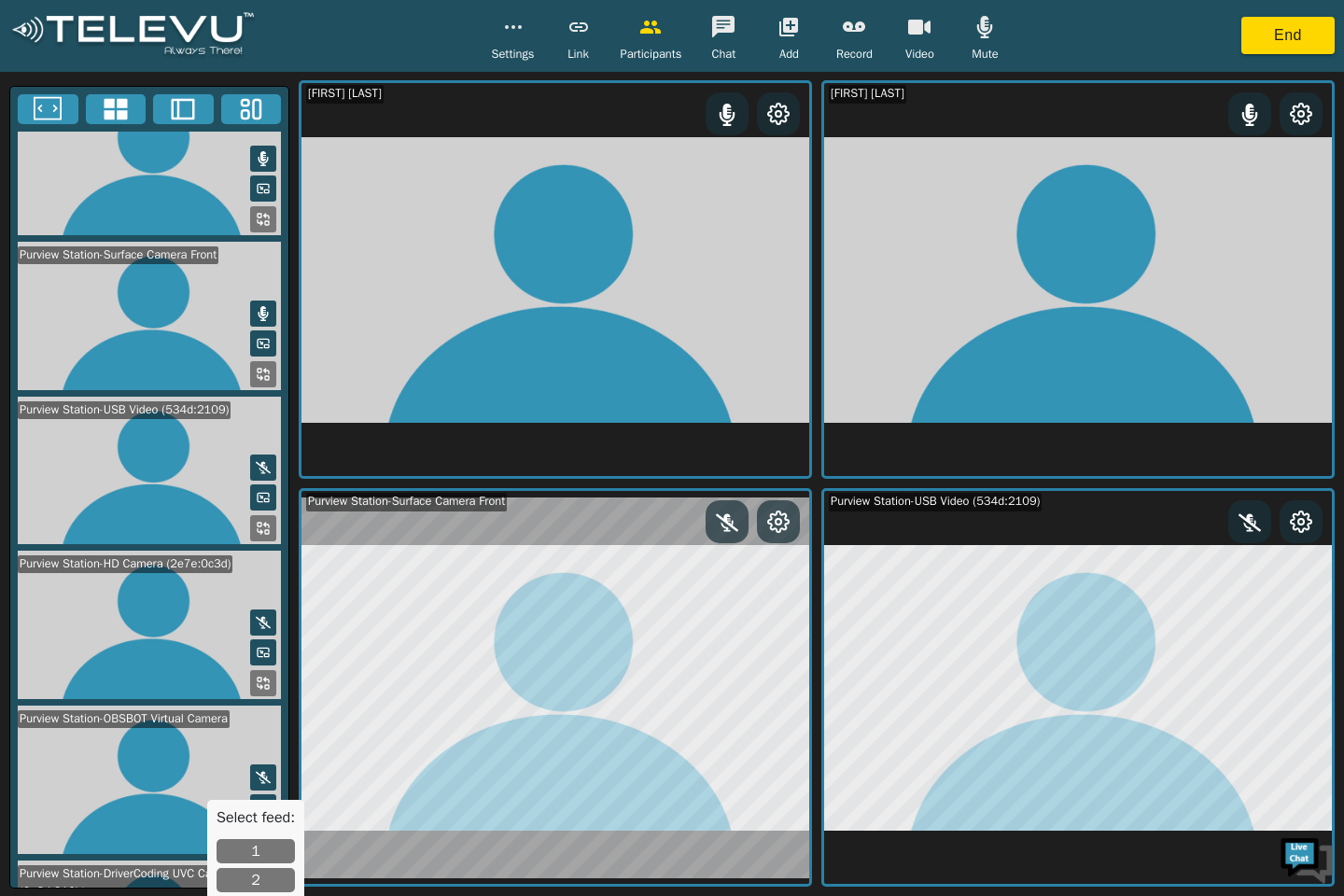 scroll, scrollTop: 335, scrollLeft: 0, axis: vertical 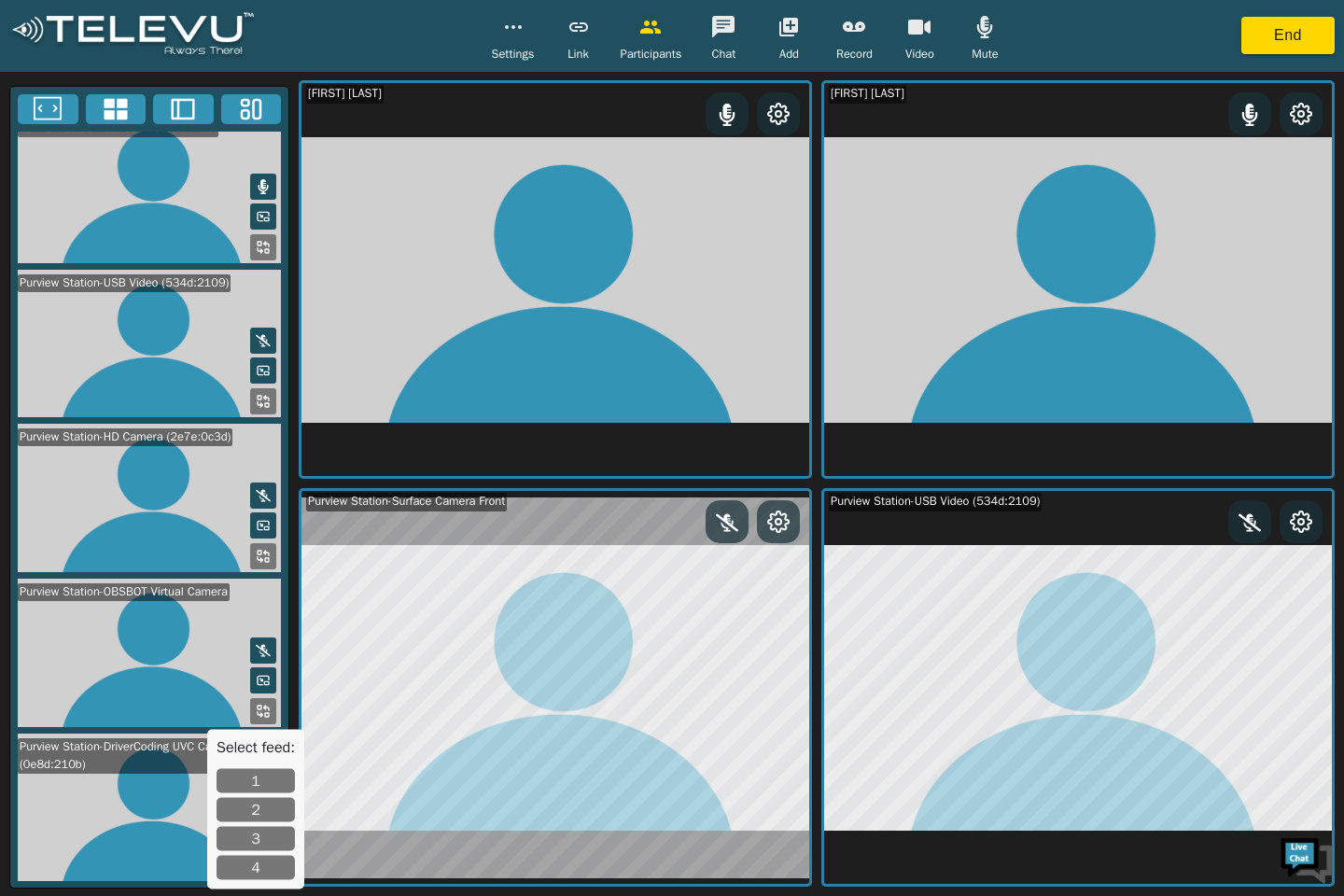 click at bounding box center (149, 807) 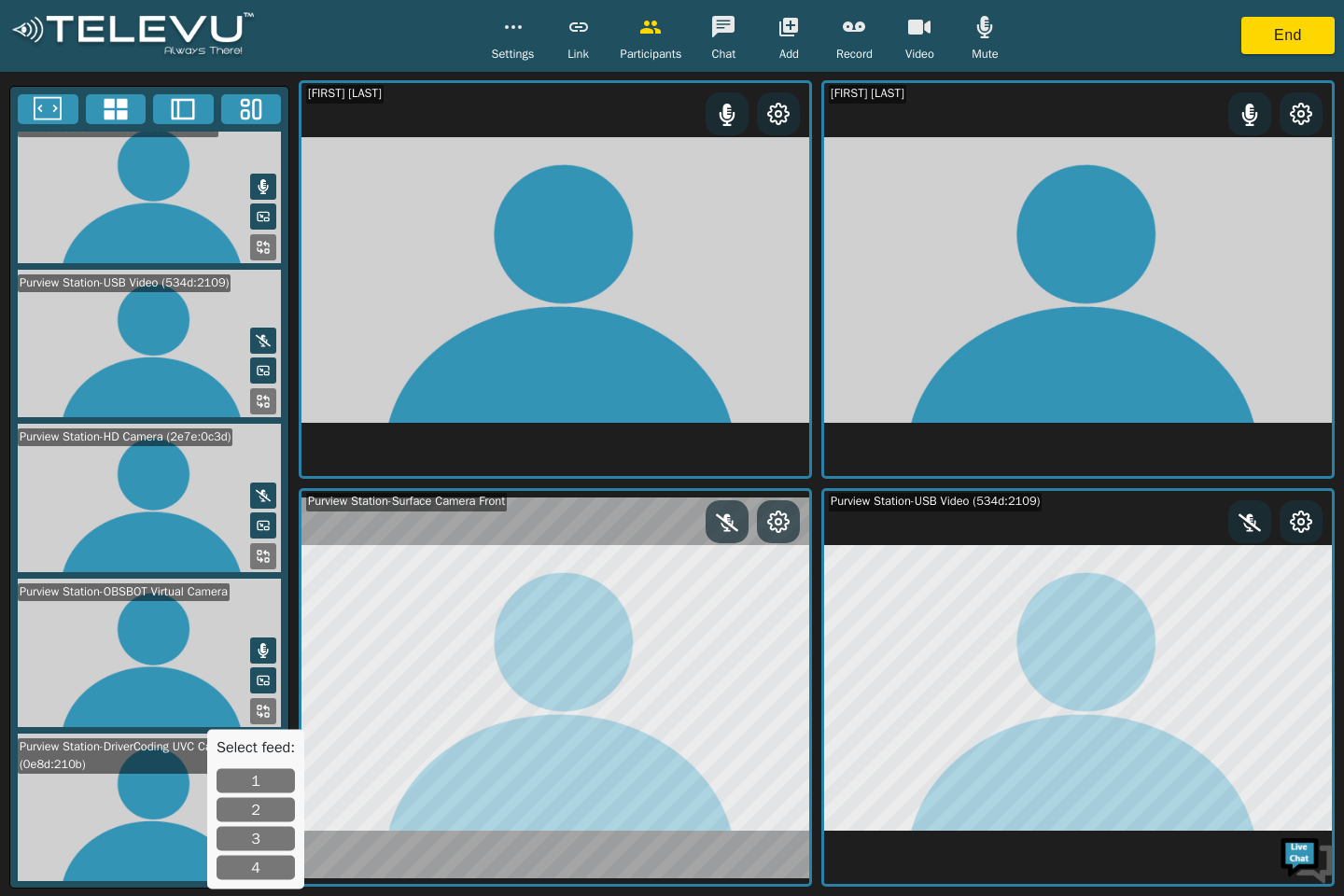 click at bounding box center (149, 807) 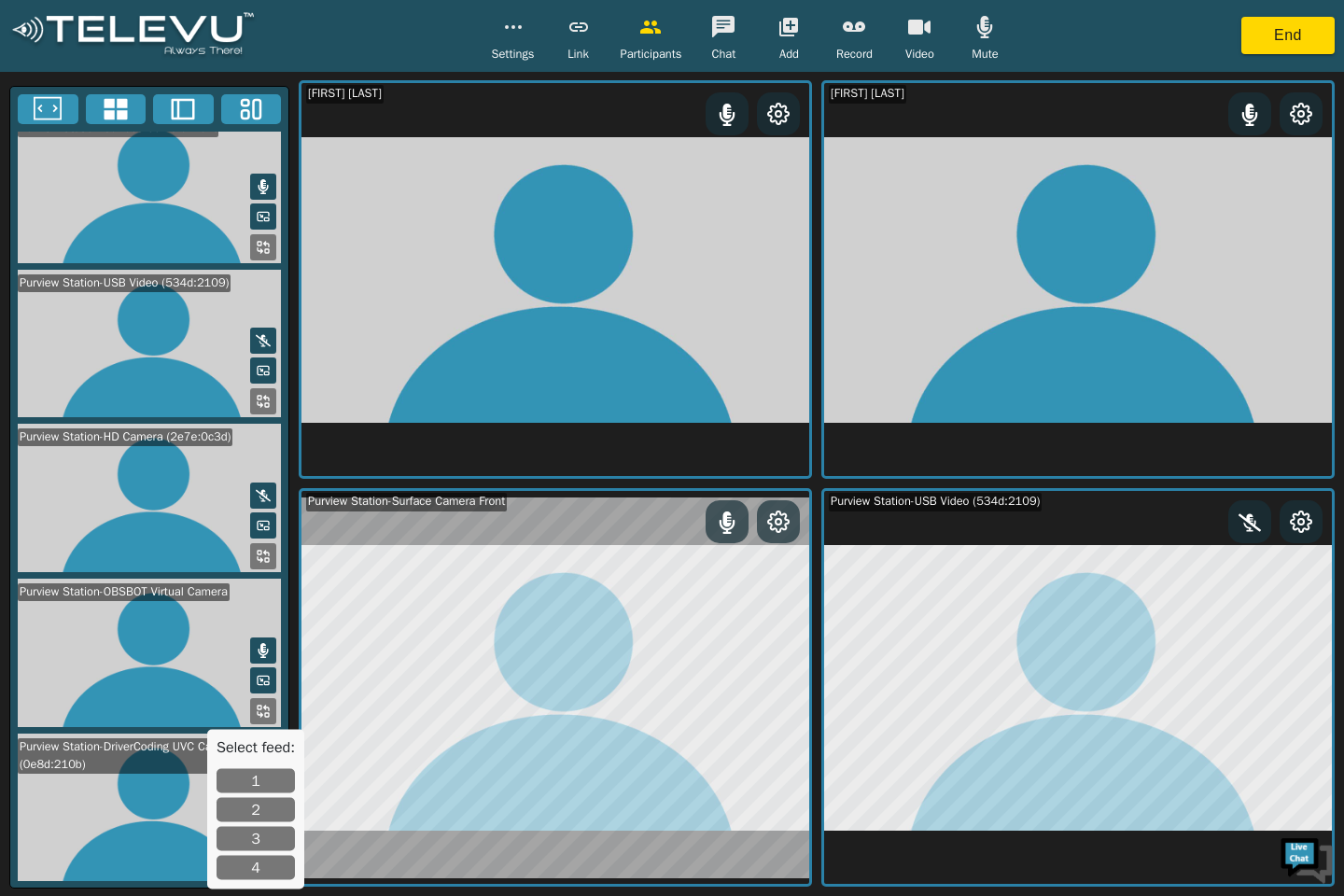 scroll, scrollTop: 335, scrollLeft: 0, axis: vertical 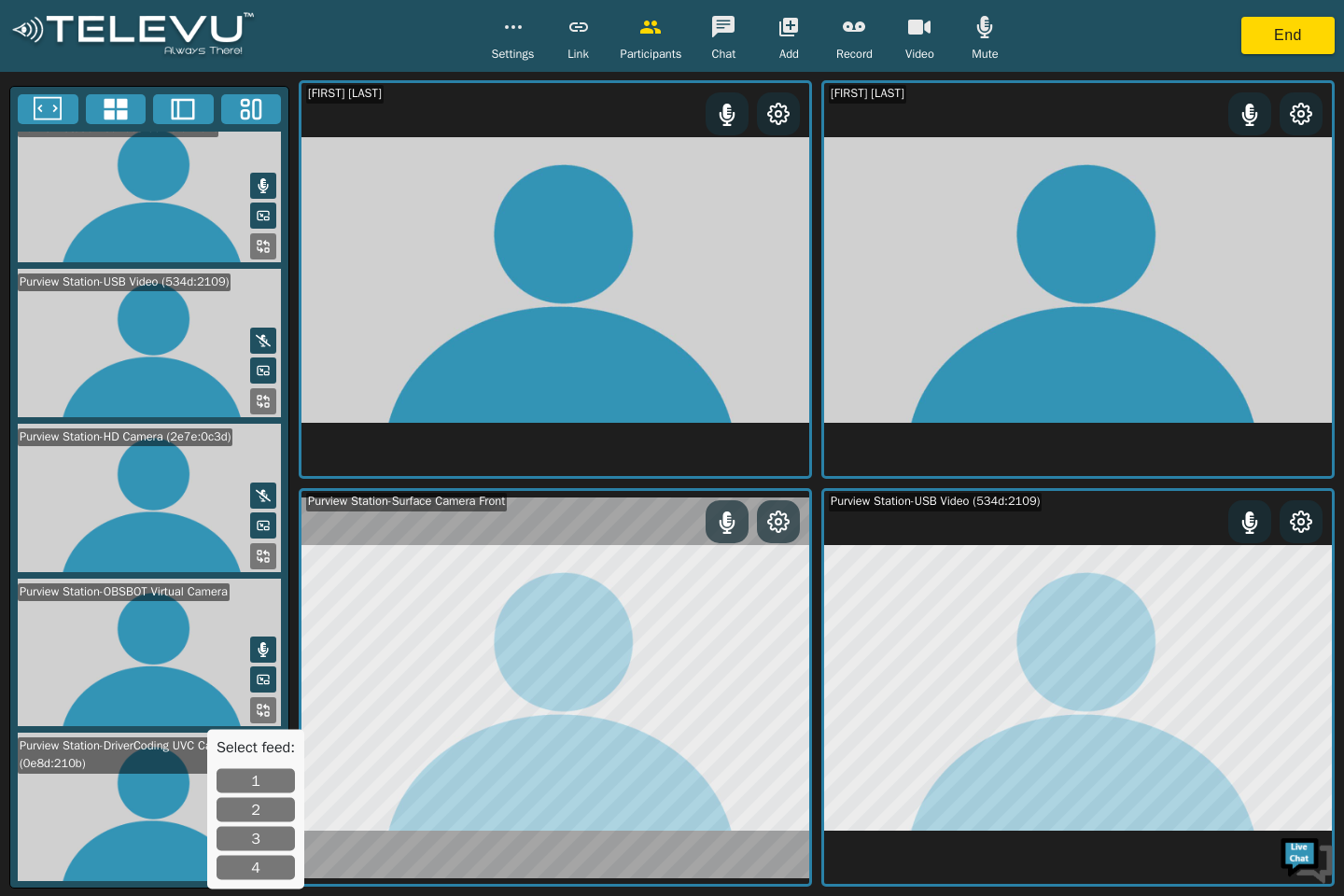 type 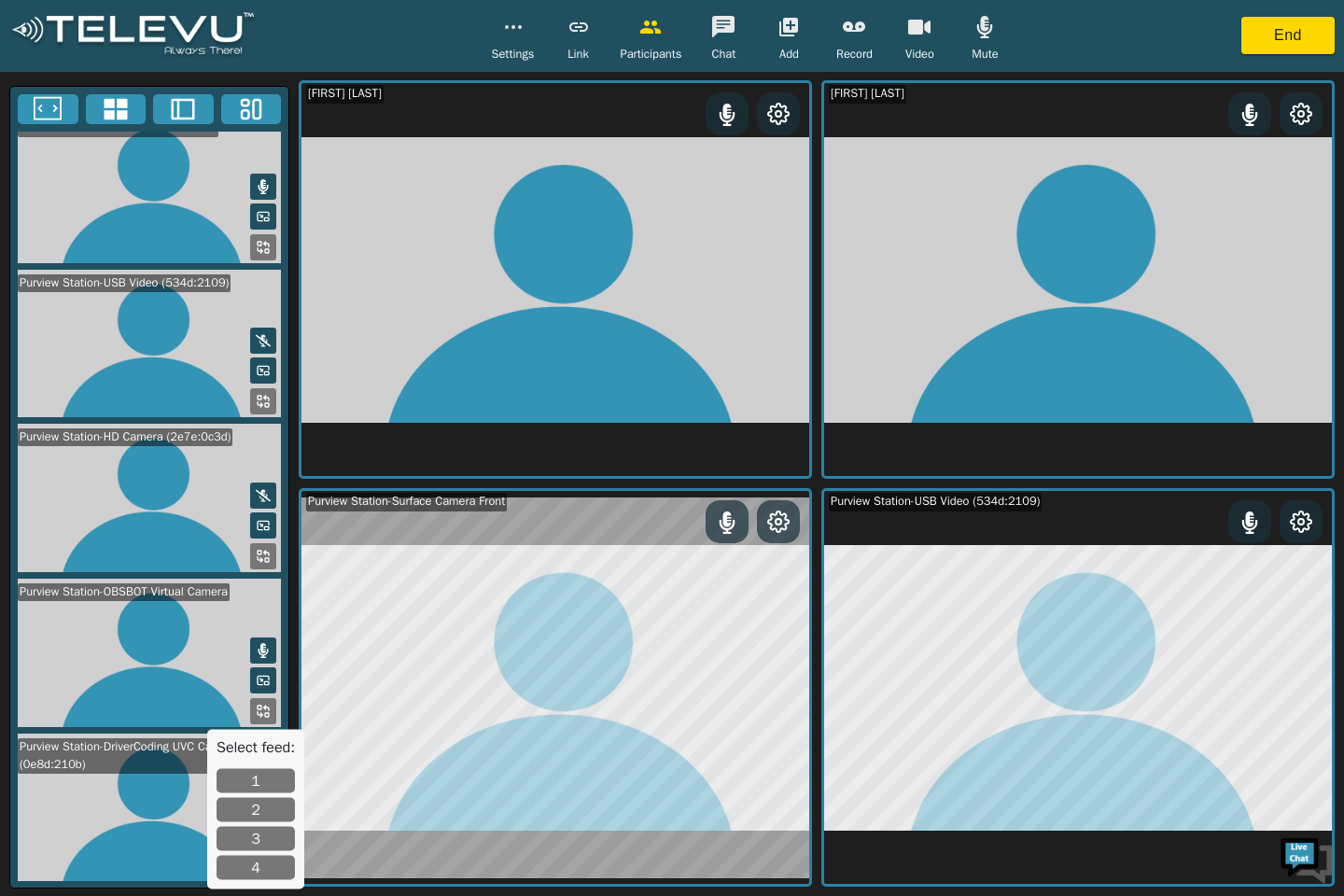 scroll, scrollTop: 335, scrollLeft: 0, axis: vertical 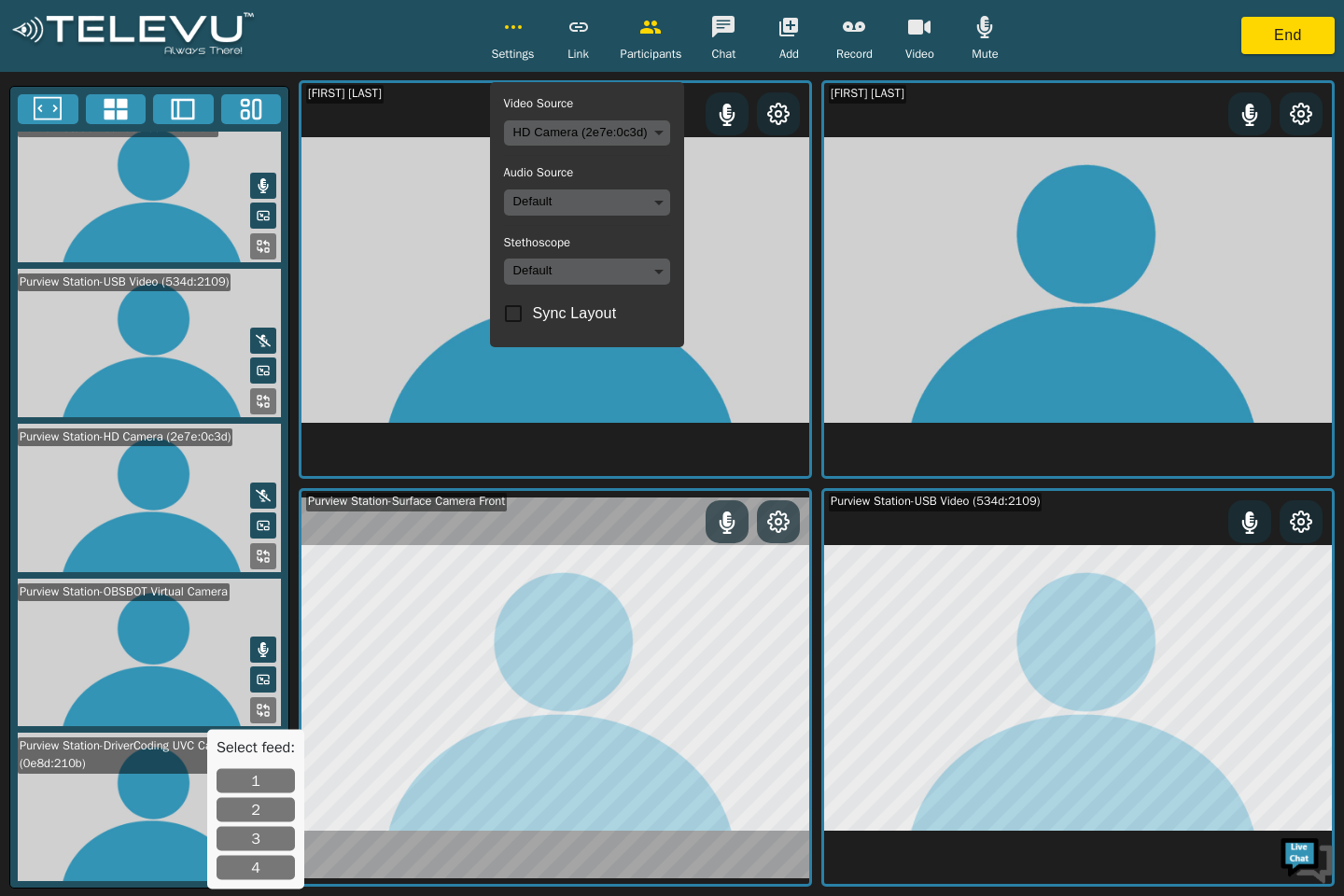 click on "Settings Video Source HD Camera ([VENDOR]:[PRODUCT]) [HASH] Audio Source Default Stethoscope Default Sync Layout Link Participants Chat Add Record Video Mute End [BRAND] Station [FIRST] [LAST] [BRAND] Station-[BRAND] Camera Front [BRAND] Station-[BRAND] Video ([VENDOR]:[PRODUCT]) [BRAND] Station-HD Camera ([VENDOR]:[PRODUCT]) [BRAND] Station-[BRAND] Virtual Camera [BRAND] Station-[BRAND] Camera ([VENDOR]:[PRODUCT]) [FIRST] [LAST] [FIRST] [LAST] [BRAND] Station-[BRAND] Camera Front [BRAND] Station-[BRAND] Video ([VENDOR]:[PRODUCT]) Select feed: 1 2 3 4" at bounding box center [672, 448] 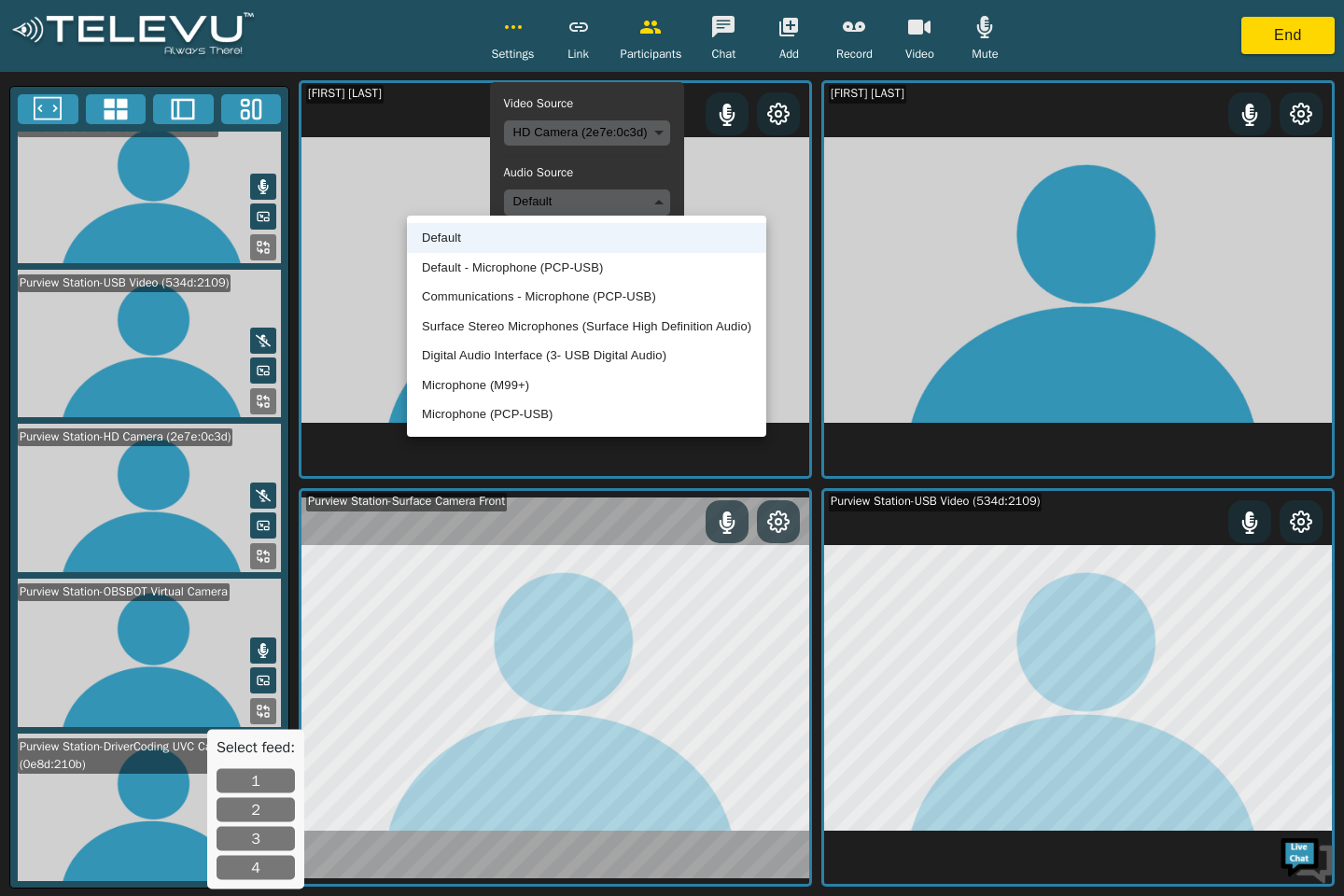 scroll, scrollTop: 337, scrollLeft: 0, axis: vertical 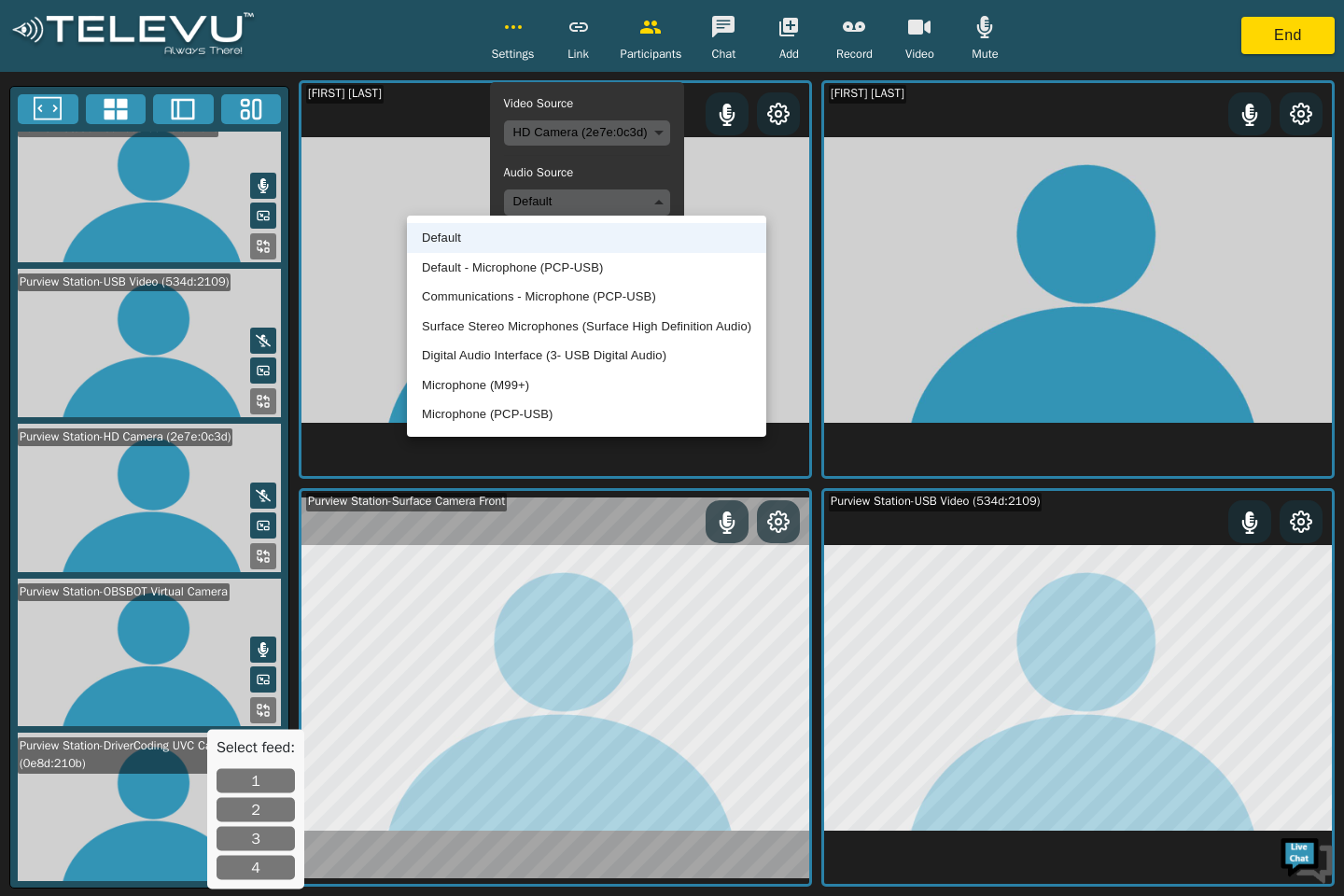 click on "Surface Stereo Microphones (Surface High Definition Audio)" at bounding box center [586, 327] 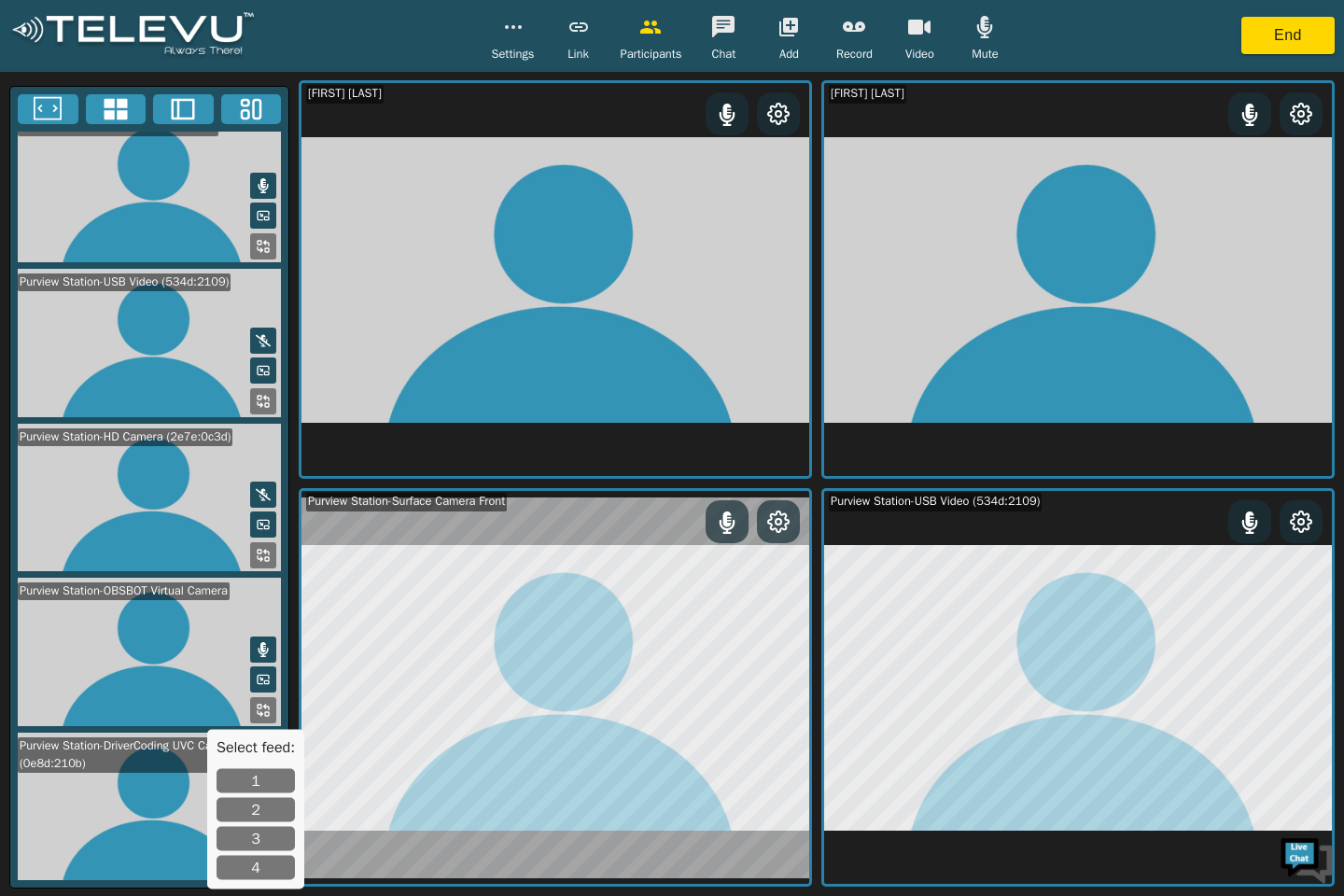 scroll, scrollTop: 337, scrollLeft: 0, axis: vertical 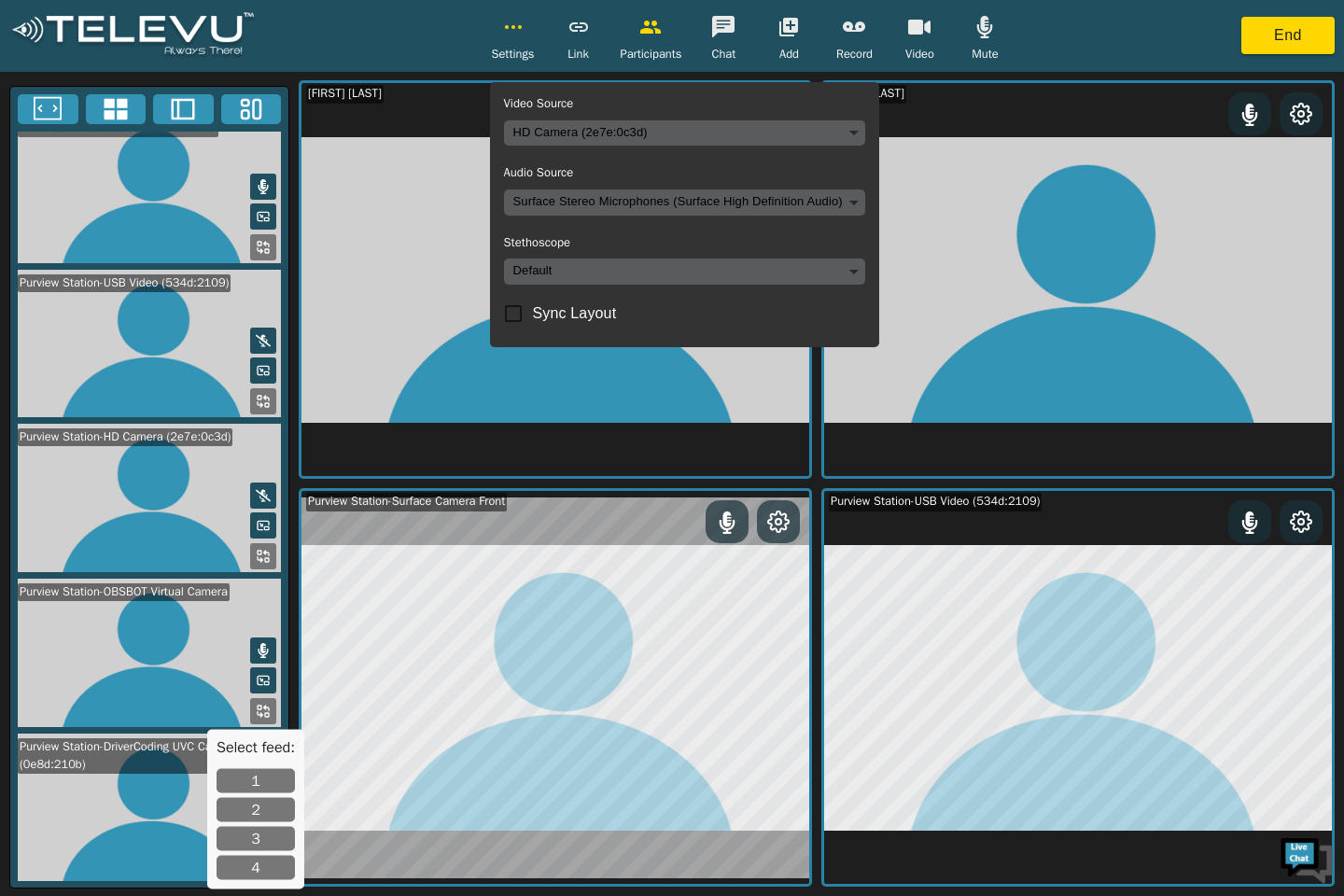 click on "Settings Video Source HD Camera ([VENDOR]:[PRODUCT]) [HASH] Audio Source Surface Stereo Microphones (Surface High Definition Audio) [HASH] Stethoscope Default Sync Layout Link Participants Chat Add Record Video Mute End [BRAND] Station [FIRST] [LAST] [BRAND] Station-[BRAND] Camera Front [BRAND] Station-[BRAND] Video ([VENDOR]:[PRODUCT]) [BRAND] Station-HD Camera ([VENDOR]:[PRODUCT]) [BRAND] Station-[BRAND] Virtual Camera [BRAND] Station-[BRAND] Camera ([VENDOR]:[PRODUCT]) [FIRST] [LAST] [FIRST] [LAST] [BRAND] Station-[BRAND] Camera Front [BRAND] Station-[BRAND] Video ([VENDOR]:[PRODUCT]) Select feed: 1 2 3 4" at bounding box center [672, 448] 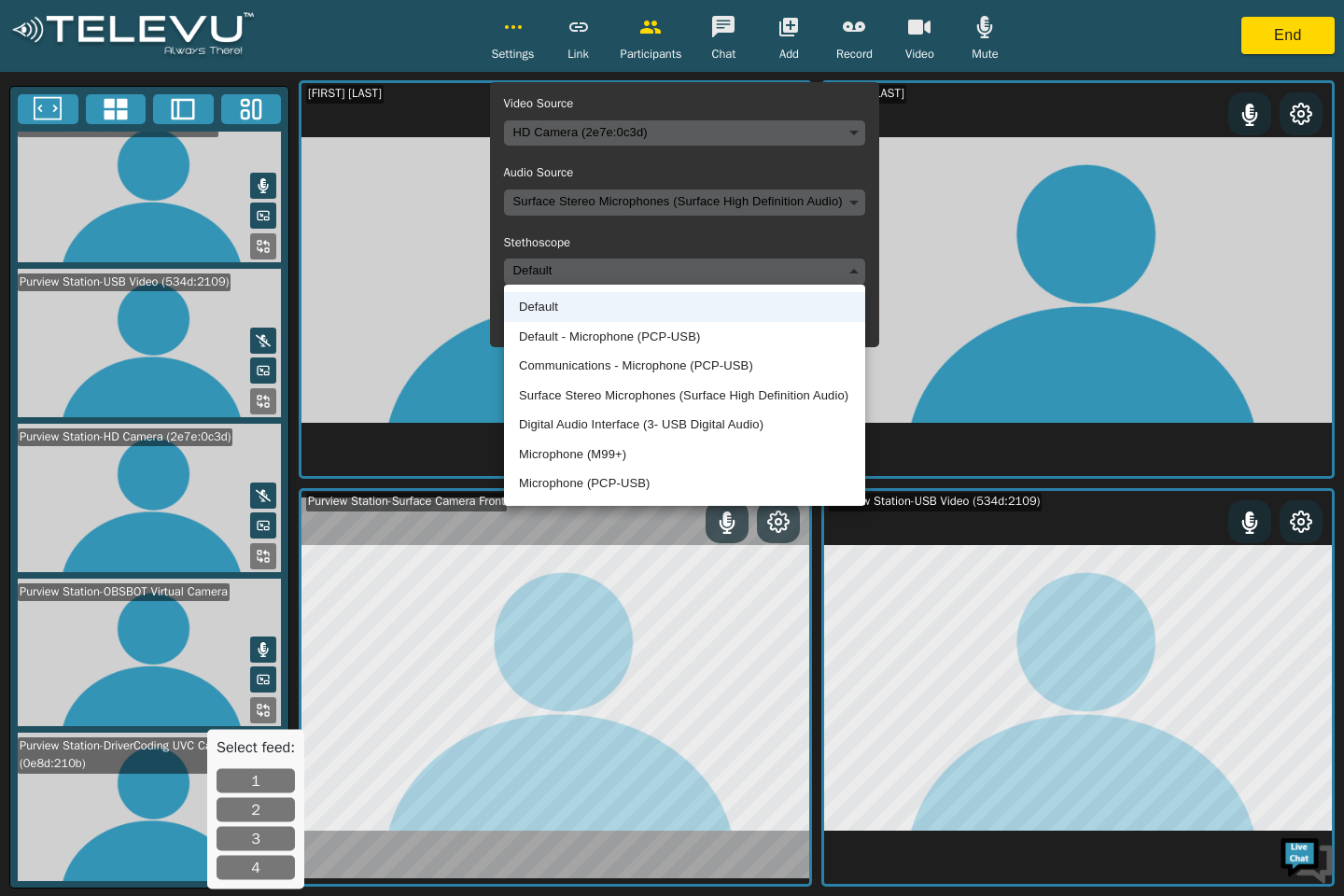 scroll, scrollTop: 337, scrollLeft: 0, axis: vertical 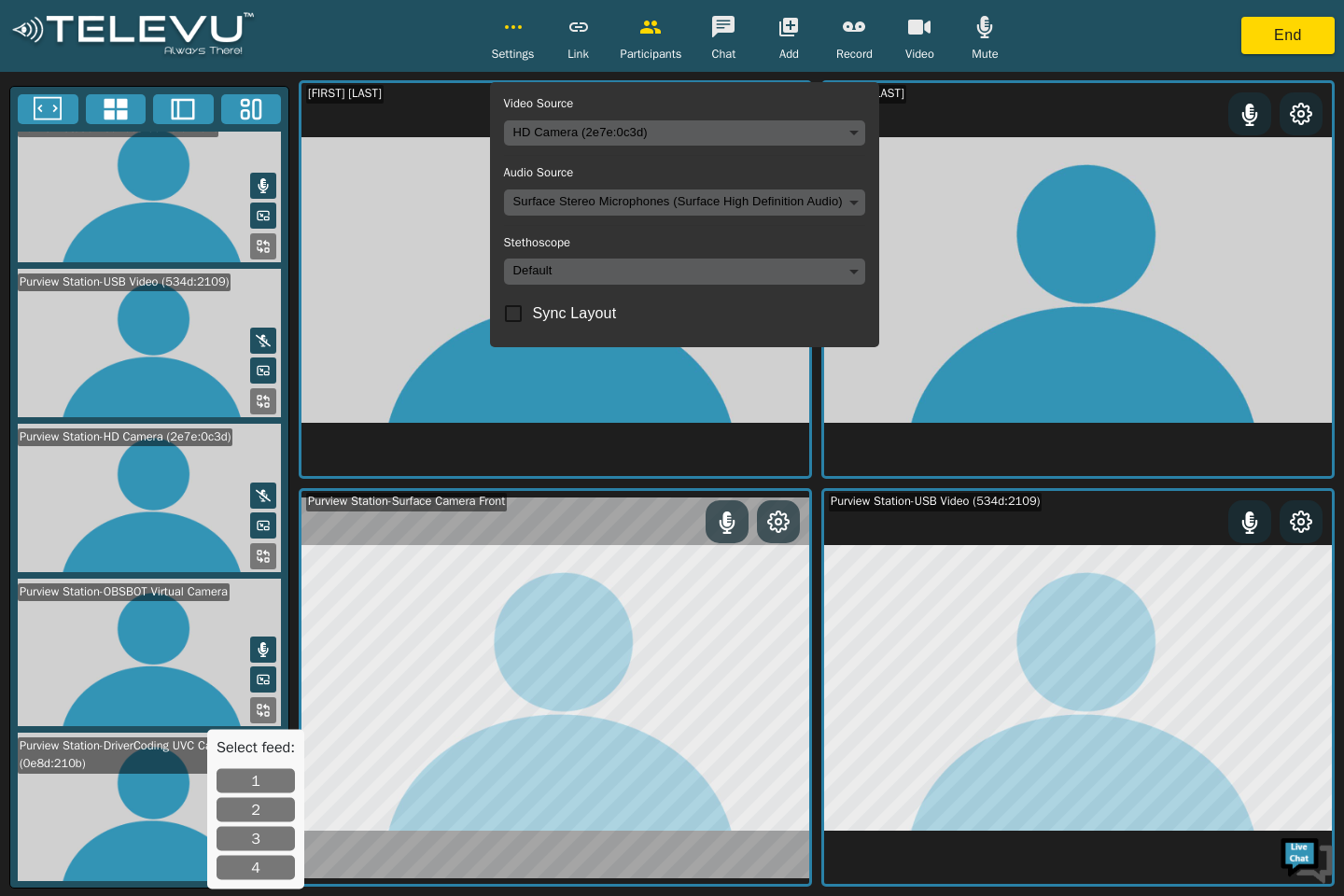 click on "Settings Video Source HD Camera ([VENDOR]:[PRODUCT]) [HASH] Audio Source Surface Stereo Microphones (Surface High Definition Audio) [HASH] Stethoscope Default Sync Layout Link Participants Chat Add Record Video Mute End [BRAND] Station [FIRST] [LAST] [BRAND] Station-[BRAND] Camera Front [BRAND] Station-[BRAND] Video ([VENDOR]:[PRODUCT]) [BRAND] Station-HD Camera ([VENDOR]:[PRODUCT]) [BRAND] Station-[BRAND] Virtual Camera [BRAND] Station-[BRAND] Camera ([VENDOR]:[PRODUCT]) [FIRST] [LAST] [FIRST] [LAST] [BRAND] Station-[BRAND] Camera Front [BRAND] Station-[BRAND] Video ([VENDOR]:[PRODUCT]) Select feed: 1 2 3 4" at bounding box center (672, 448) 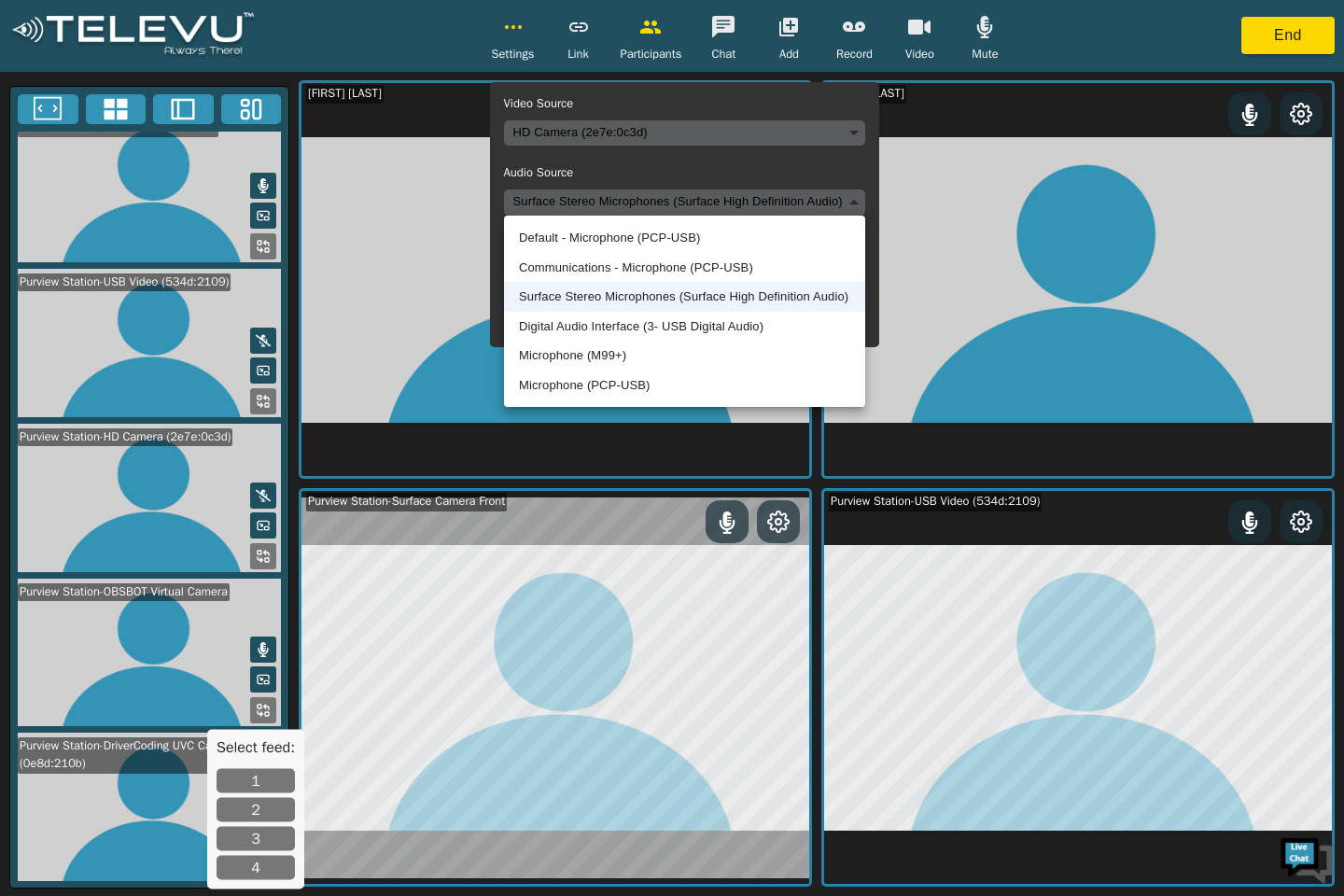 scroll, scrollTop: 337, scrollLeft: 0, axis: vertical 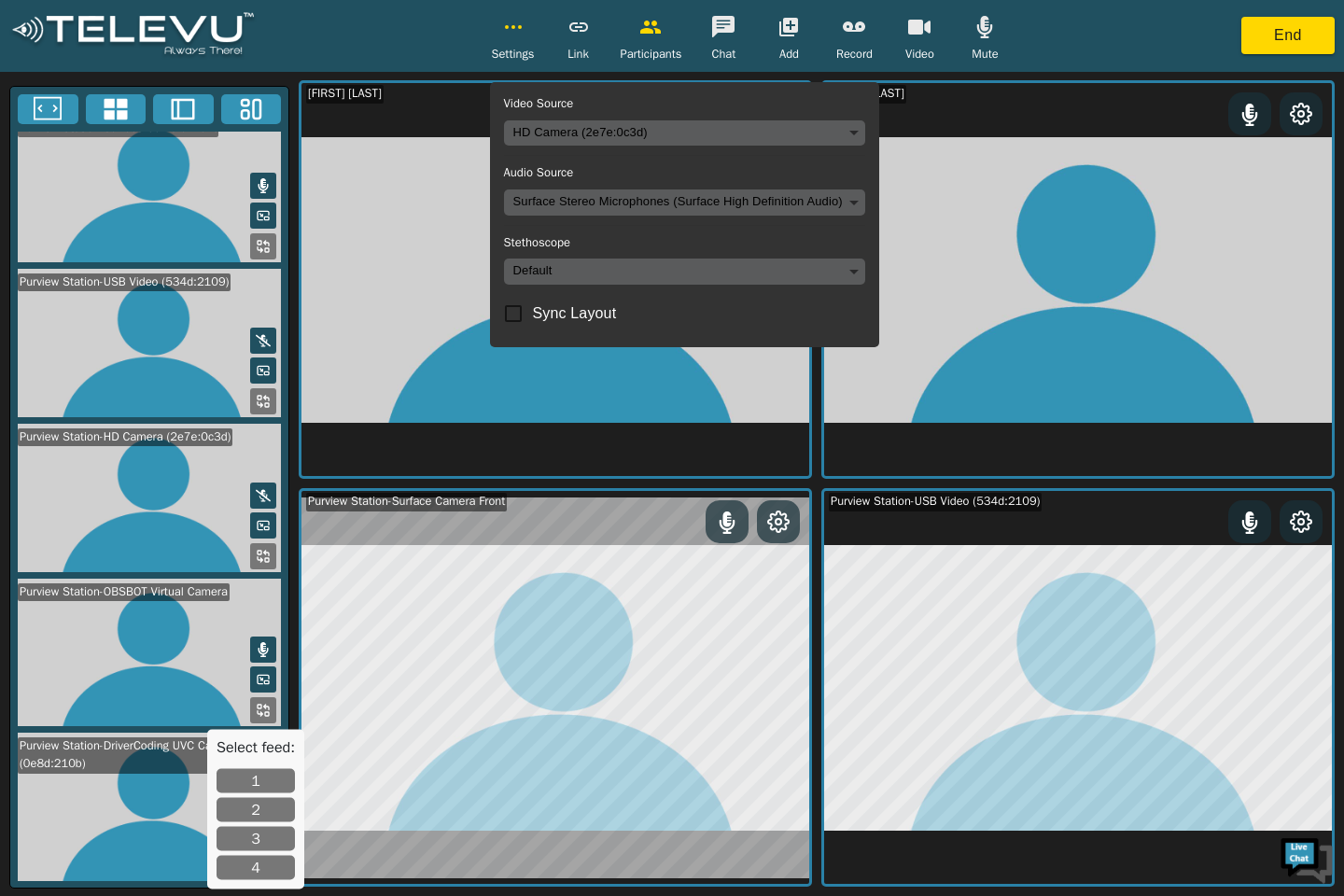 click at bounding box center [555, 279] 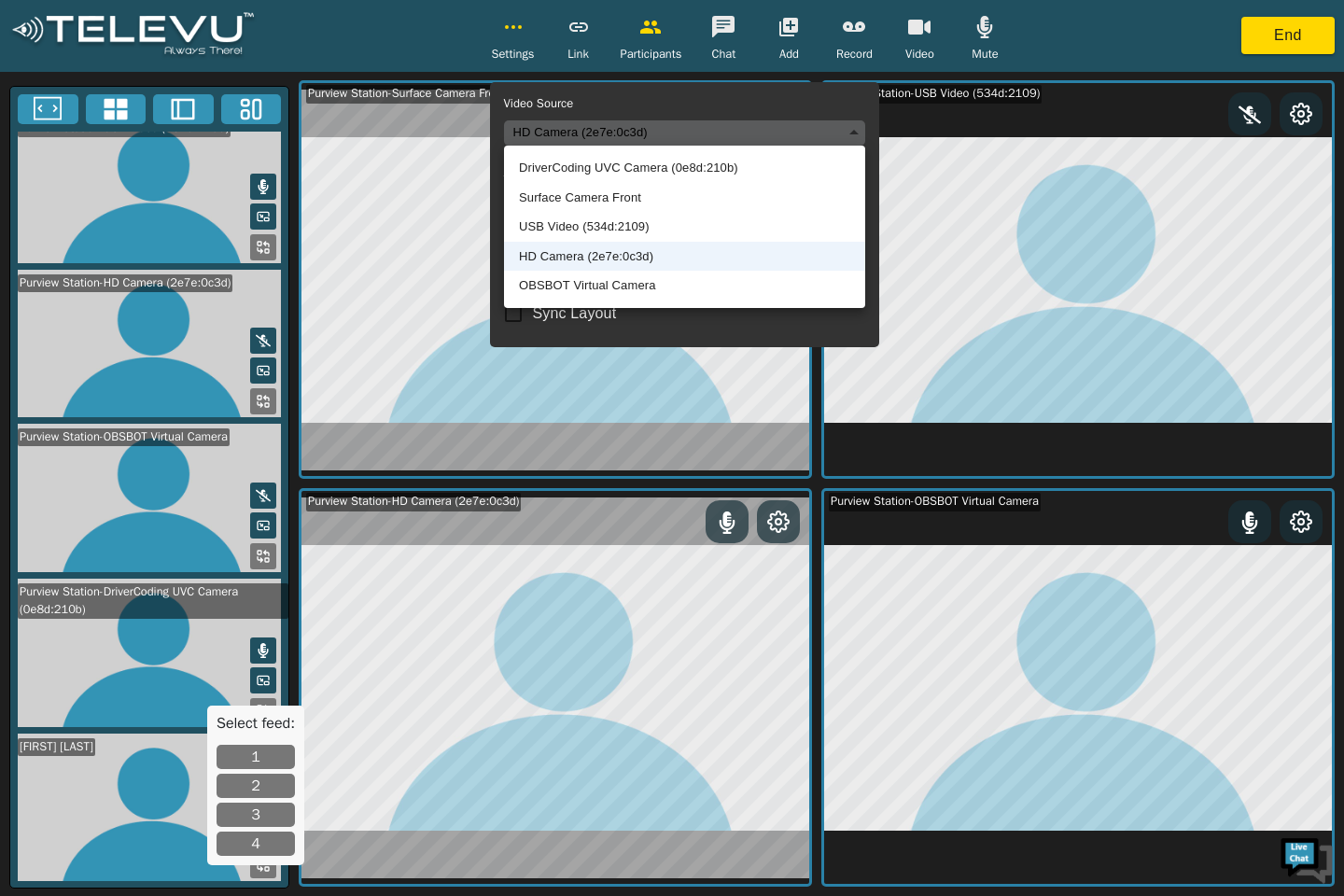 scroll, scrollTop: 358, scrollLeft: 0, axis: vertical 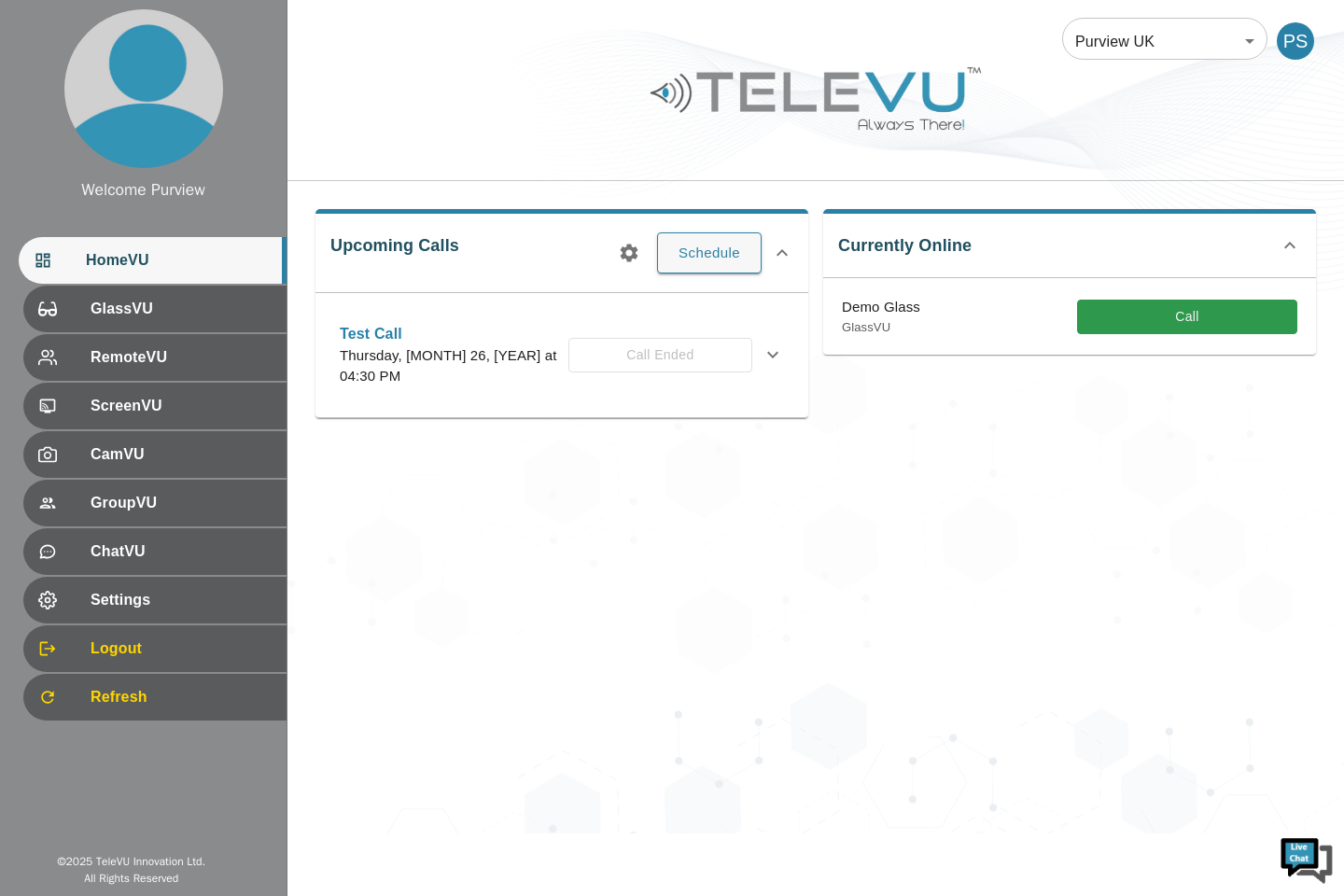 click on "Call" at bounding box center (1187, 316) 